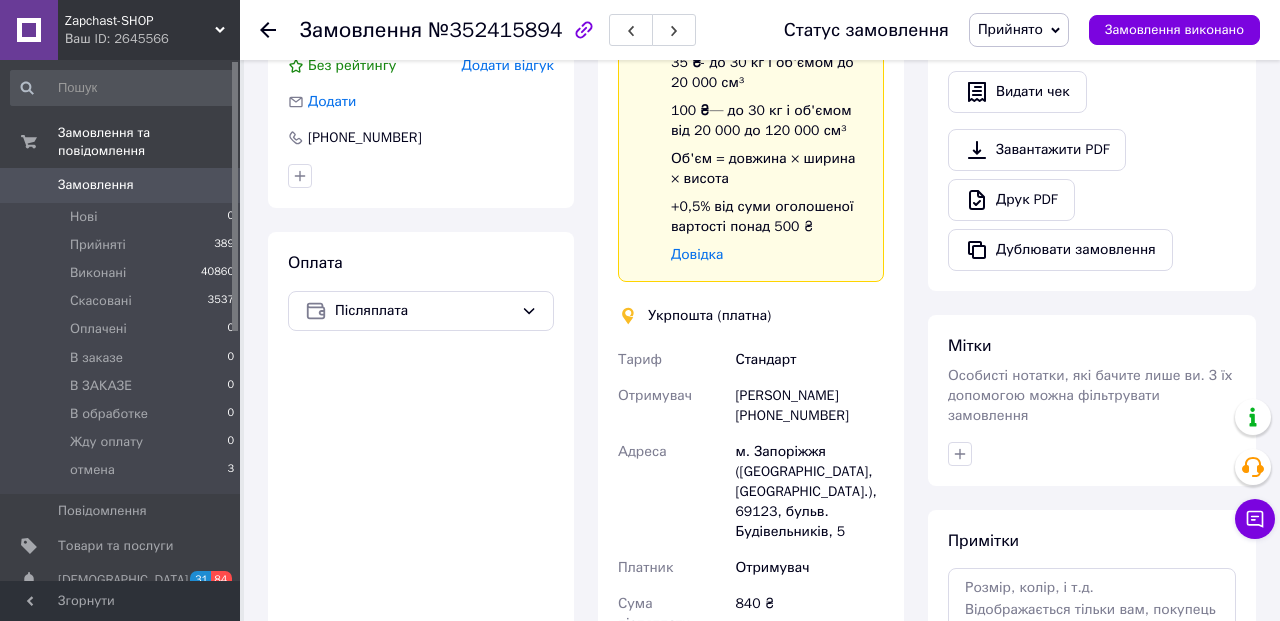 scroll, scrollTop: 631, scrollLeft: 0, axis: vertical 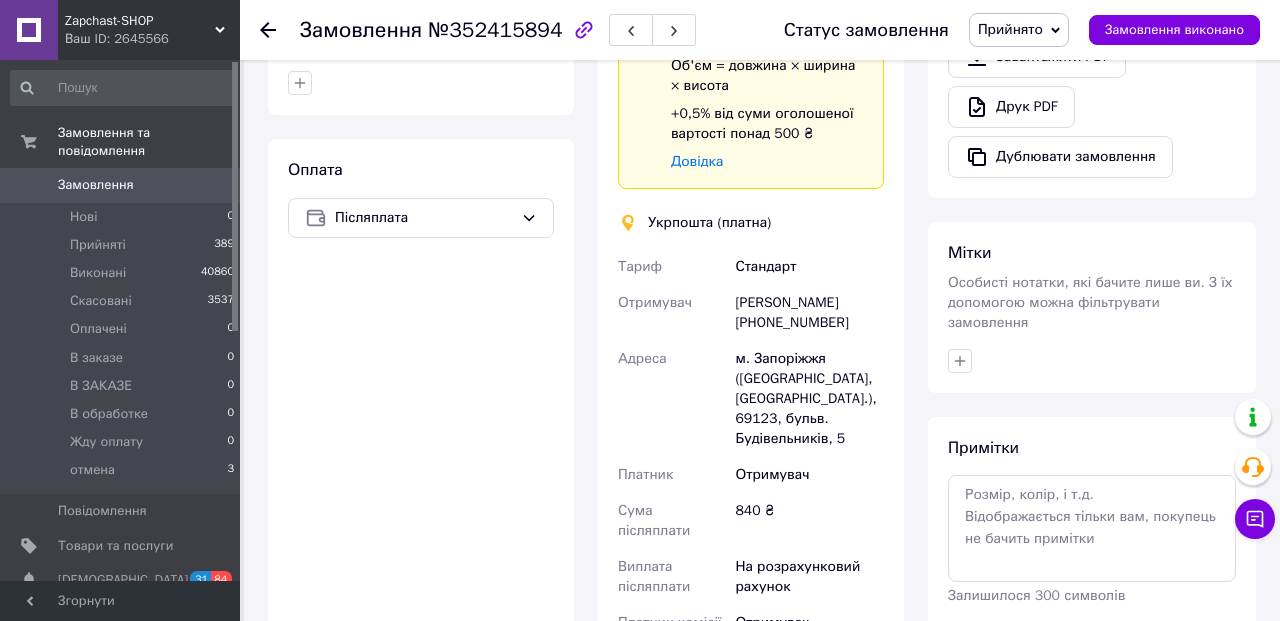 click on "[PERSON_NAME] [PHONE_NUMBER]" at bounding box center (809, 313) 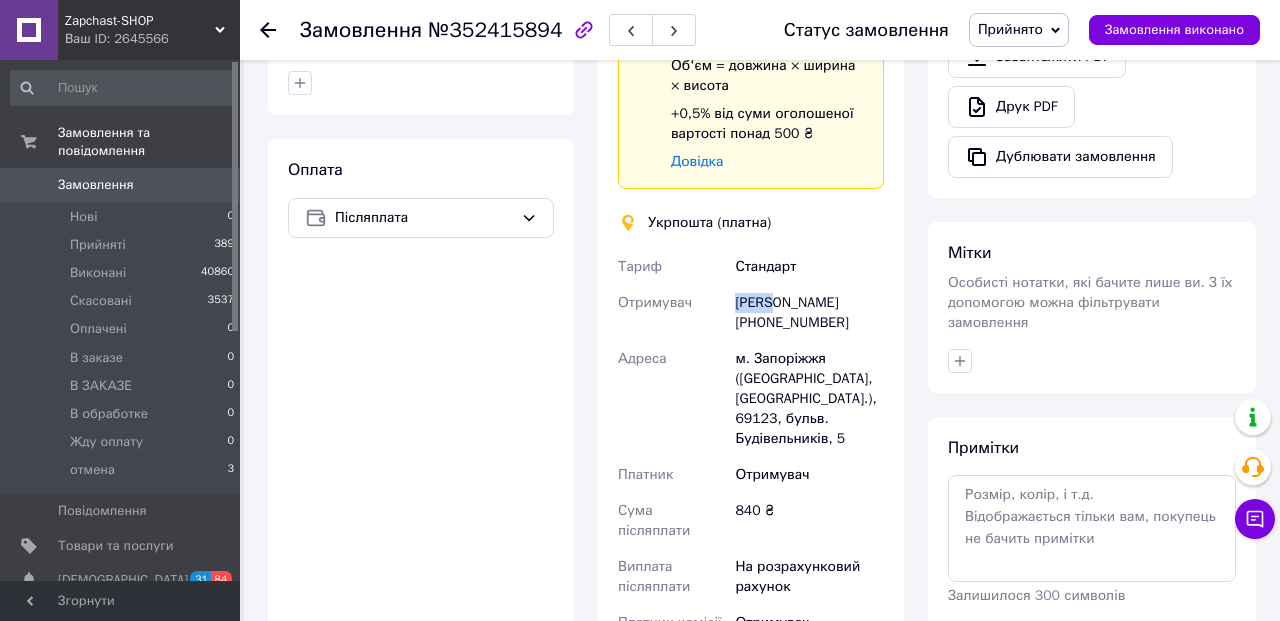 click on "[PERSON_NAME] [PHONE_NUMBER]" at bounding box center (809, 313) 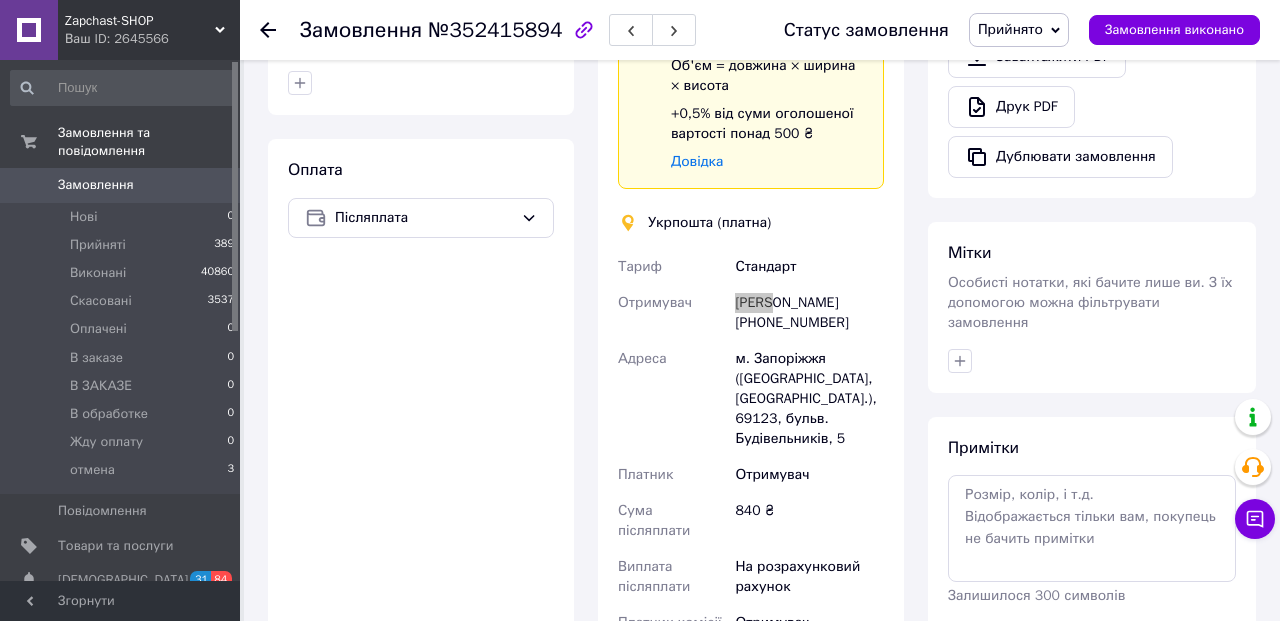 scroll, scrollTop: 0, scrollLeft: 0, axis: both 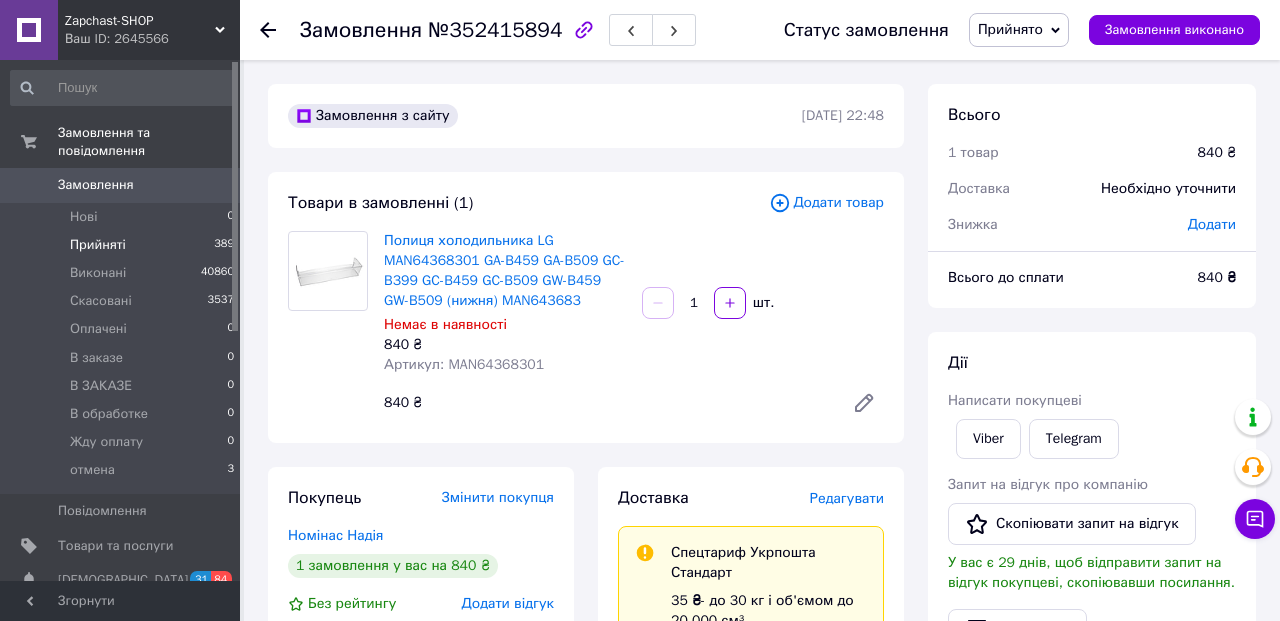 click on "Прийняті" at bounding box center (98, 245) 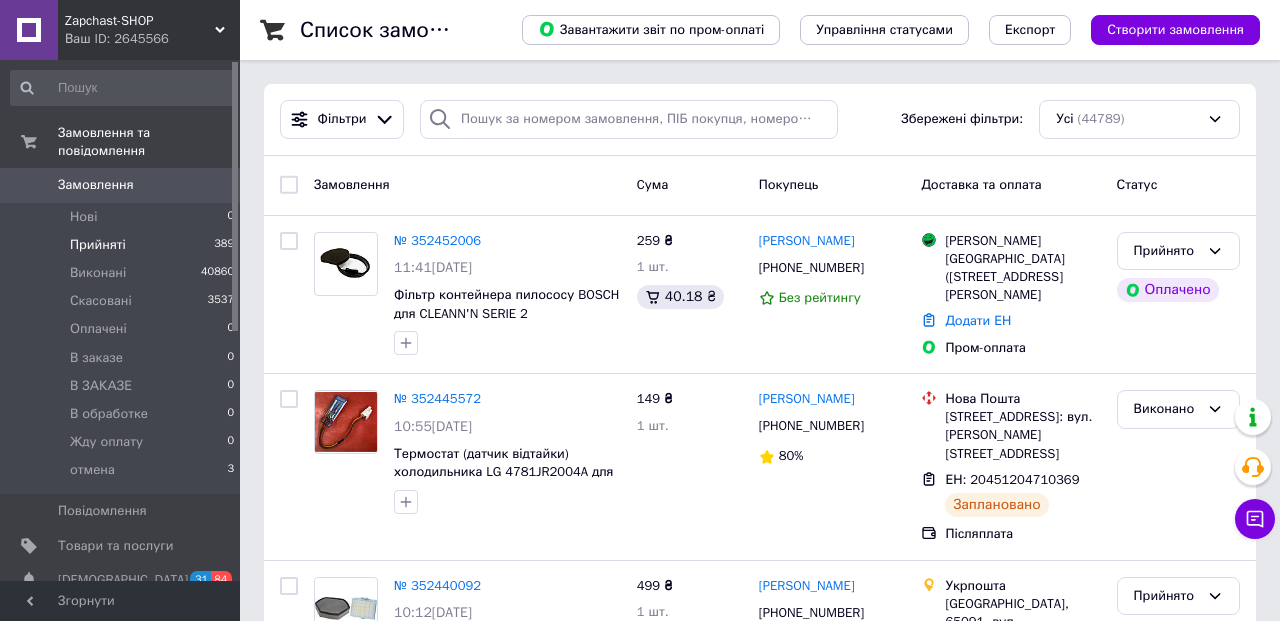 click on "Прийняті" at bounding box center [98, 245] 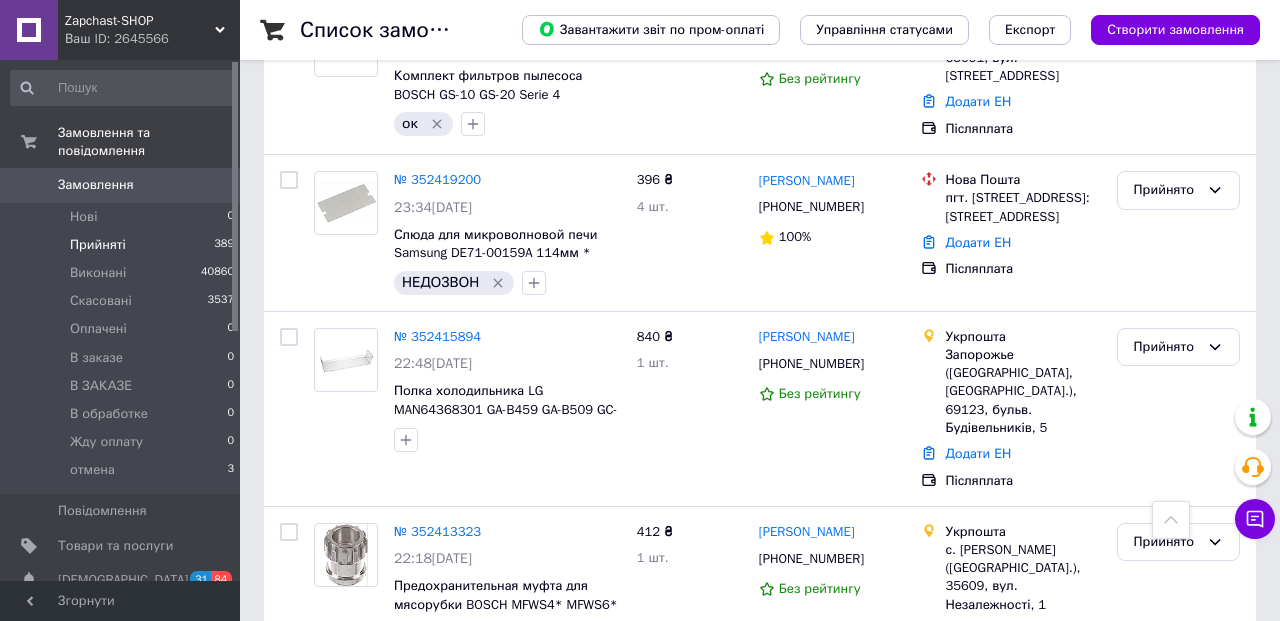 scroll, scrollTop: 541, scrollLeft: 0, axis: vertical 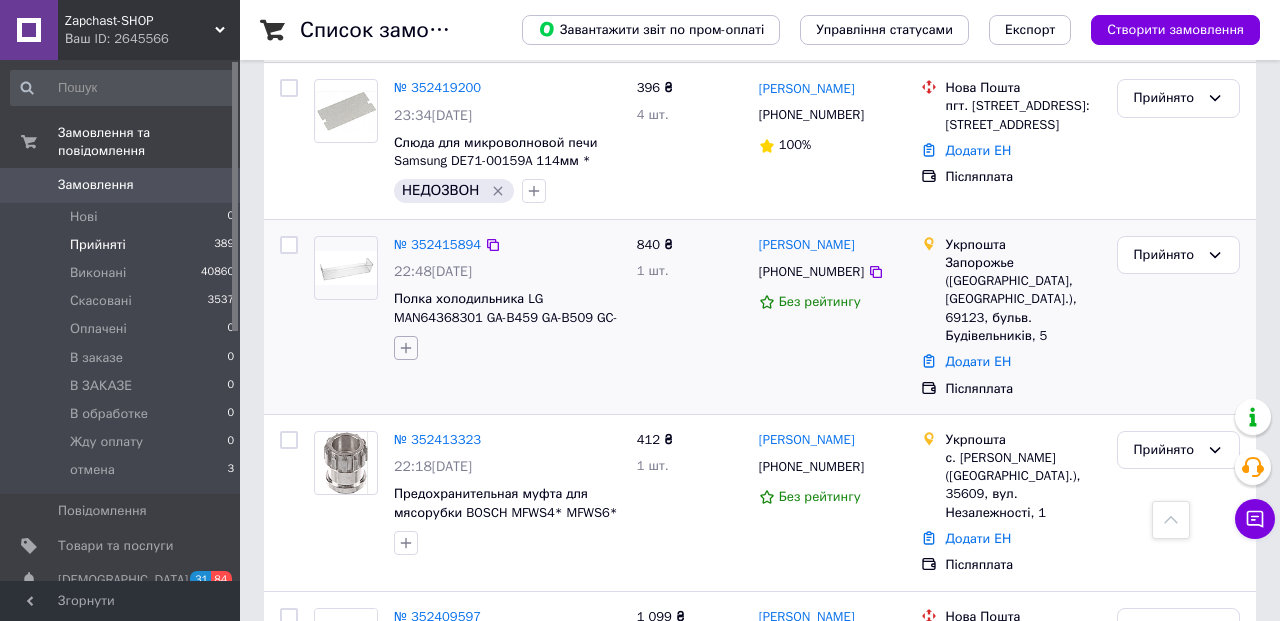 click 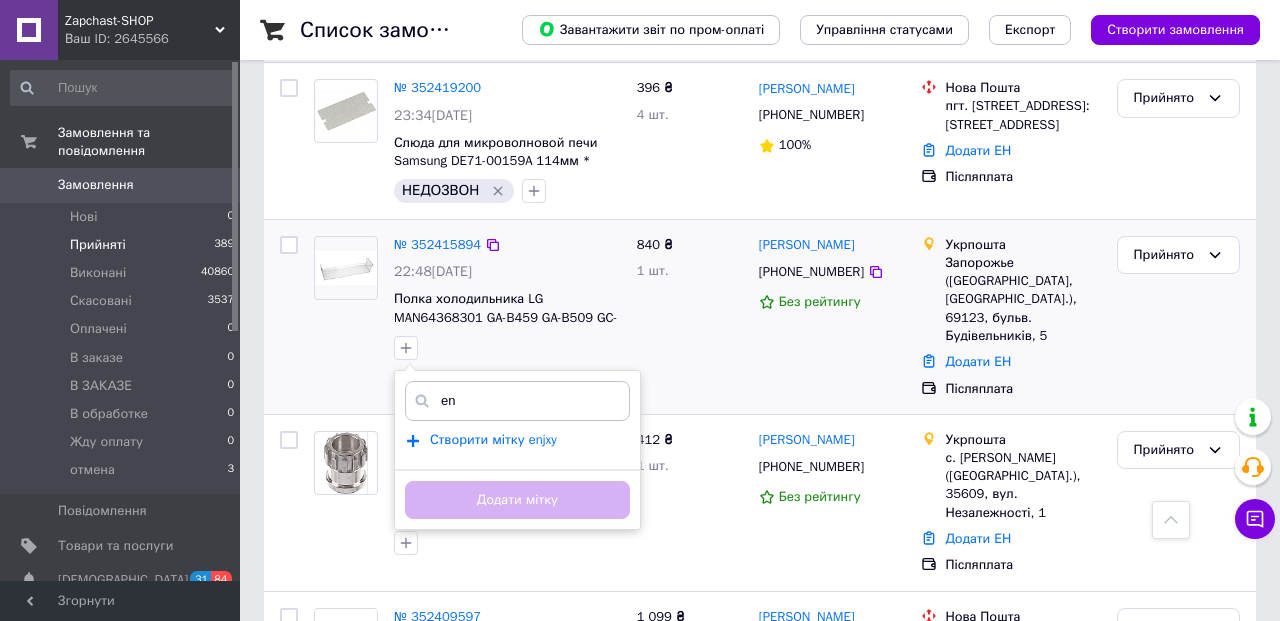 type on "e" 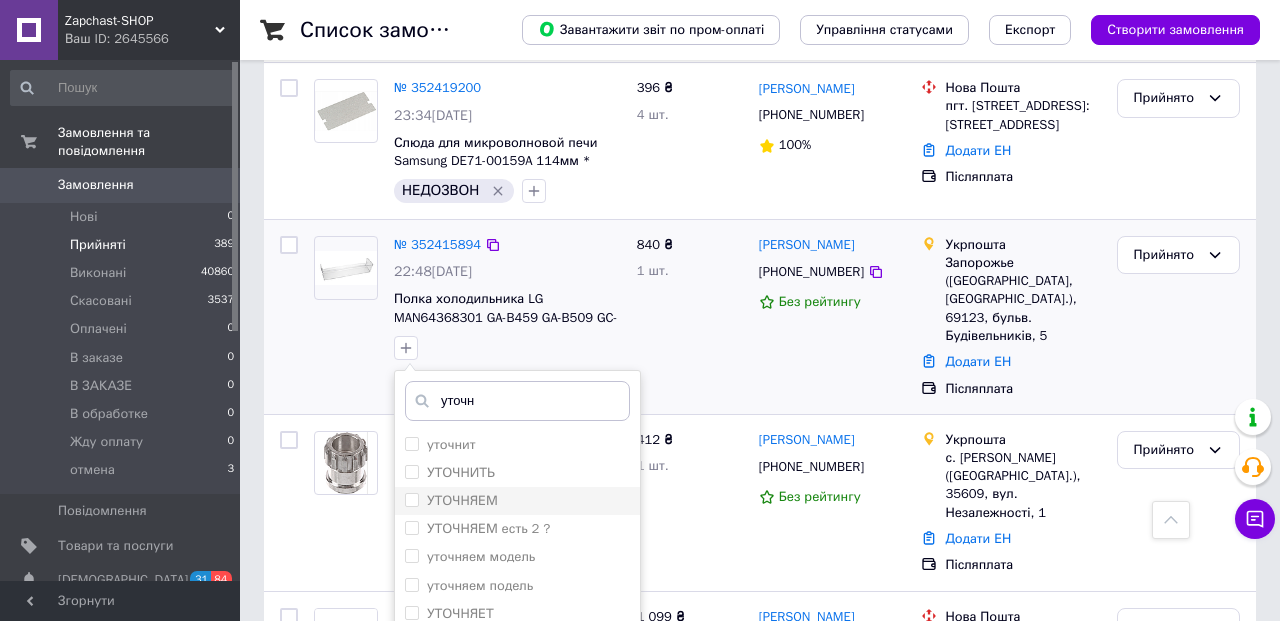 type on "уточн" 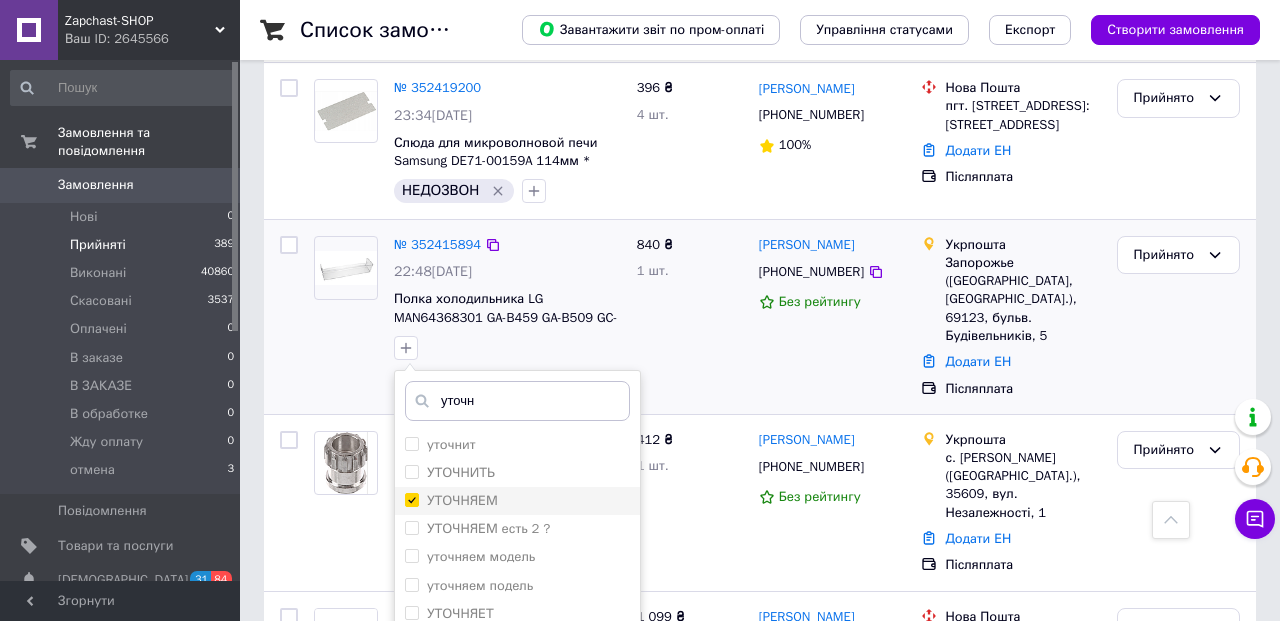checkbox on "true" 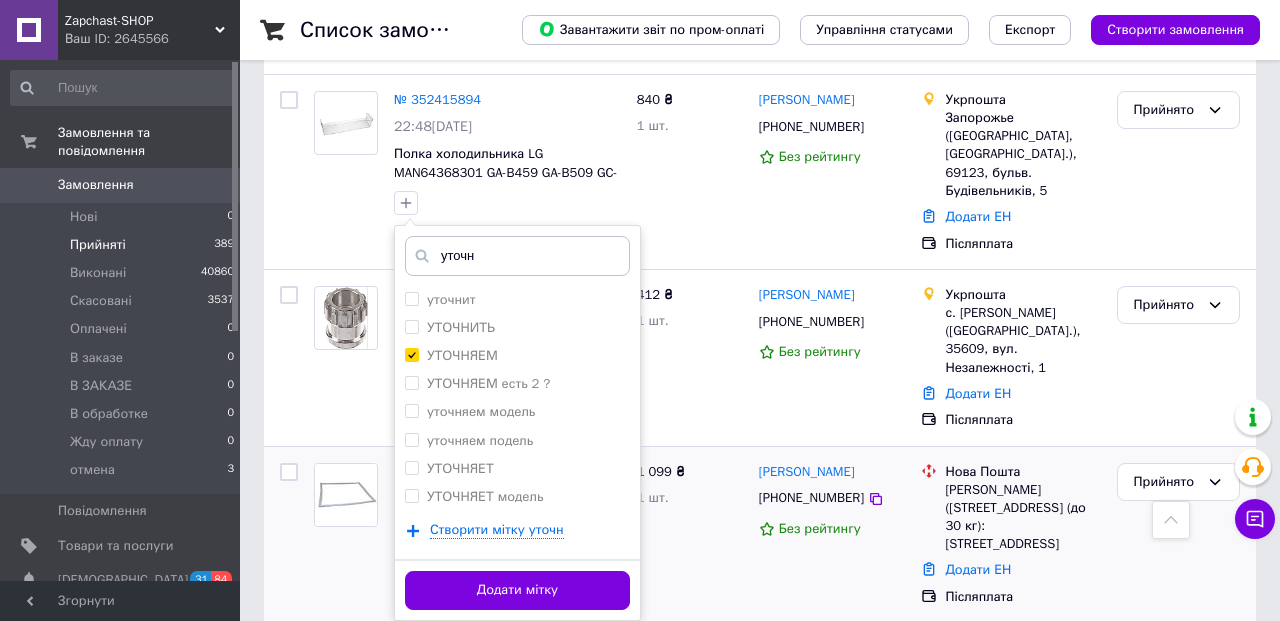 scroll, scrollTop: 793, scrollLeft: 0, axis: vertical 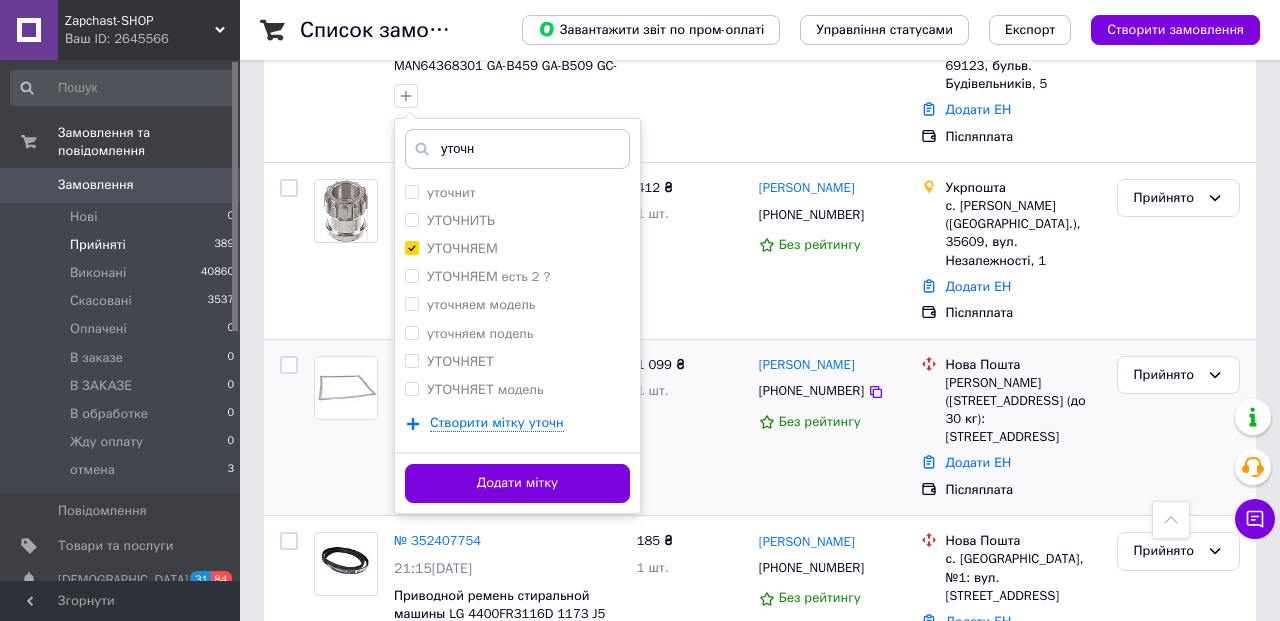 click on "Додати мітку" at bounding box center (517, 483) 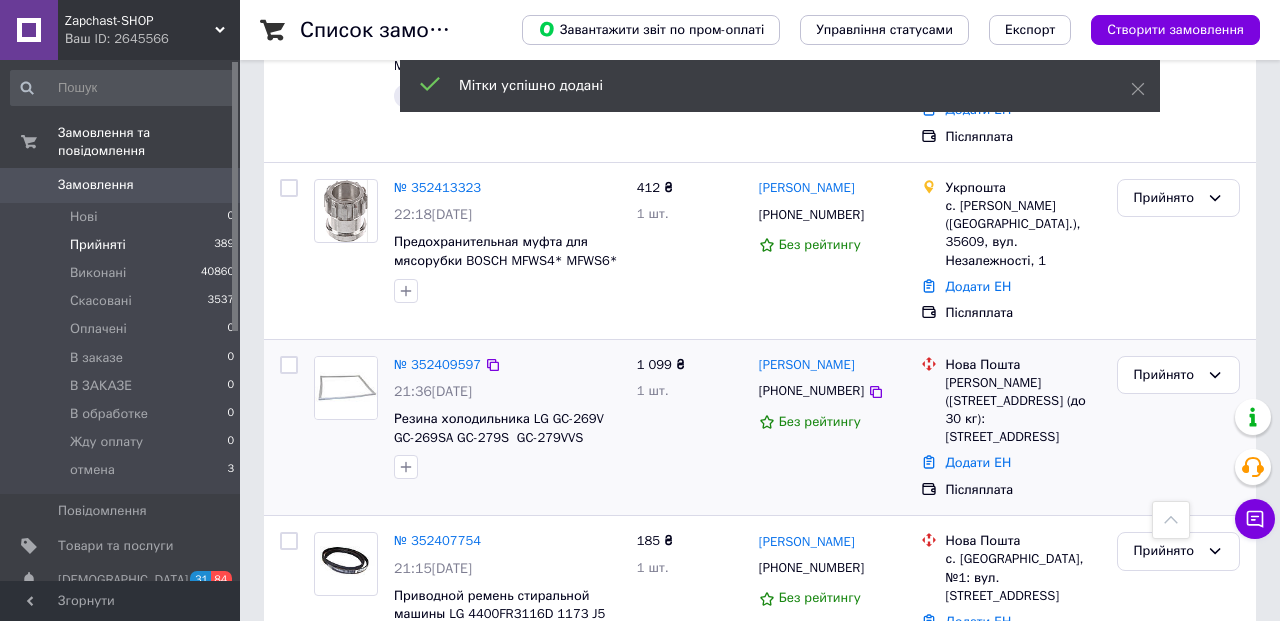 scroll, scrollTop: 697, scrollLeft: 0, axis: vertical 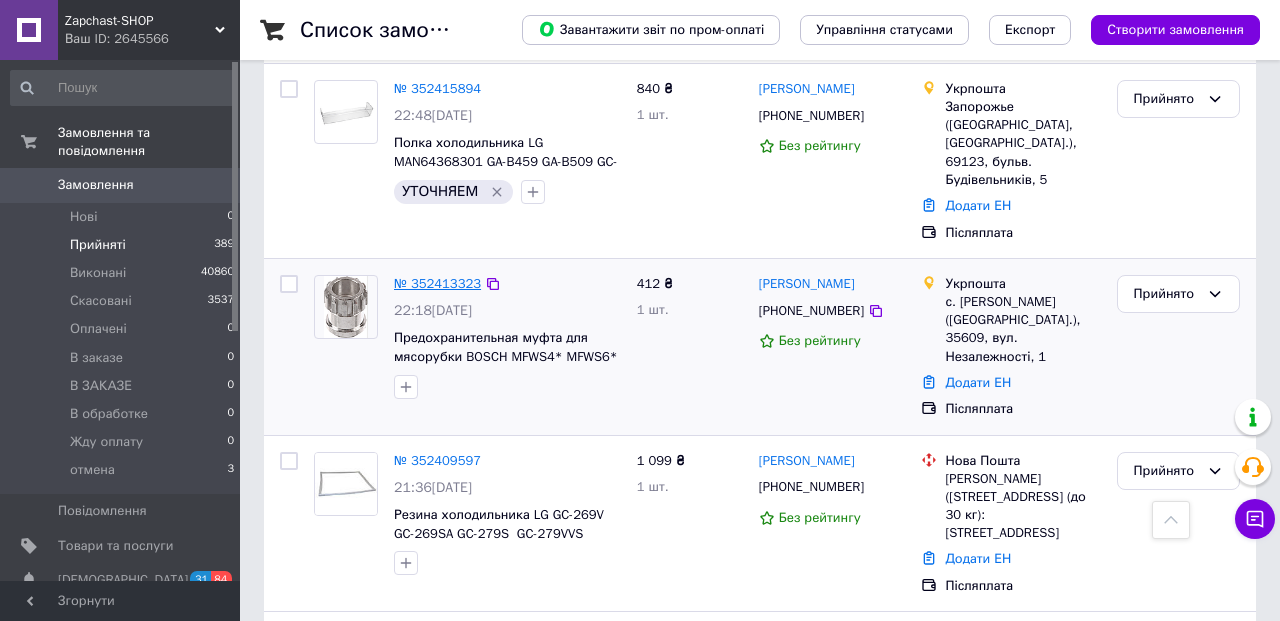 click on "№ 352413323" at bounding box center (437, 283) 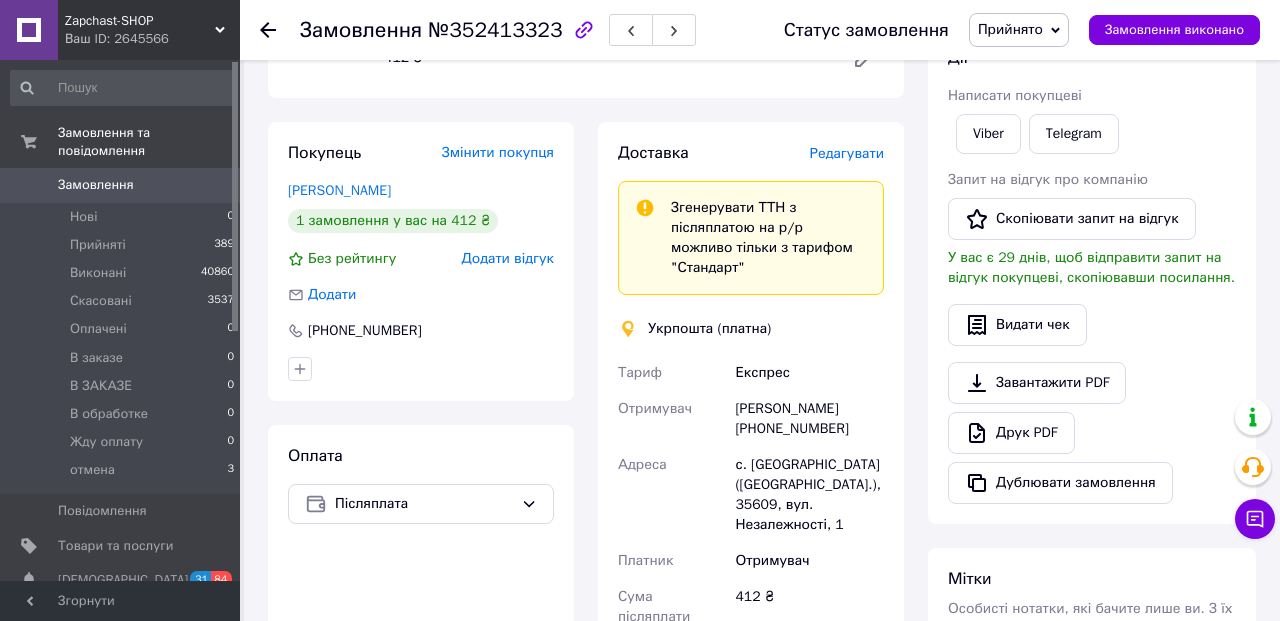scroll, scrollTop: 228, scrollLeft: 0, axis: vertical 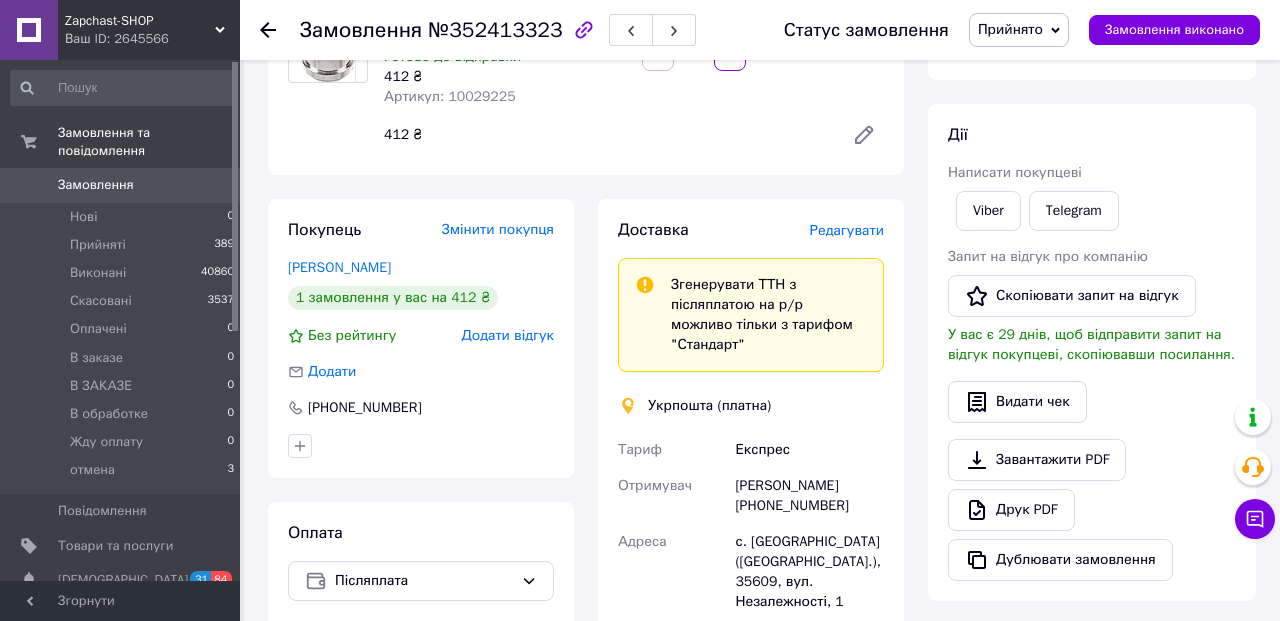 click on "Редагувати" at bounding box center [847, 230] 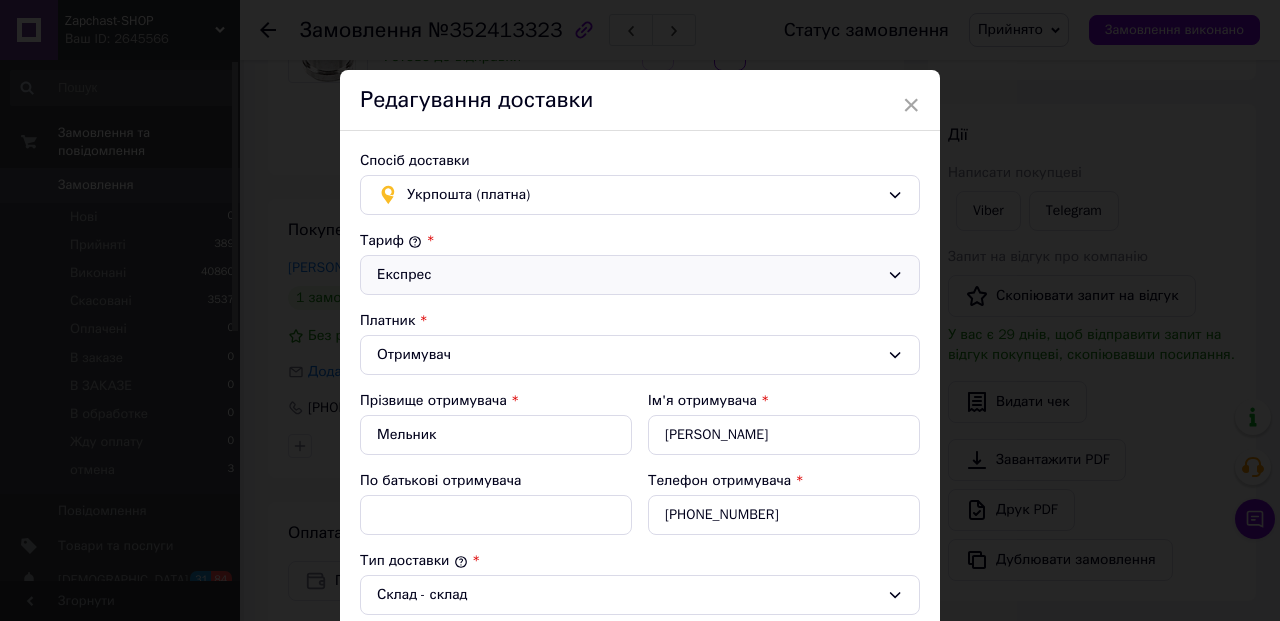 click on "Експрес" at bounding box center [628, 275] 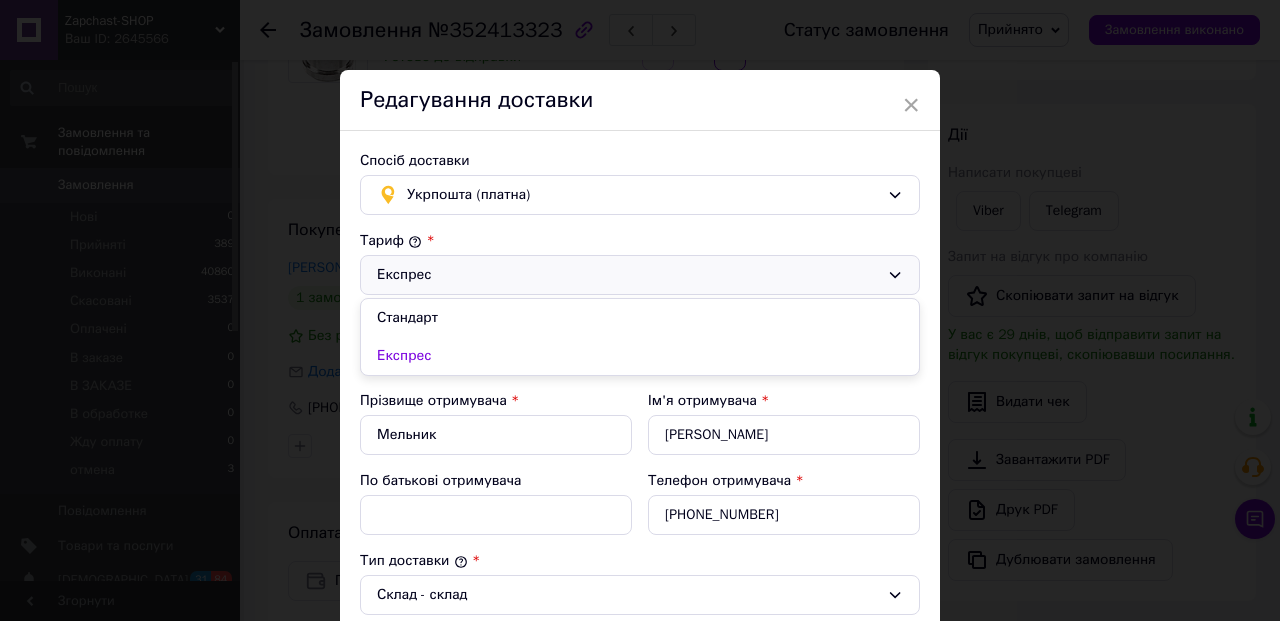 click on "Стандарт" at bounding box center (640, 318) 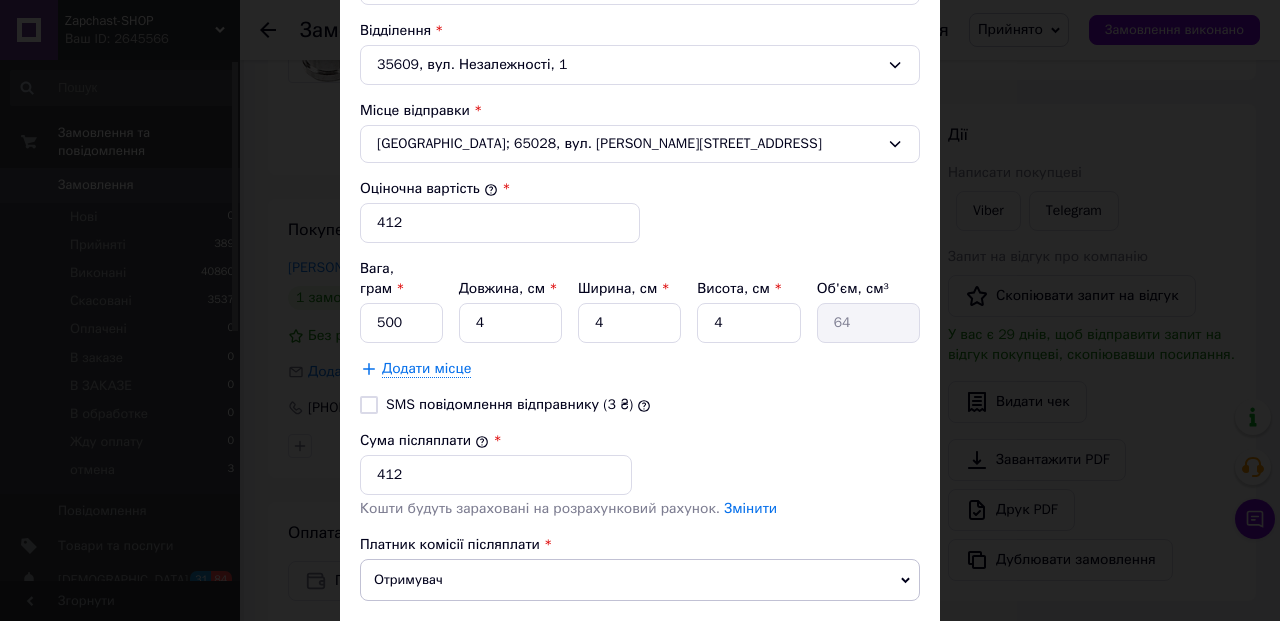 scroll, scrollTop: 723, scrollLeft: 0, axis: vertical 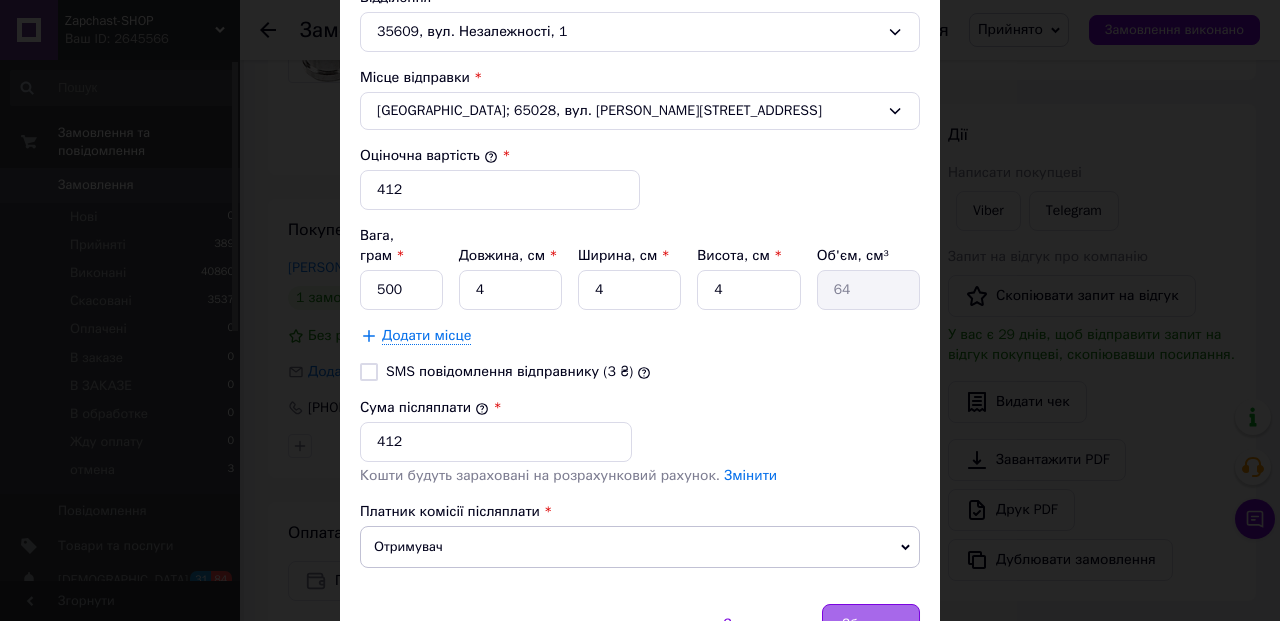 click on "Зберегти" at bounding box center (871, 624) 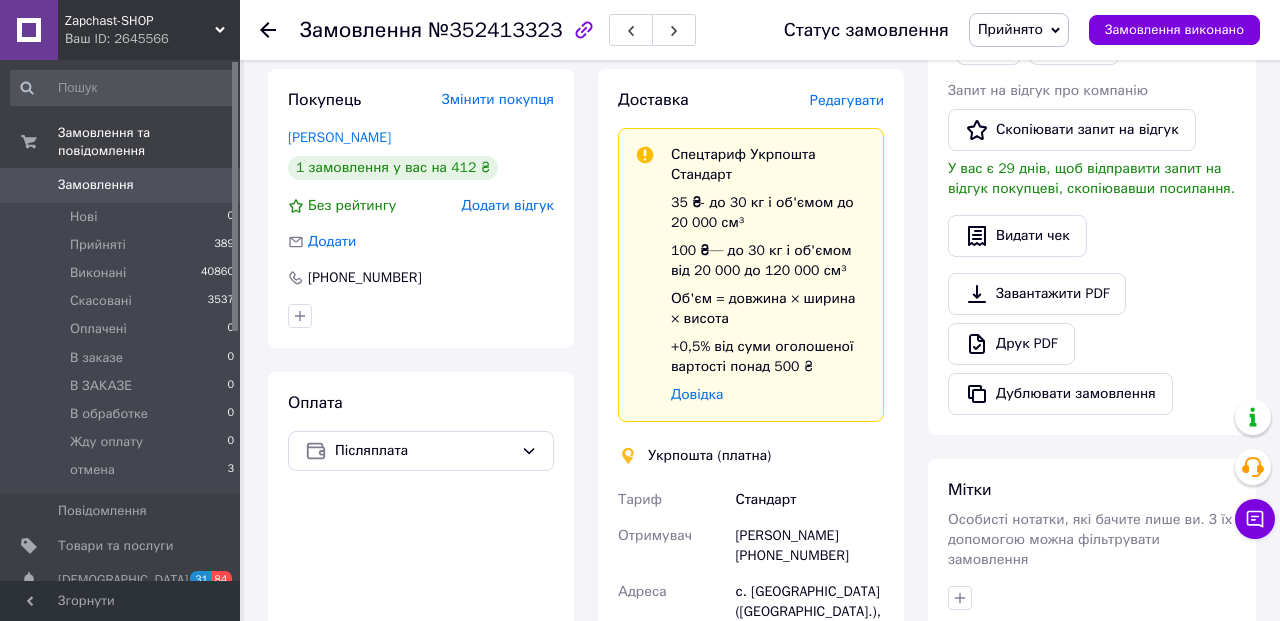 scroll, scrollTop: 276, scrollLeft: 0, axis: vertical 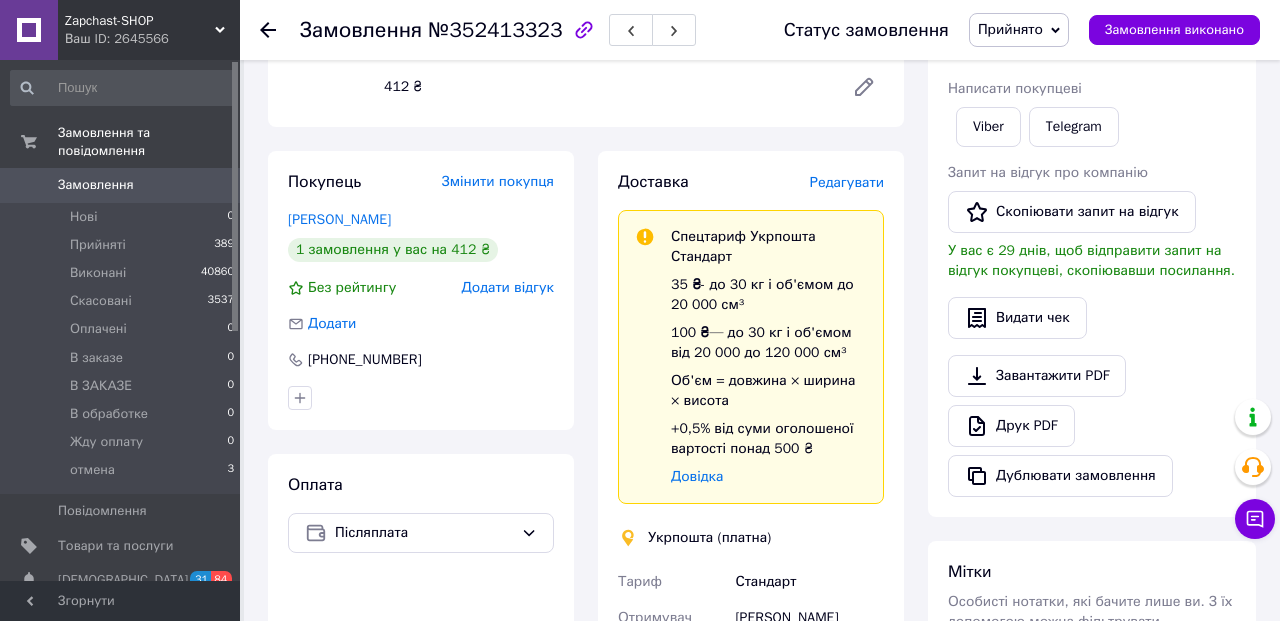 click on "Редагувати" at bounding box center [847, 182] 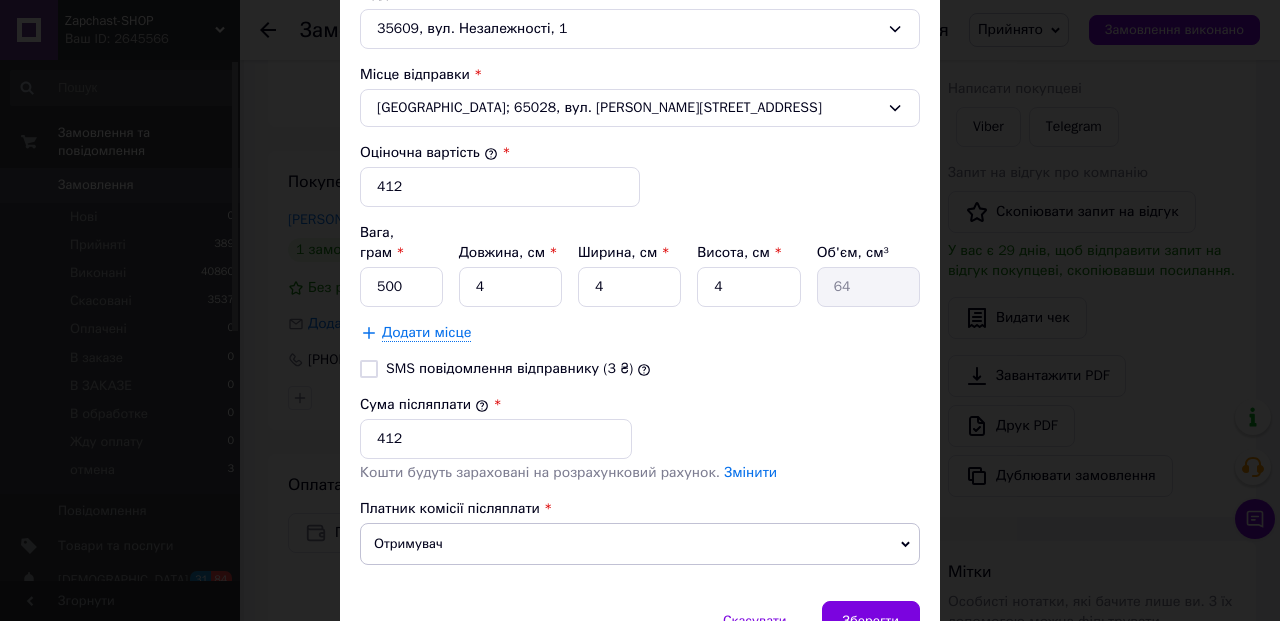 scroll, scrollTop: 783, scrollLeft: 0, axis: vertical 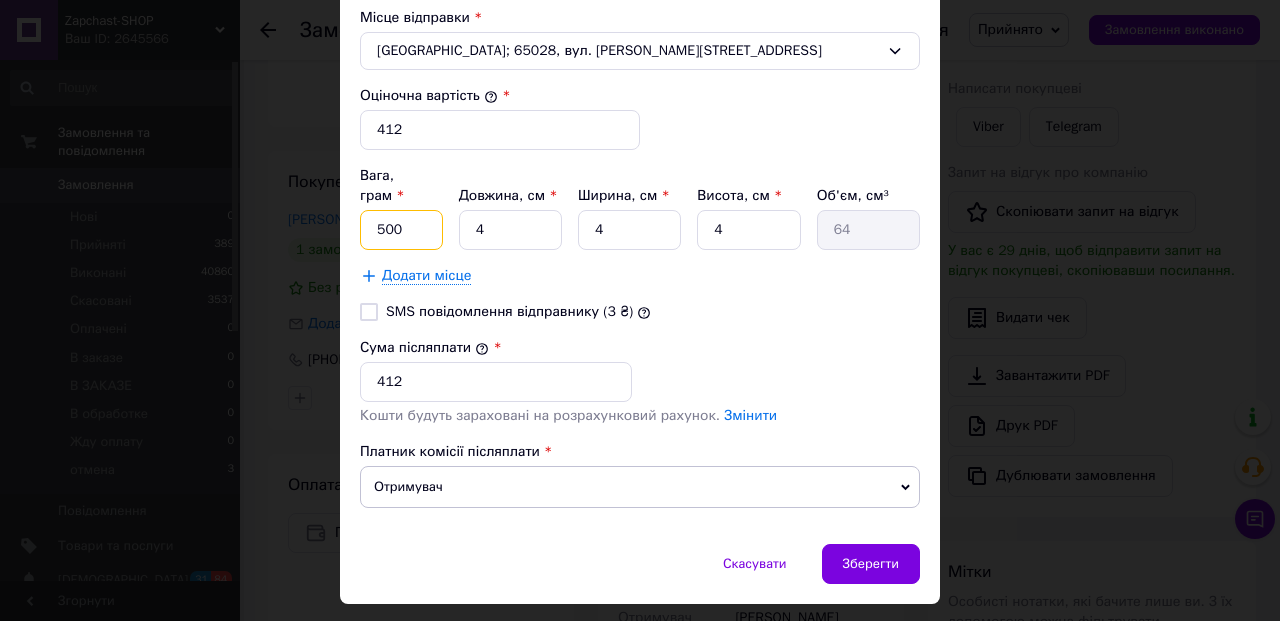 click on "500" at bounding box center [401, 230] 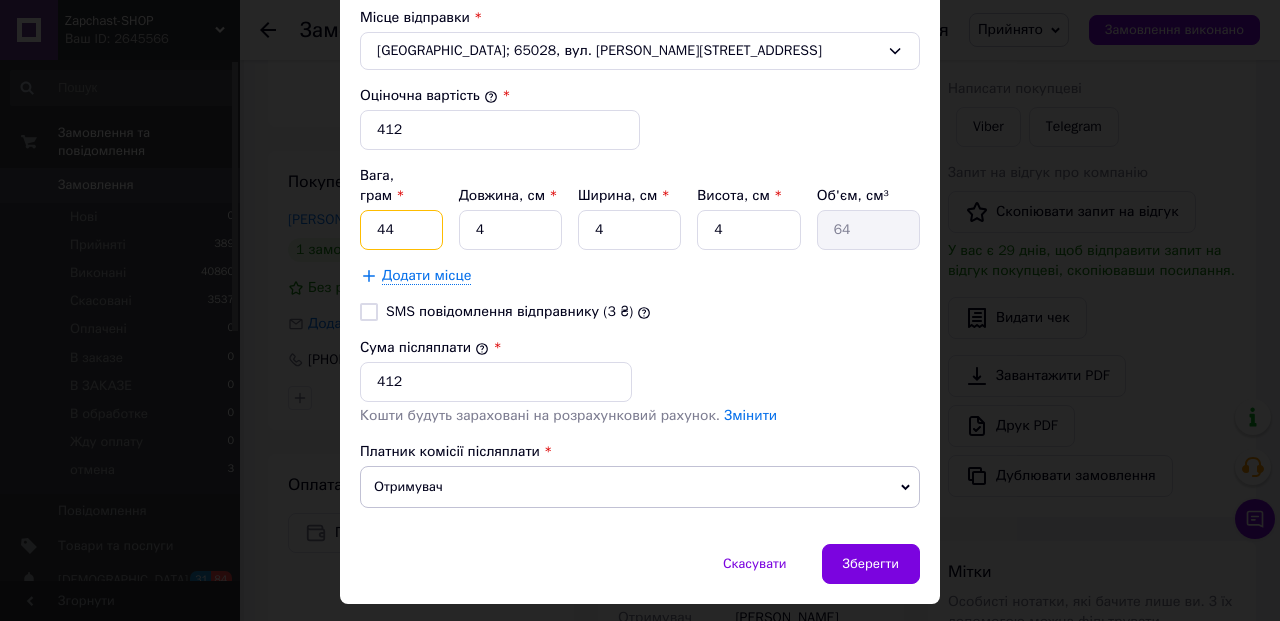type on "44" 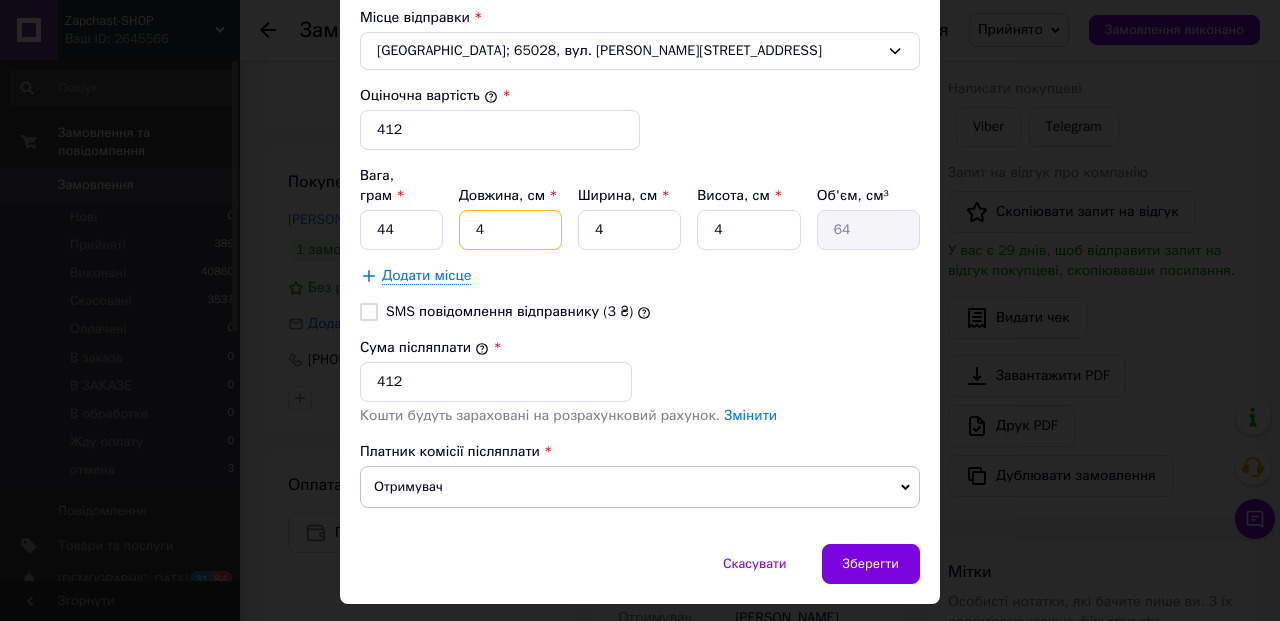 click on "4" at bounding box center [510, 230] 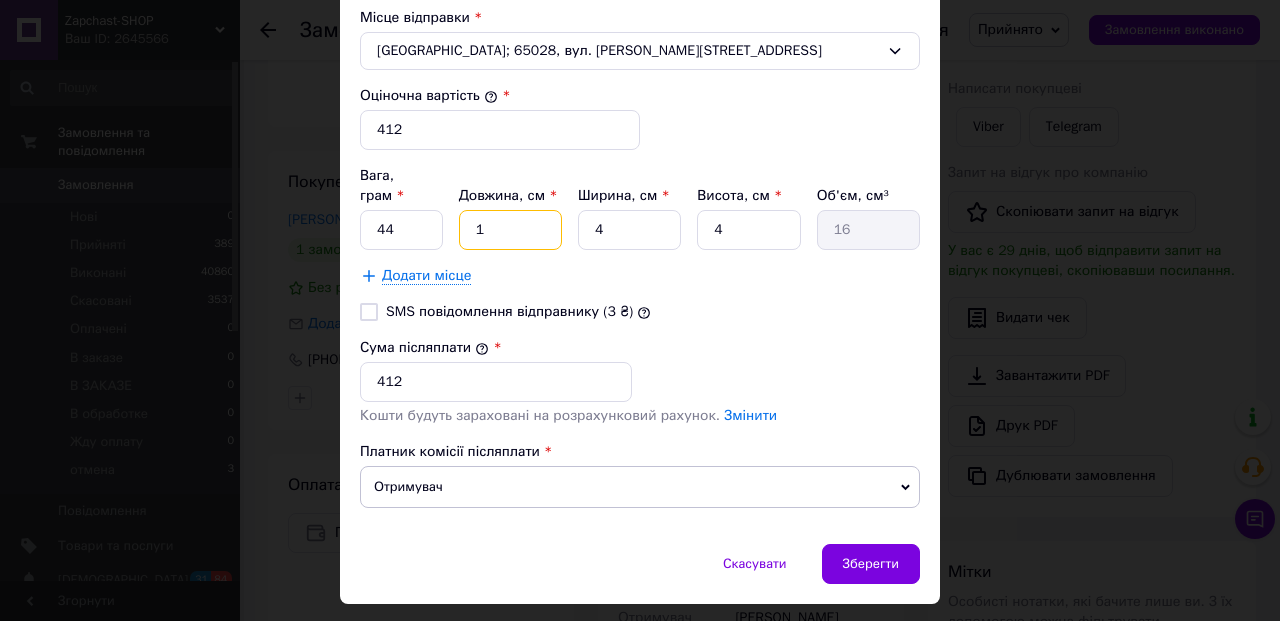 type on "15" 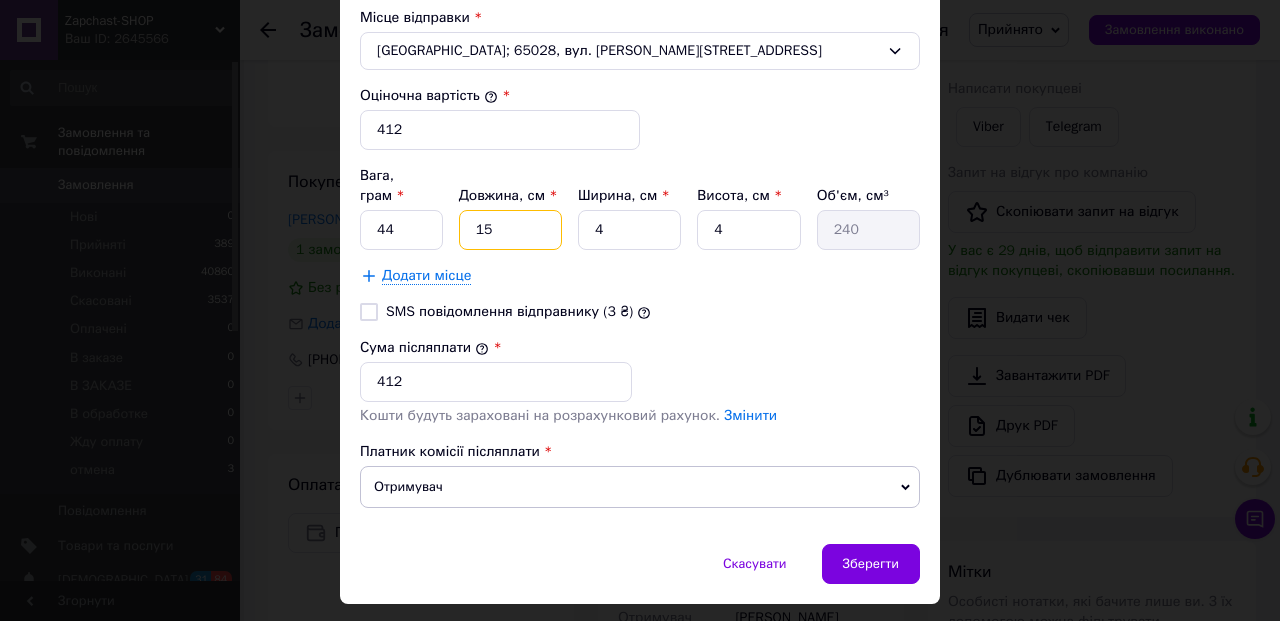 type on "15" 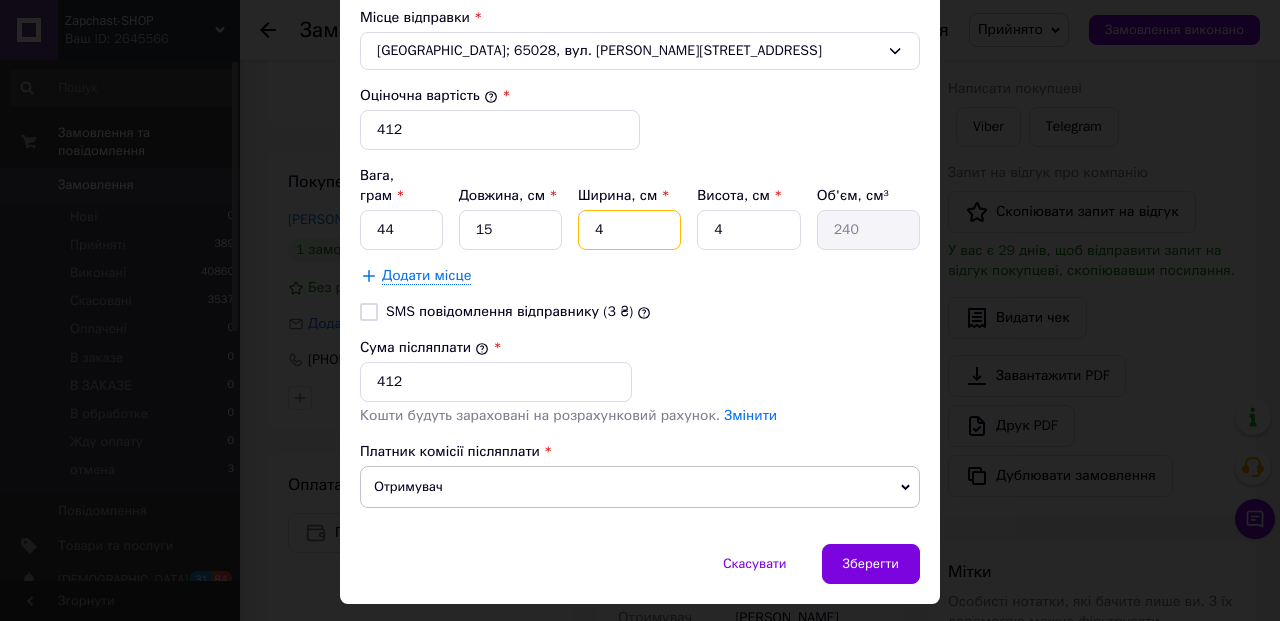 click on "4" at bounding box center [629, 230] 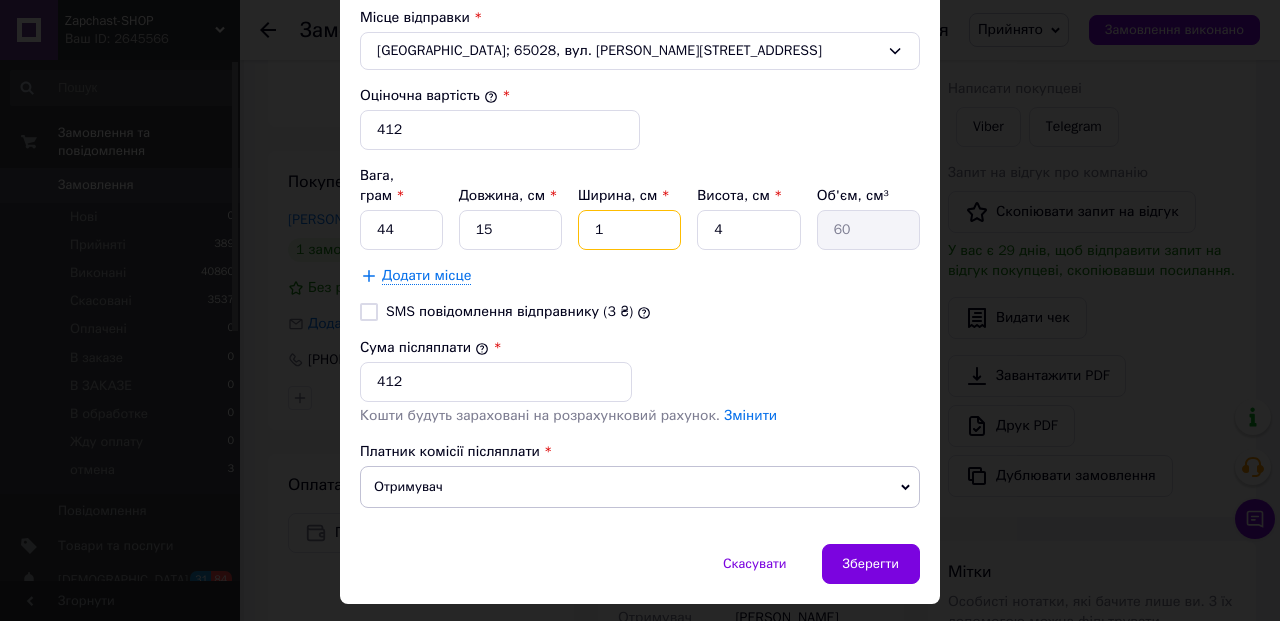 type on "15" 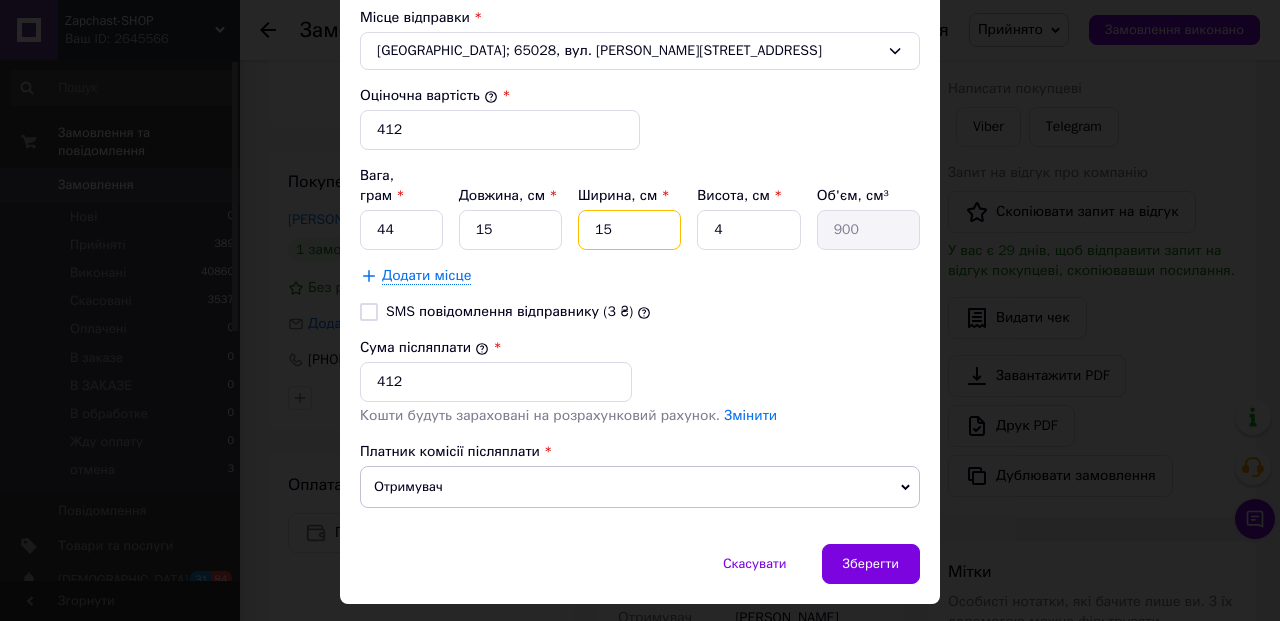type on "15" 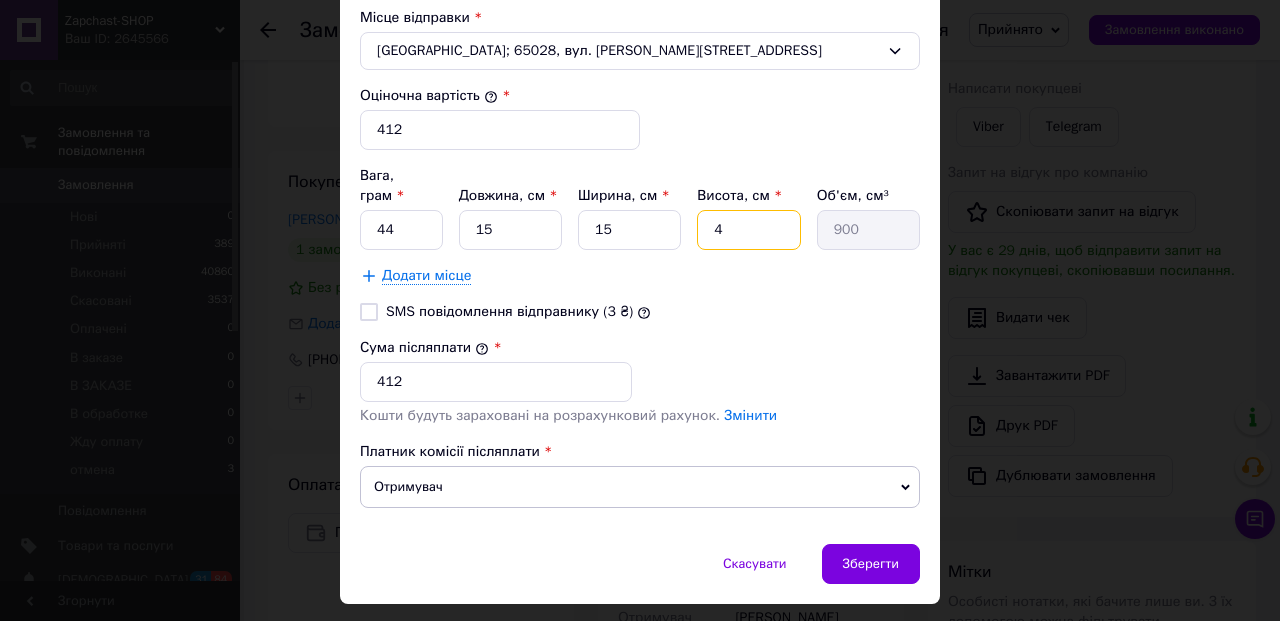 click on "4" at bounding box center (748, 230) 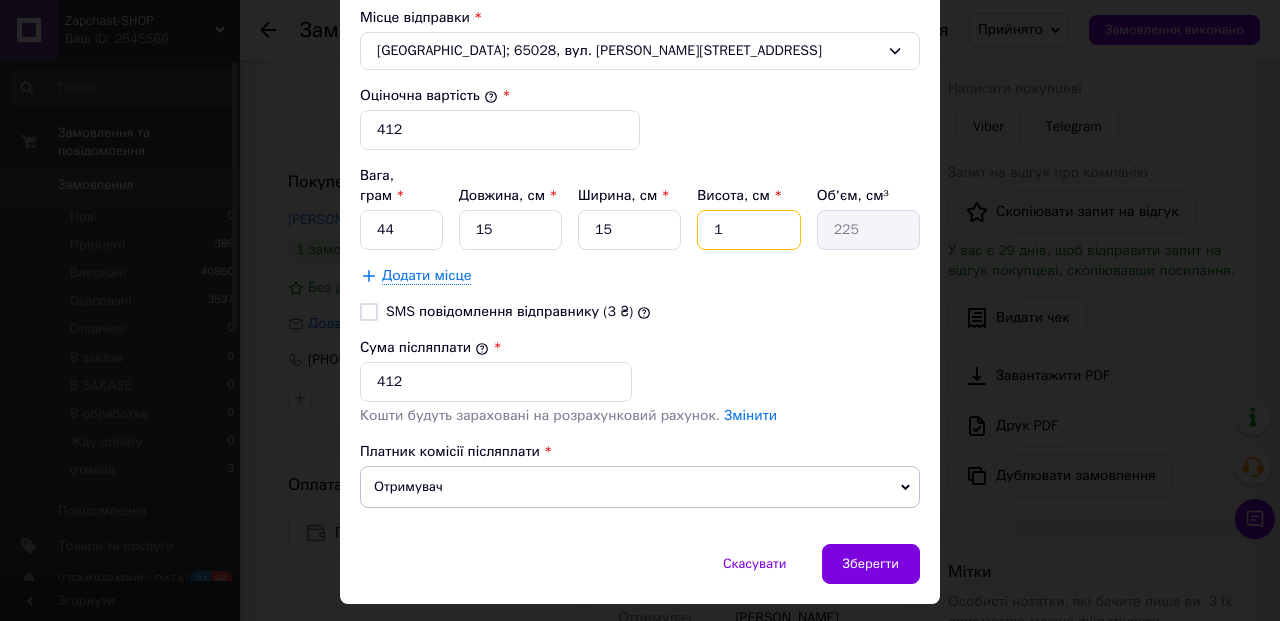 type on "14" 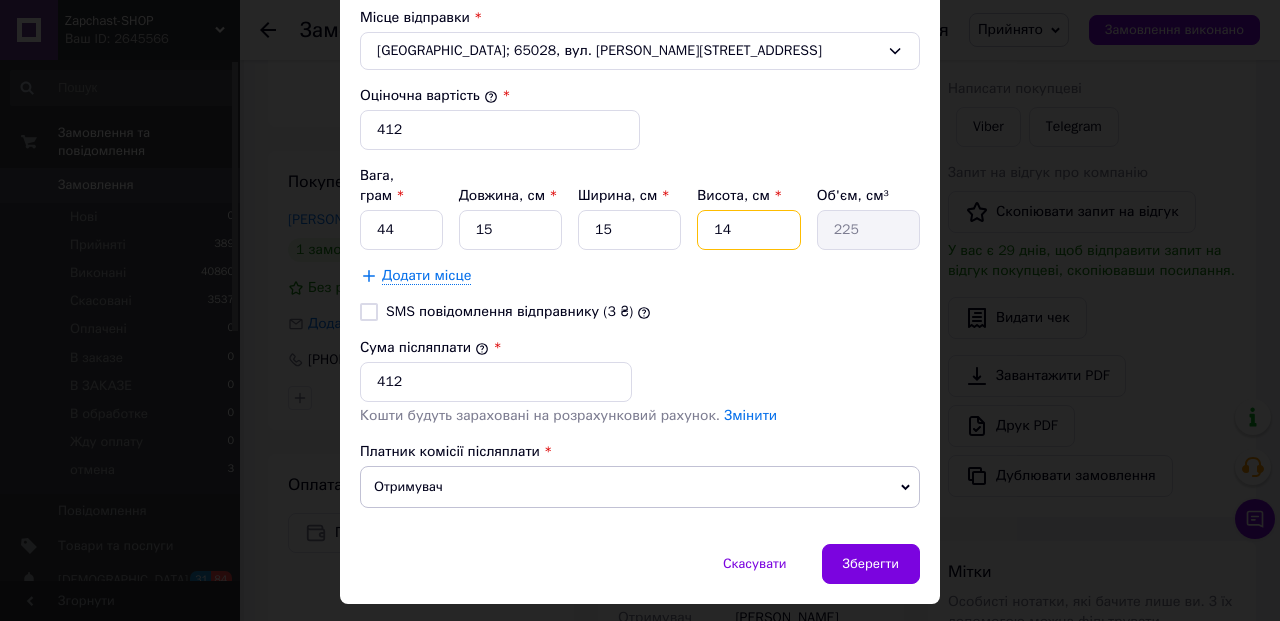 type on "3150" 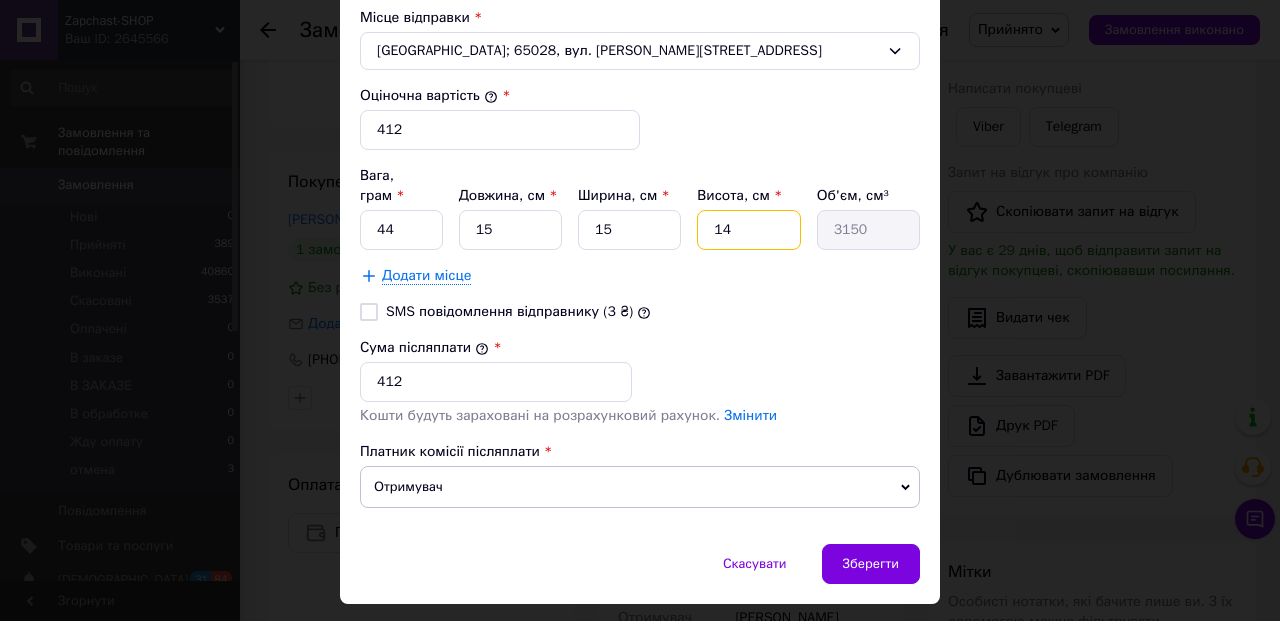 scroll, scrollTop: 816, scrollLeft: 0, axis: vertical 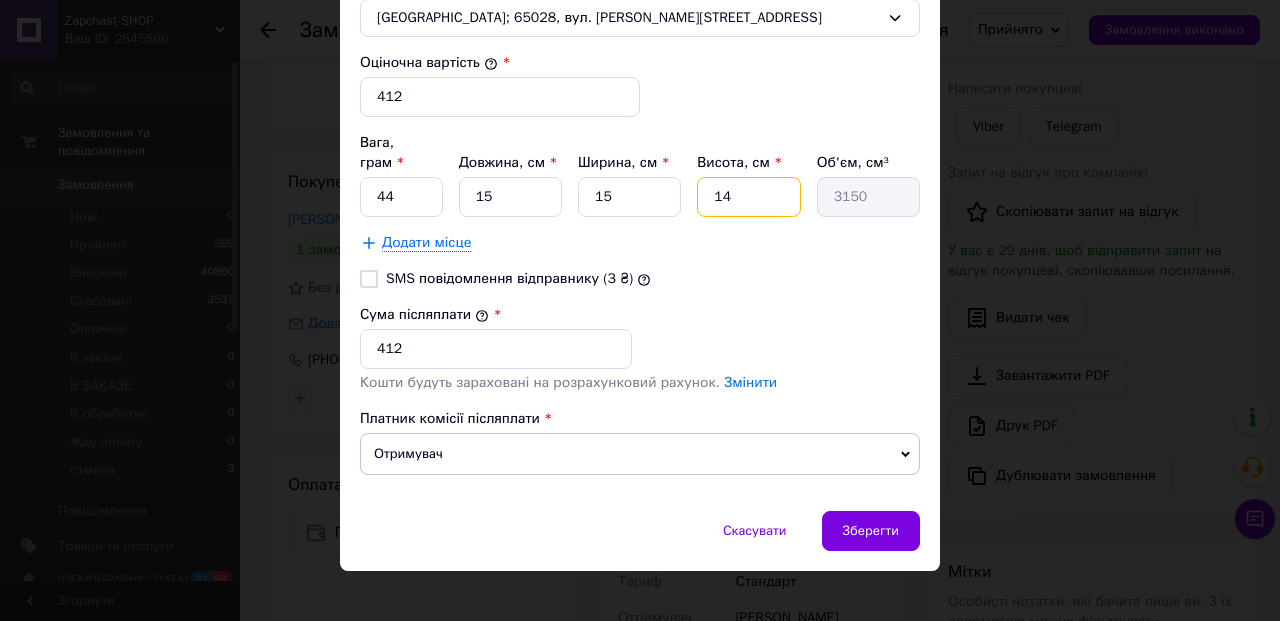 click on "14" at bounding box center (748, 197) 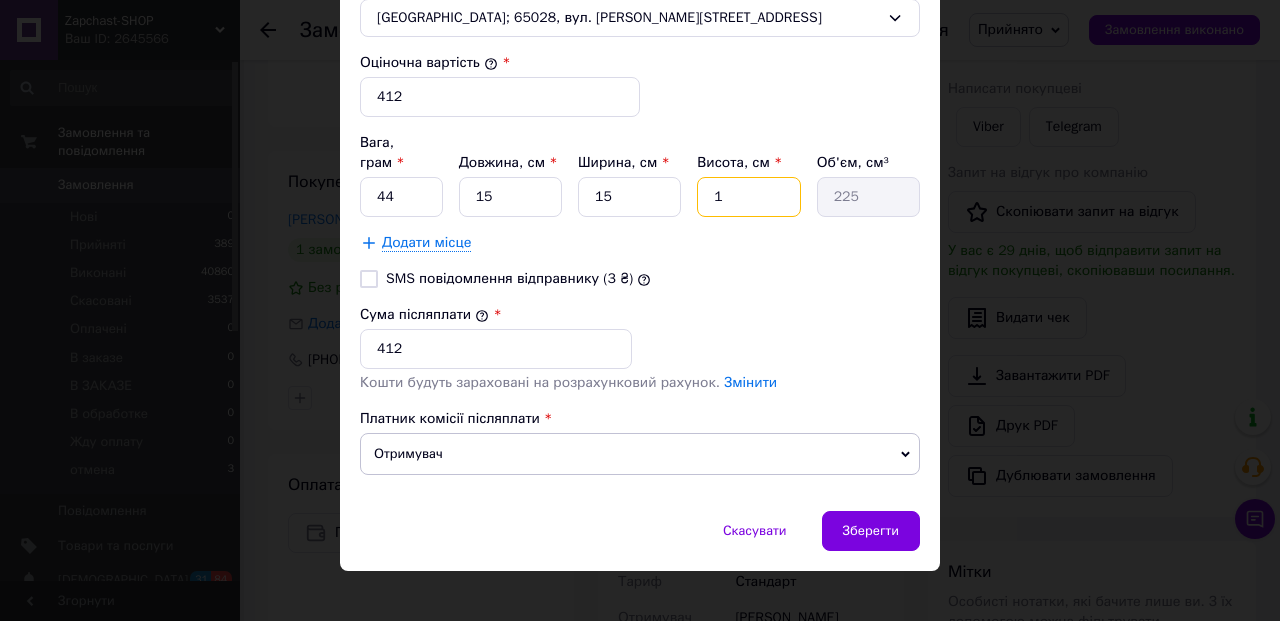 type on "1" 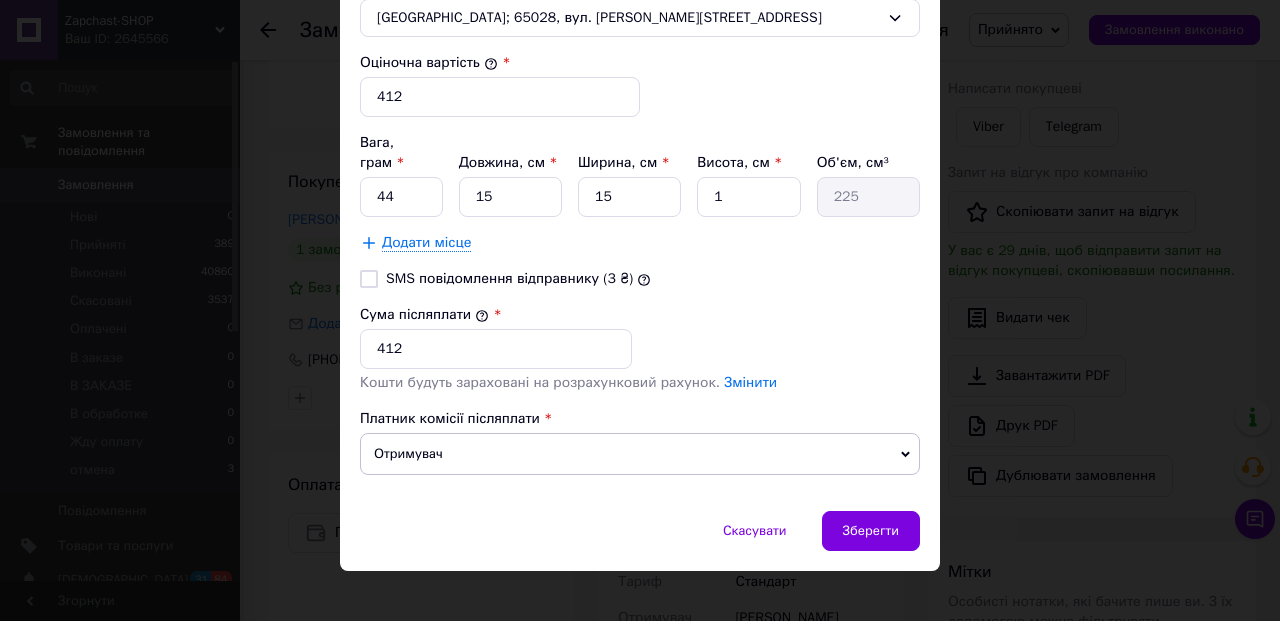 click on "[PERSON_NAME]     * [PERSON_NAME]   * Отримувач Прізвище отримувача   * [PERSON_NAME] Ім'я отримувача   * [PERSON_NAME] батькові отримувача Телефон отримувача   * [PHONE_NUMBER] Тип доставки     * Склад - склад Місто с. [GEOGRAPHIC_DATA] ([GEOGRAPHIC_DATA].) Відділення 35609, вул. Незалежності, 1 Місце відправки   * [GEOGRAPHIC_DATA]; 65028, вул. [PERSON_NAME], 56А Оціночна вартість     * 412 Вага, грам   * 44 Довжина, см   * 15 Ширина, см   * 15 Висота, см   * 1 Об'єм, см³ 225 Додати місце SMS повідомлення відправнику (3 ₴)   Сума післяплати     * 412 Кошти будуть зараховані на розрахунковий рахунок.   Змінити Платник комісії післяплати" at bounding box center [640, -47] 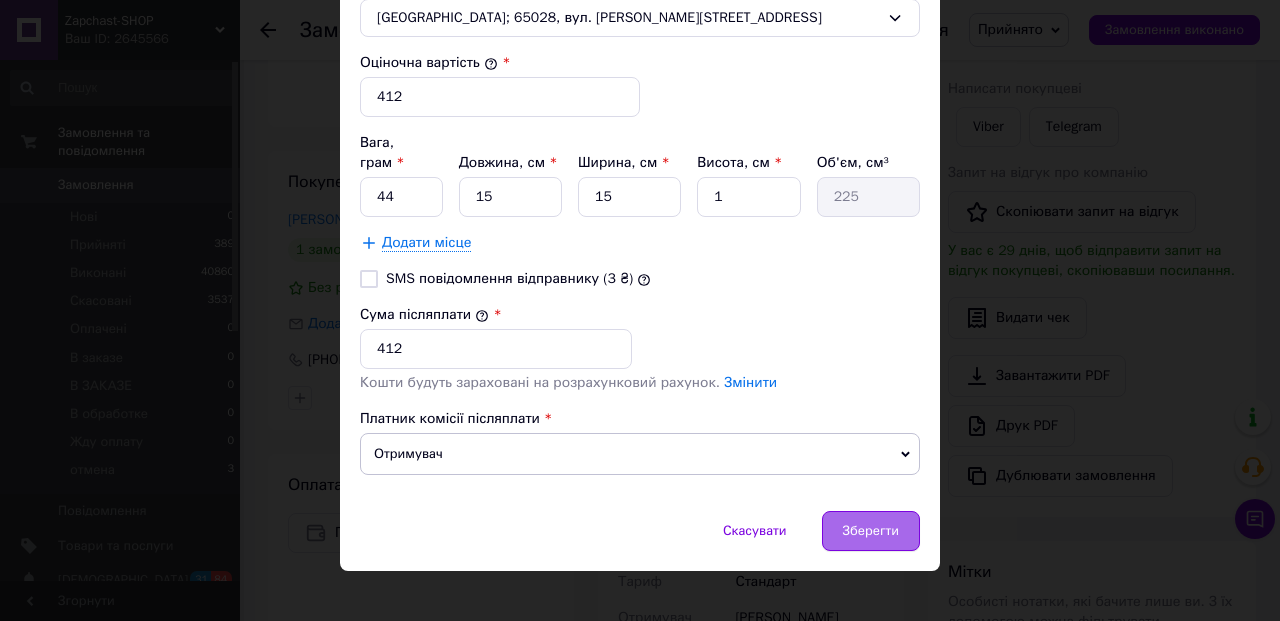 click on "Зберегти" at bounding box center (871, 531) 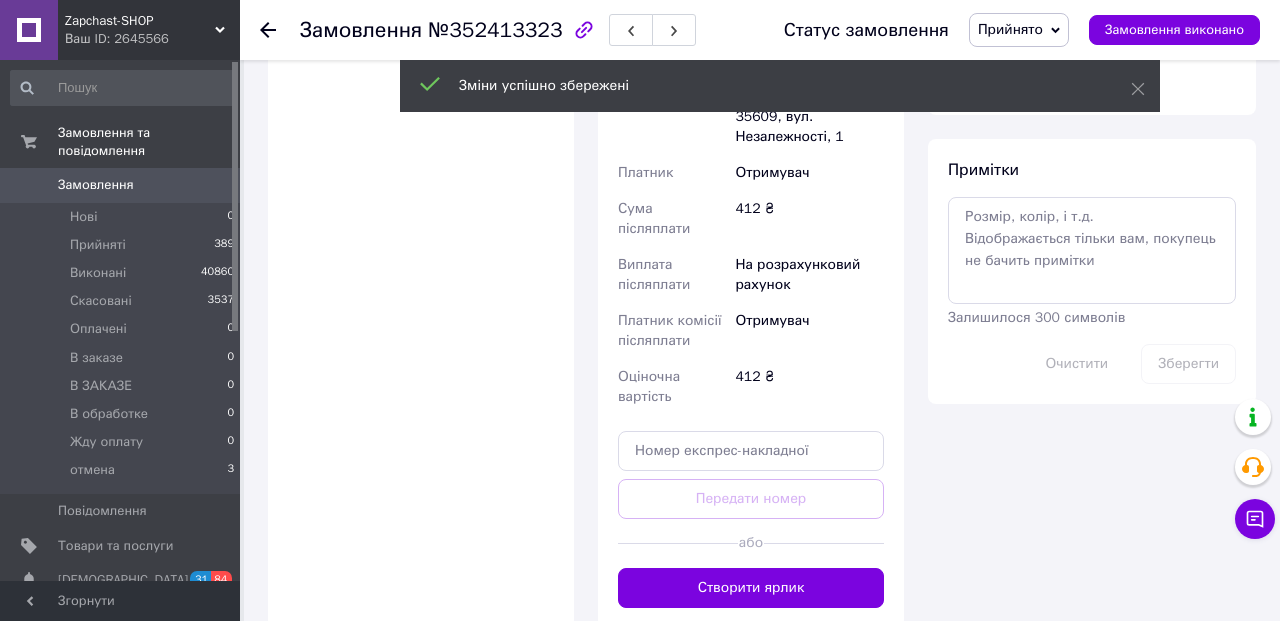 scroll, scrollTop: 876, scrollLeft: 0, axis: vertical 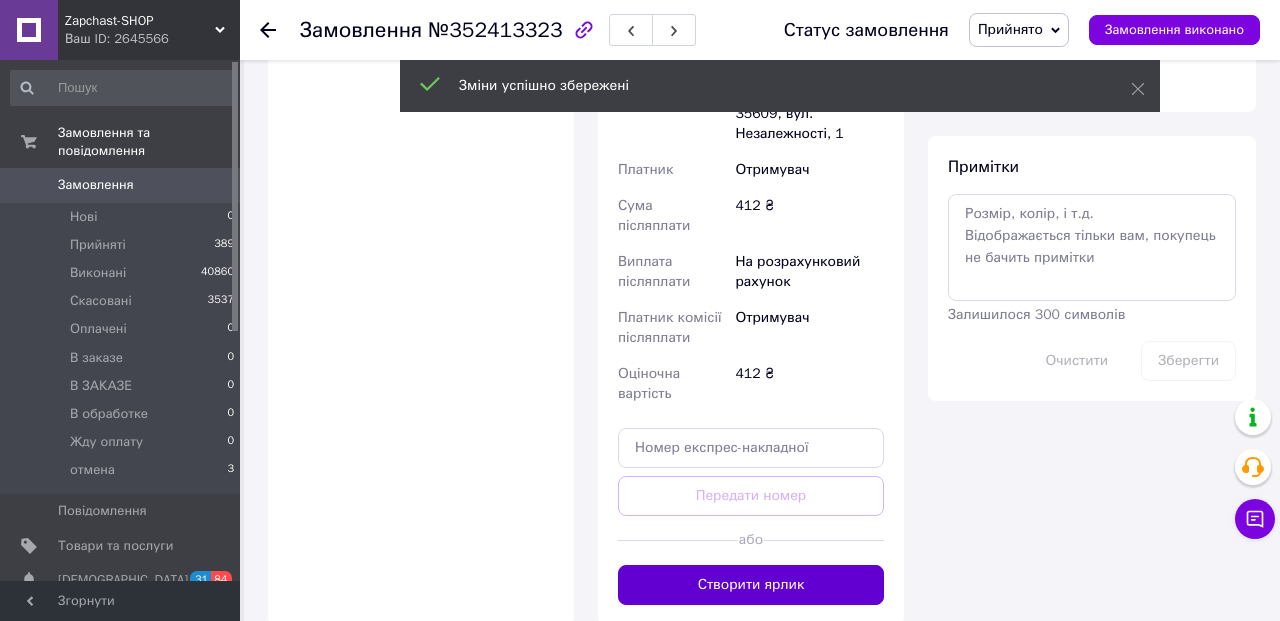 click on "Створити ярлик" at bounding box center [751, 585] 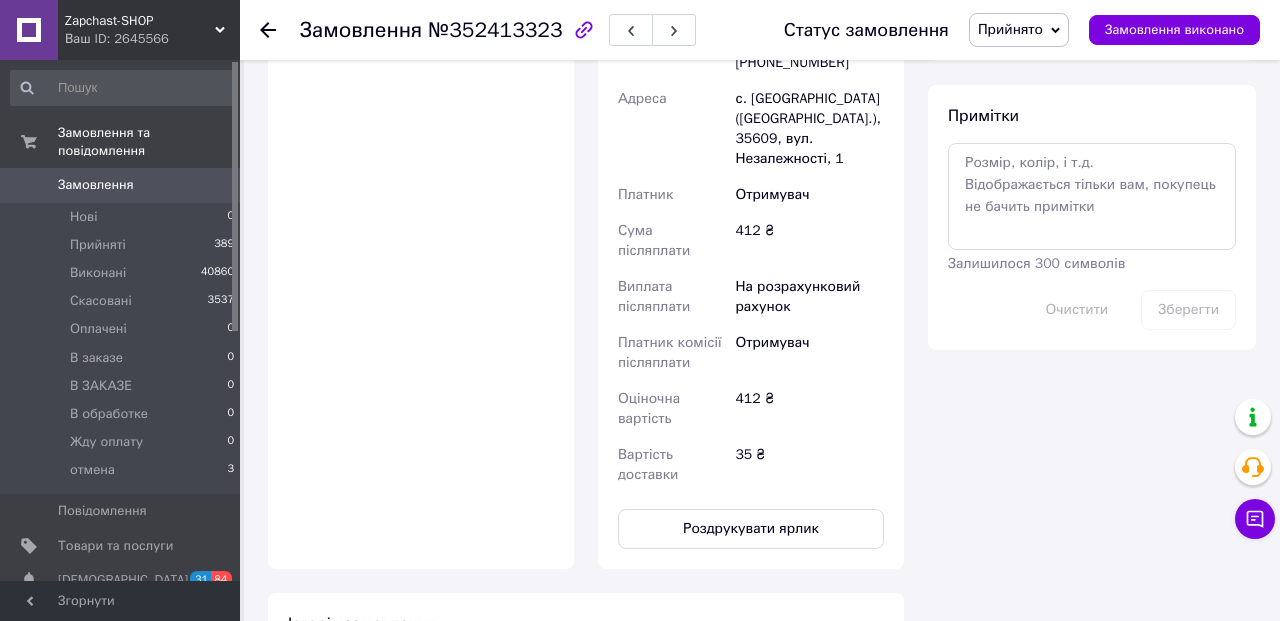 scroll, scrollTop: 1019, scrollLeft: 0, axis: vertical 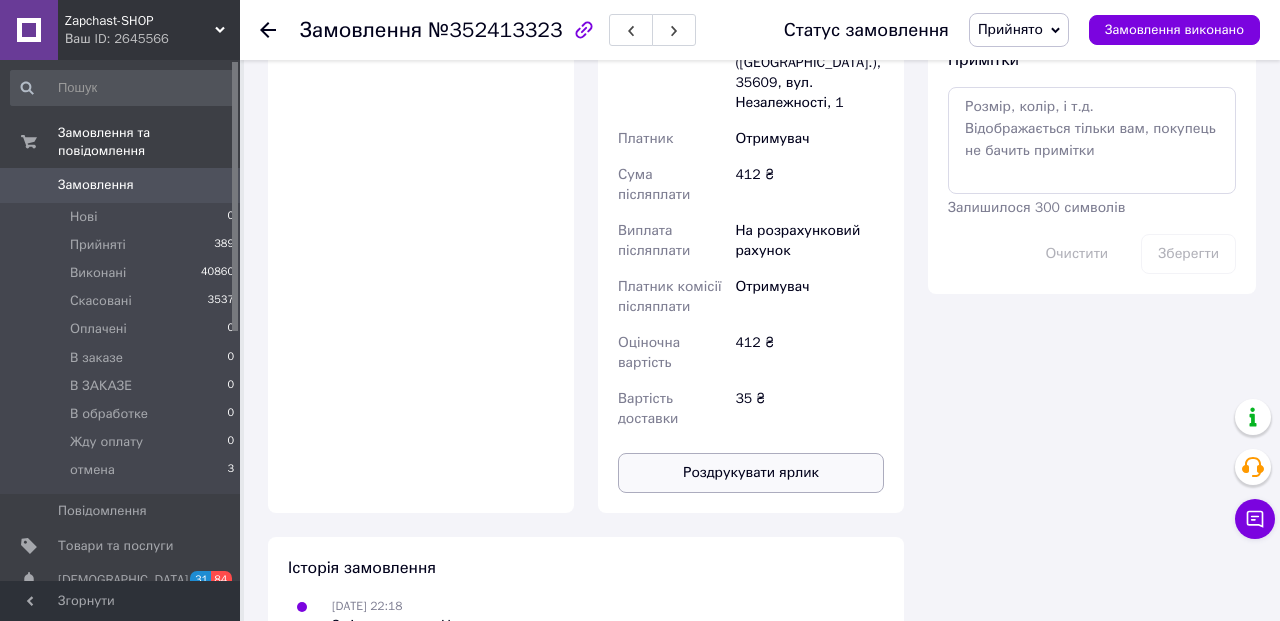 click on "Роздрукувати ярлик" at bounding box center (751, 473) 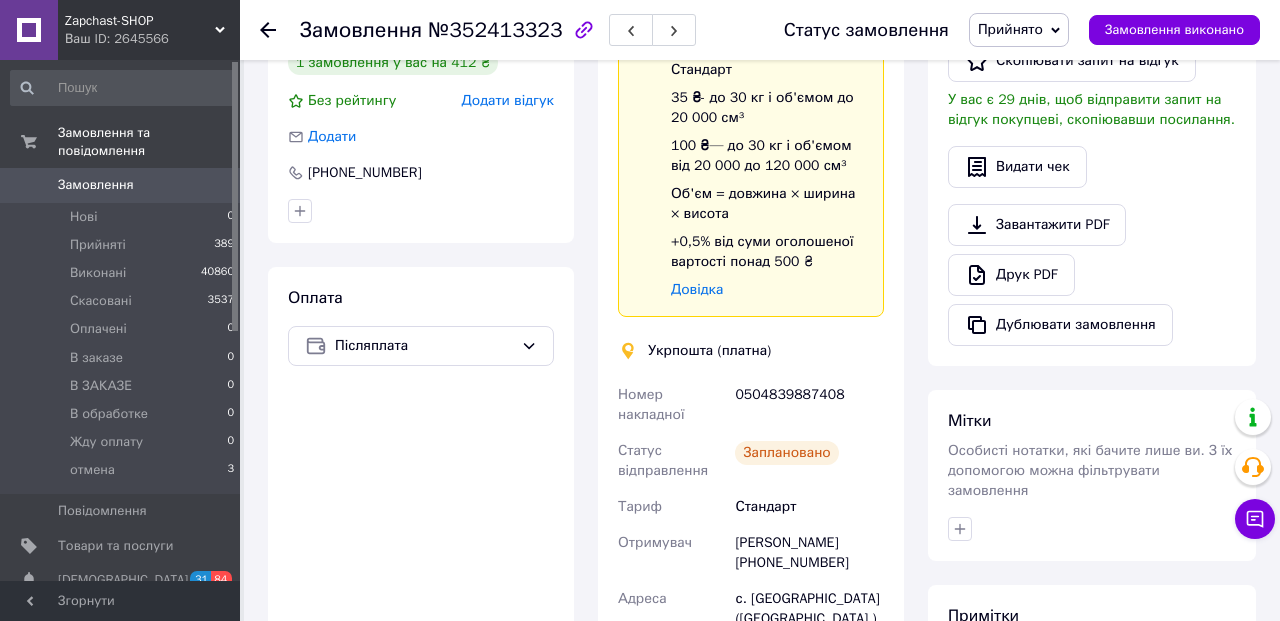 scroll, scrollTop: 0, scrollLeft: 0, axis: both 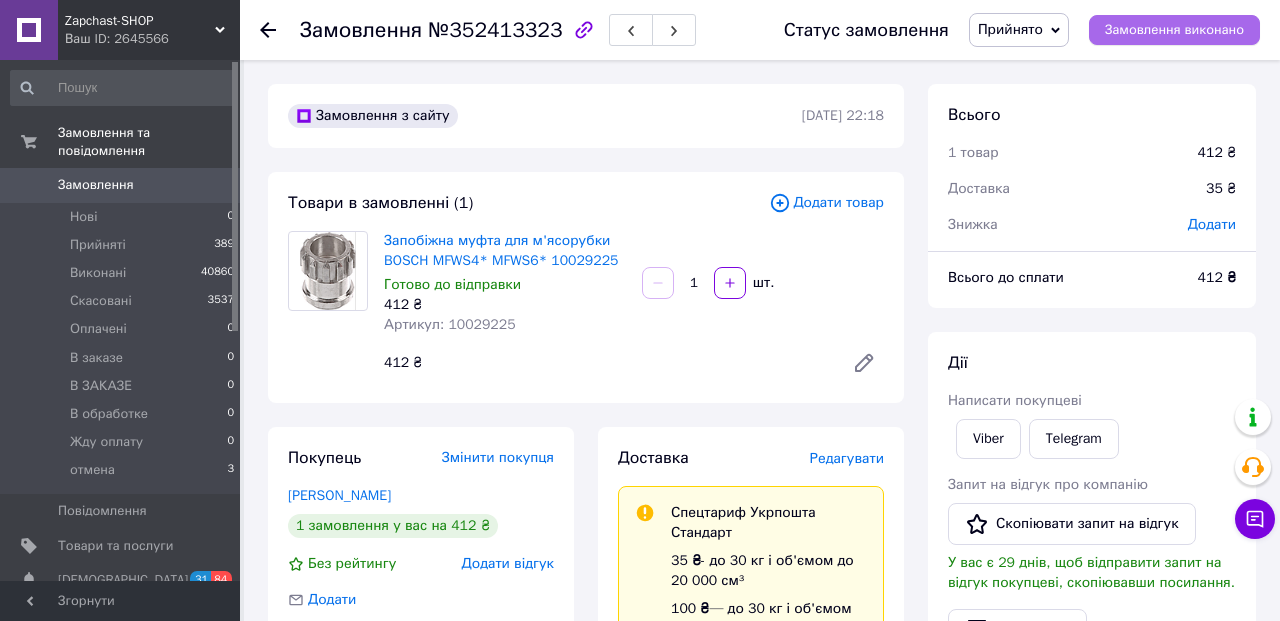 click on "Замовлення виконано" at bounding box center (1174, 30) 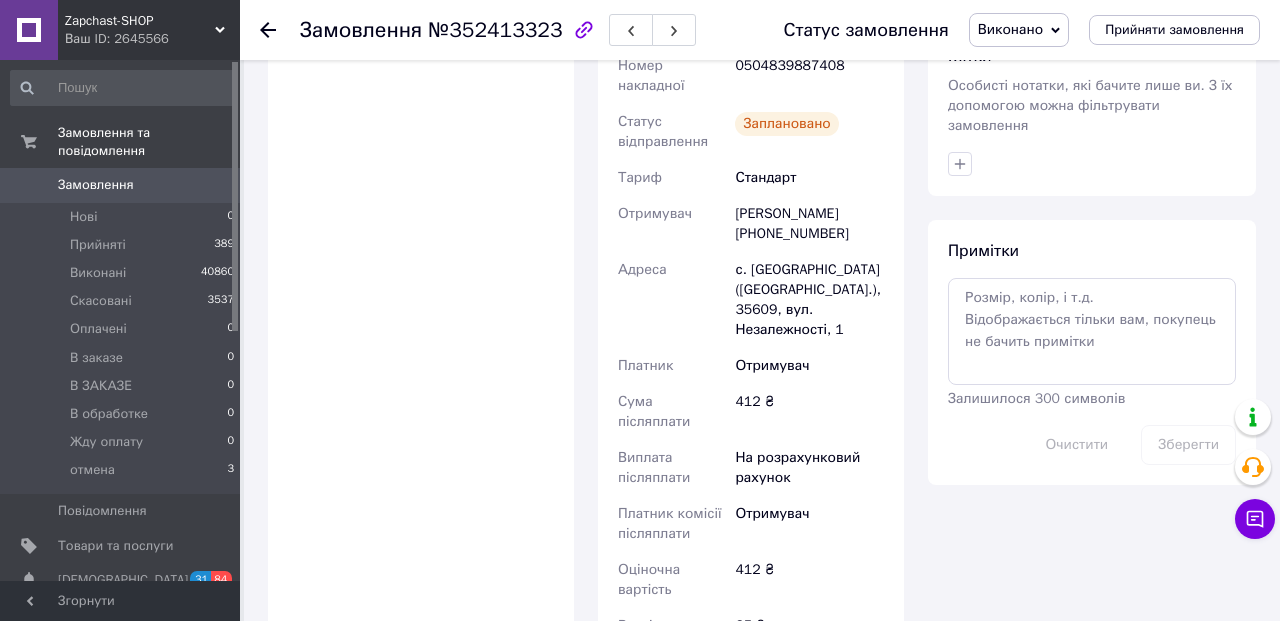scroll, scrollTop: 794, scrollLeft: 0, axis: vertical 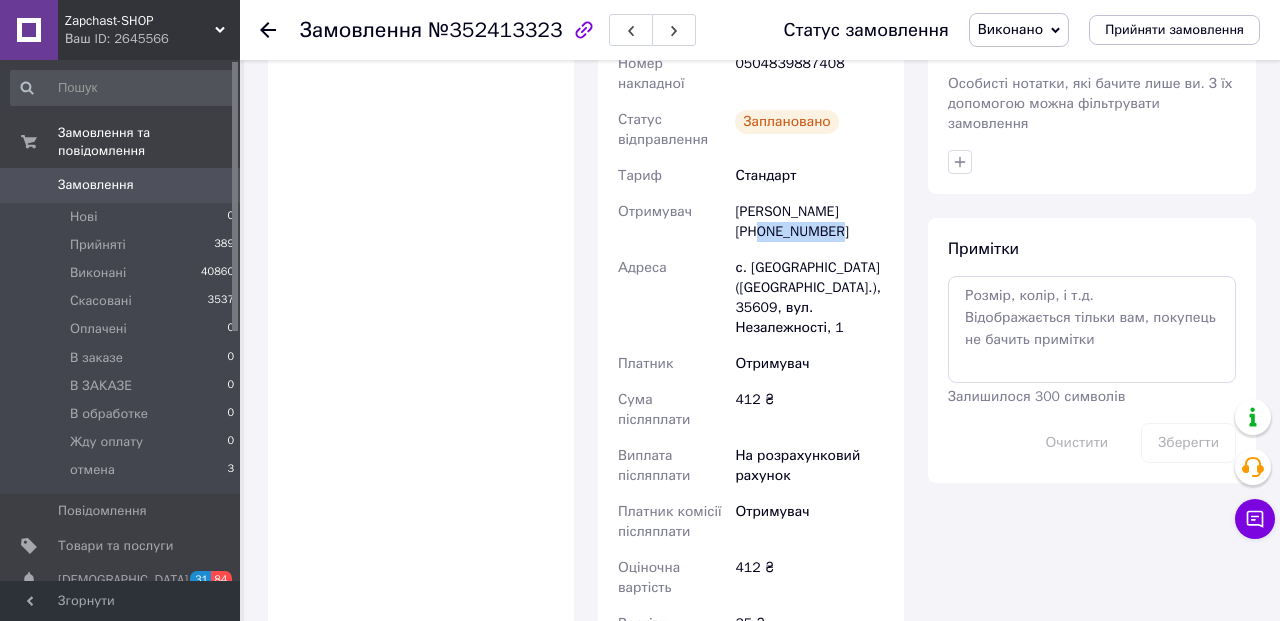 drag, startPoint x: 764, startPoint y: 231, endPoint x: 864, endPoint y: 231, distance: 100 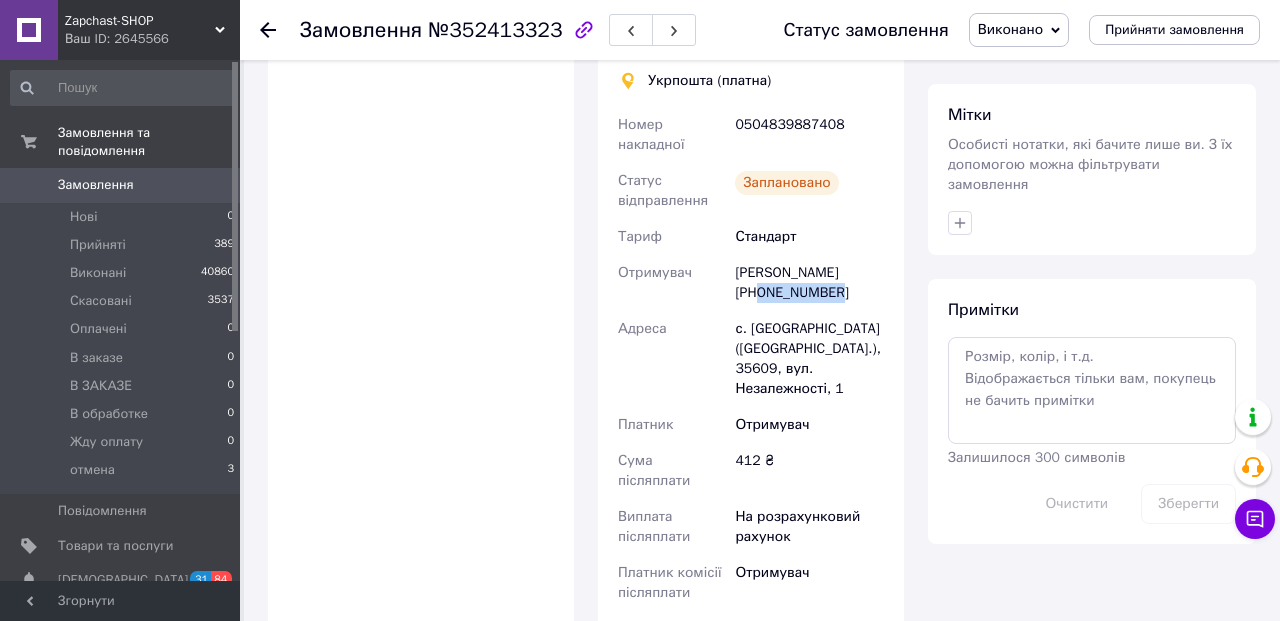 scroll, scrollTop: 595, scrollLeft: 0, axis: vertical 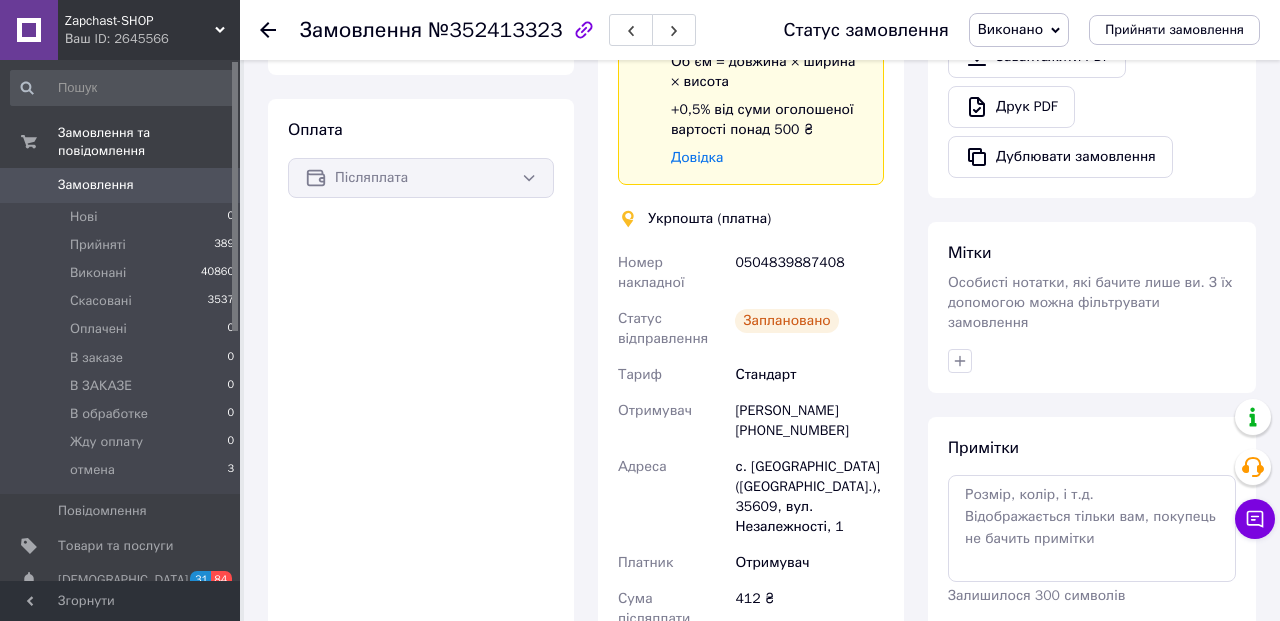 click on "0504839887408" at bounding box center [809, 273] 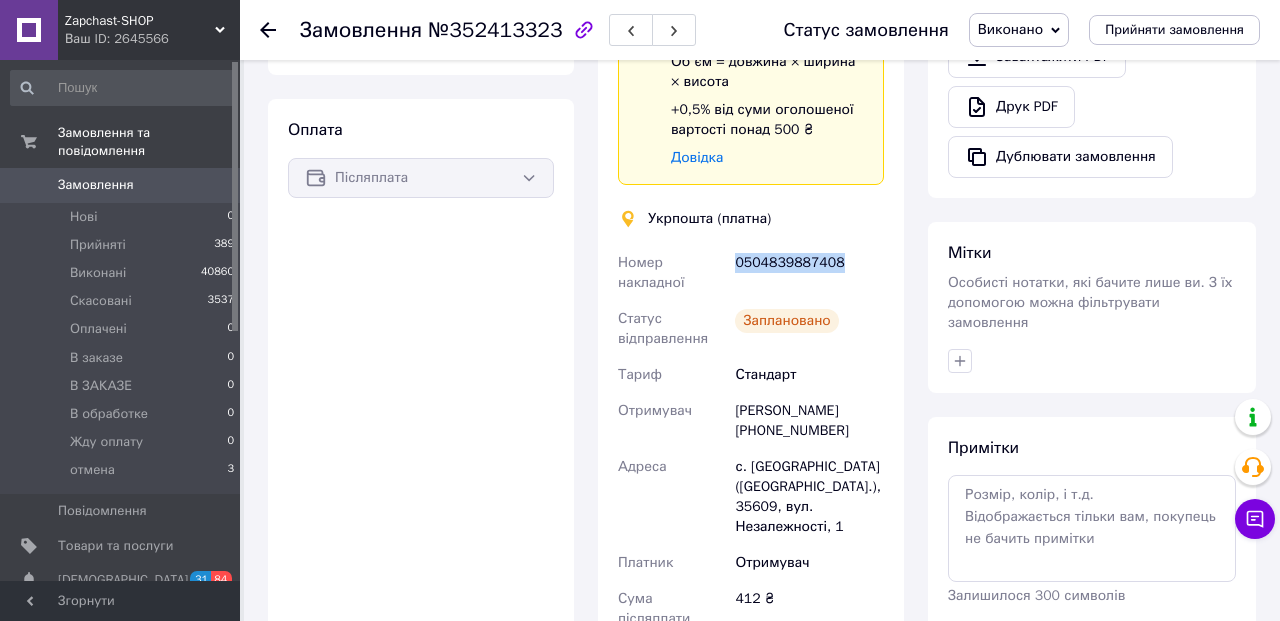 click on "0504839887408" at bounding box center [809, 273] 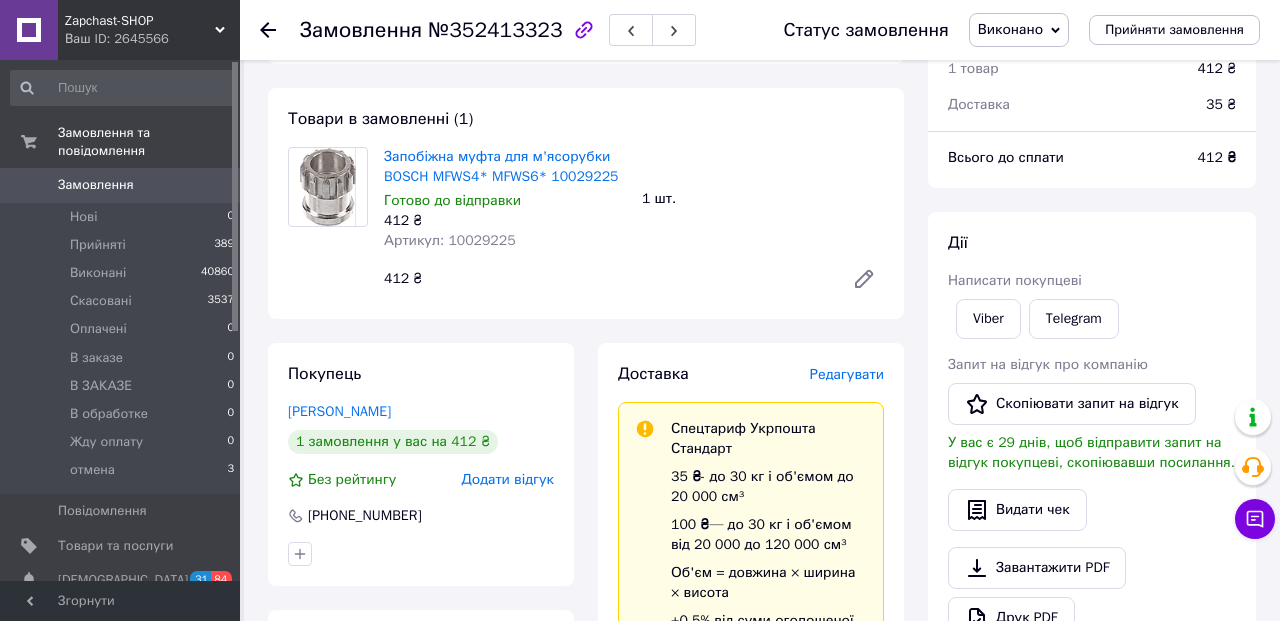 scroll, scrollTop: 0, scrollLeft: 0, axis: both 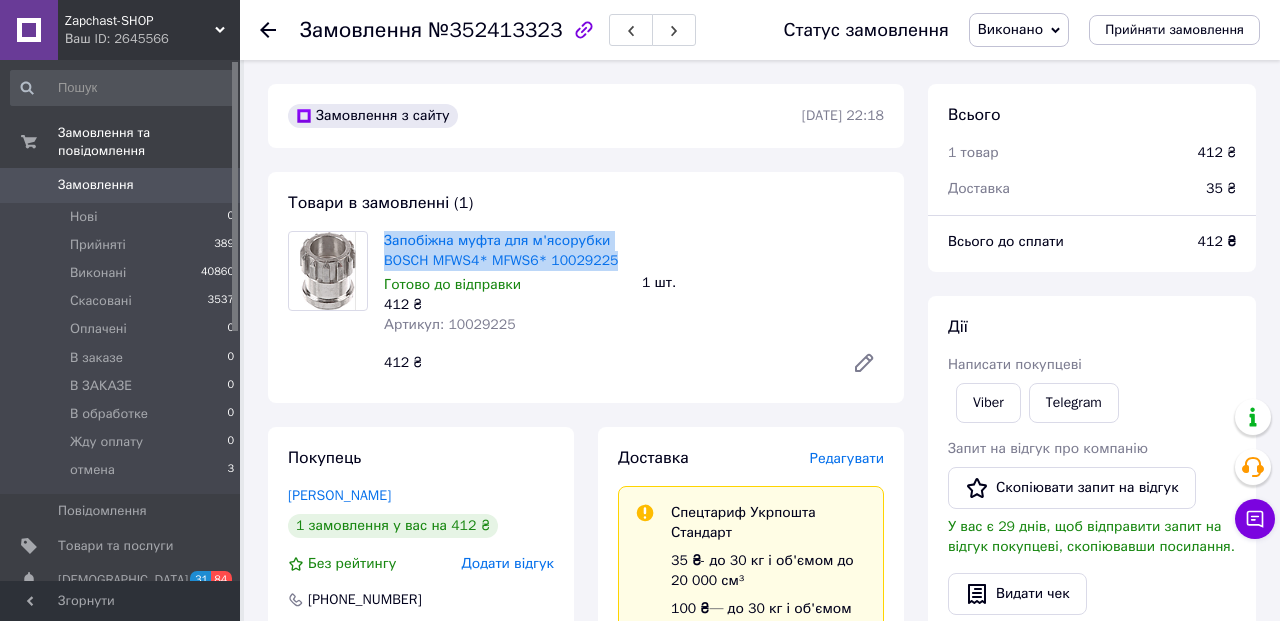 drag, startPoint x: 633, startPoint y: 257, endPoint x: 380, endPoint y: 242, distance: 253.44427 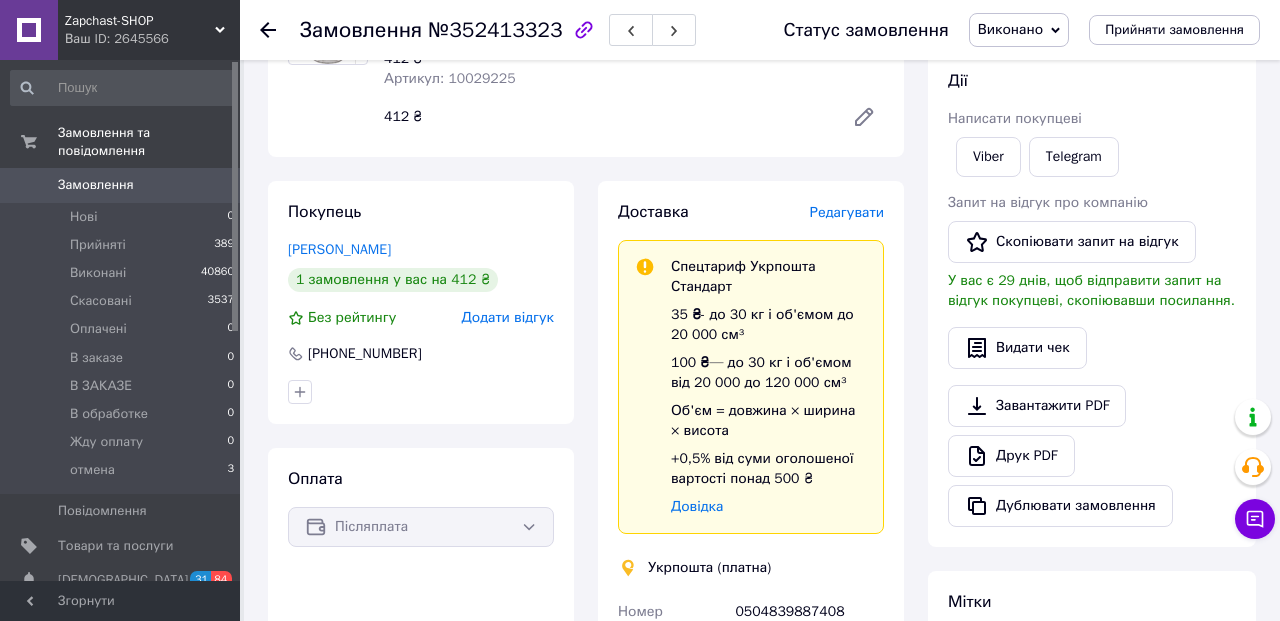 scroll, scrollTop: 738, scrollLeft: 0, axis: vertical 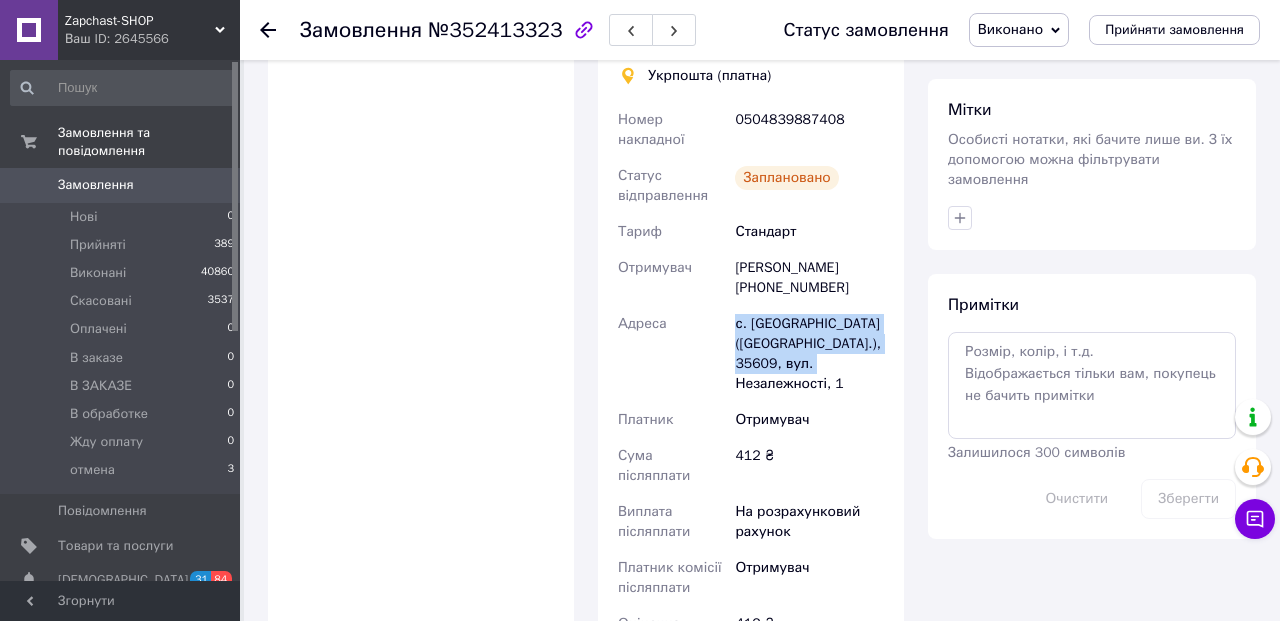 drag, startPoint x: 846, startPoint y: 368, endPoint x: 731, endPoint y: 326, distance: 122.42957 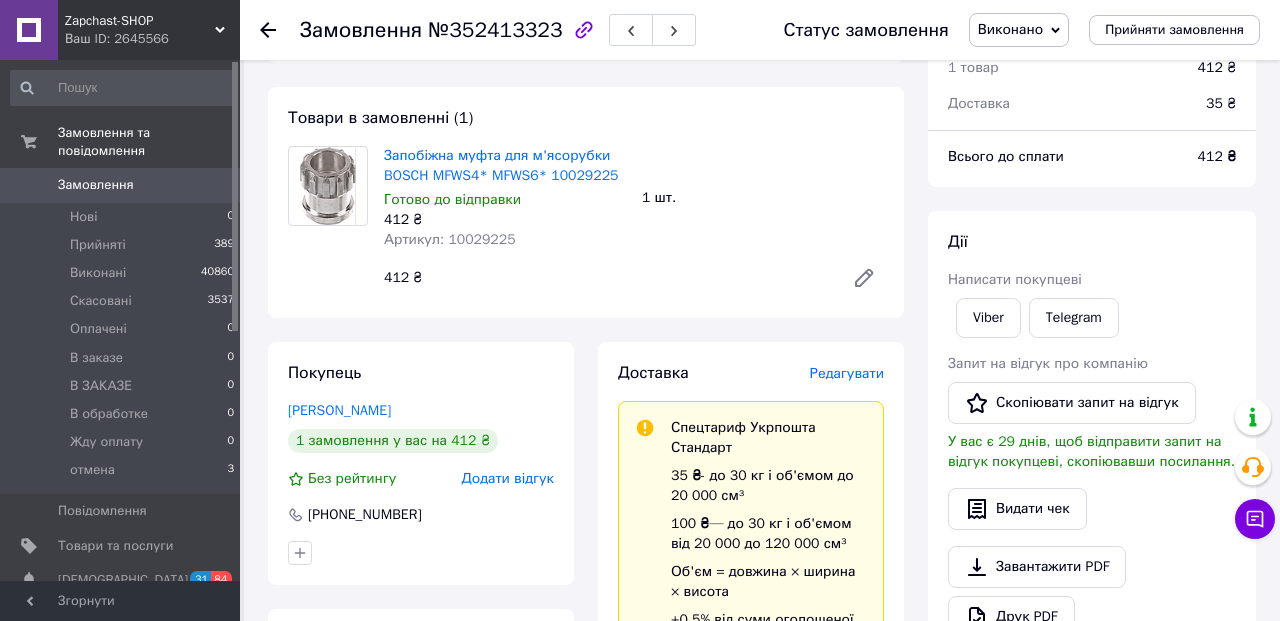 scroll, scrollTop: 0, scrollLeft: 0, axis: both 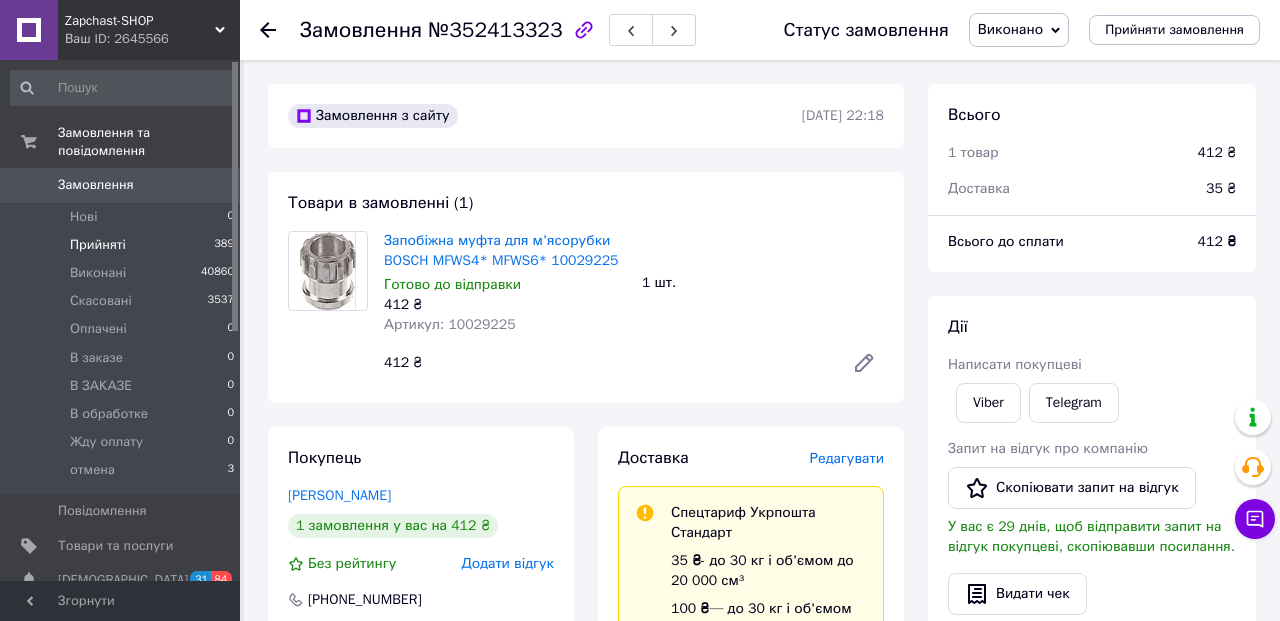 click on "Прийняті" at bounding box center (98, 245) 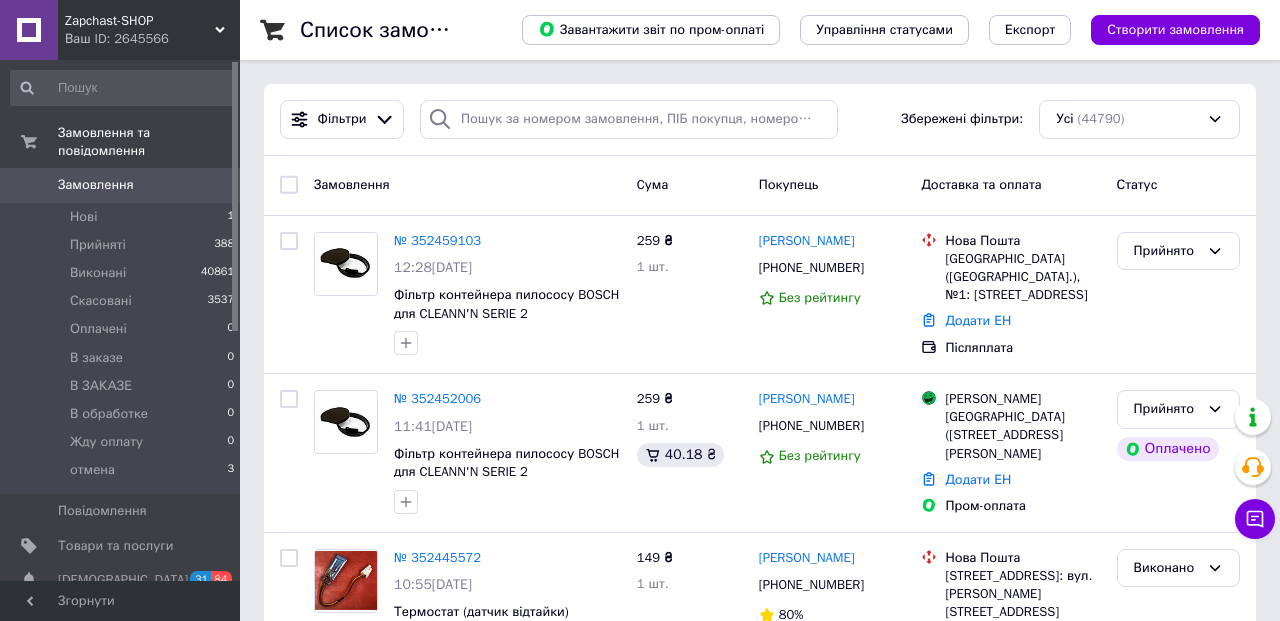 drag, startPoint x: 109, startPoint y: 247, endPoint x: 206, endPoint y: 43, distance: 225.88715 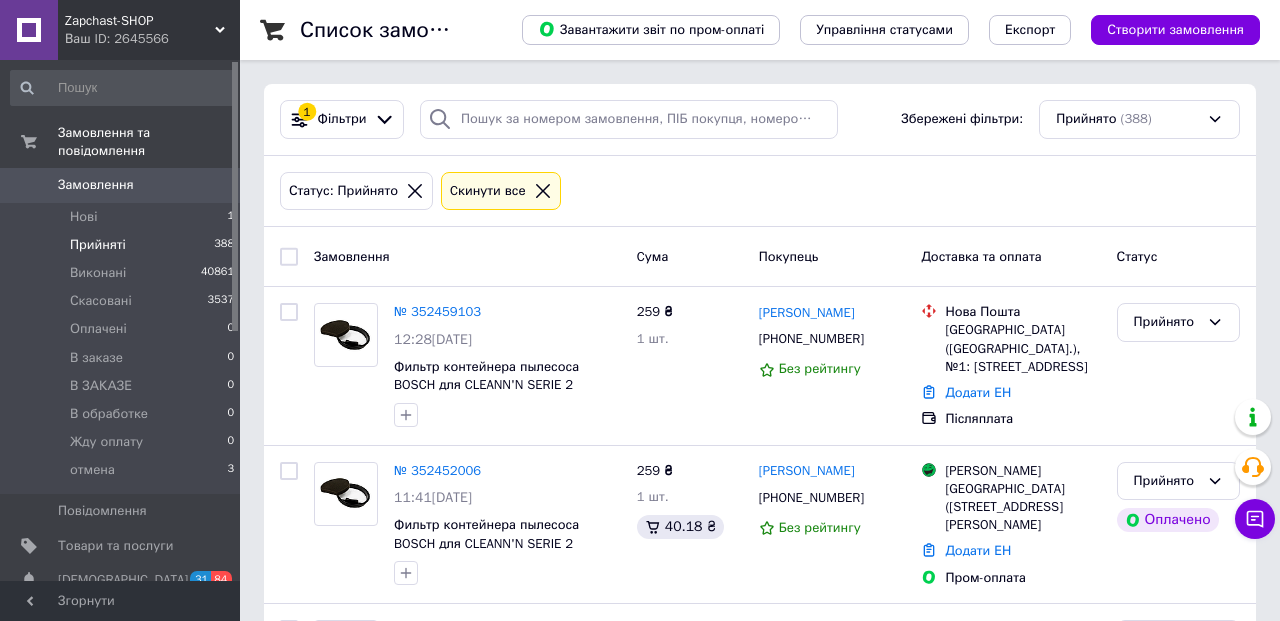 click on "Прийняті" at bounding box center [98, 245] 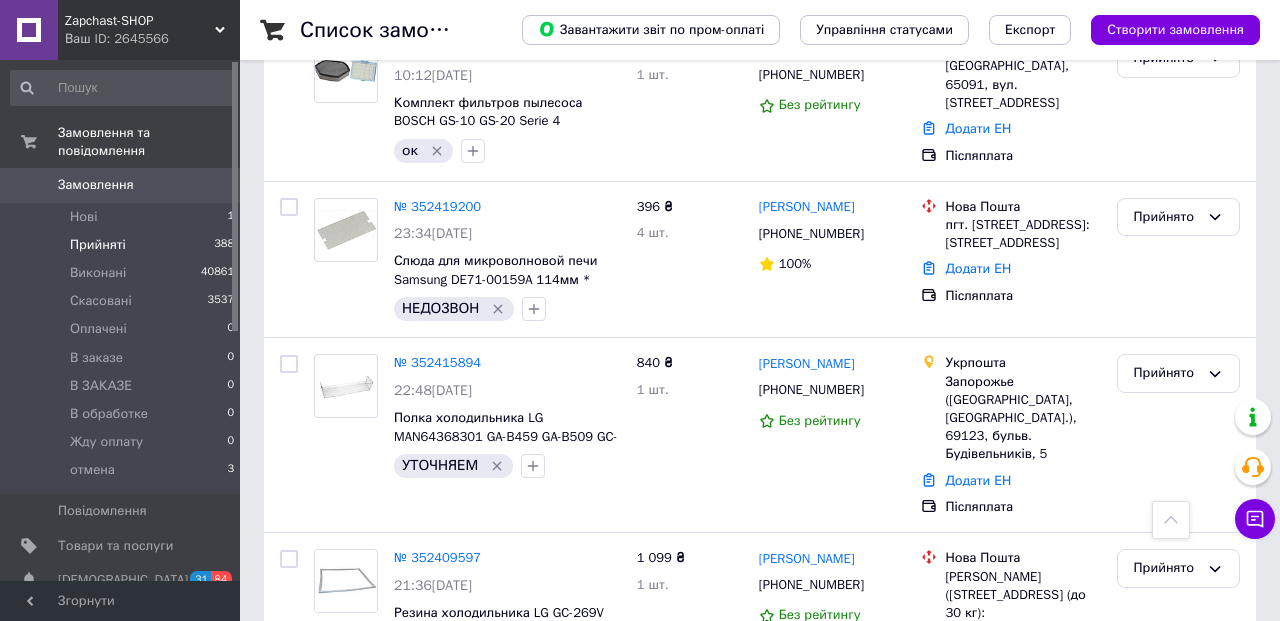 scroll, scrollTop: 597, scrollLeft: 0, axis: vertical 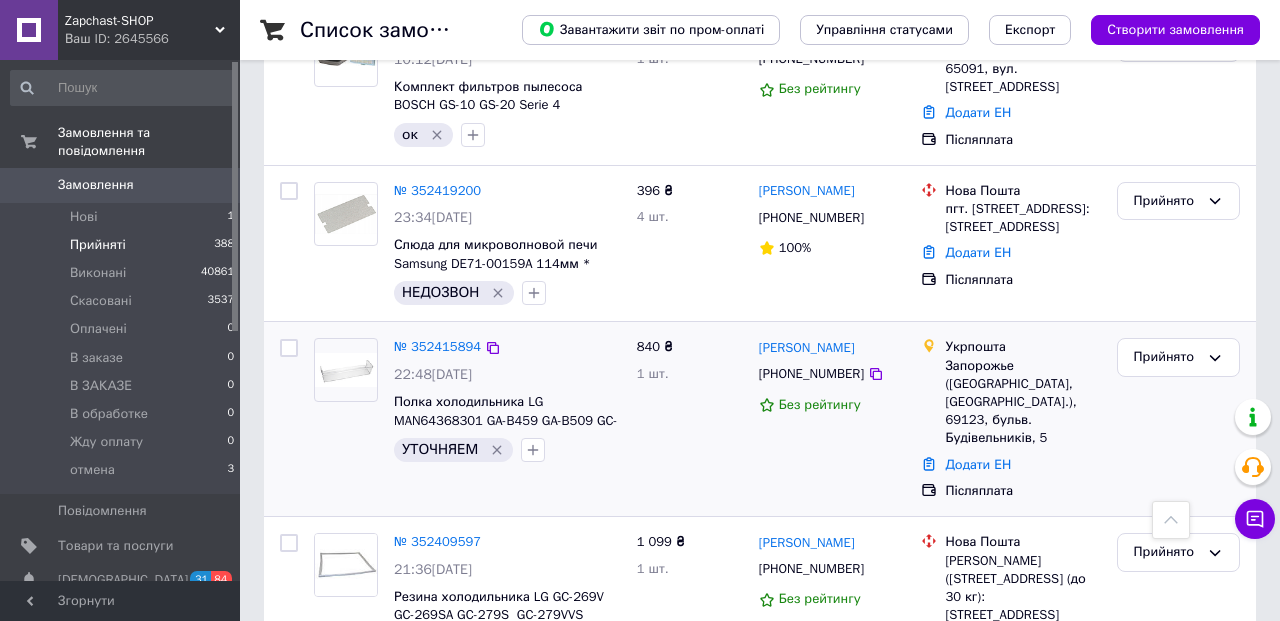 click on "№ 352415894" at bounding box center [437, 347] 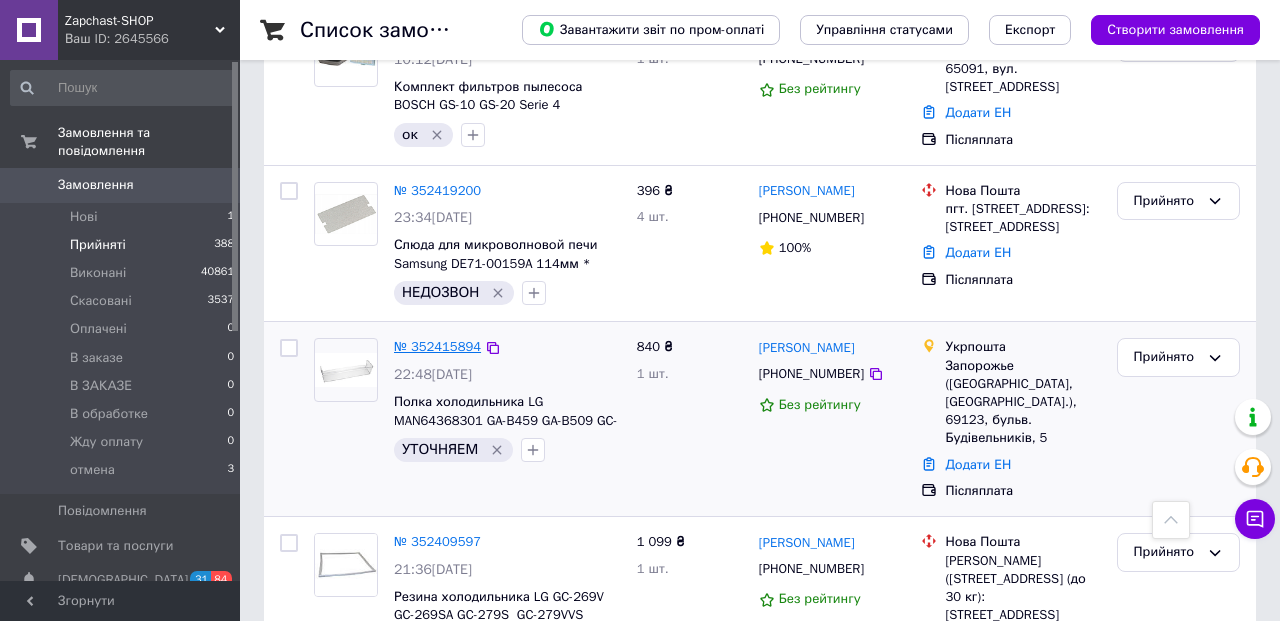 click on "№ 352415894" at bounding box center (437, 346) 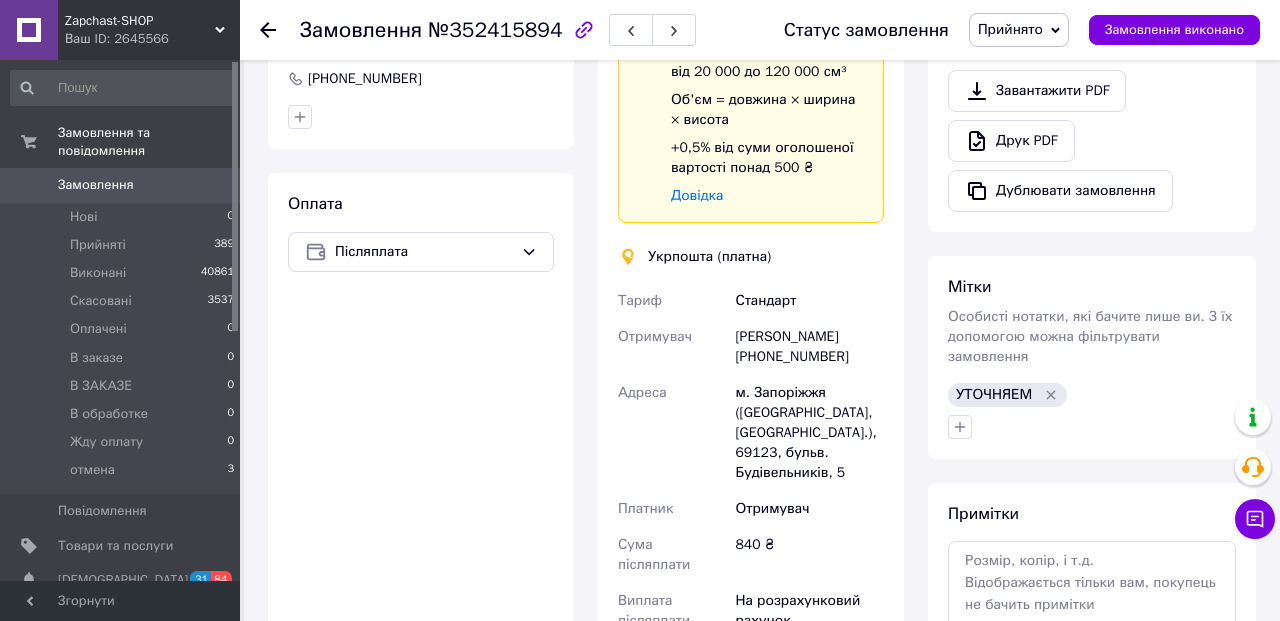 scroll, scrollTop: 0, scrollLeft: 0, axis: both 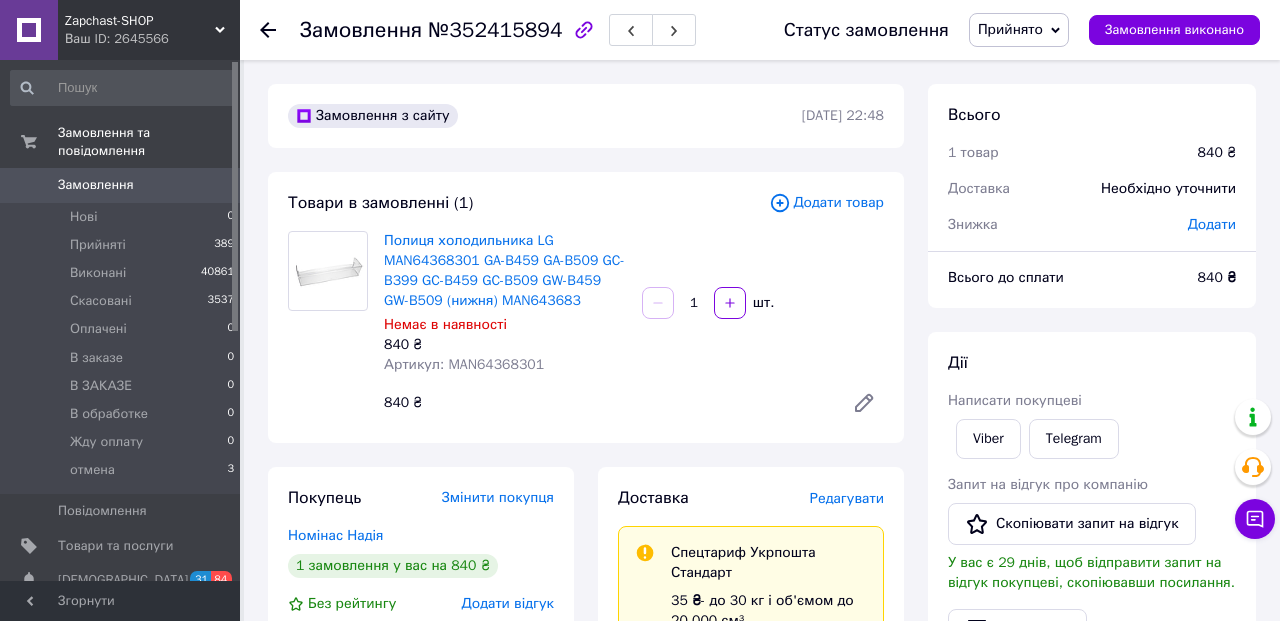 click 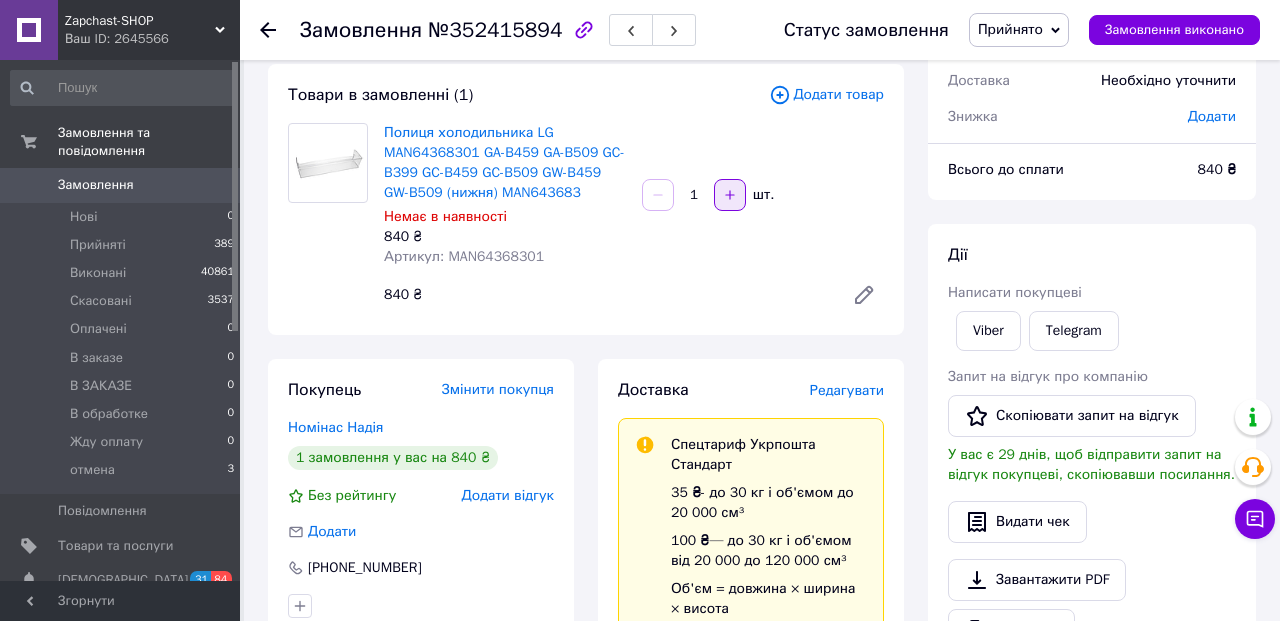 scroll, scrollTop: 0, scrollLeft: 0, axis: both 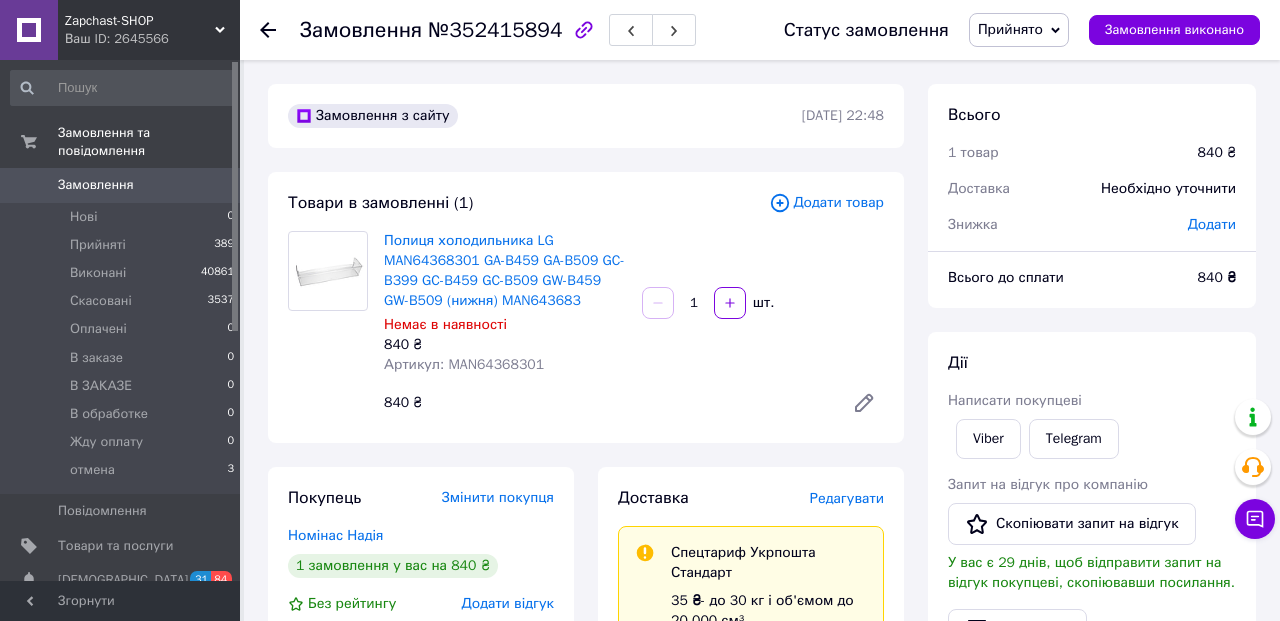 click on "Прийнято" at bounding box center [1010, 29] 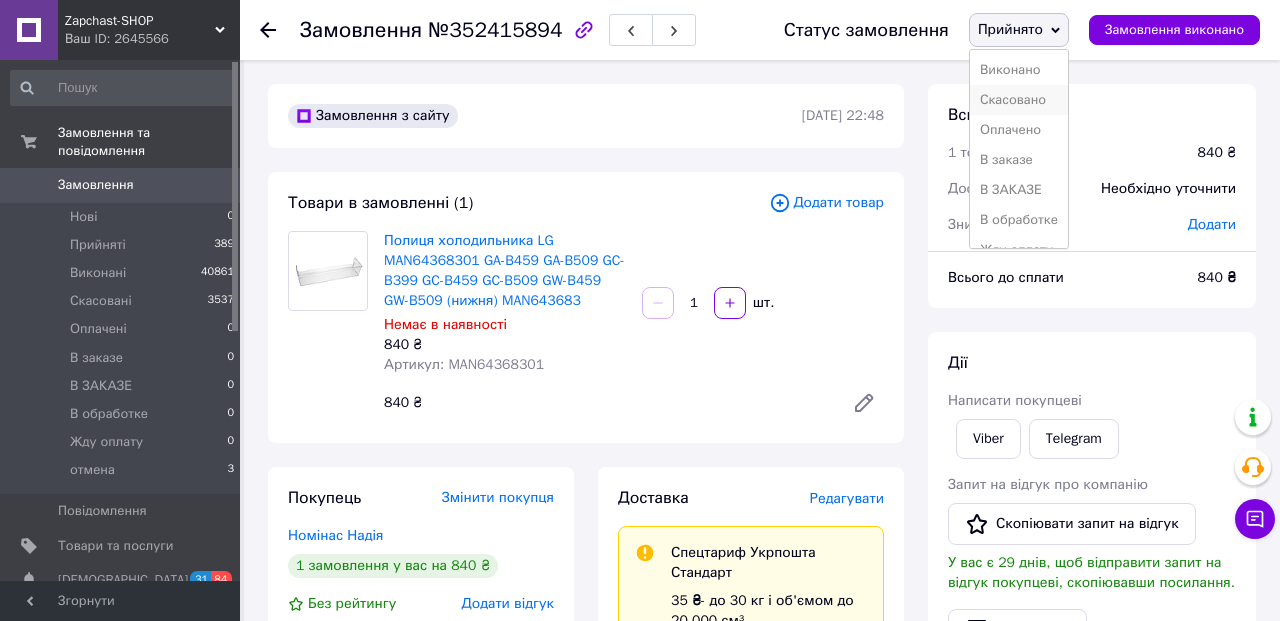 click on "Скасовано" at bounding box center (1019, 100) 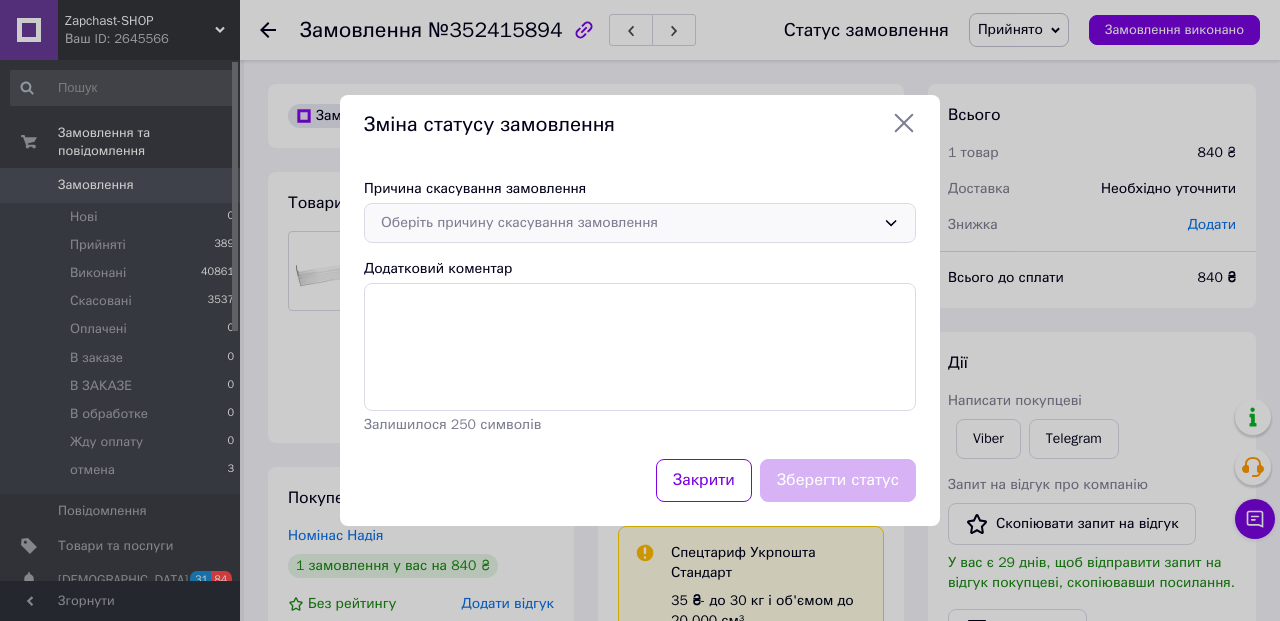 click on "Оберіть причину скасування замовлення" at bounding box center [628, 223] 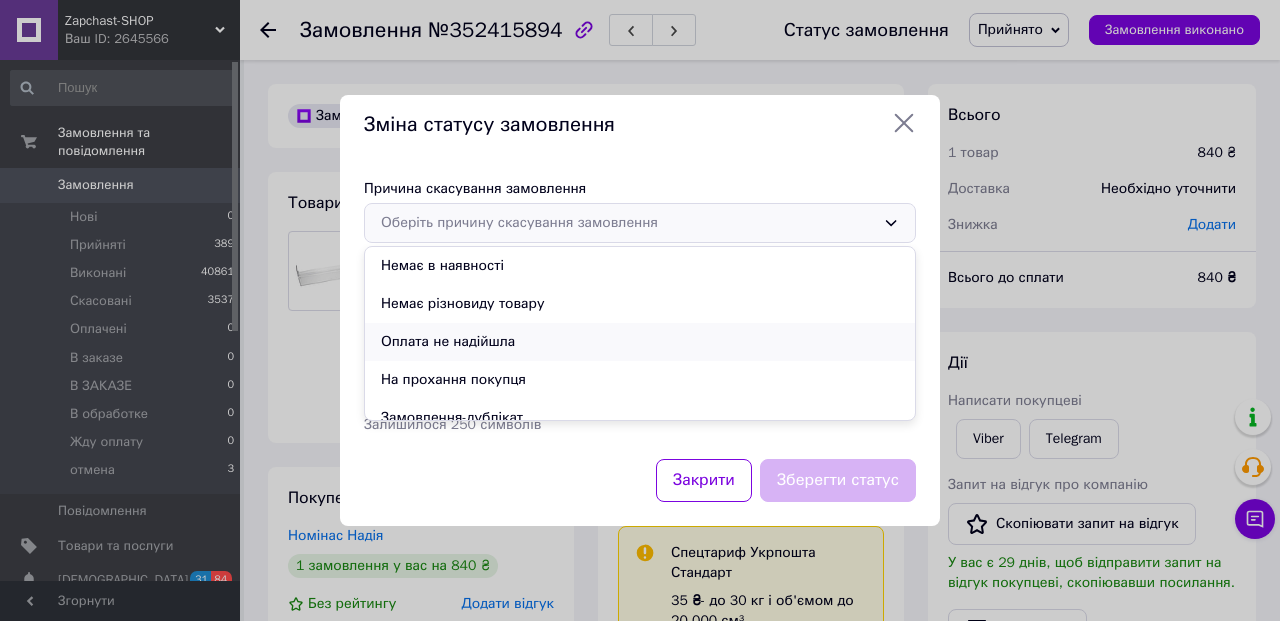 scroll, scrollTop: 94, scrollLeft: 0, axis: vertical 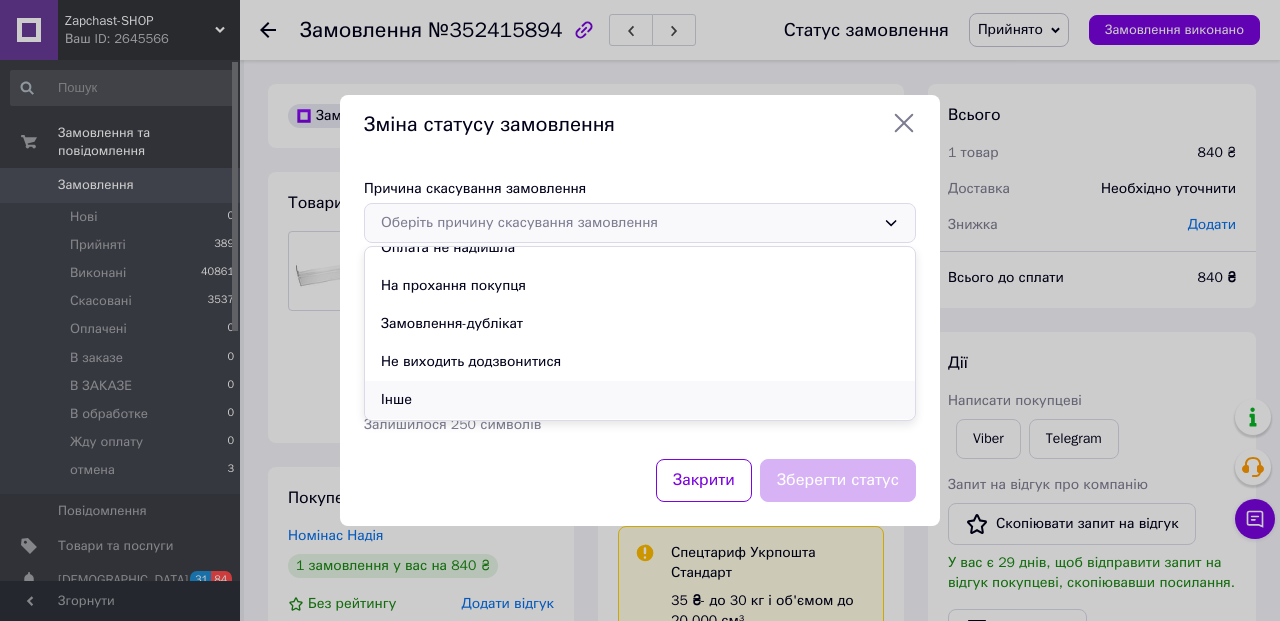 click on "Інше" at bounding box center [640, 400] 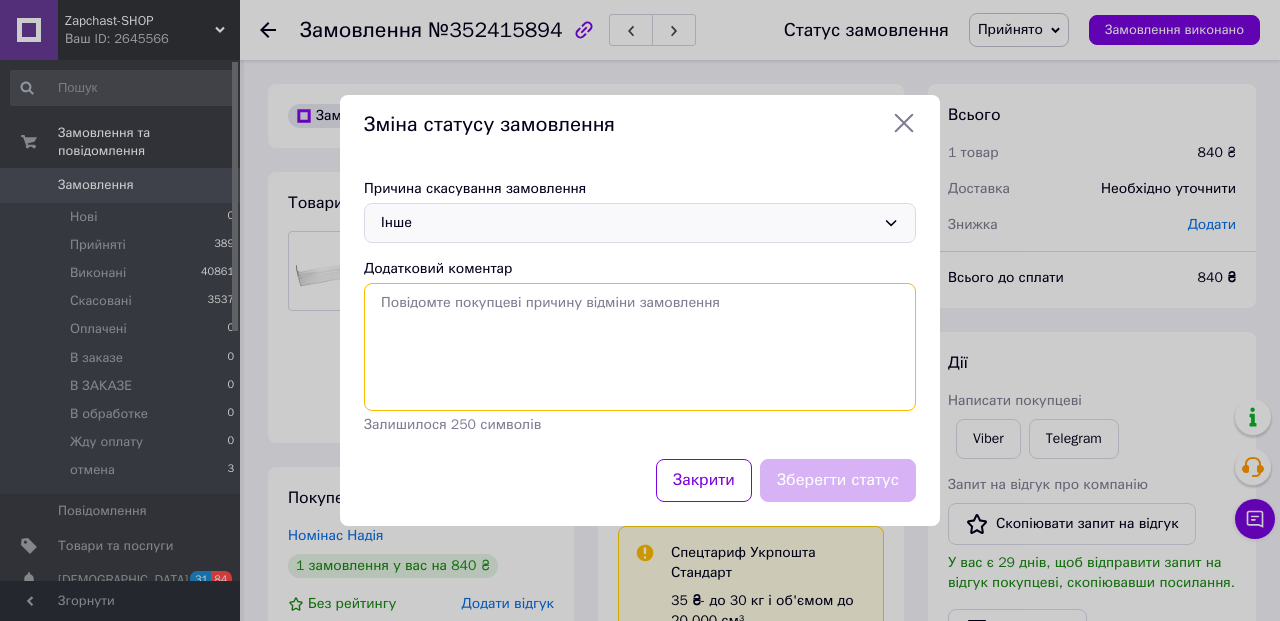 click on "Додатковий коментар" at bounding box center (640, 347) 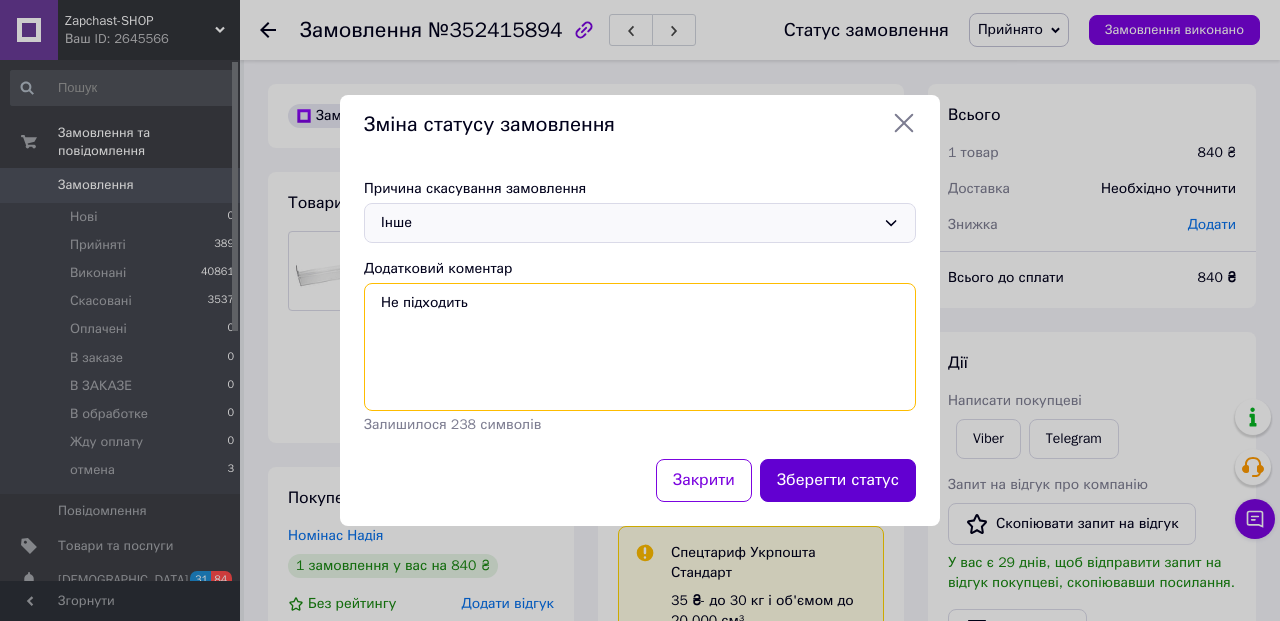 type on "Не підходить" 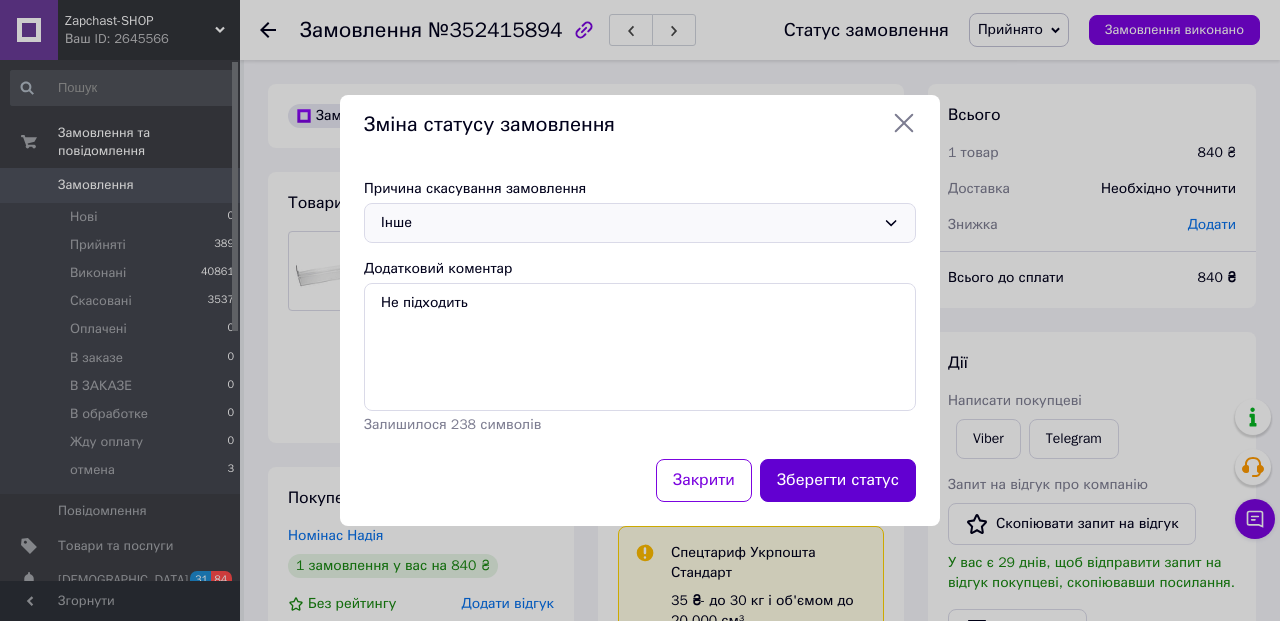 click on "Зберегти статус" at bounding box center [838, 480] 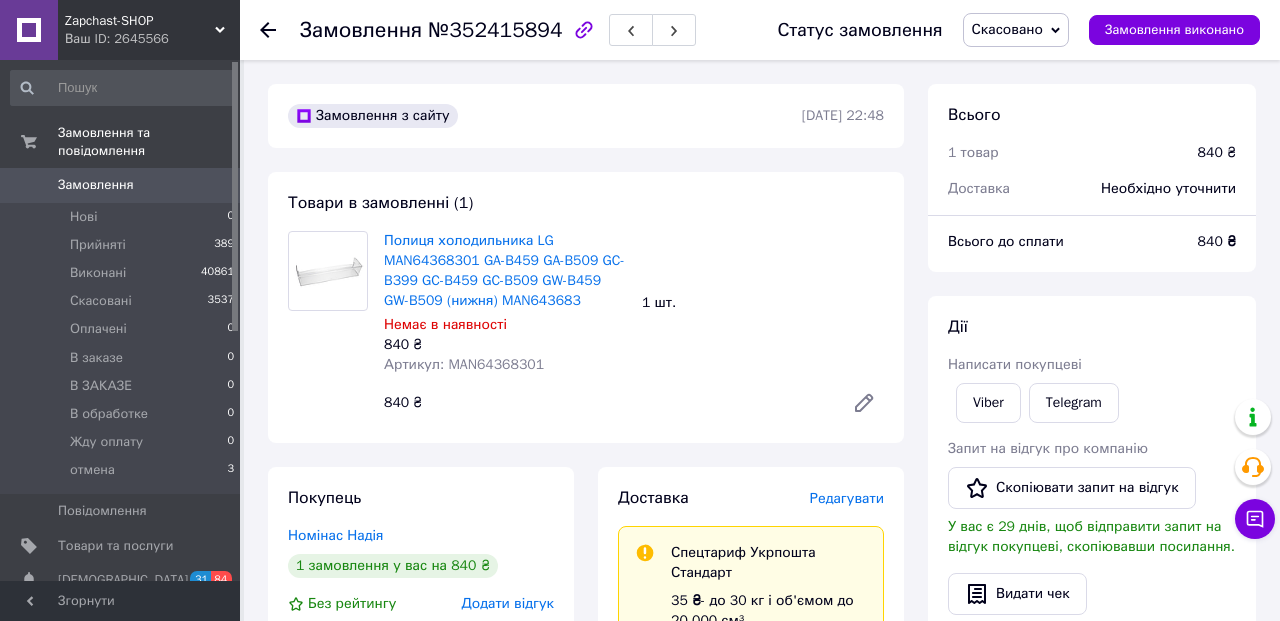 click on "Артикул: MAN64368301" at bounding box center [464, 364] 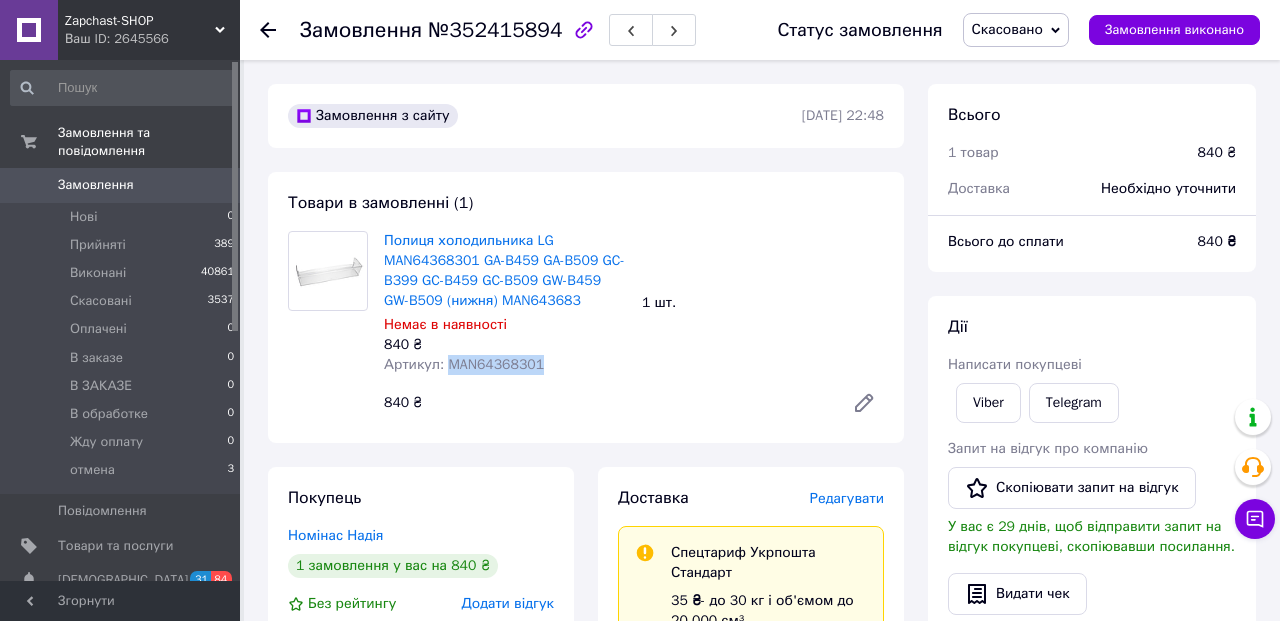 click on "Артикул: MAN64368301" at bounding box center (464, 364) 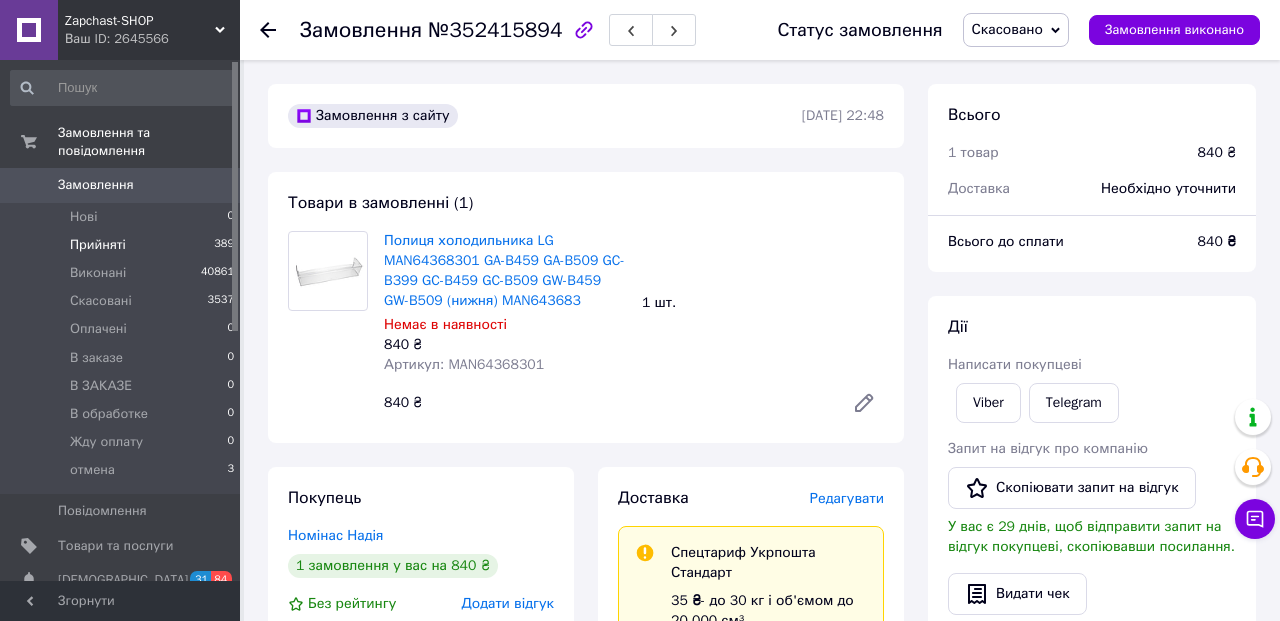 click on "Прийняті" at bounding box center [98, 245] 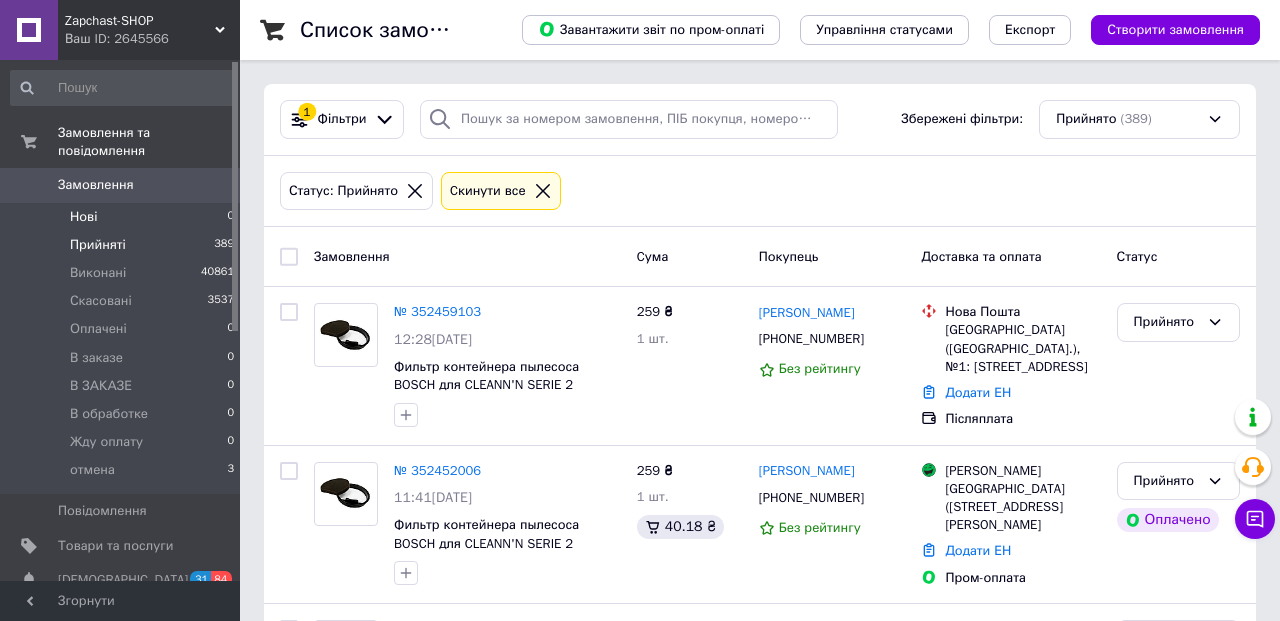 click on "Нові" at bounding box center [83, 217] 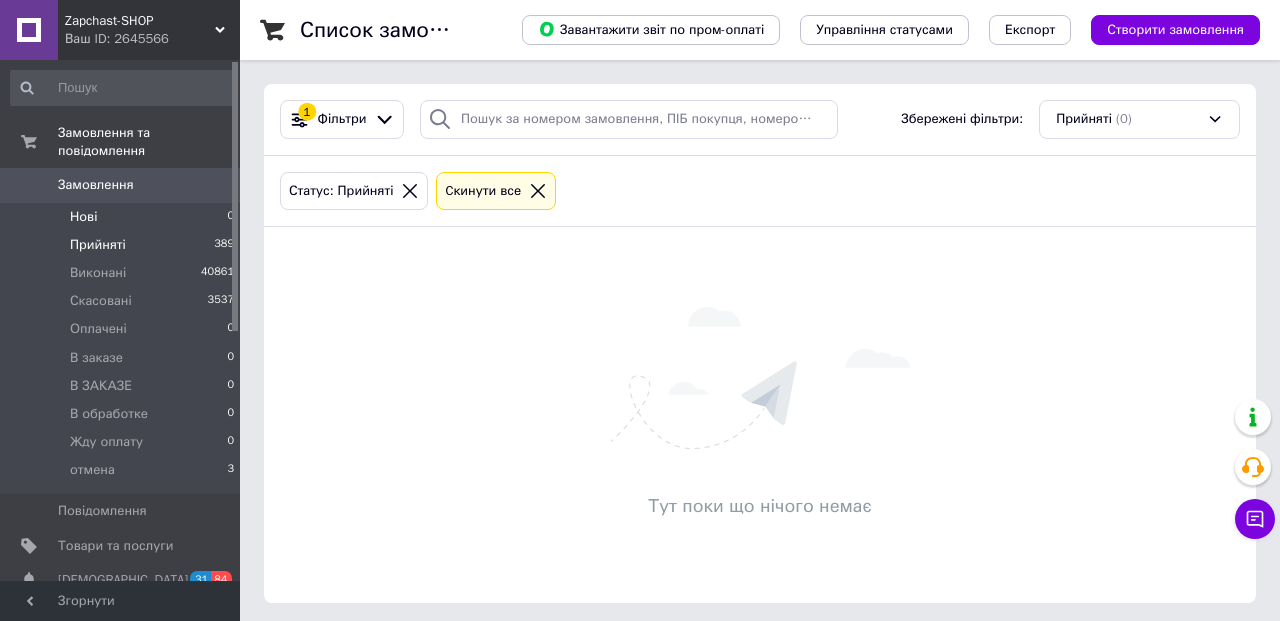 click on "Прийняті" at bounding box center (98, 245) 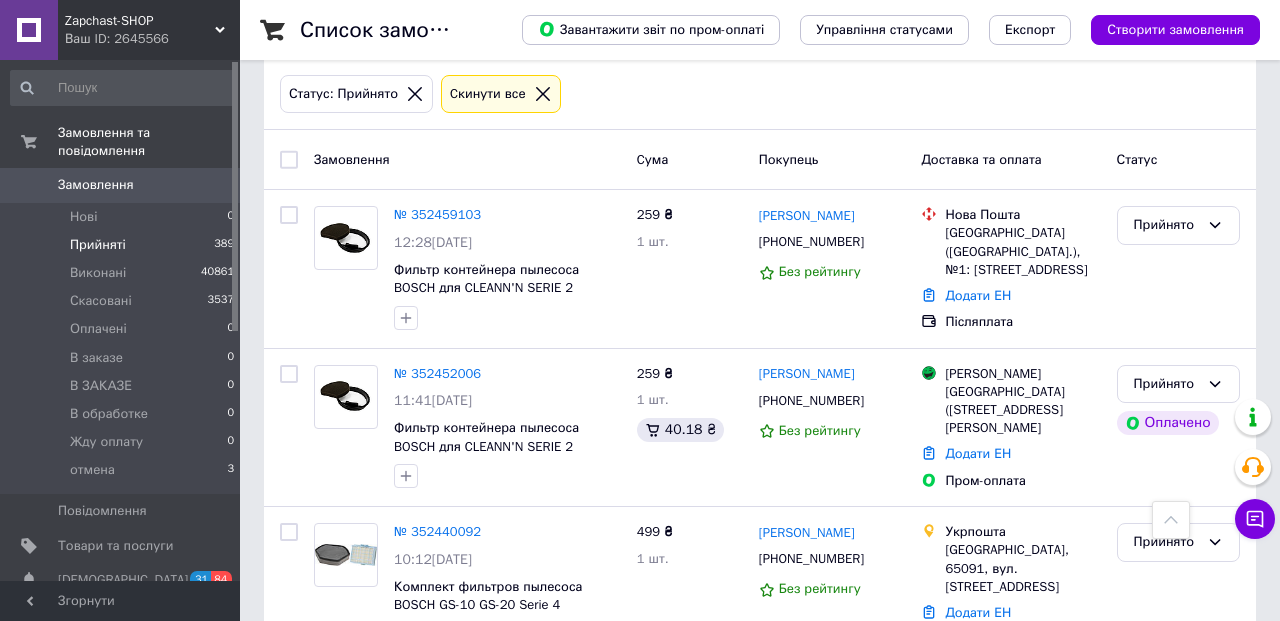 scroll, scrollTop: 0, scrollLeft: 0, axis: both 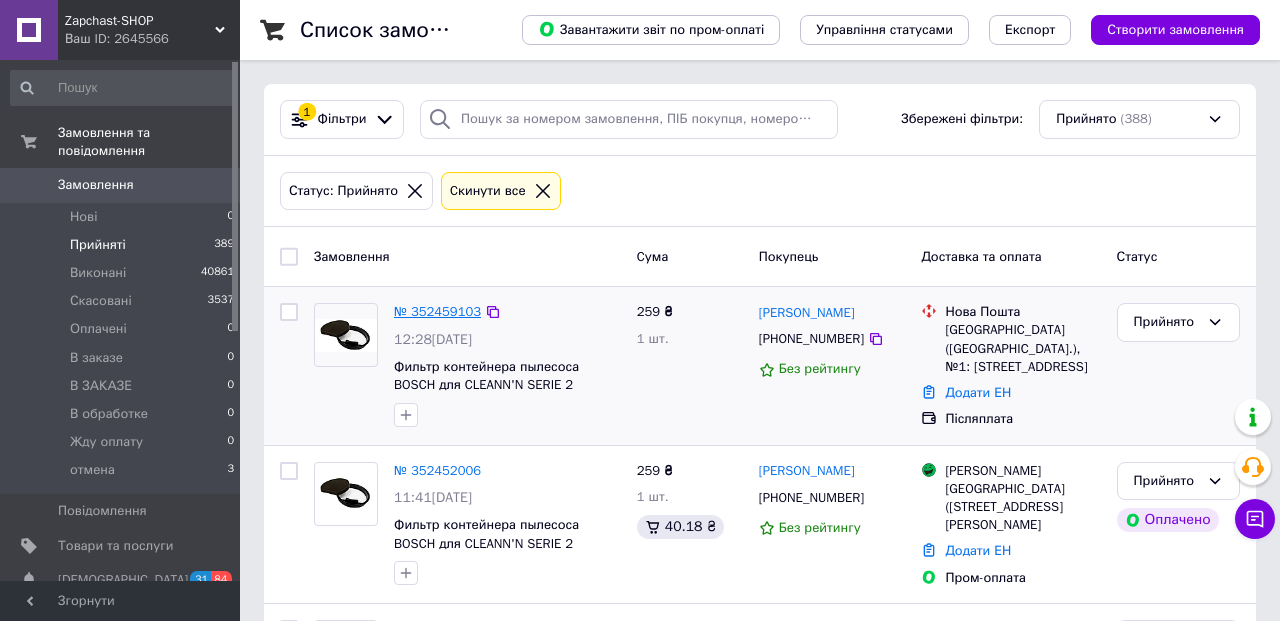 click on "№ 352459103" at bounding box center (437, 311) 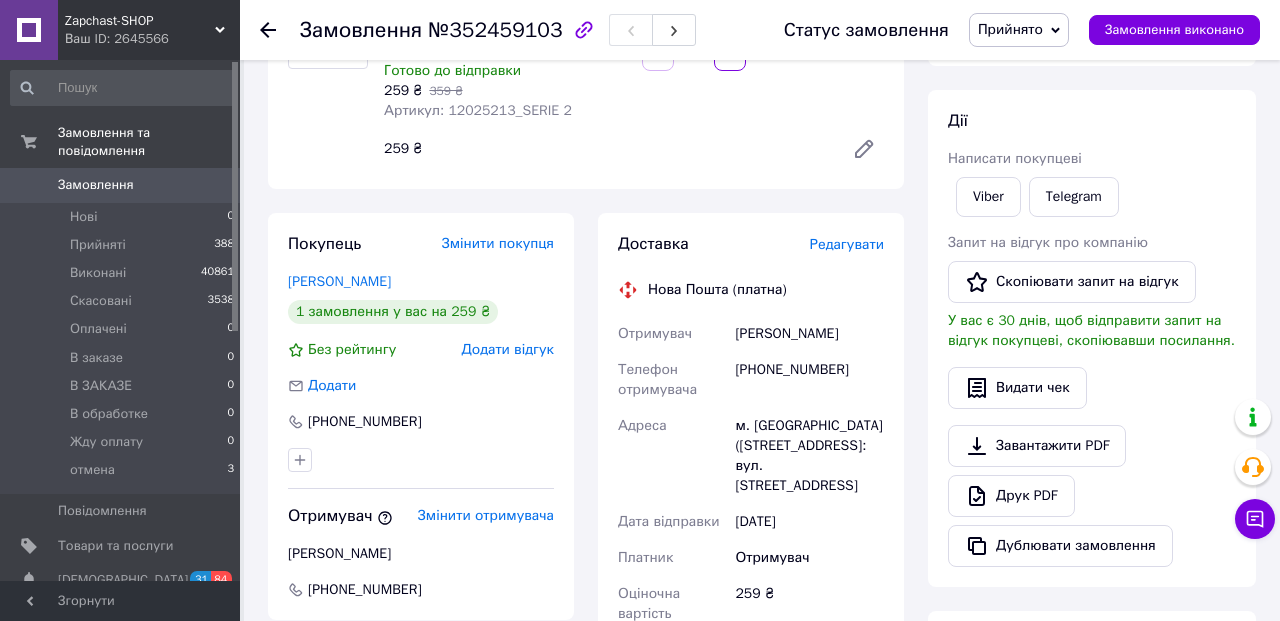 scroll, scrollTop: 293, scrollLeft: 0, axis: vertical 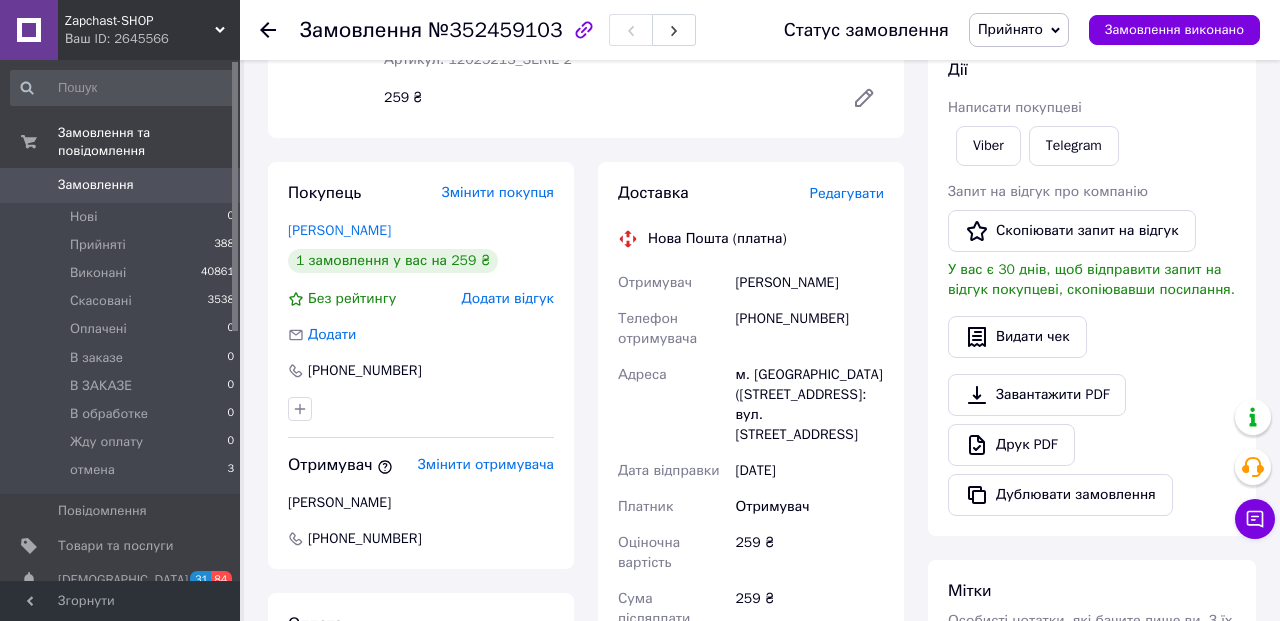click on "Редагувати" at bounding box center [847, 193] 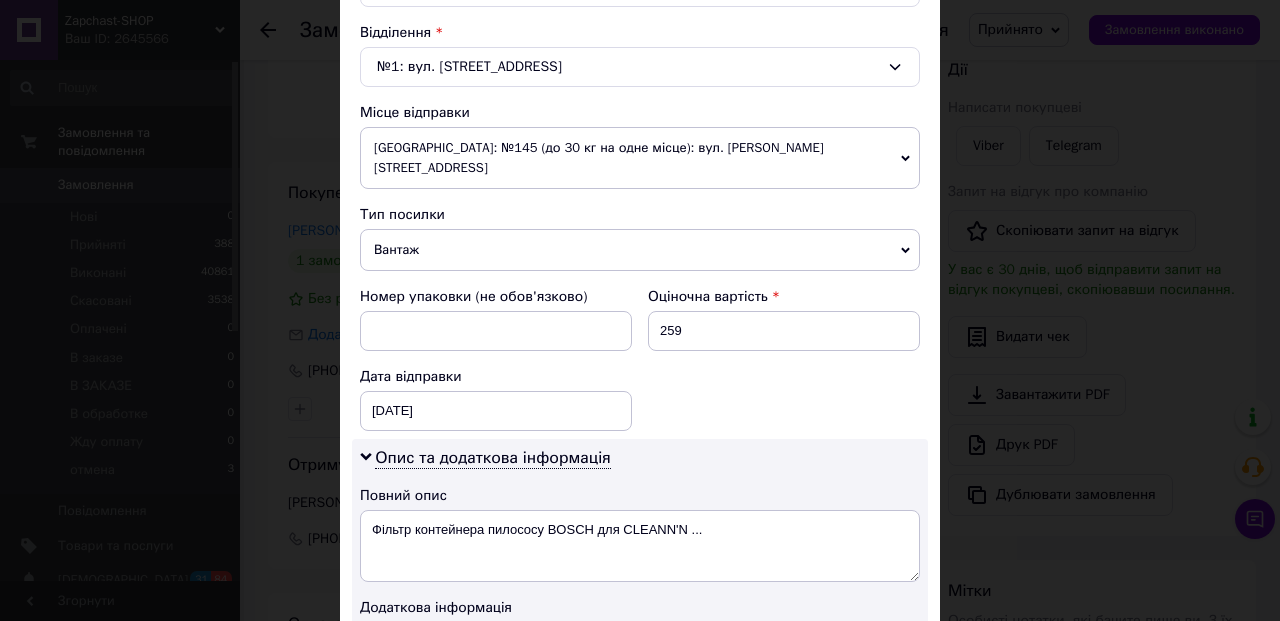 scroll, scrollTop: 934, scrollLeft: 0, axis: vertical 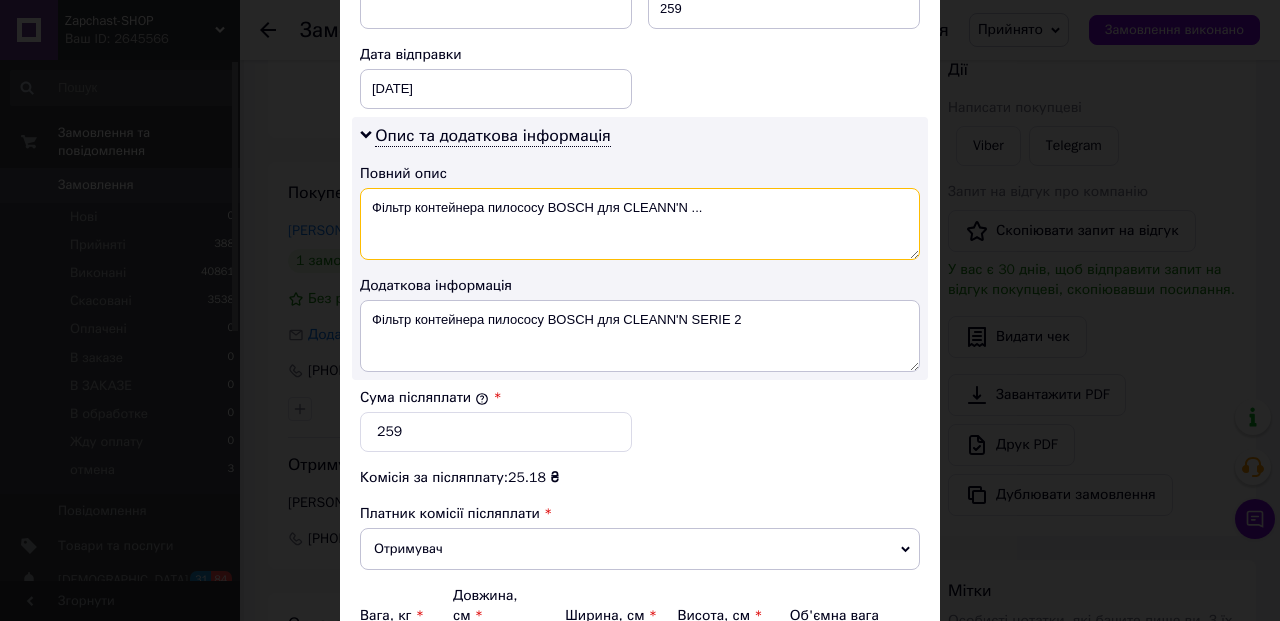 drag, startPoint x: 594, startPoint y: 189, endPoint x: 772, endPoint y: 248, distance: 187.52333 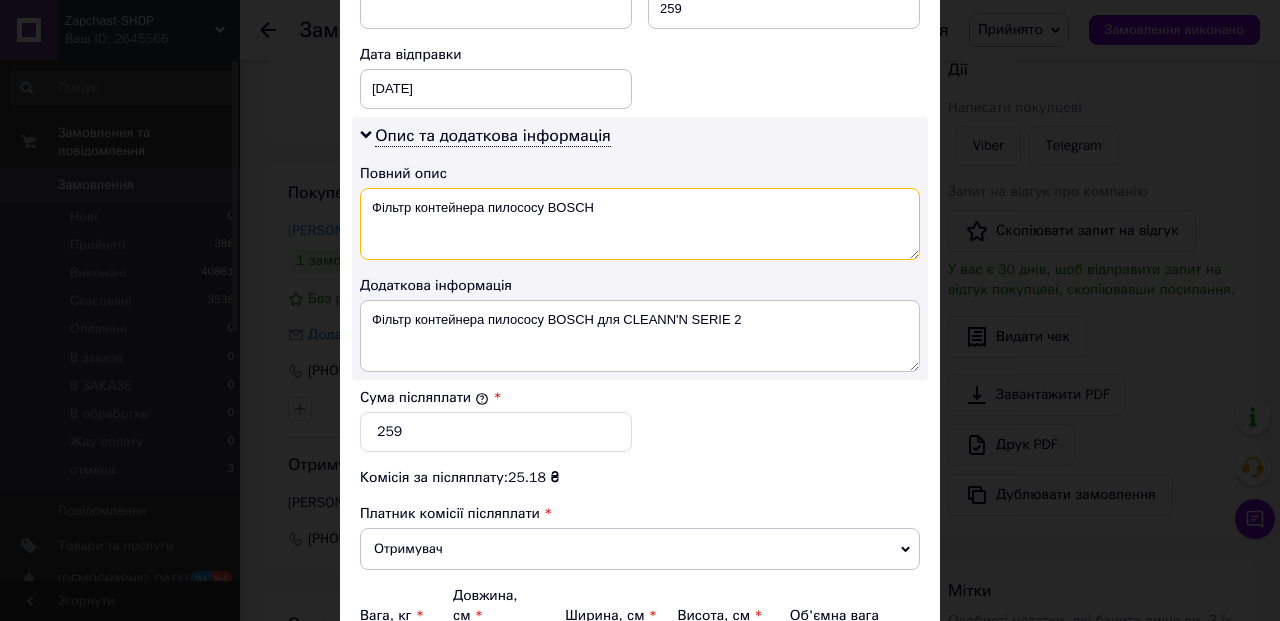 scroll, scrollTop: 1149, scrollLeft: 0, axis: vertical 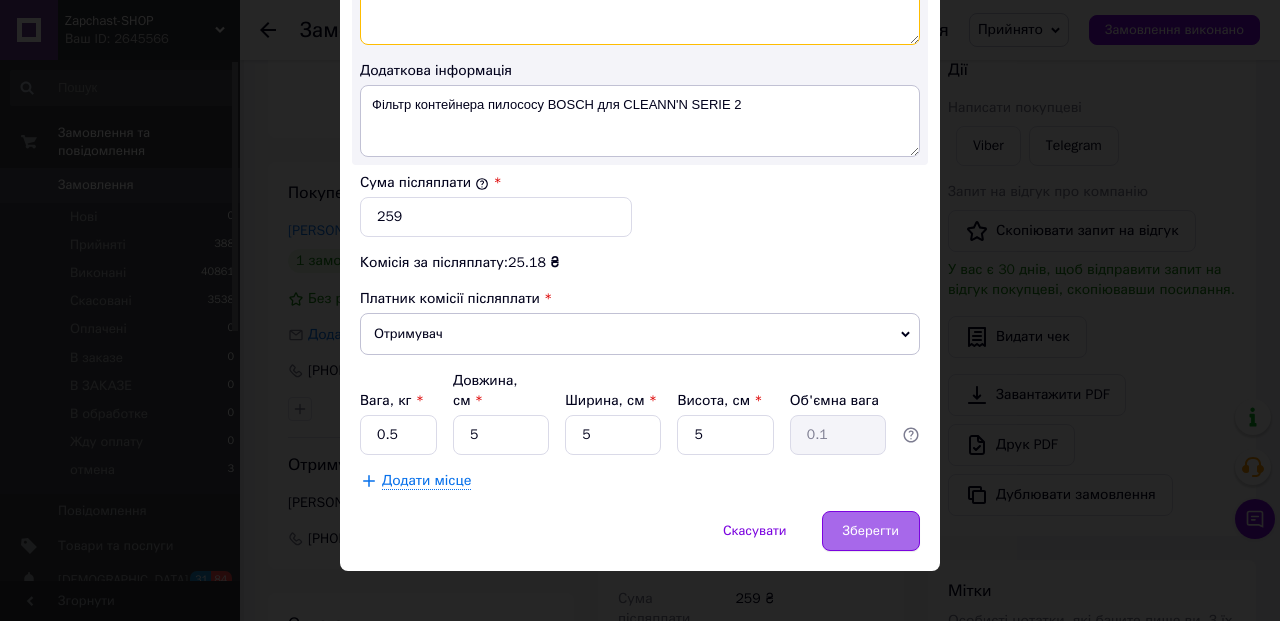 type on "Фільтр контейнера пилососу BOSCH" 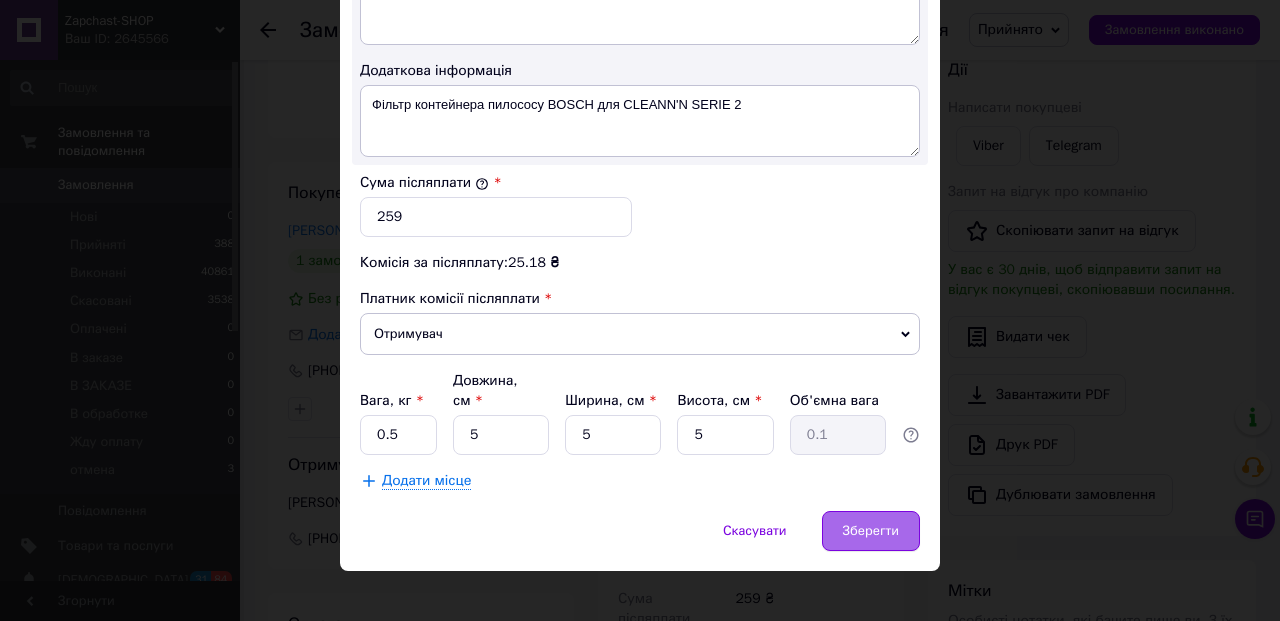 click on "Зберегти" at bounding box center (871, 531) 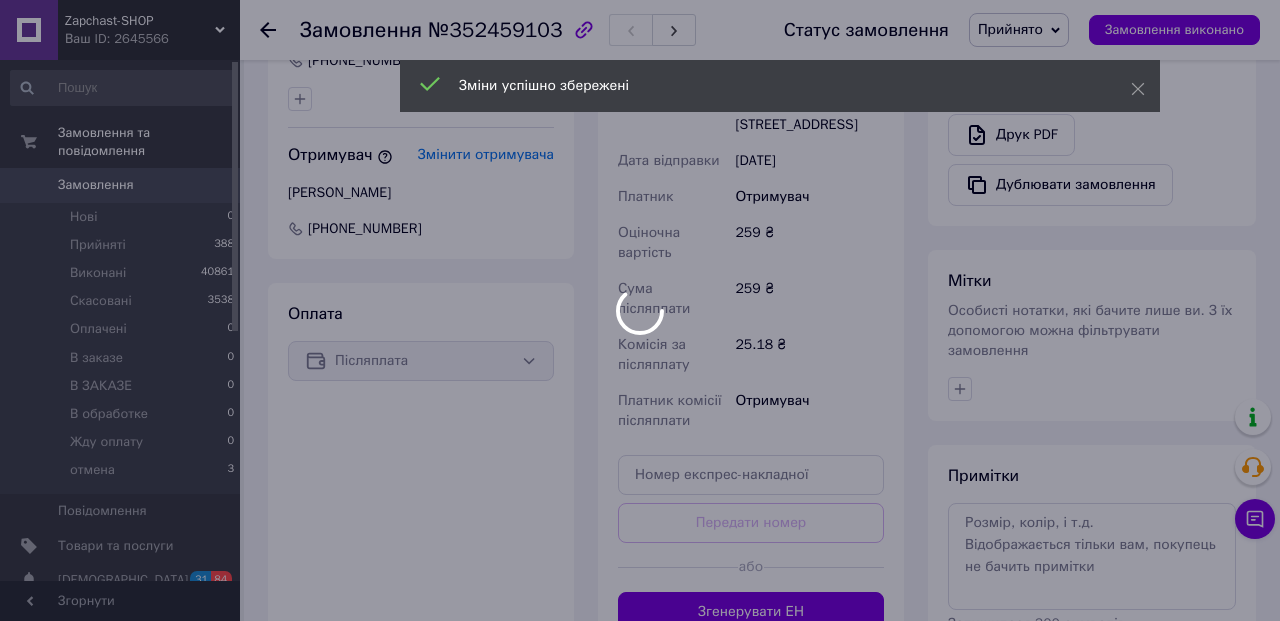 scroll, scrollTop: 772, scrollLeft: 0, axis: vertical 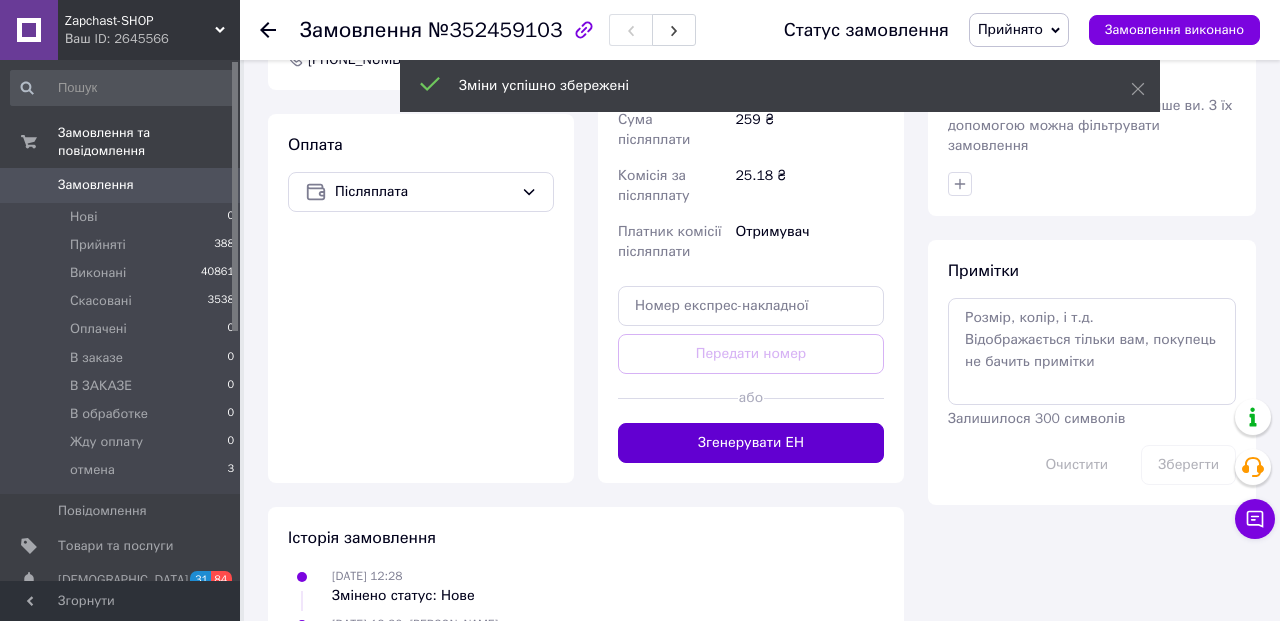 click on "Згенерувати ЕН" at bounding box center [751, 443] 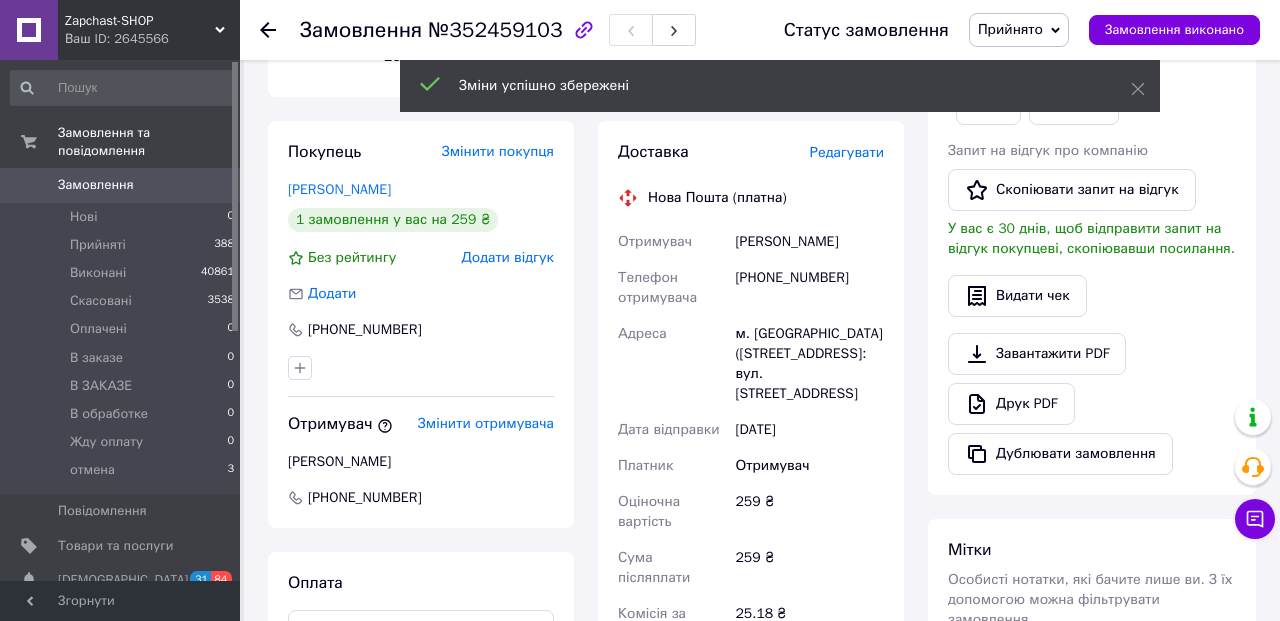 scroll, scrollTop: 276, scrollLeft: 0, axis: vertical 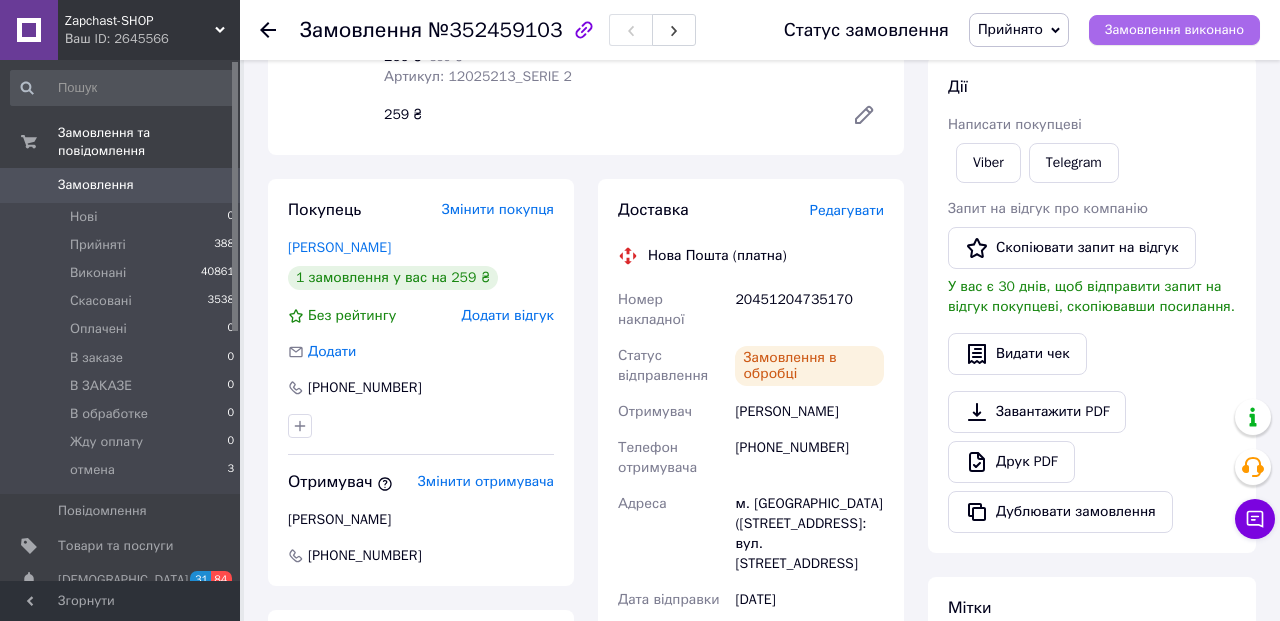 click on "Замовлення виконано" at bounding box center [1174, 30] 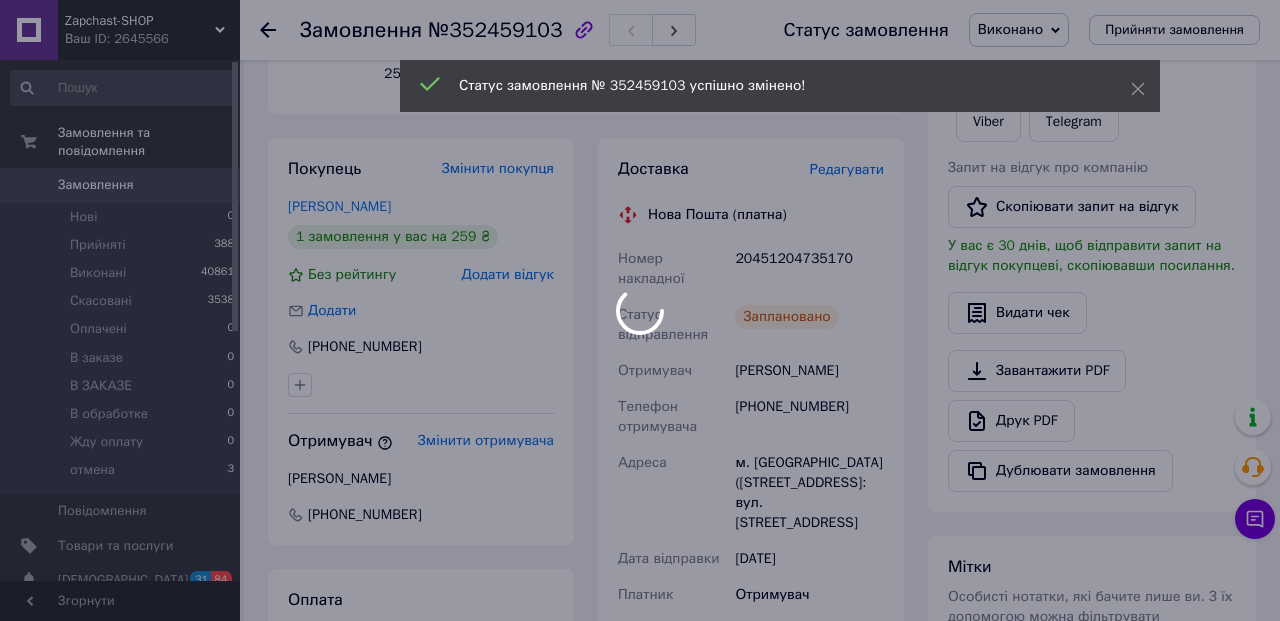 scroll, scrollTop: 386, scrollLeft: 0, axis: vertical 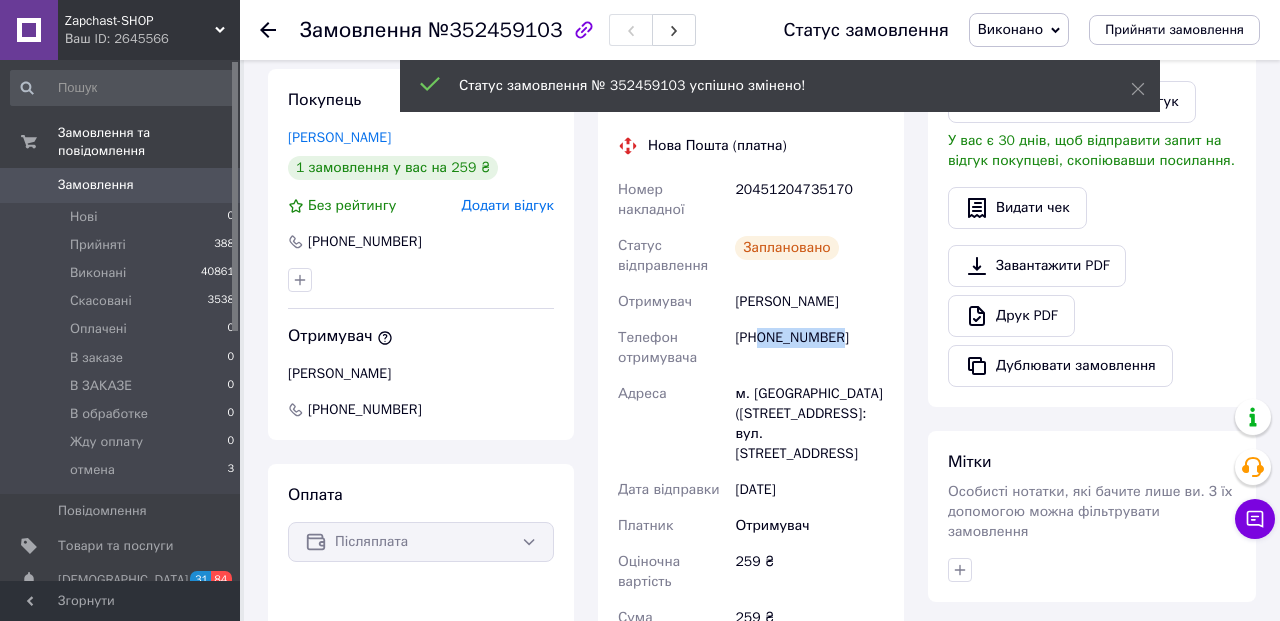 drag, startPoint x: 761, startPoint y: 337, endPoint x: 857, endPoint y: 338, distance: 96.00521 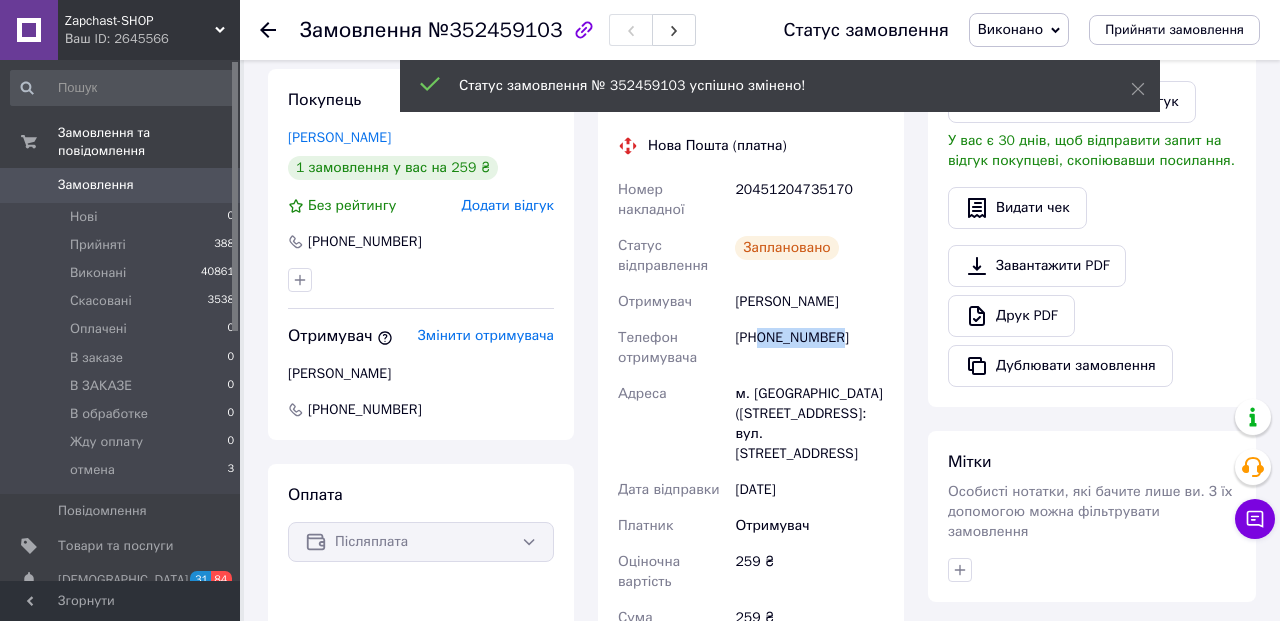copy on "0663529181" 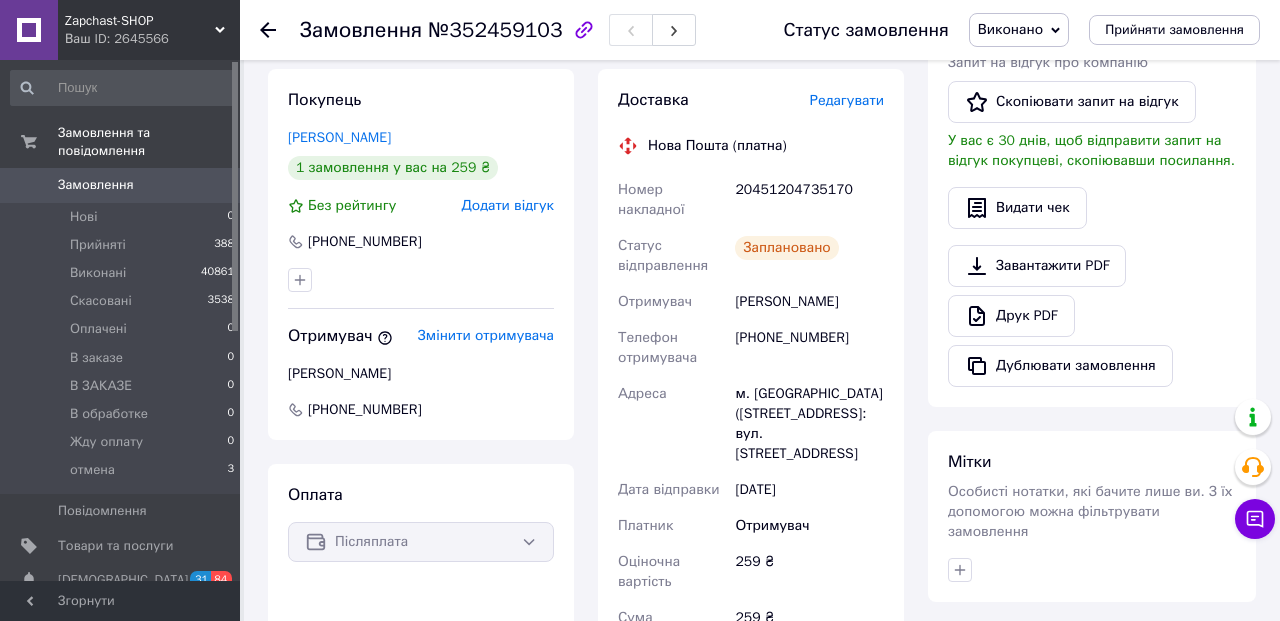 click on "20451204735170" at bounding box center [809, 200] 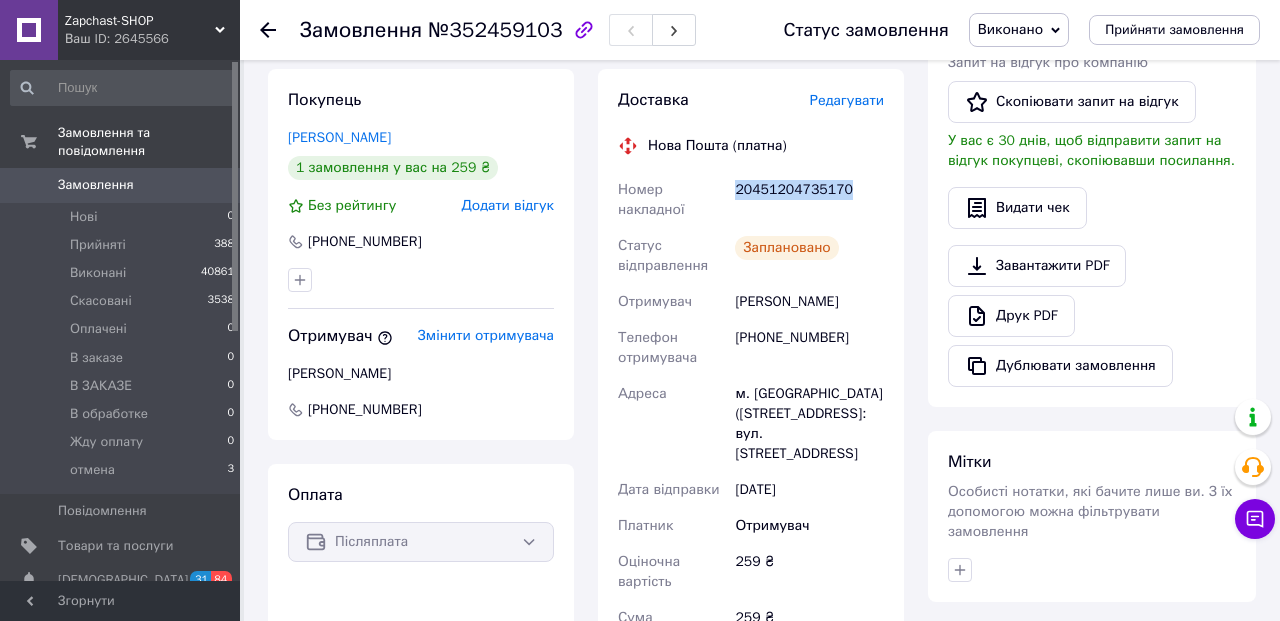 click on "20451204735170" at bounding box center (809, 200) 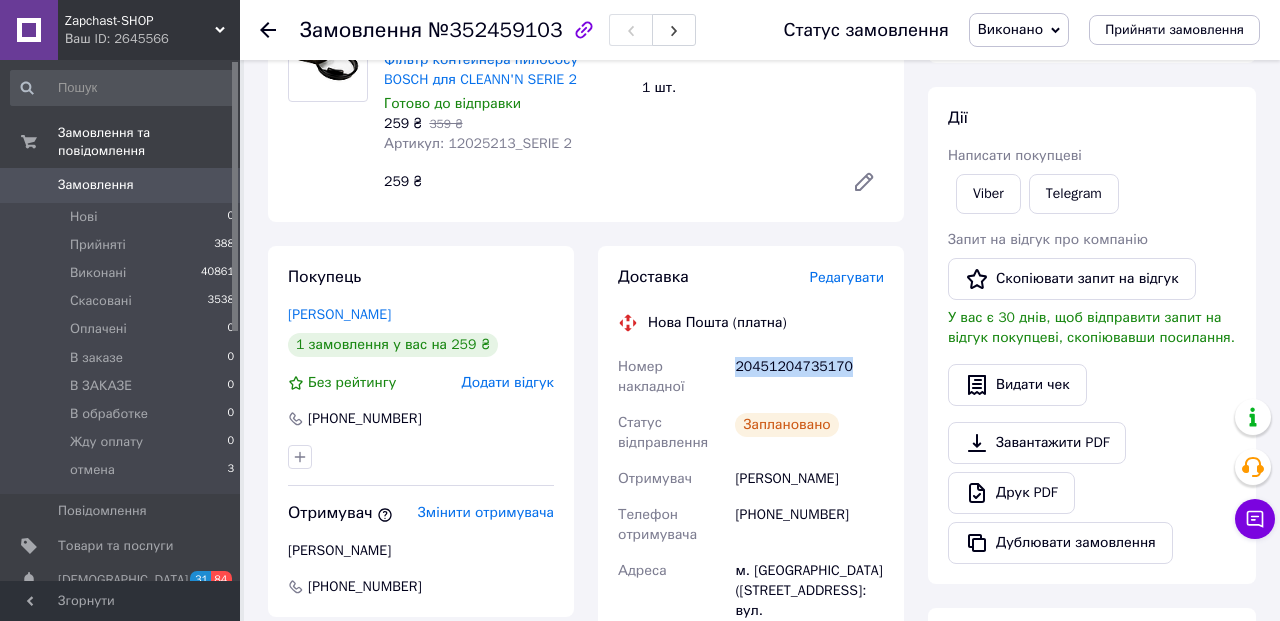 scroll, scrollTop: 0, scrollLeft: 0, axis: both 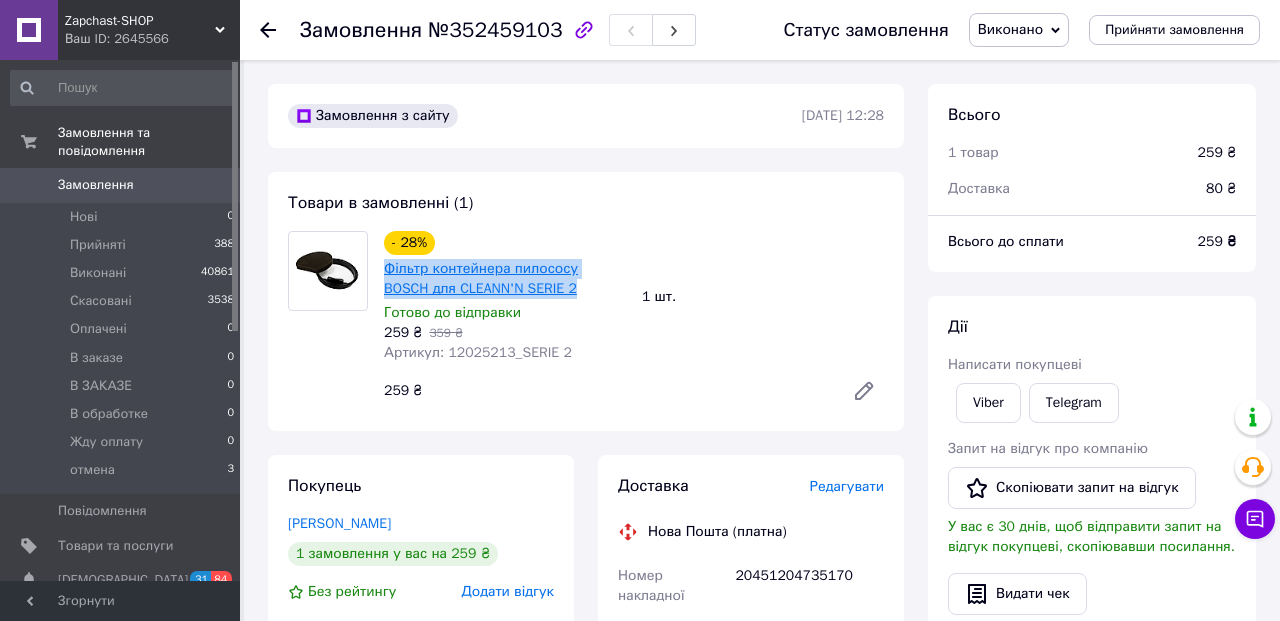 drag, startPoint x: 594, startPoint y: 286, endPoint x: 386, endPoint y: 265, distance: 209.0574 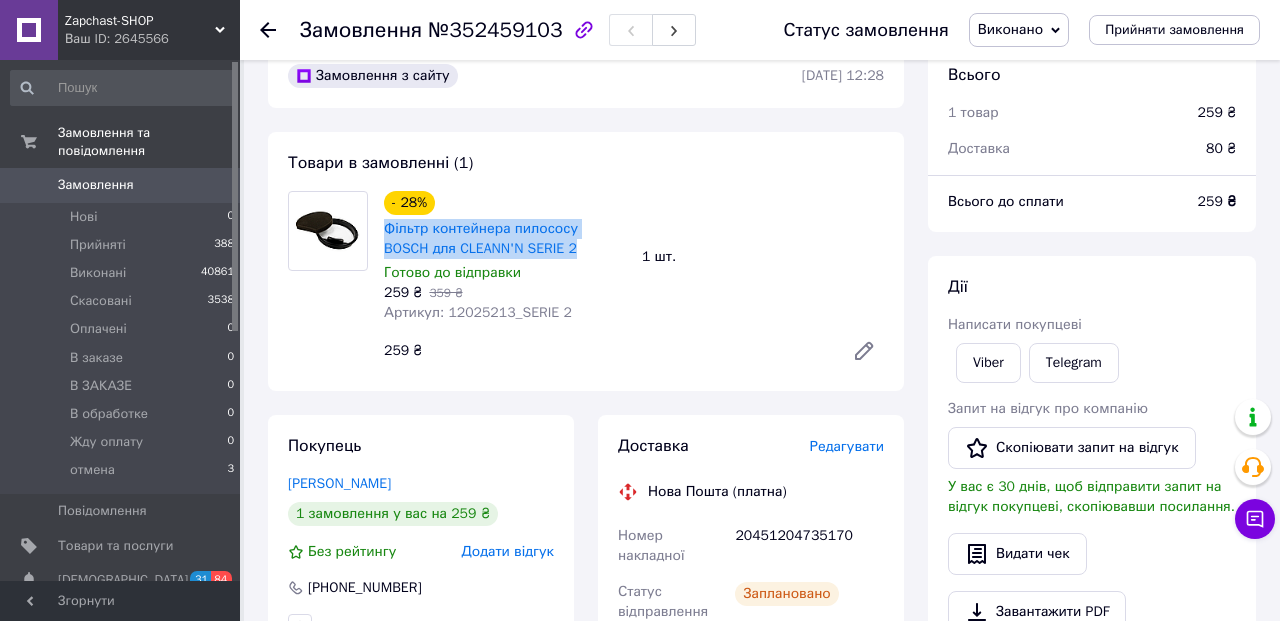 scroll, scrollTop: 142, scrollLeft: 0, axis: vertical 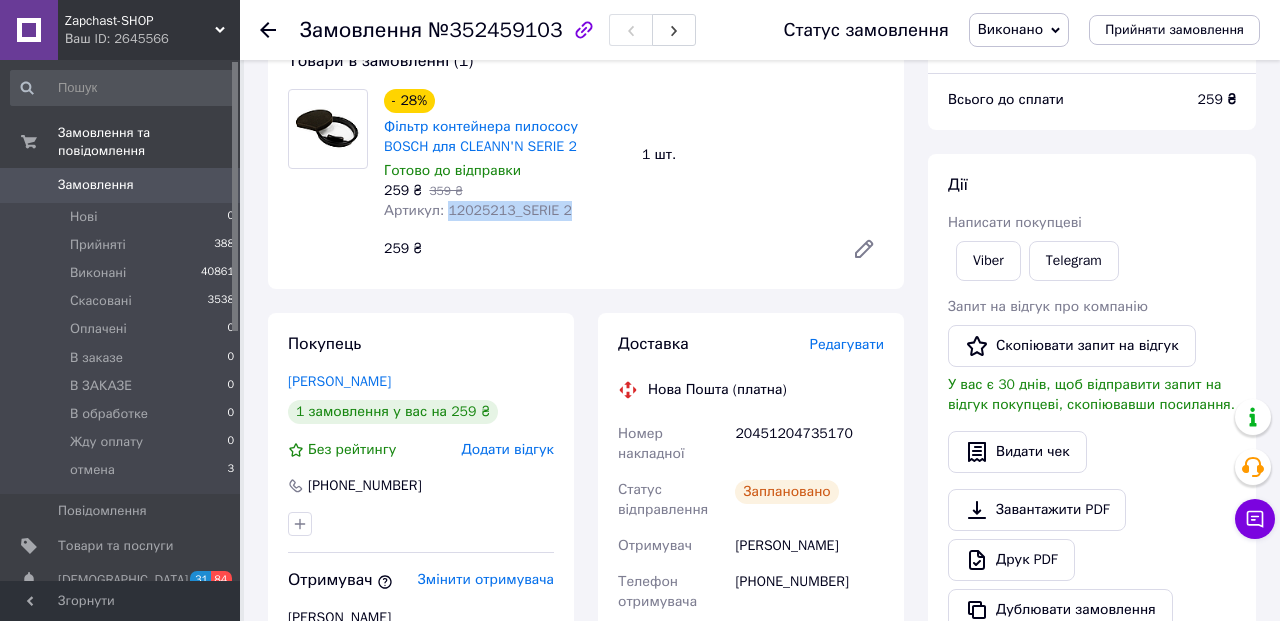 drag, startPoint x: 448, startPoint y: 214, endPoint x: 590, endPoint y: 216, distance: 142.01408 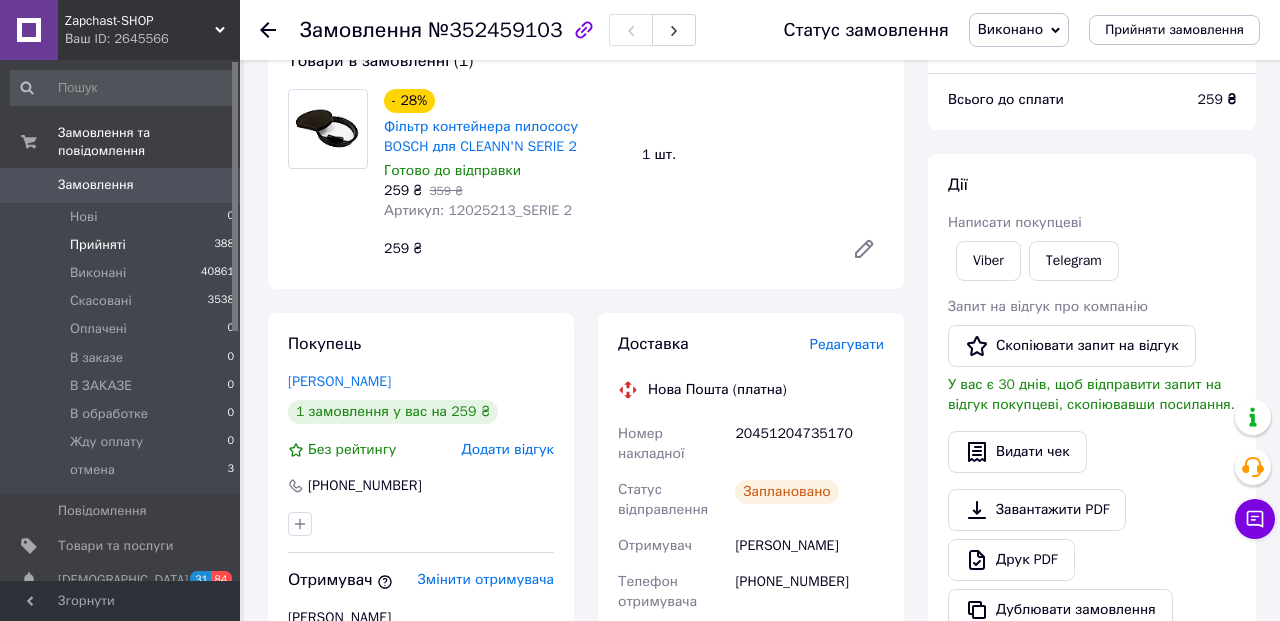 click on "Прийняті" at bounding box center [98, 245] 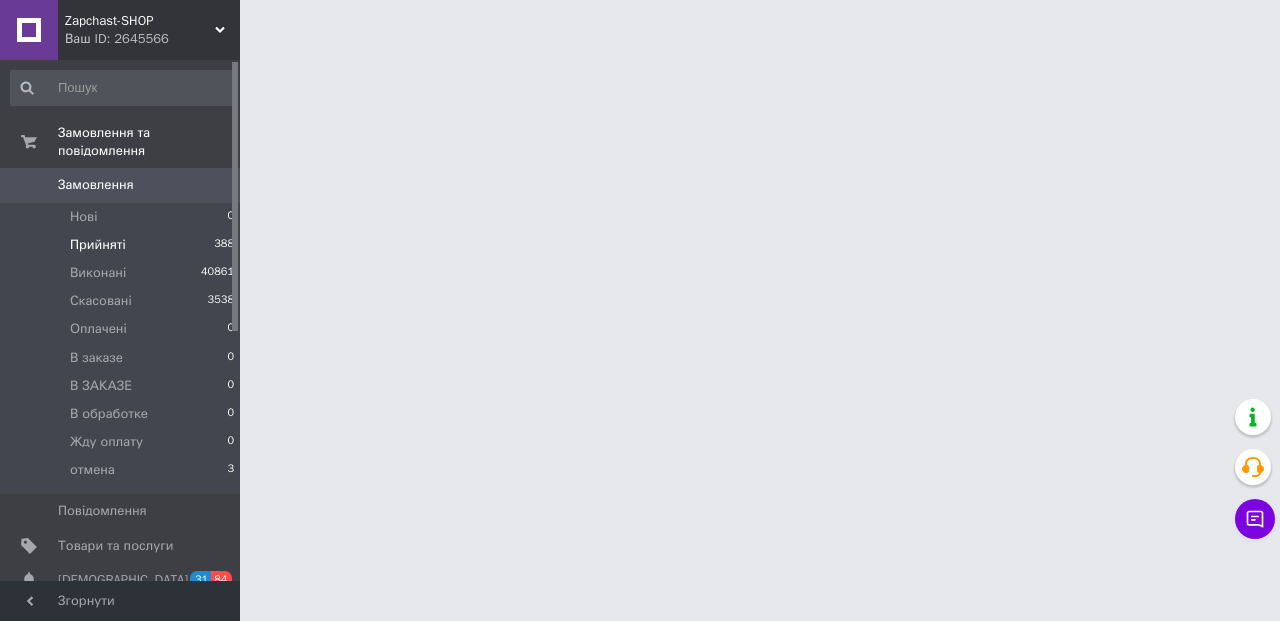 scroll, scrollTop: 0, scrollLeft: 0, axis: both 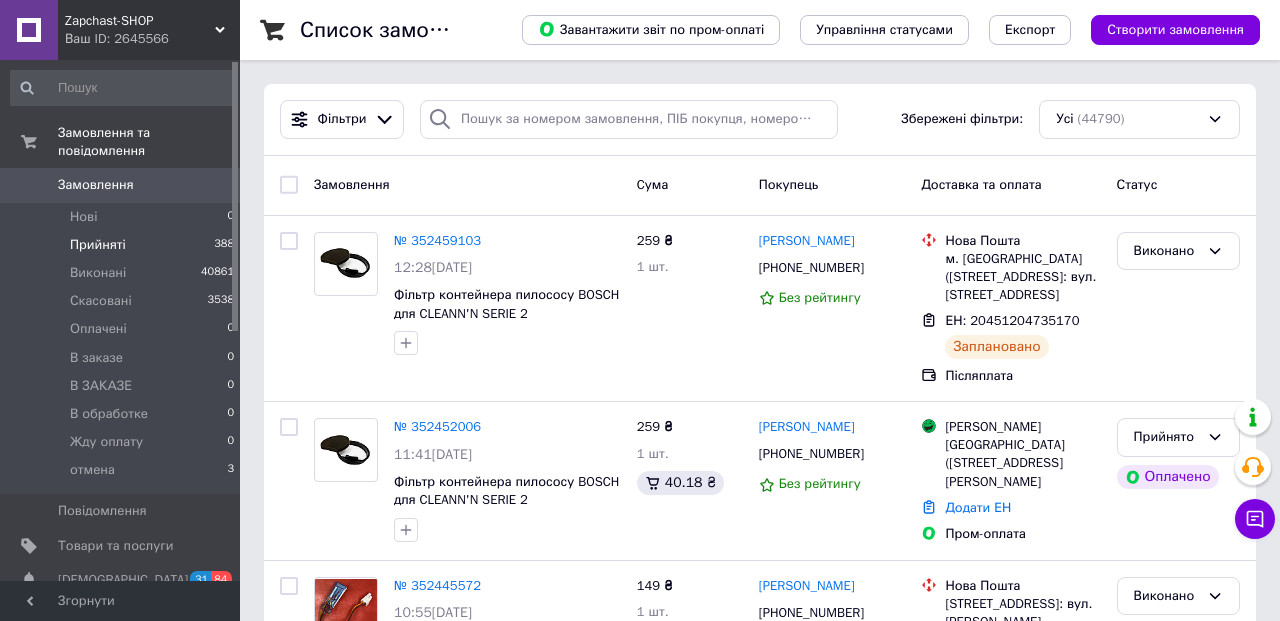 click on "Прийняті" at bounding box center (98, 245) 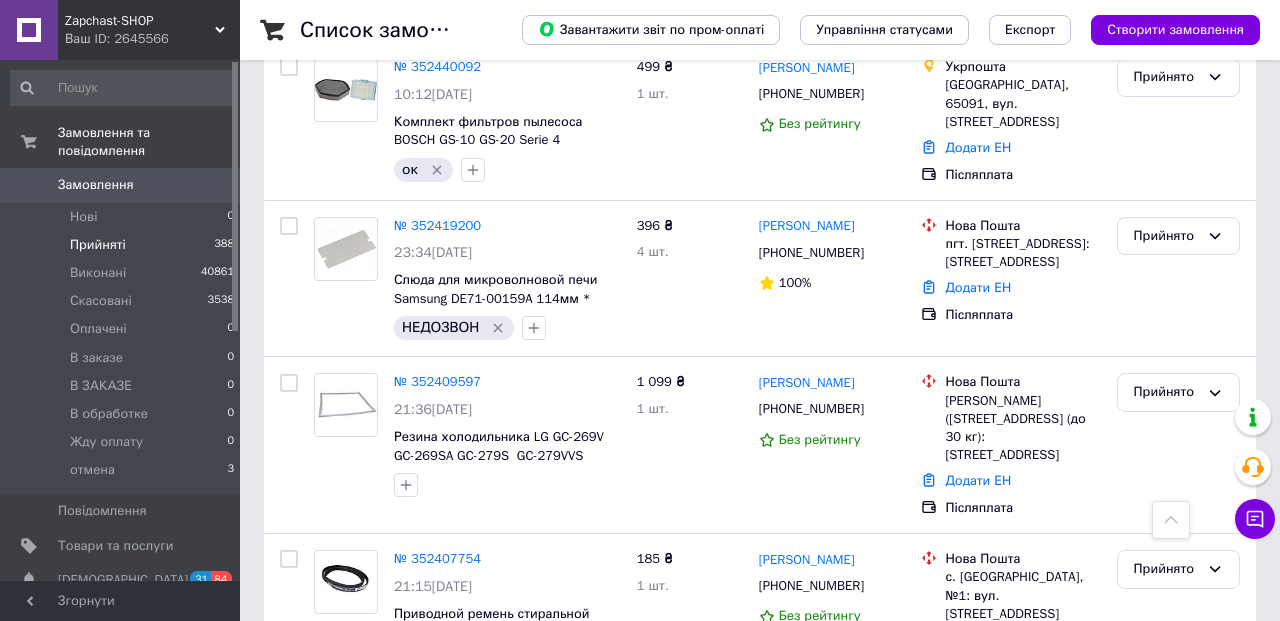scroll, scrollTop: 816, scrollLeft: 0, axis: vertical 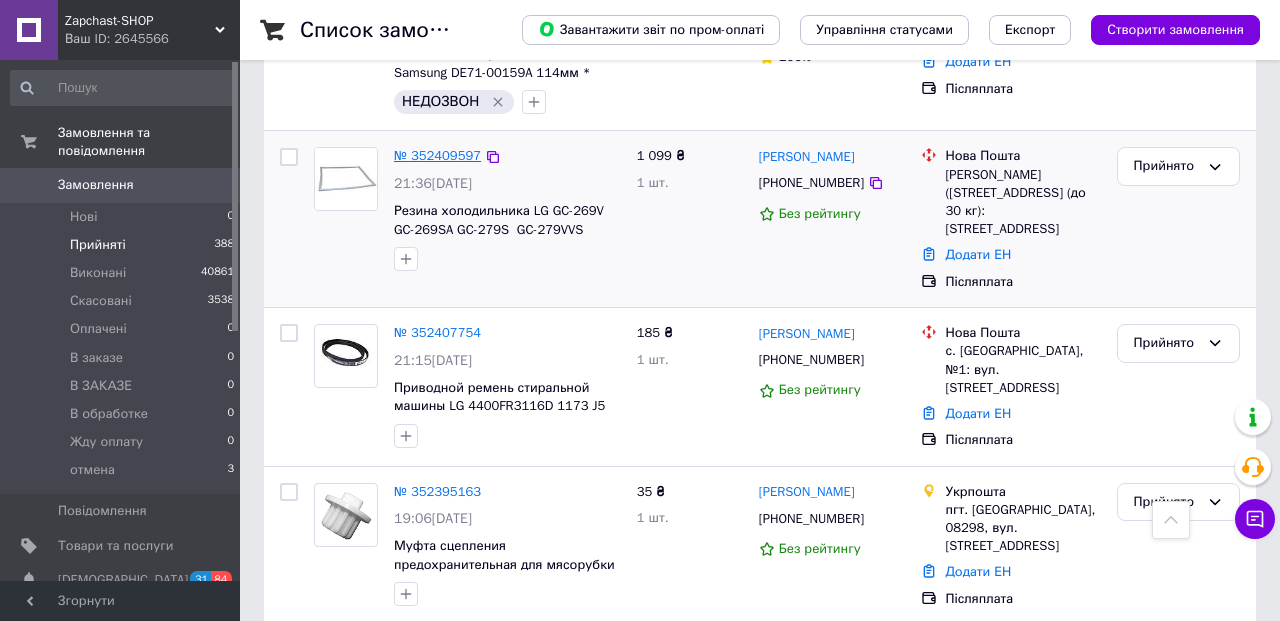 click on "№ 352409597" at bounding box center [437, 155] 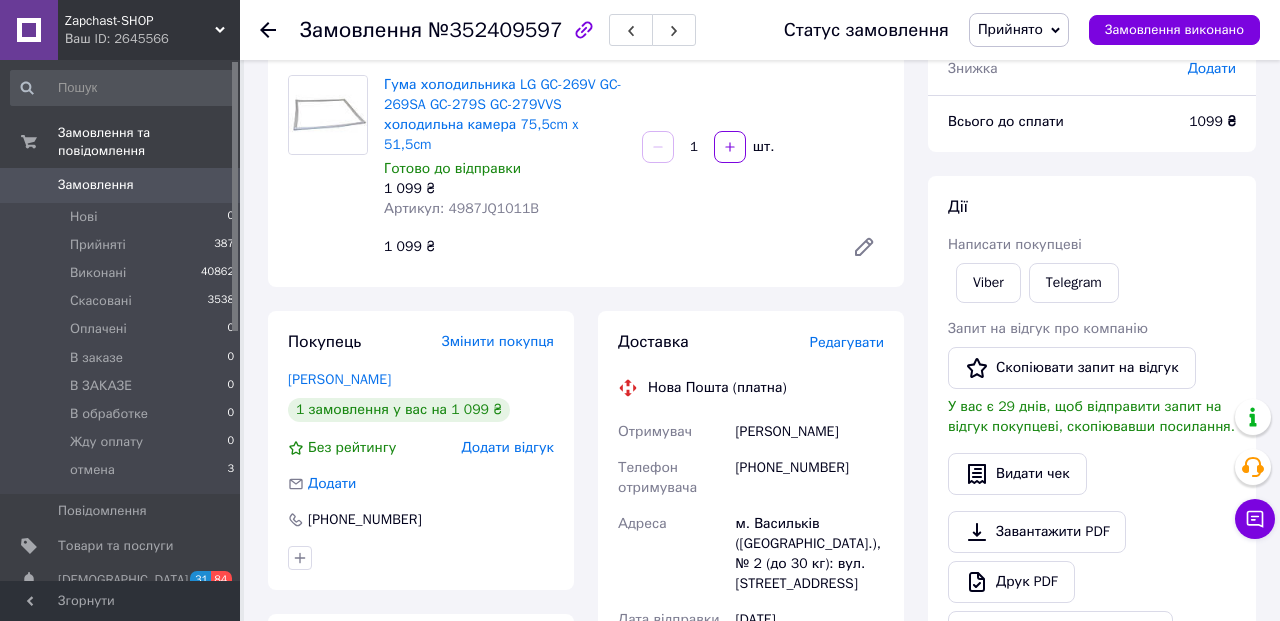 scroll, scrollTop: 126, scrollLeft: 0, axis: vertical 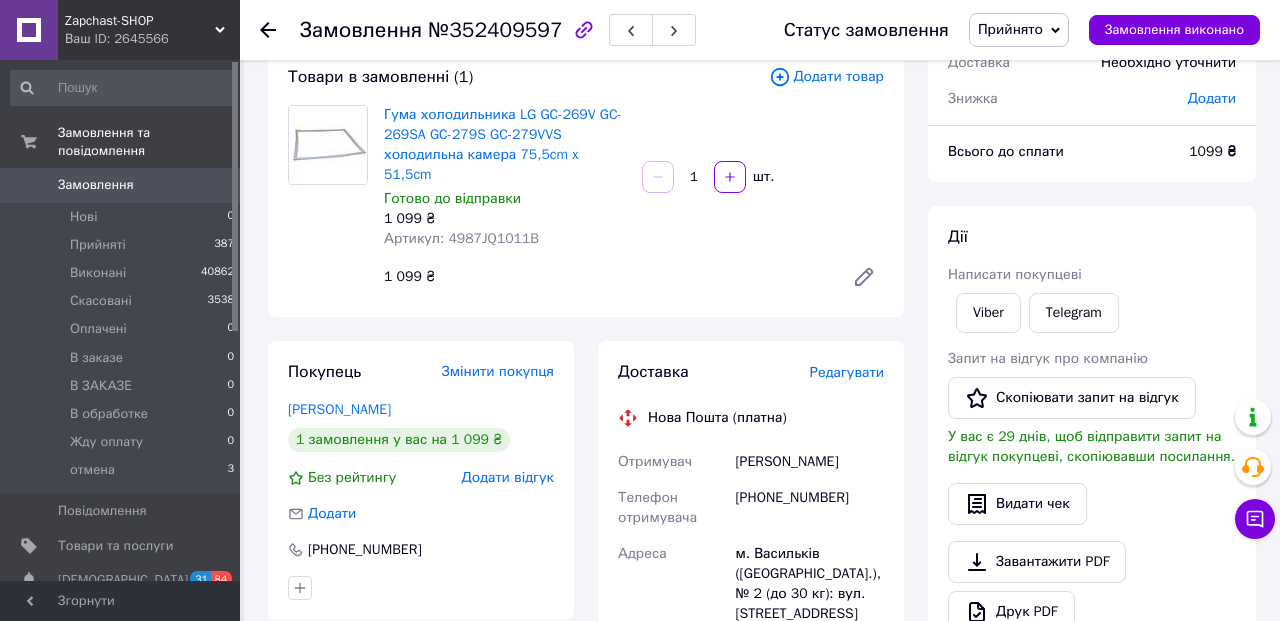 click on "Артикул: 4987JQ1011B" at bounding box center (461, 238) 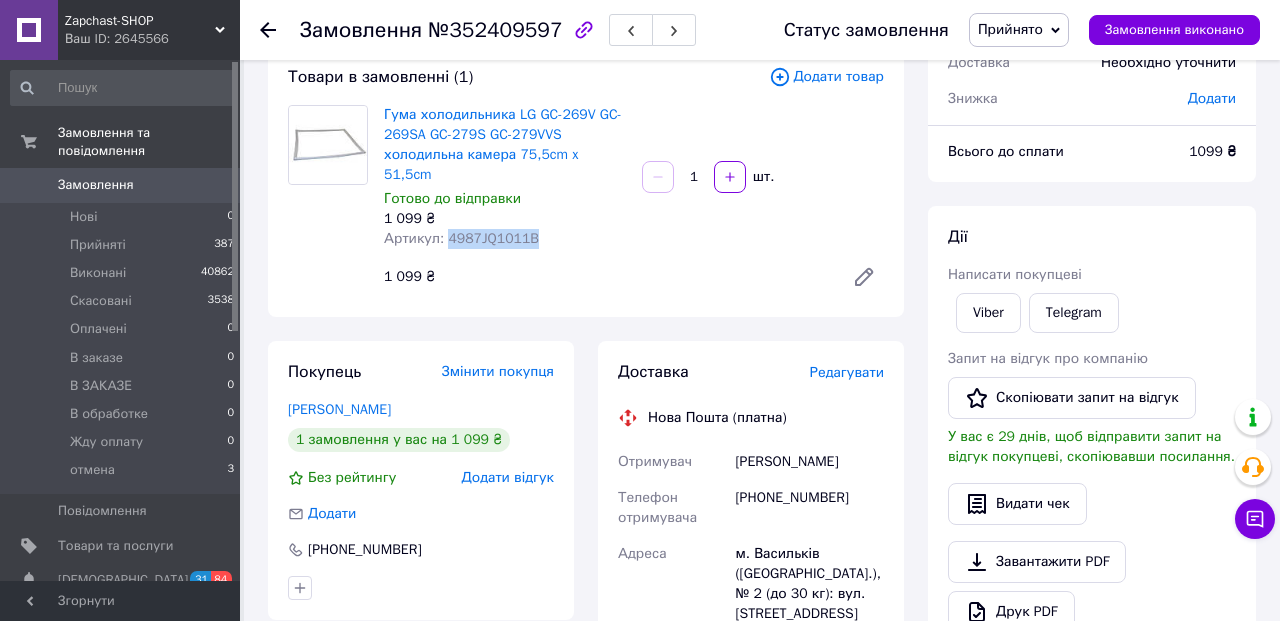 click on "Артикул: 4987JQ1011B" at bounding box center [461, 238] 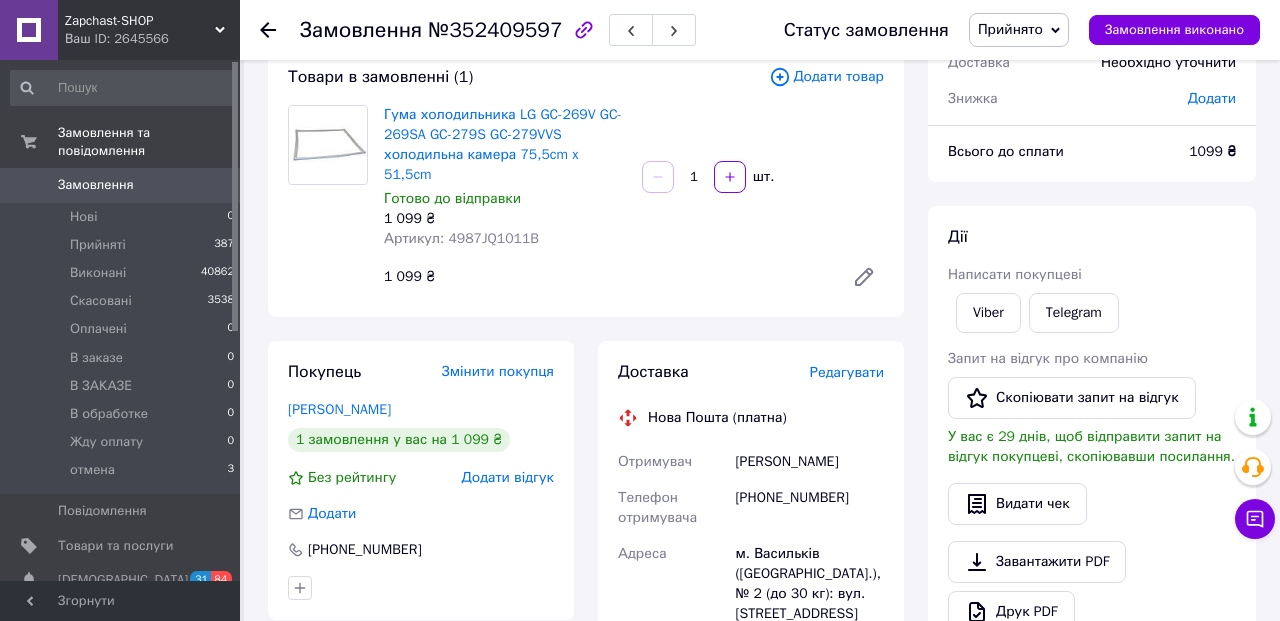 click on "Редагувати" at bounding box center (847, 372) 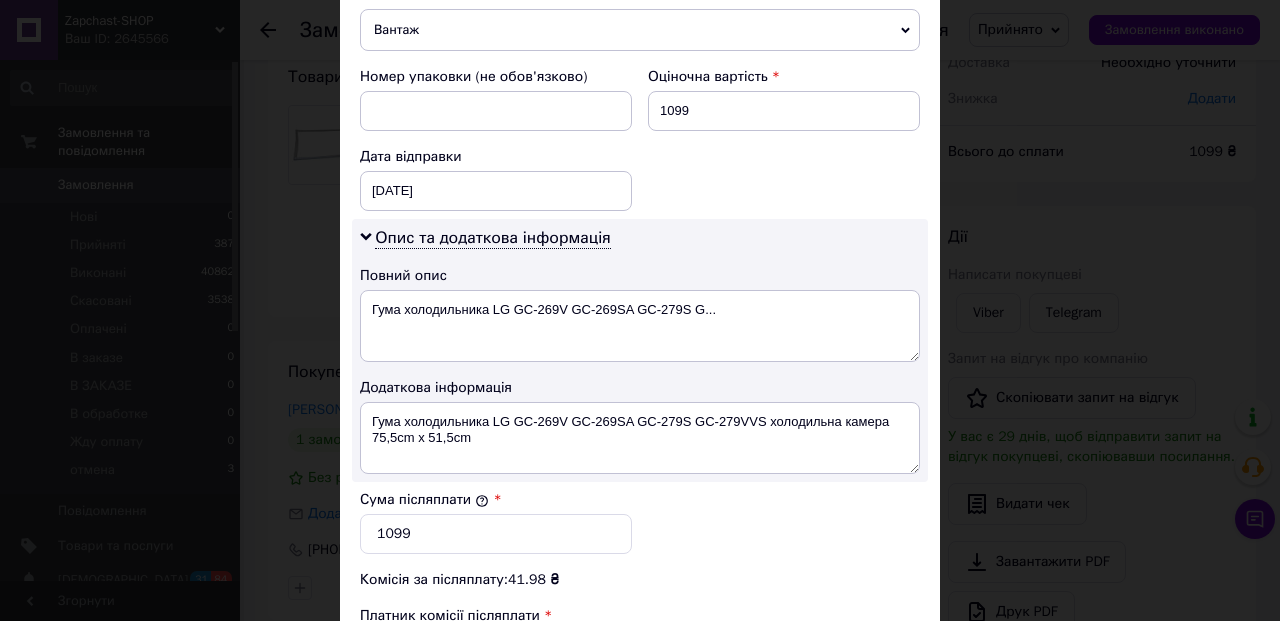 scroll, scrollTop: 1149, scrollLeft: 0, axis: vertical 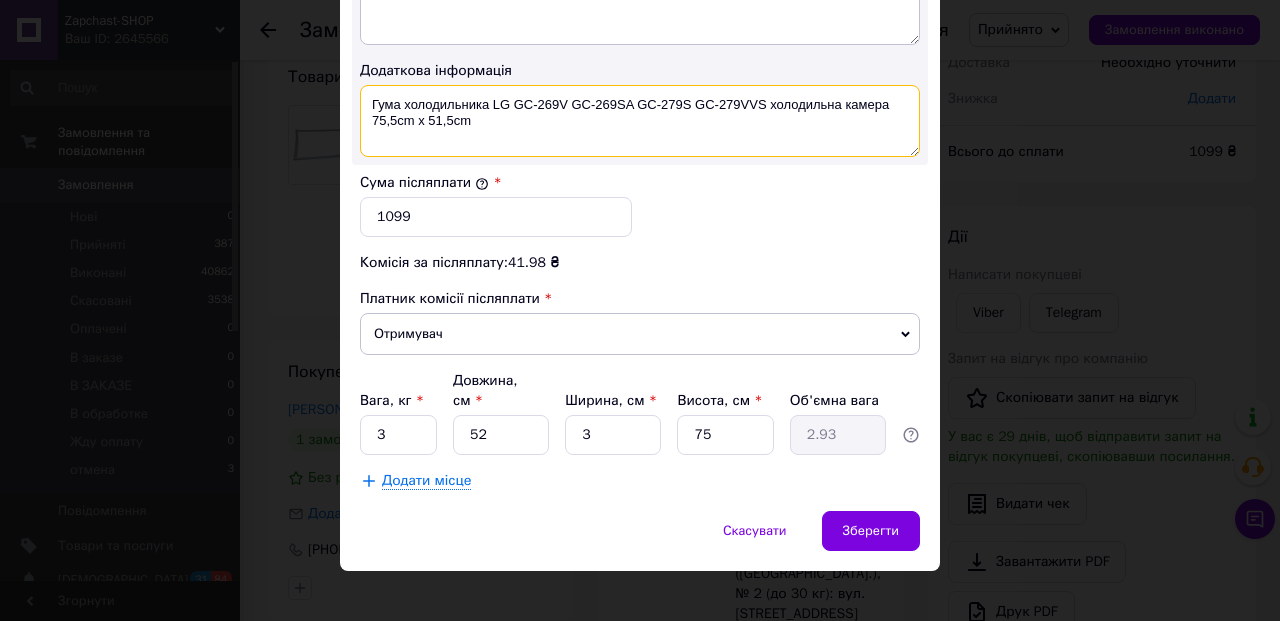 click on "Гума холодильника LG GC-269V GC-269SA GC-279S GC-279VVS холодильна камера 75,5cm x 51,5cm" at bounding box center [640, 121] 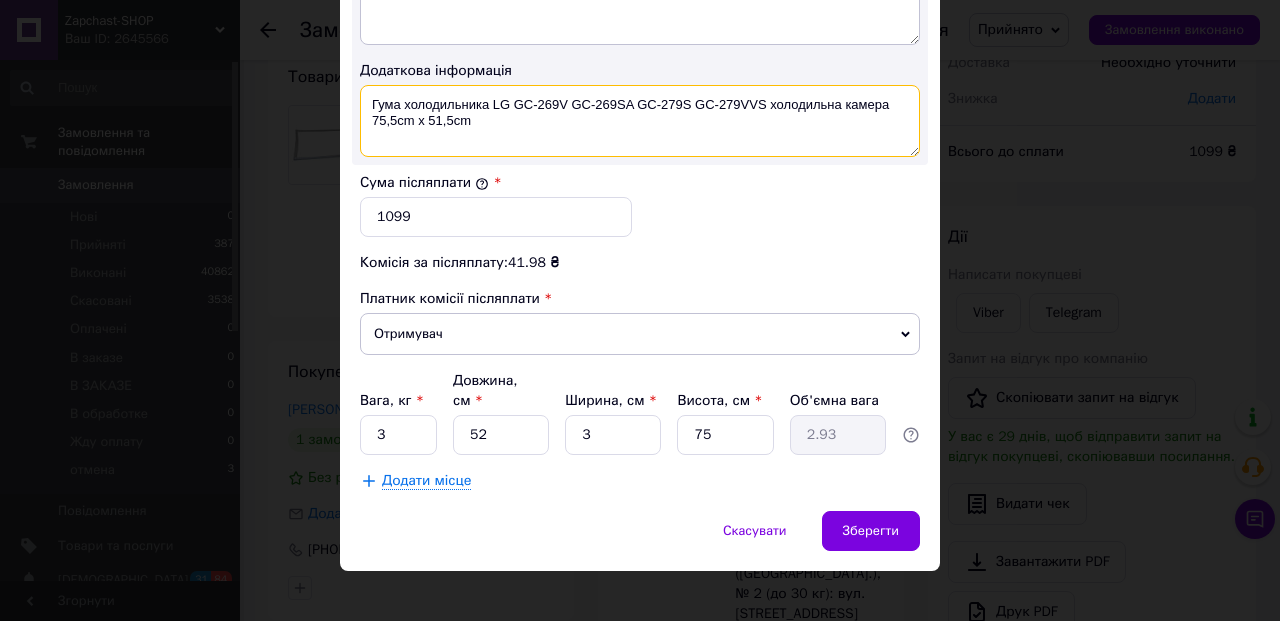 drag, startPoint x: 887, startPoint y: 85, endPoint x: 618, endPoint y: 85, distance: 269 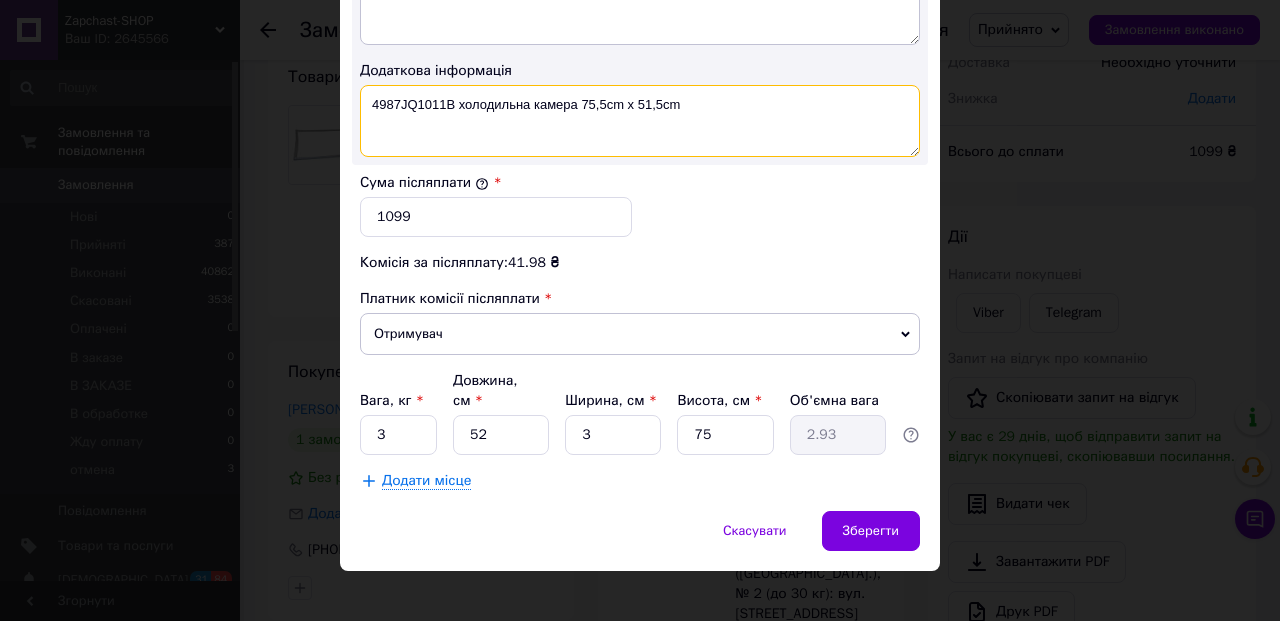 scroll, scrollTop: 960, scrollLeft: 0, axis: vertical 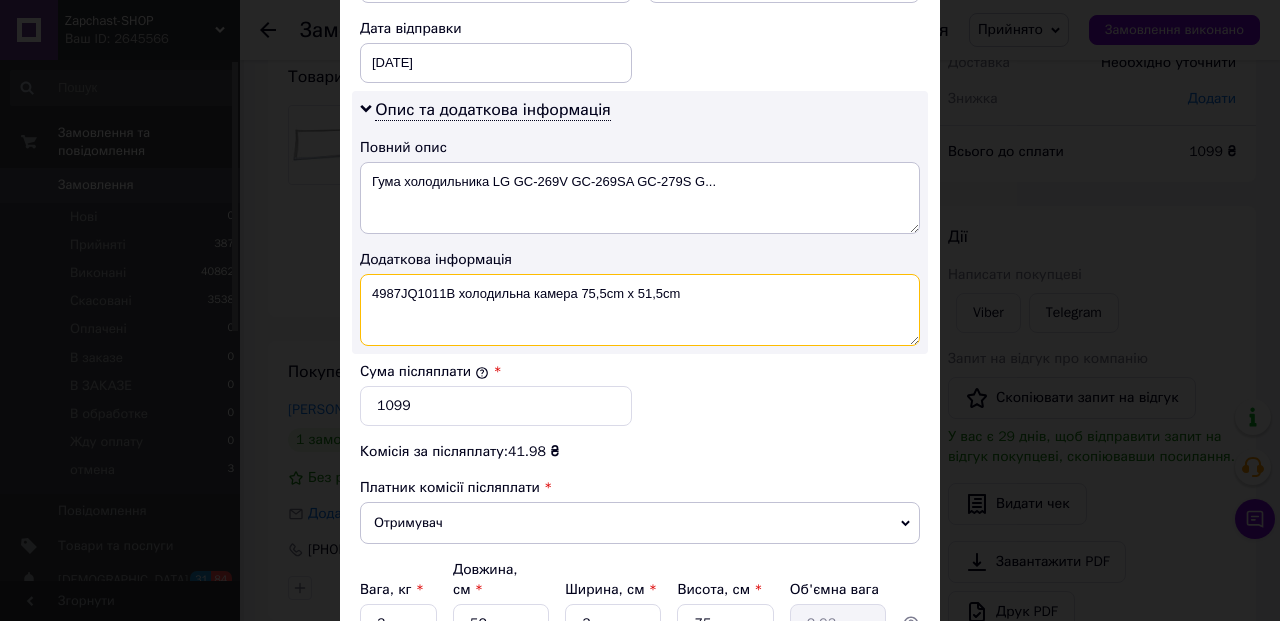 type on "4987JQ1011B холодильна камера 75,5cm x 51,5cm" 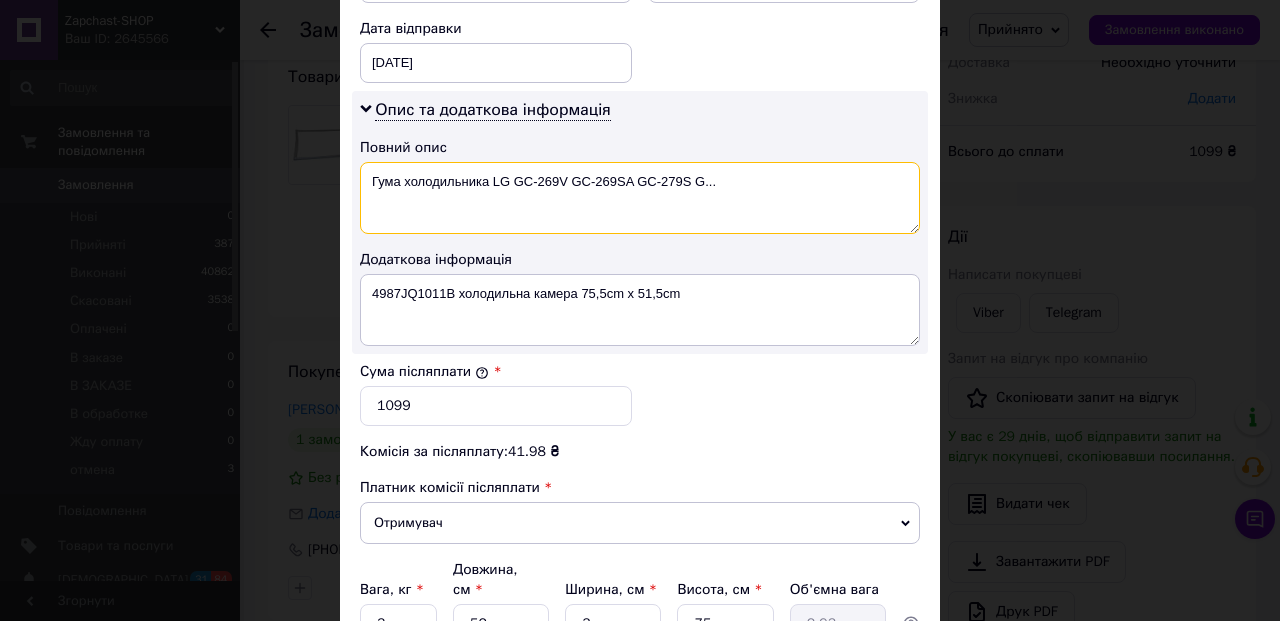 click on "Гума холодильника LG GC-269V GC-269SA GC-279S G..." at bounding box center [640, 198] 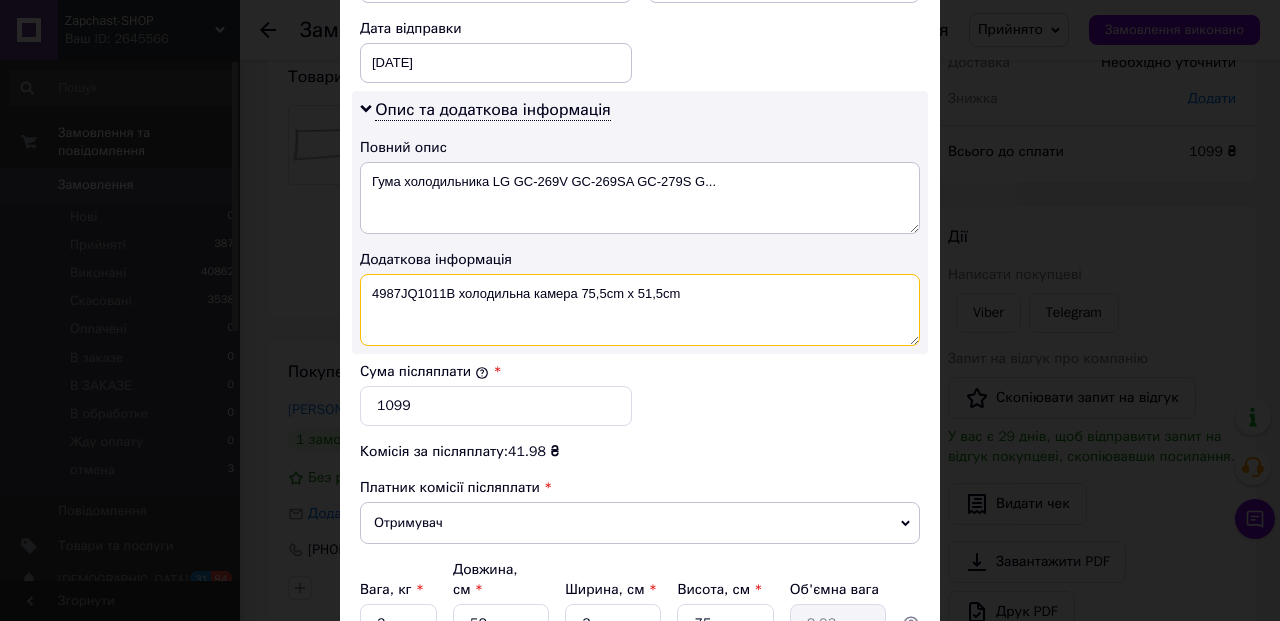 drag, startPoint x: 455, startPoint y: 277, endPoint x: 573, endPoint y: 277, distance: 118 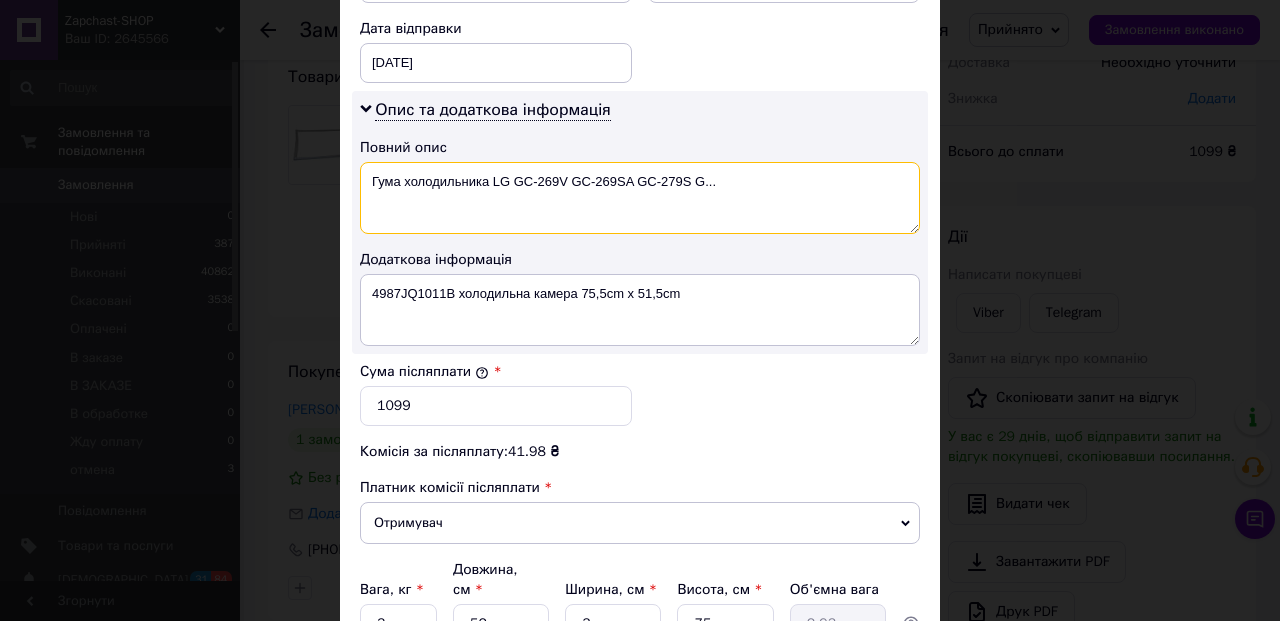 drag, startPoint x: 512, startPoint y: 159, endPoint x: 745, endPoint y: 181, distance: 234.03632 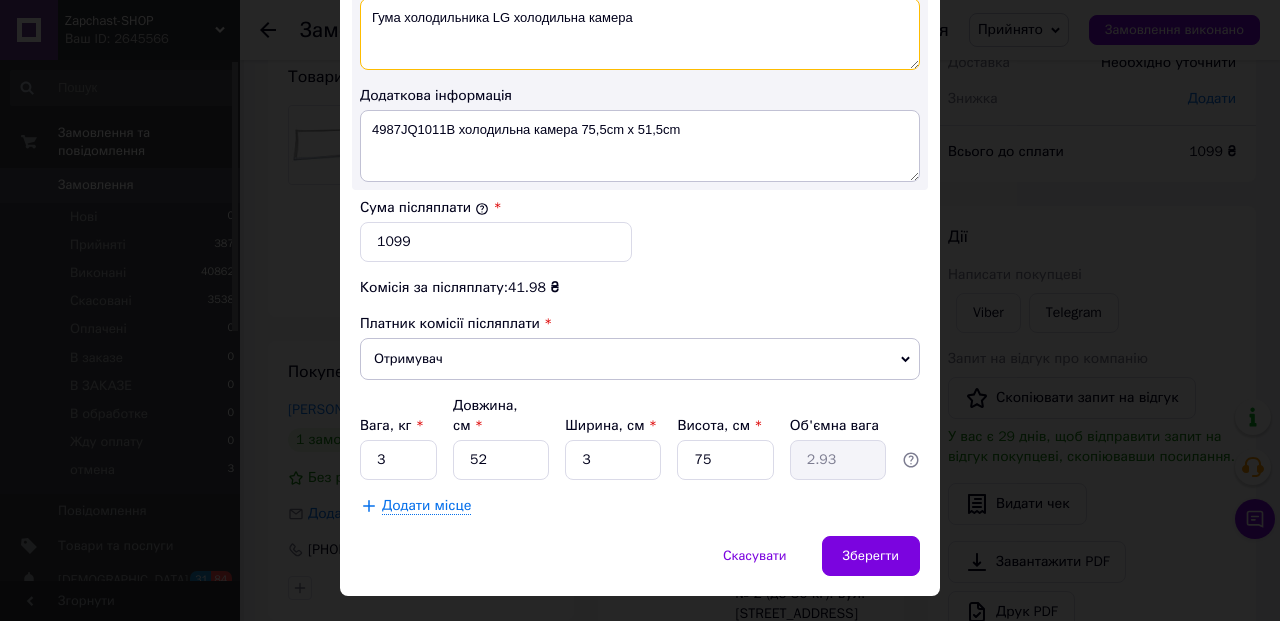 scroll, scrollTop: 1149, scrollLeft: 0, axis: vertical 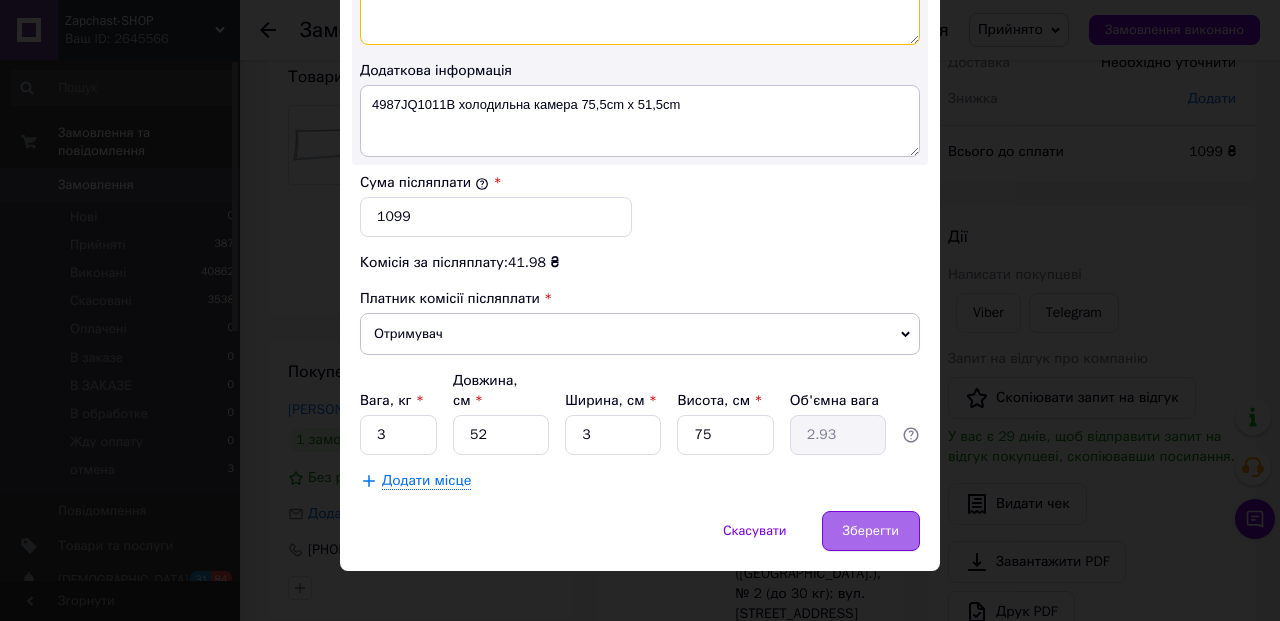 type on "Гума холодильника LG холодильна камера" 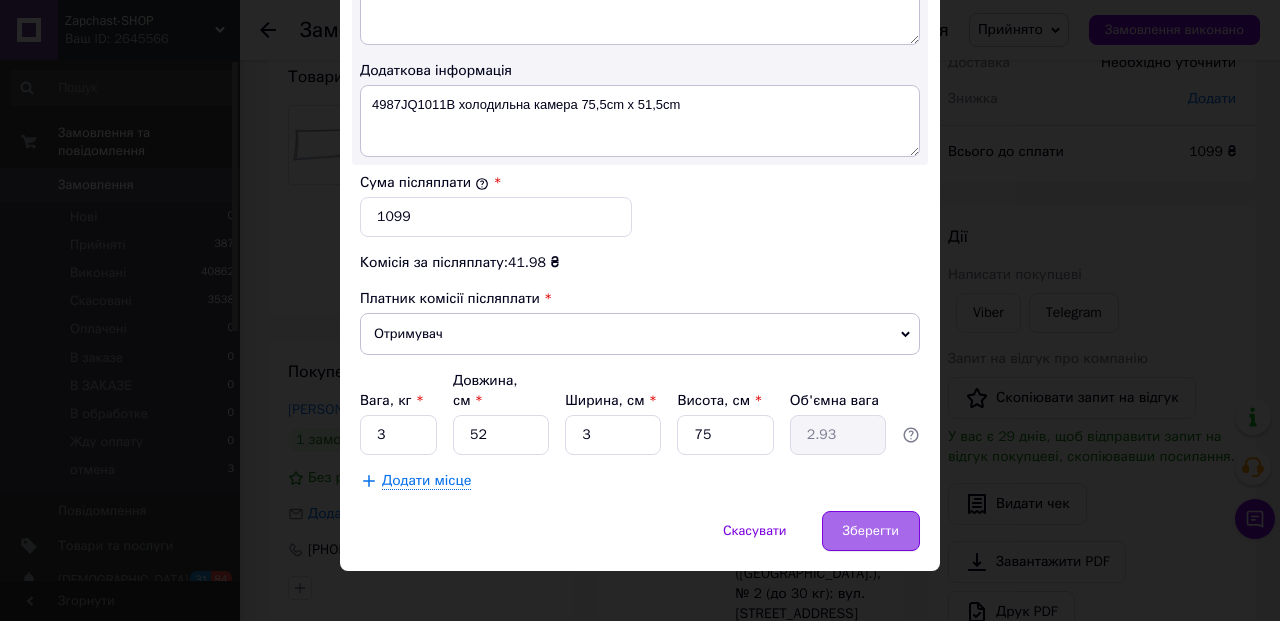 click on "Зберегти" at bounding box center (871, 531) 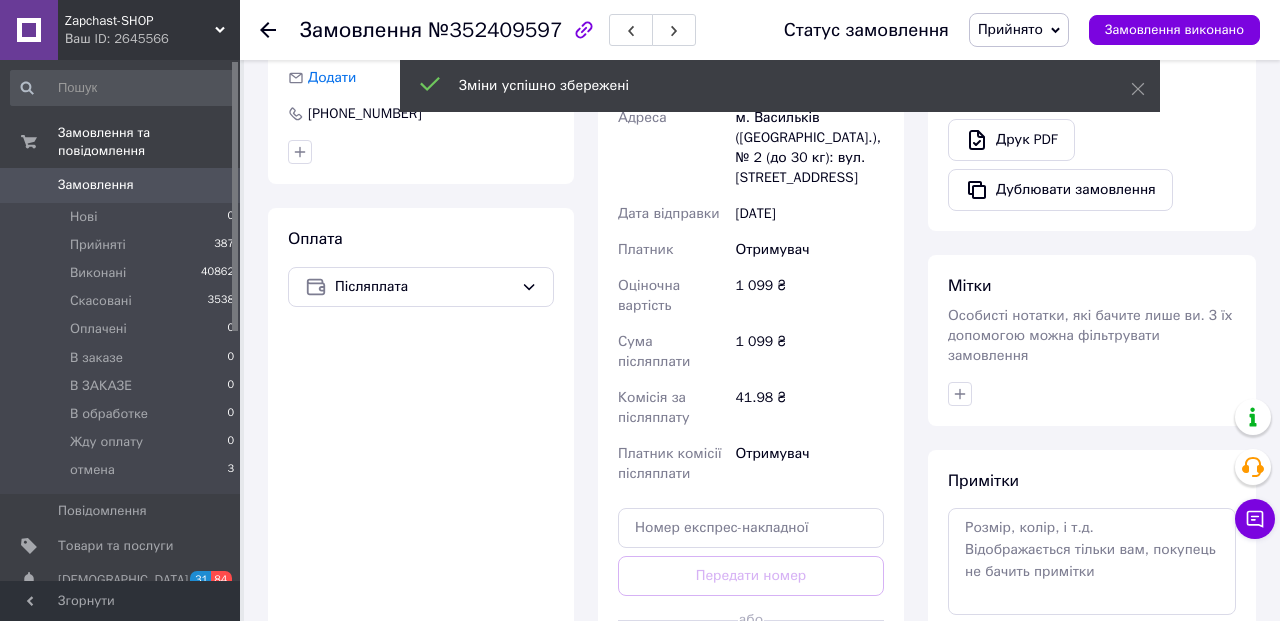 scroll, scrollTop: 647, scrollLeft: 0, axis: vertical 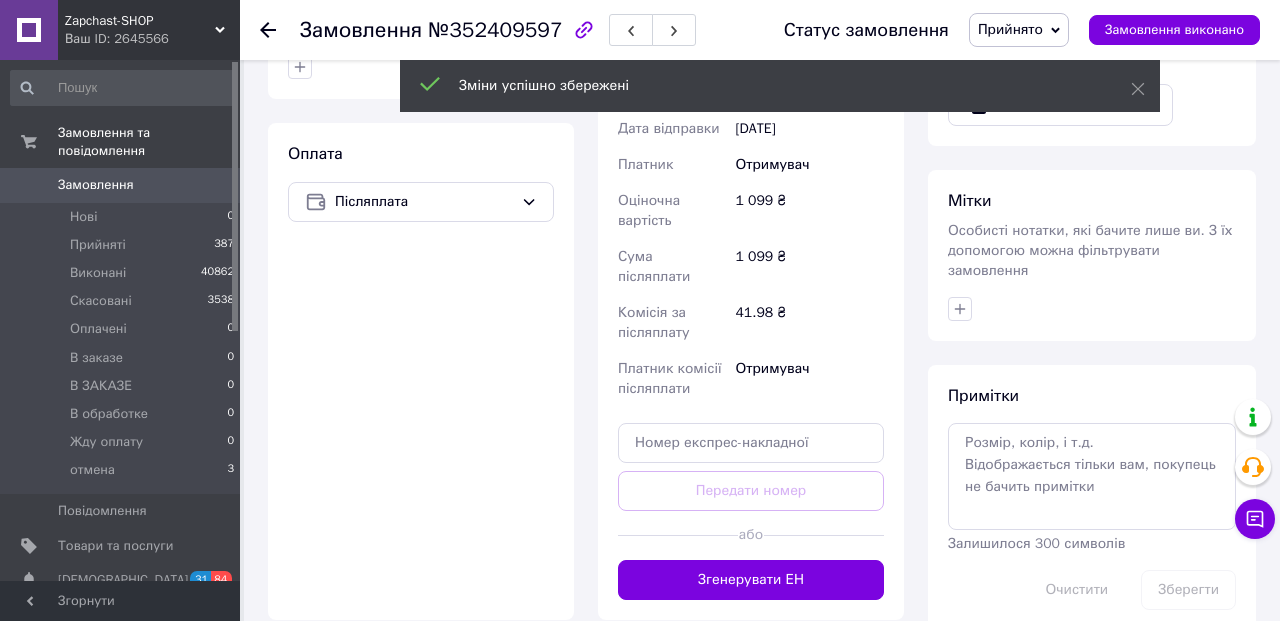 click on "Згенерувати ЕН" at bounding box center (751, 580) 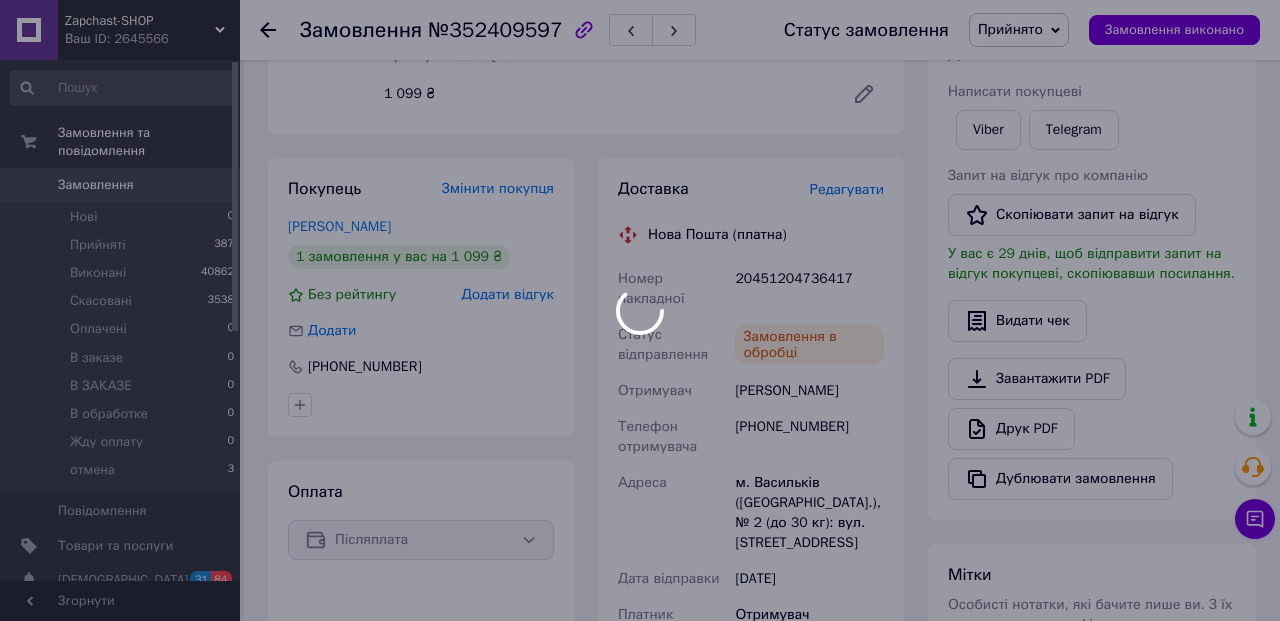 scroll, scrollTop: 301, scrollLeft: 0, axis: vertical 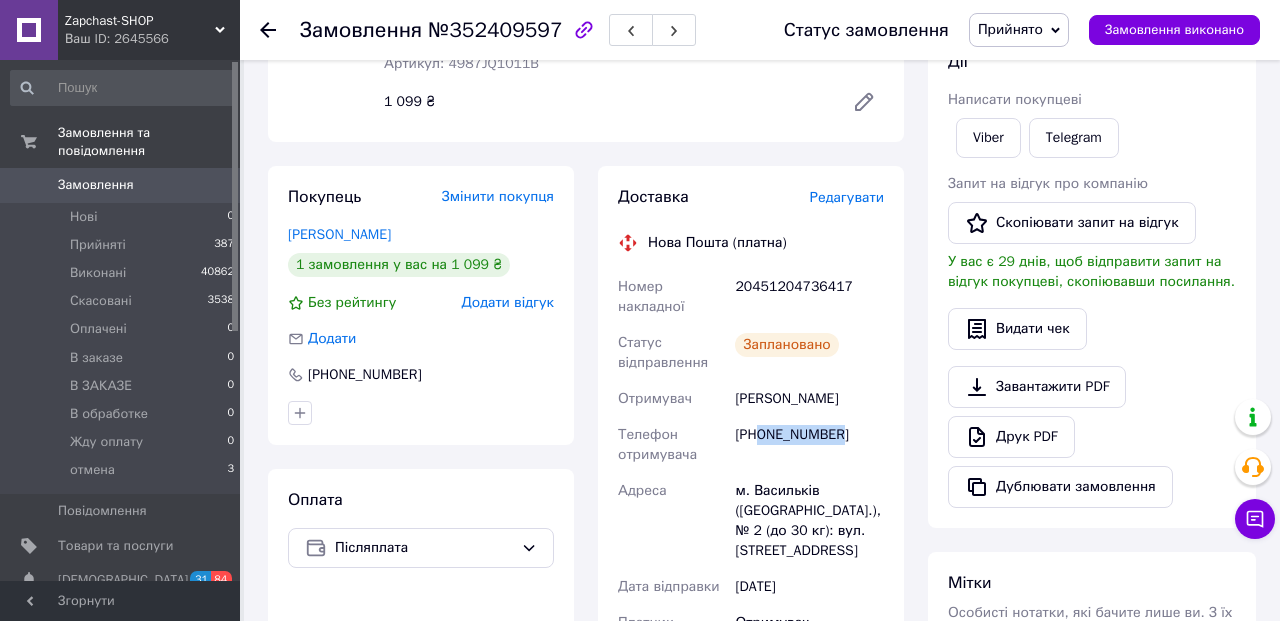 drag, startPoint x: 761, startPoint y: 436, endPoint x: 856, endPoint y: 436, distance: 95 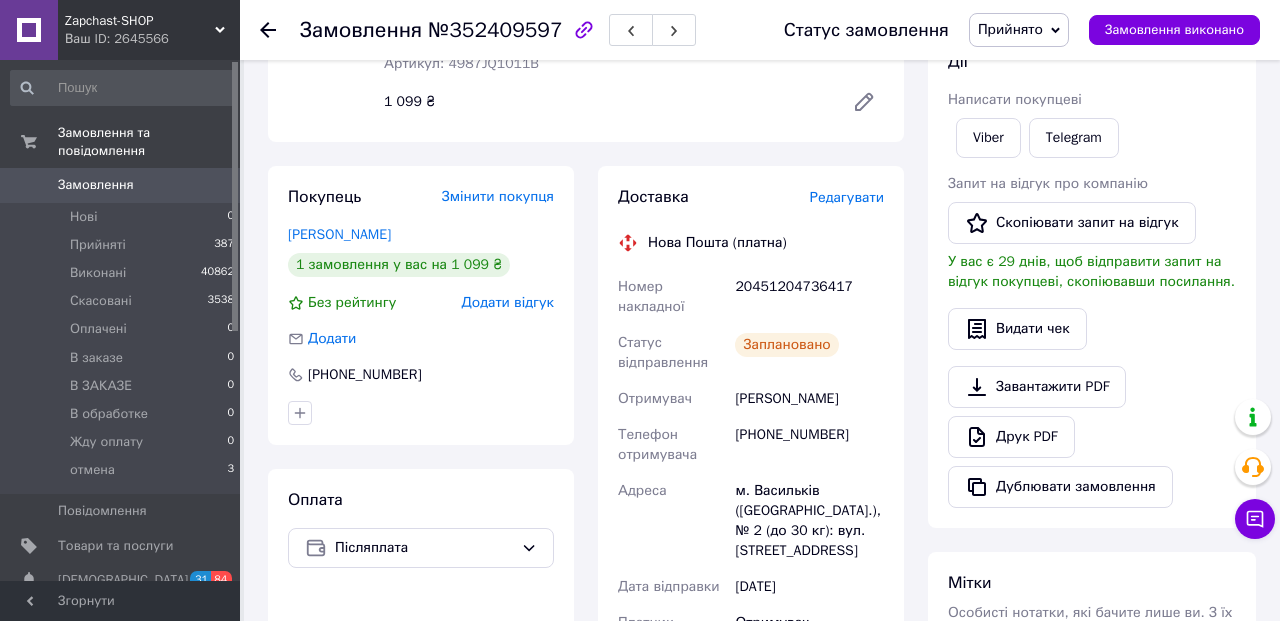 click on "20451204736417" at bounding box center [809, 297] 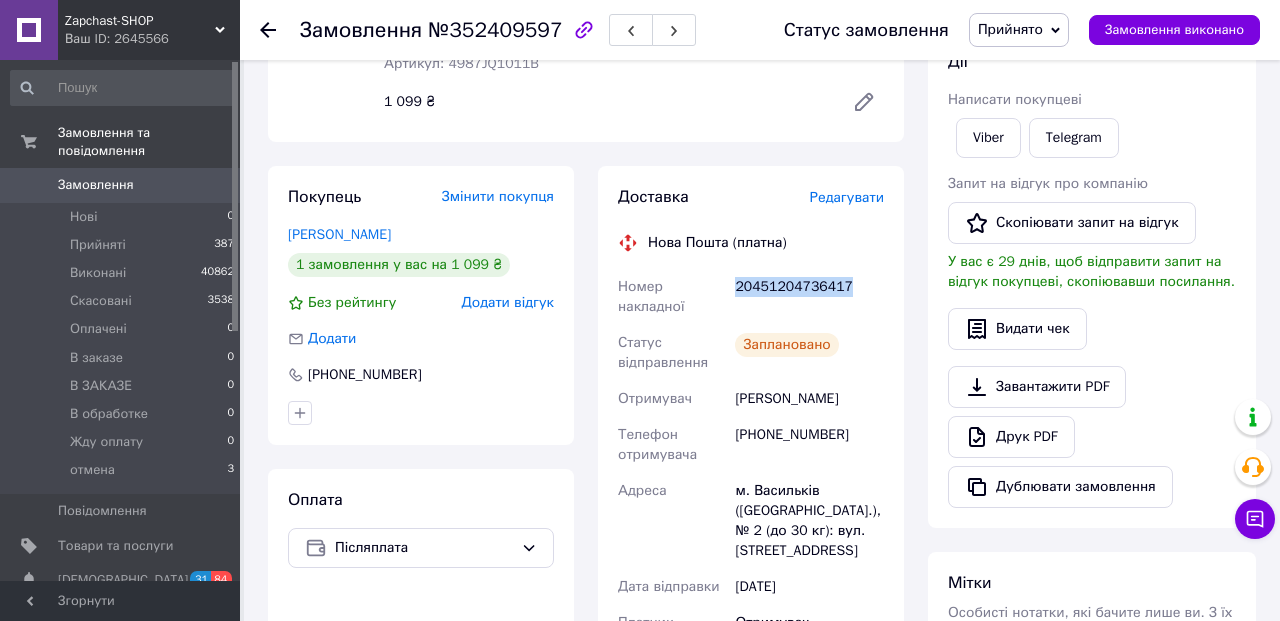 click on "20451204736417" at bounding box center (809, 297) 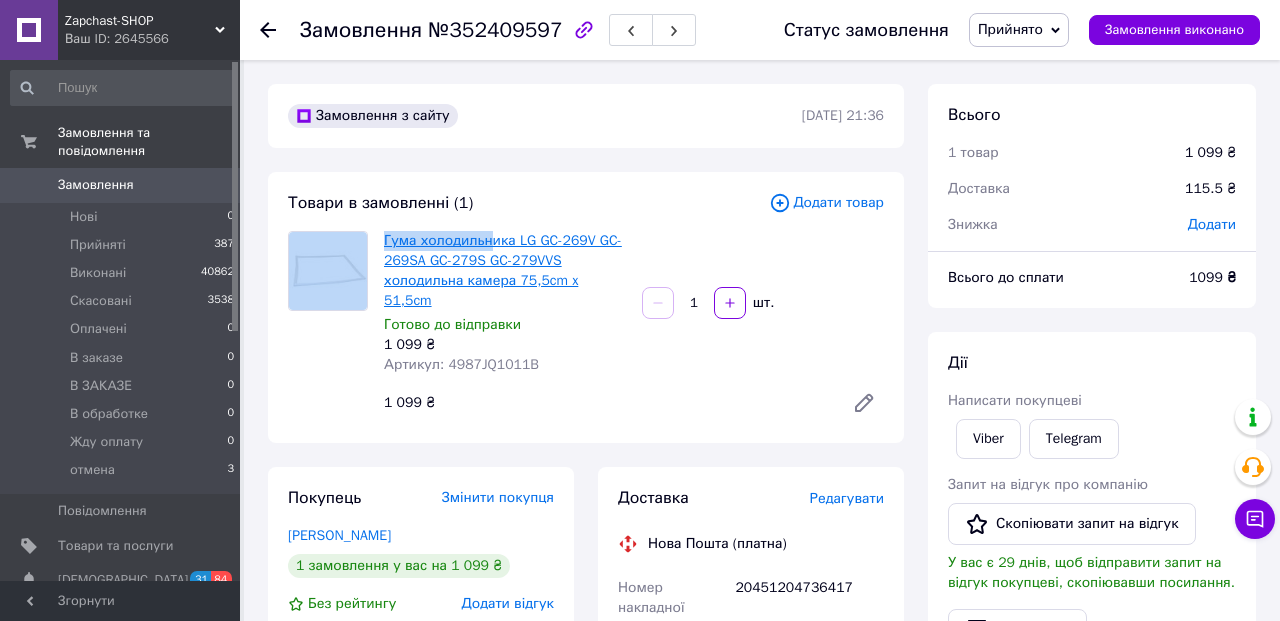 drag, startPoint x: 371, startPoint y: 239, endPoint x: 492, endPoint y: 240, distance: 121.004135 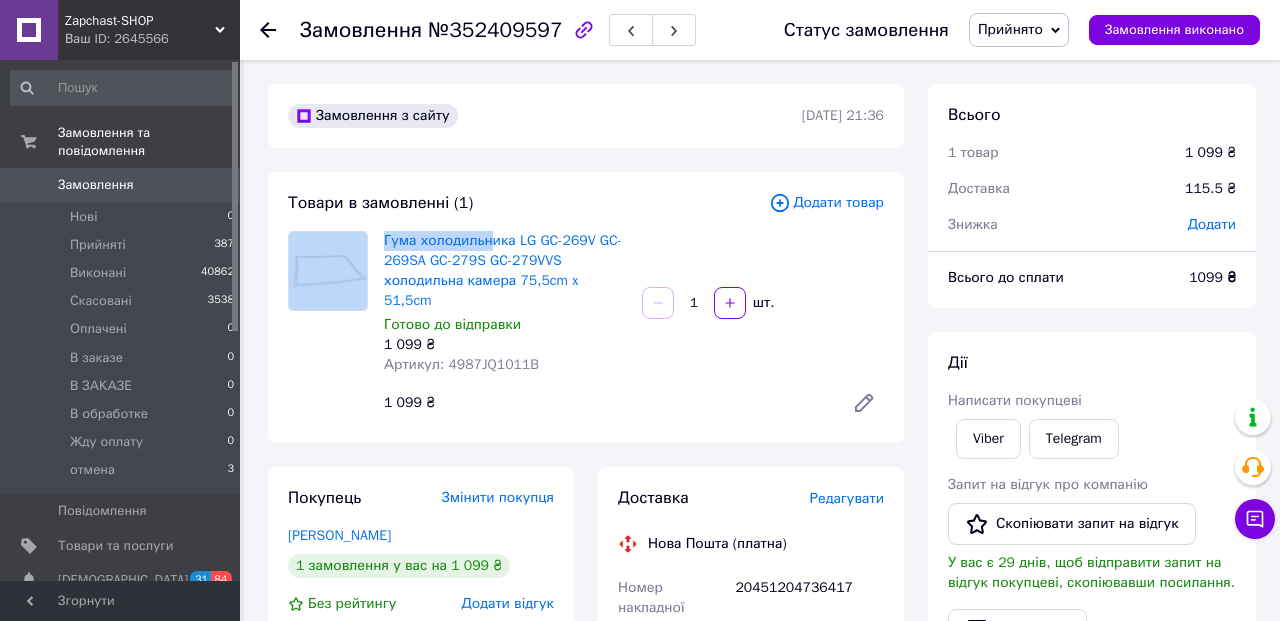 click on "Товари в замовленні (1) Додати товар Гума холодильника LG GC-269V GC-269SA GC-279S GC-279VVS холодильна камера 75,5cm x 51,5cm Готово до відправки 1 099 ₴ Артикул: 4987JQ1011B 1   шт. 1 099 ₴" at bounding box center [586, 307] 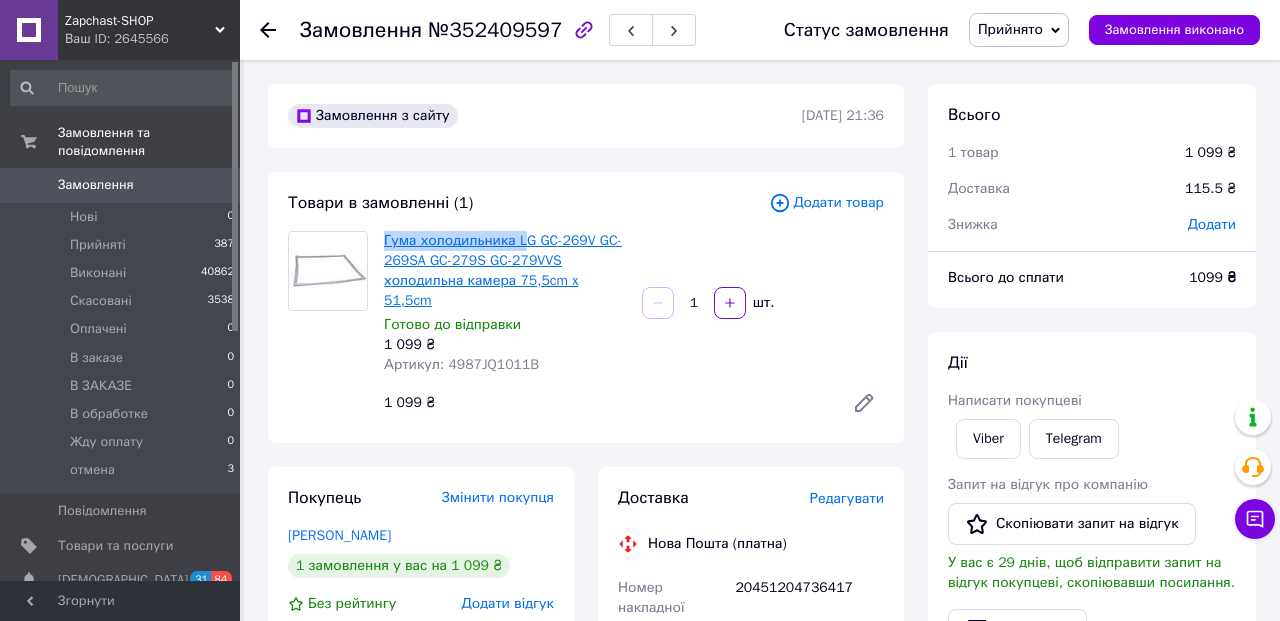 drag, startPoint x: 378, startPoint y: 238, endPoint x: 531, endPoint y: 241, distance: 153.0294 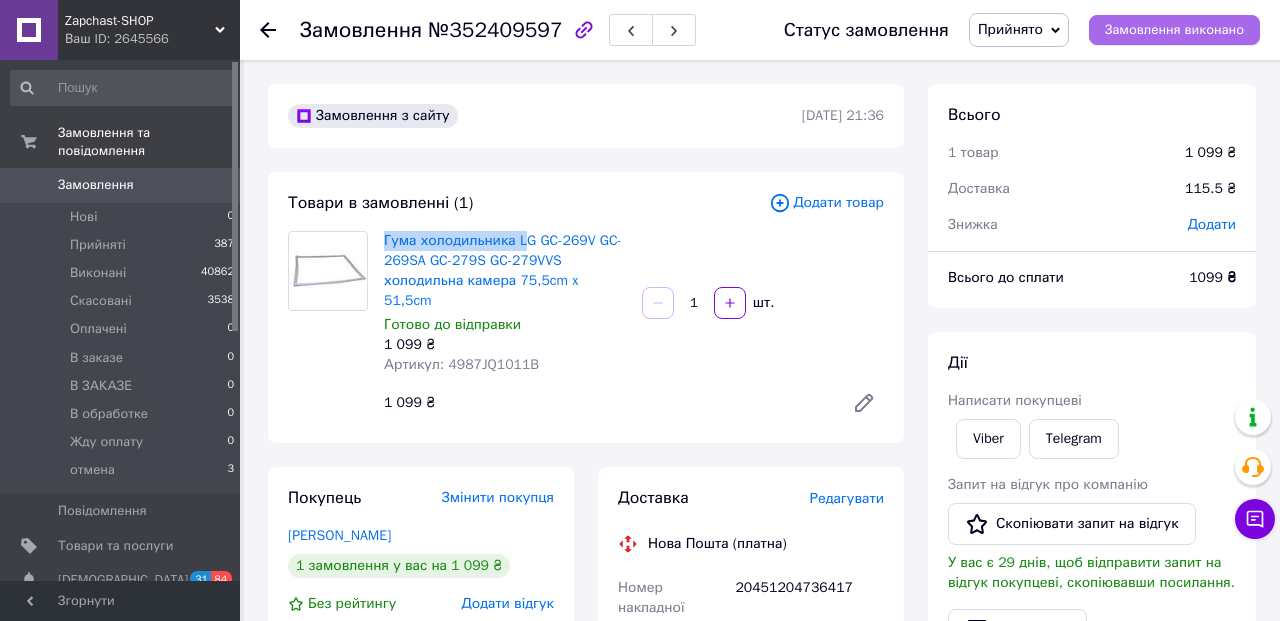 click on "Замовлення виконано" at bounding box center (1174, 30) 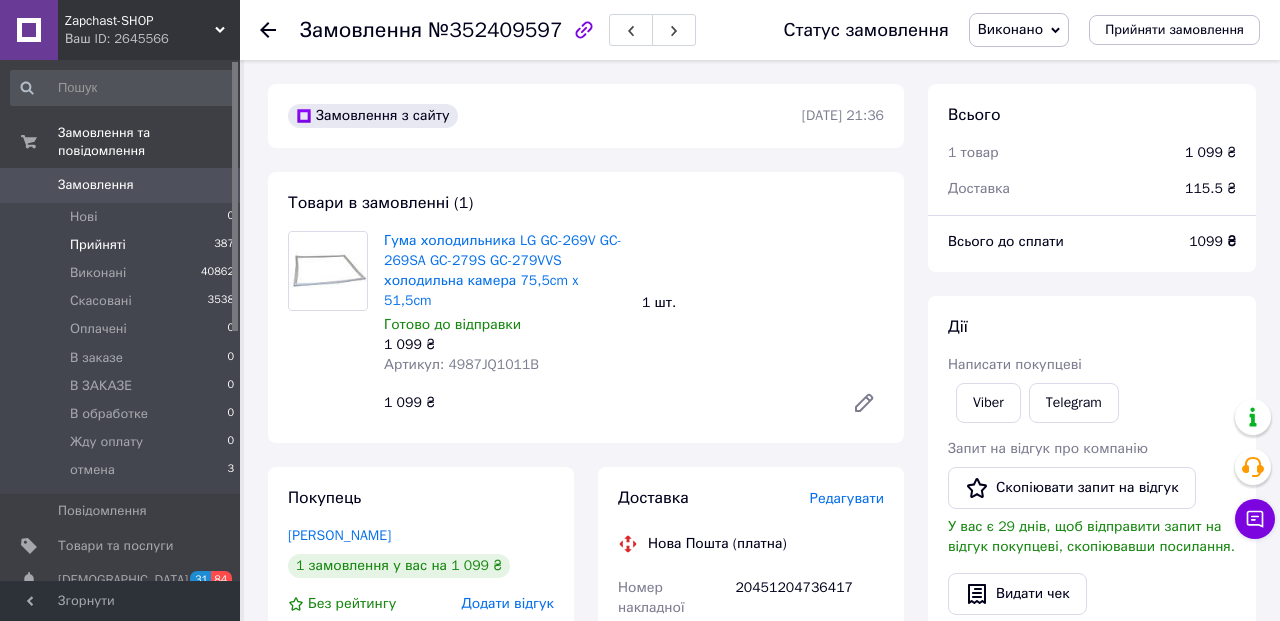 click on "Прийняті" at bounding box center (98, 245) 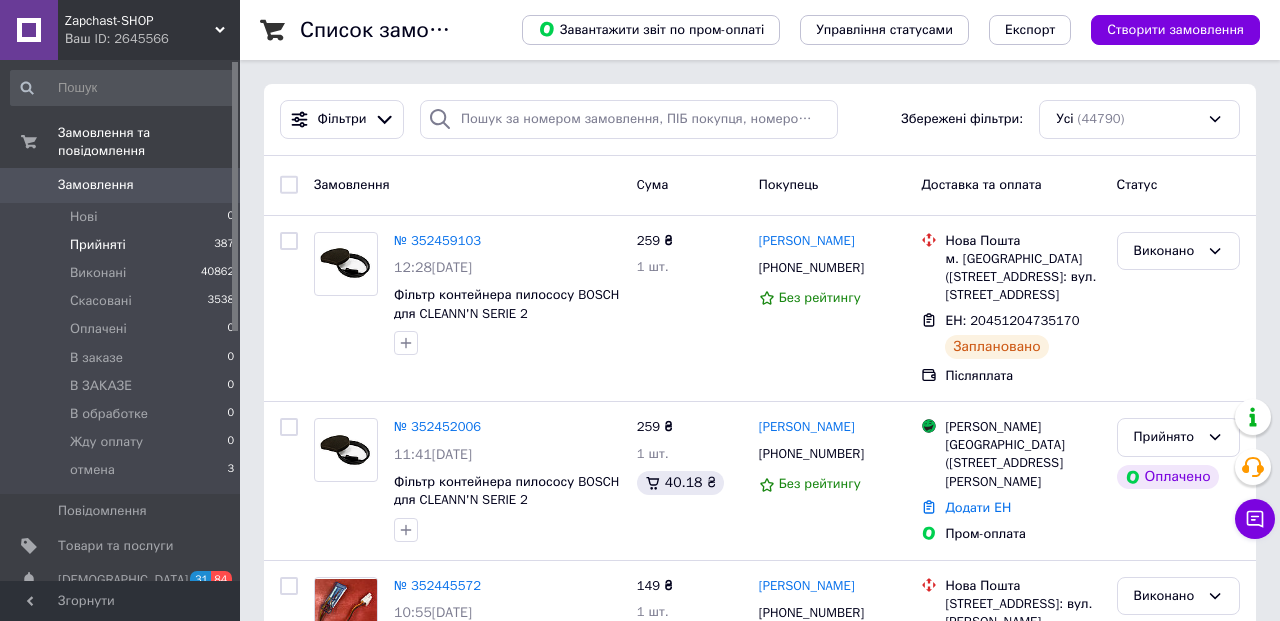 click on "Прийняті" at bounding box center (98, 245) 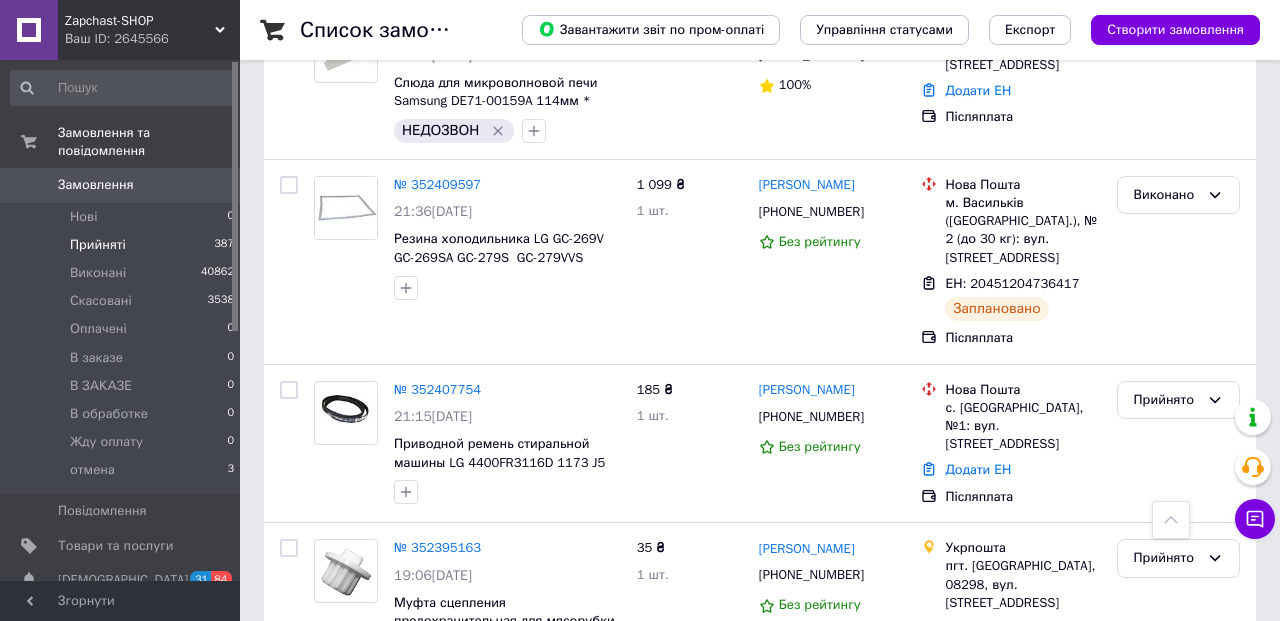 scroll, scrollTop: 558, scrollLeft: 0, axis: vertical 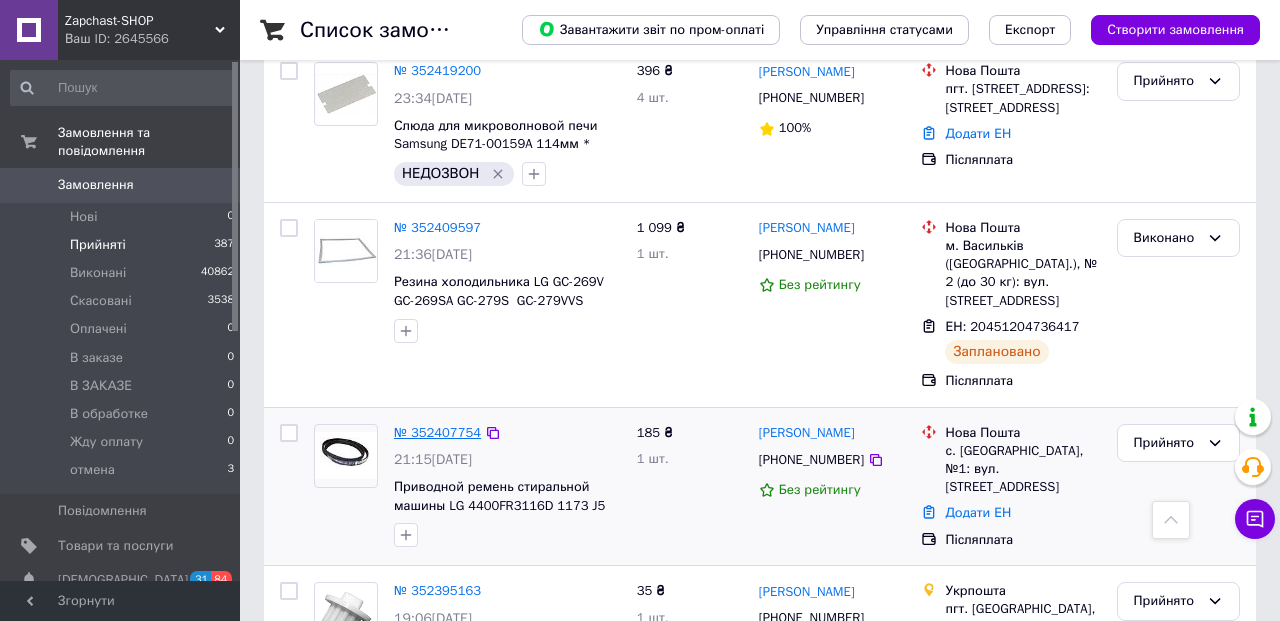 click on "№ 352407754" at bounding box center [437, 432] 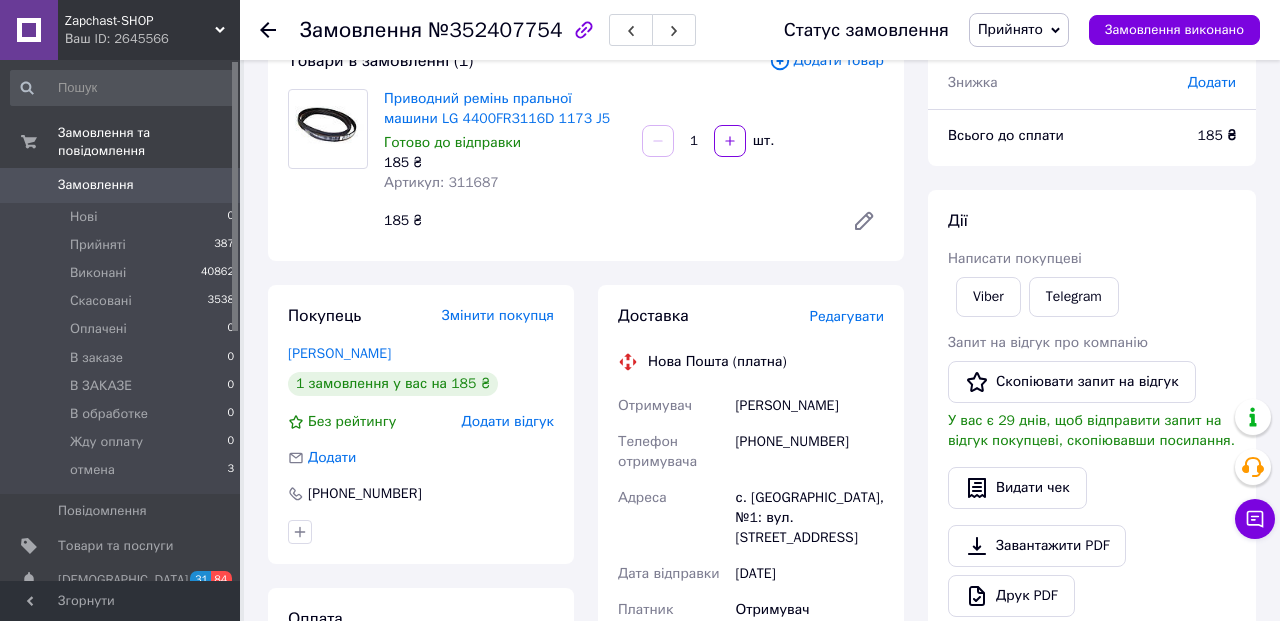 scroll, scrollTop: 180, scrollLeft: 0, axis: vertical 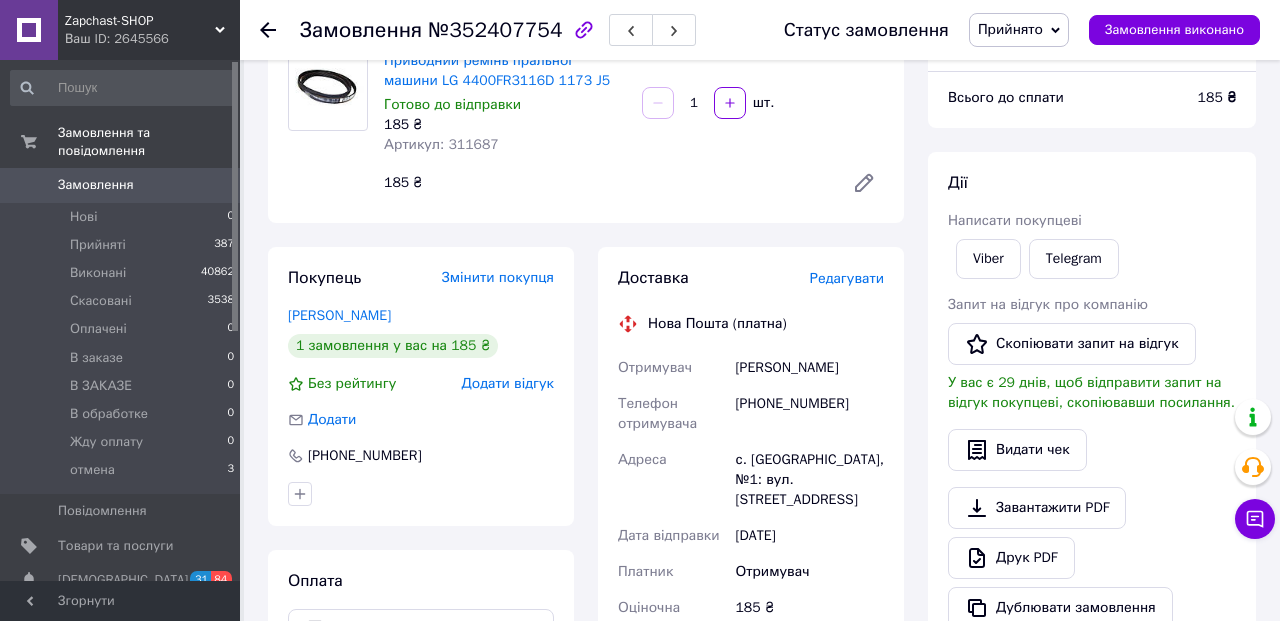click on "Редагувати" at bounding box center [847, 278] 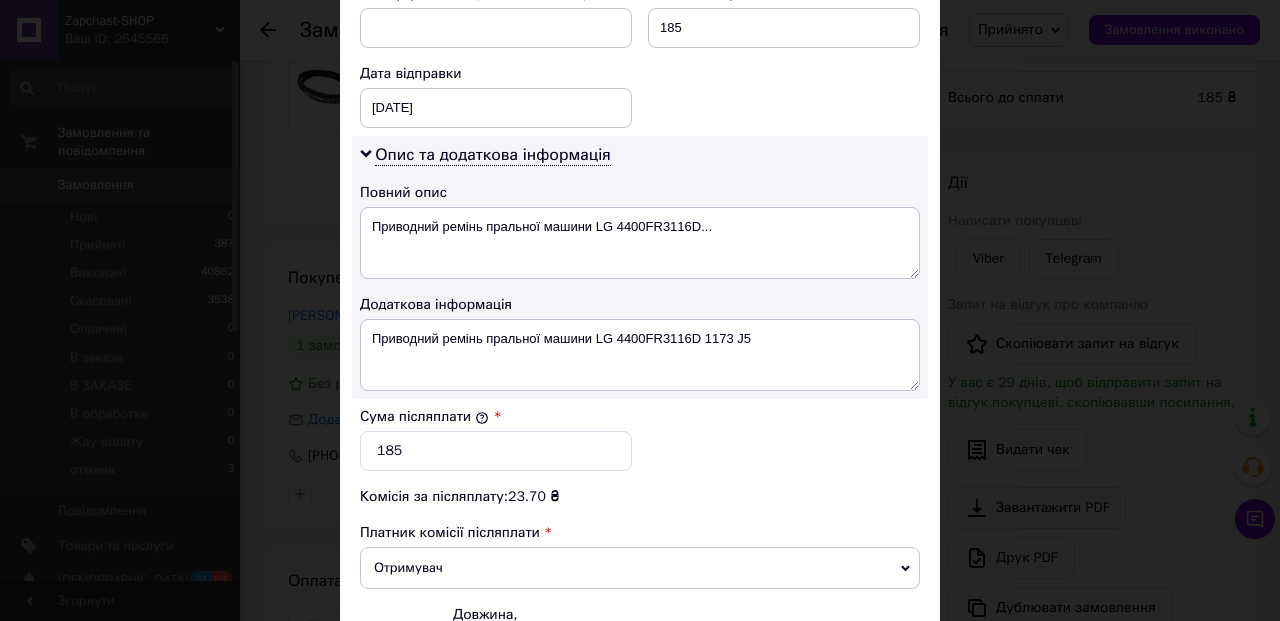 scroll, scrollTop: 909, scrollLeft: 0, axis: vertical 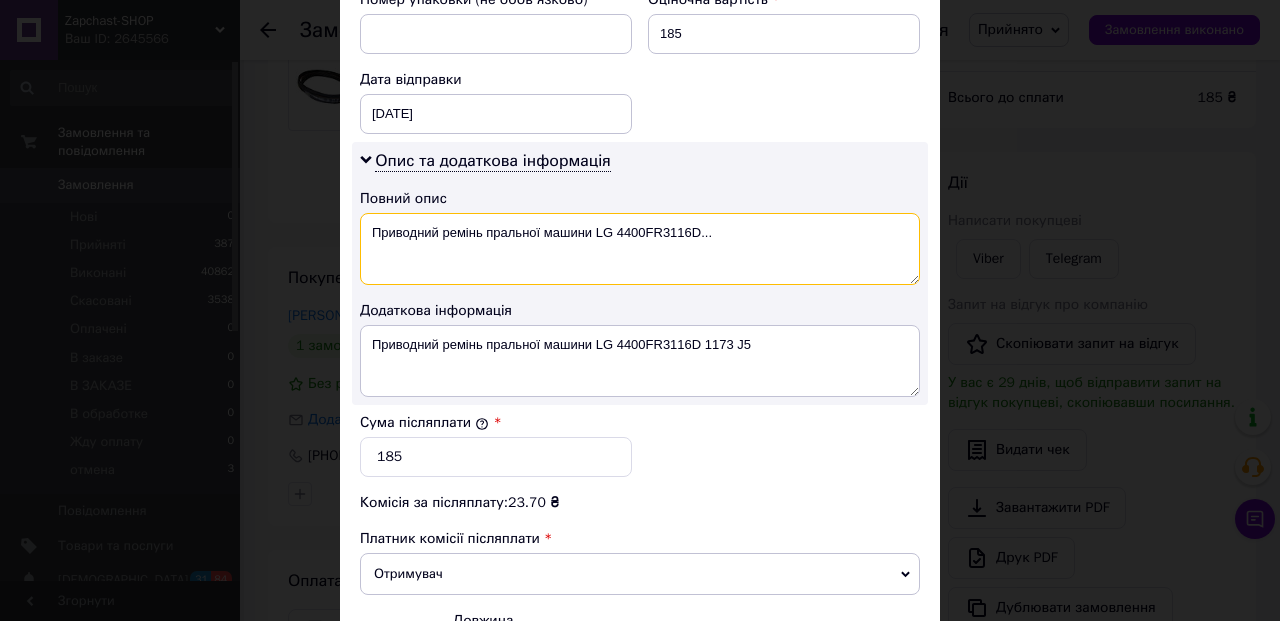 drag, startPoint x: 616, startPoint y: 210, endPoint x: 844, endPoint y: 234, distance: 229.25967 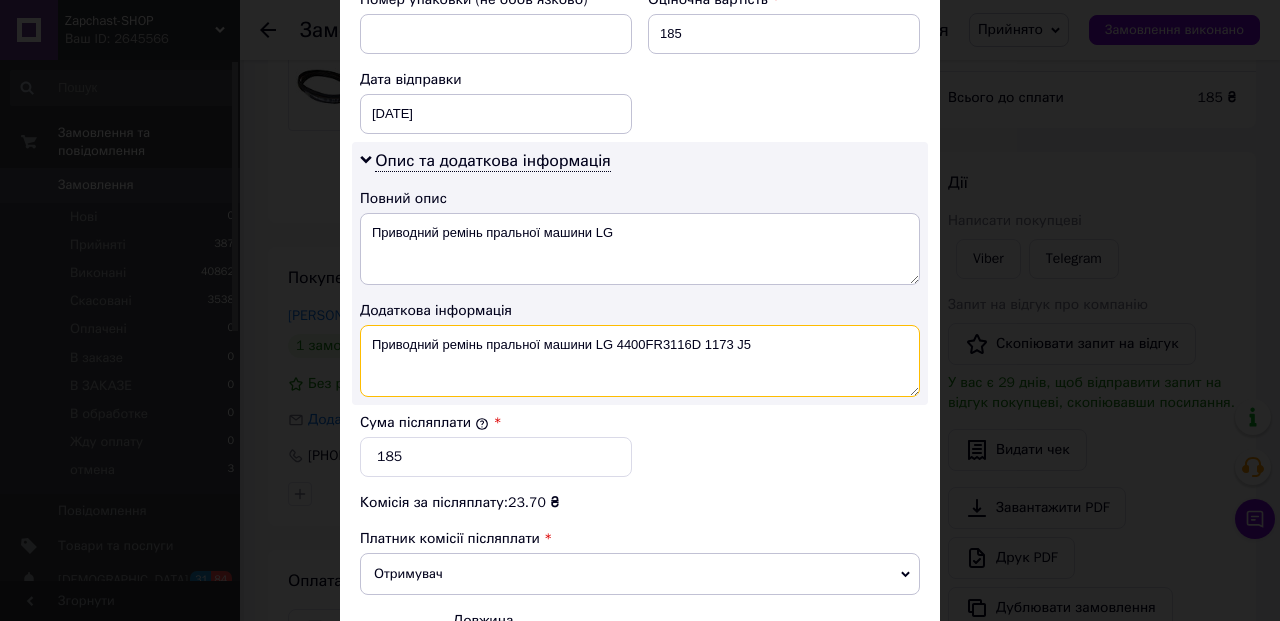 drag, startPoint x: 704, startPoint y: 326, endPoint x: 747, endPoint y: 326, distance: 43 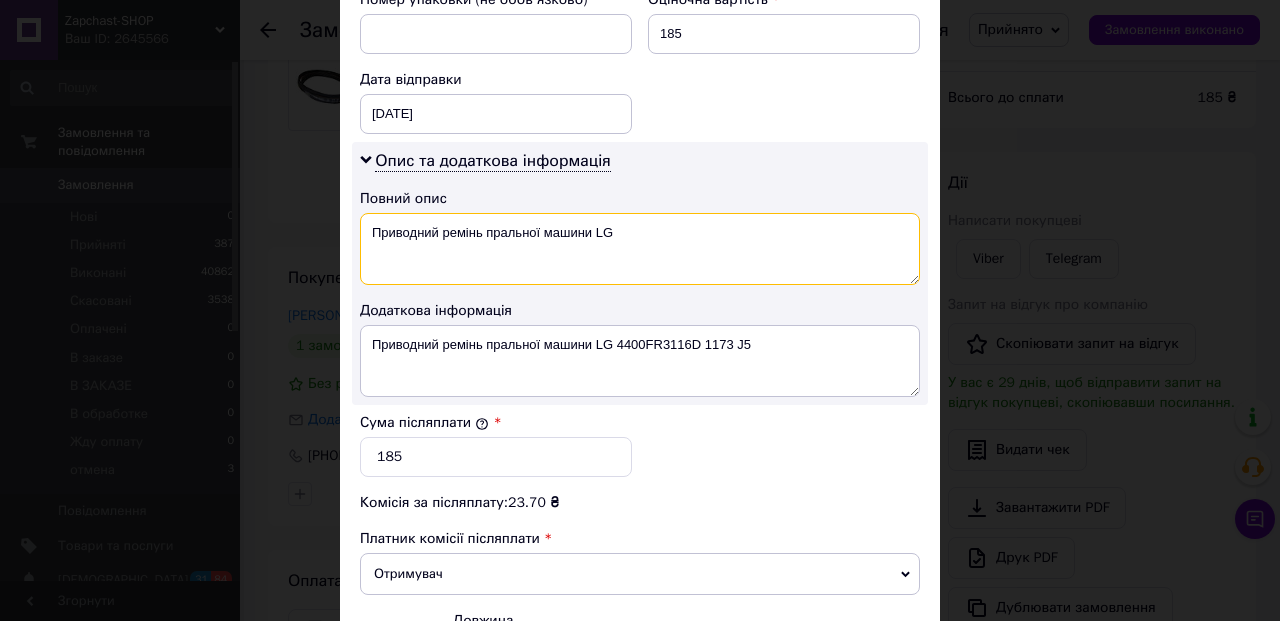 click on "Приводний ремінь пральної машини LG" at bounding box center [640, 249] 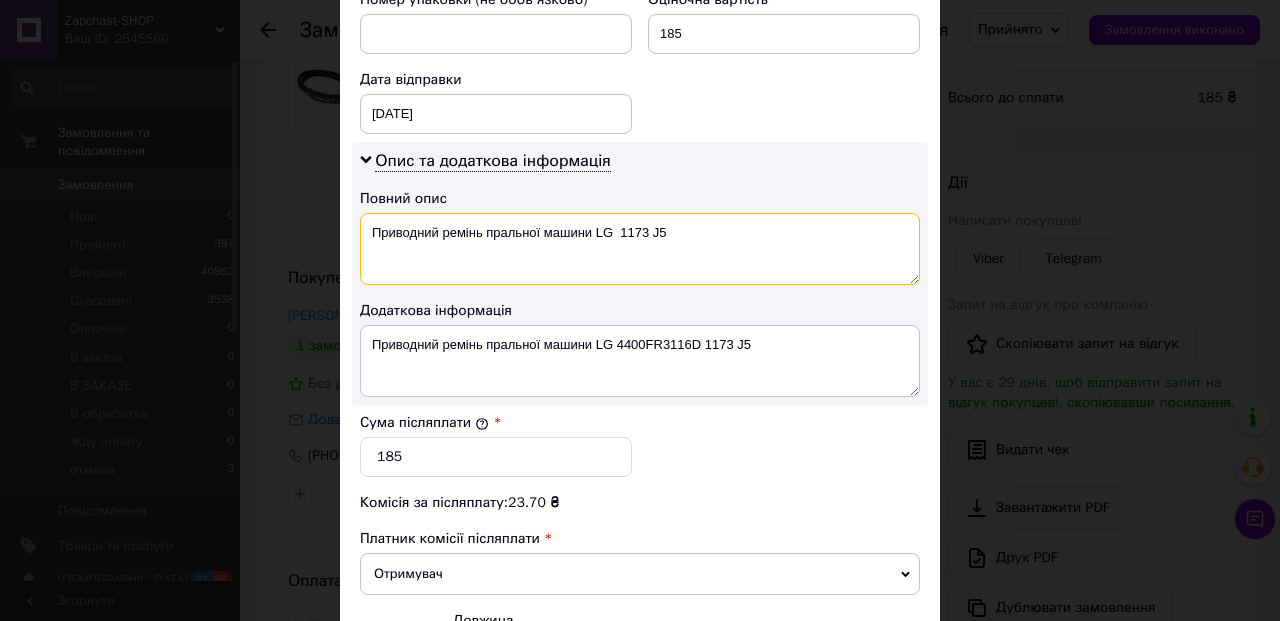 scroll, scrollTop: 1149, scrollLeft: 0, axis: vertical 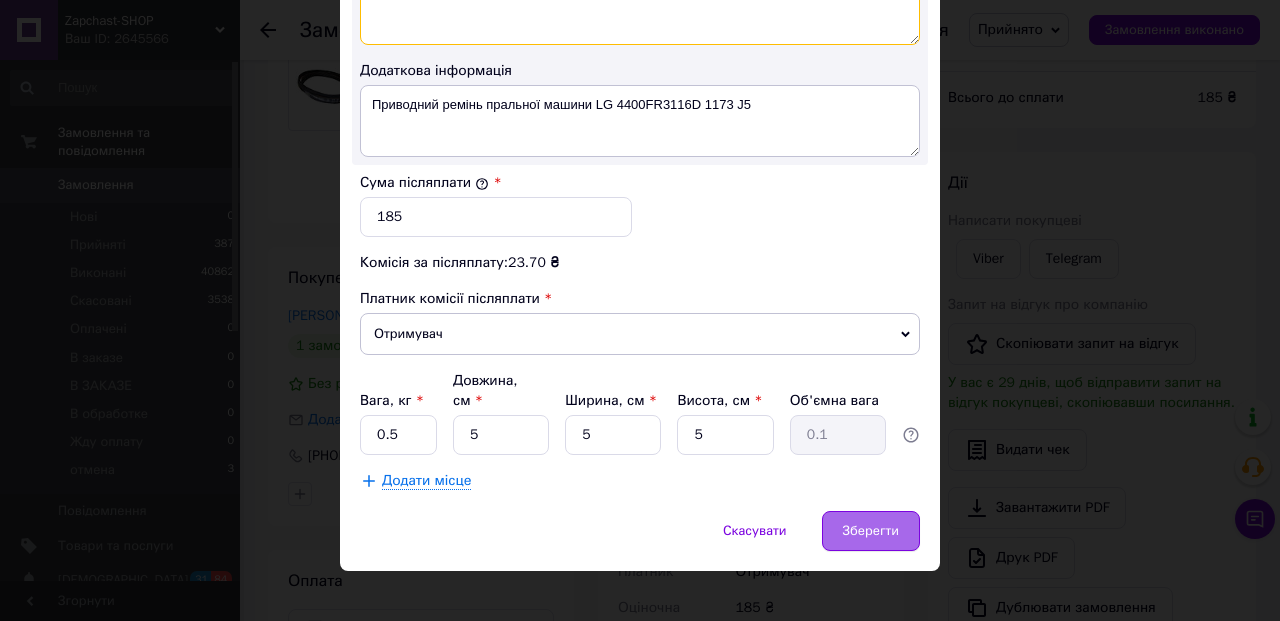 type on "Приводний ремінь пральної машини LG  1173 J5" 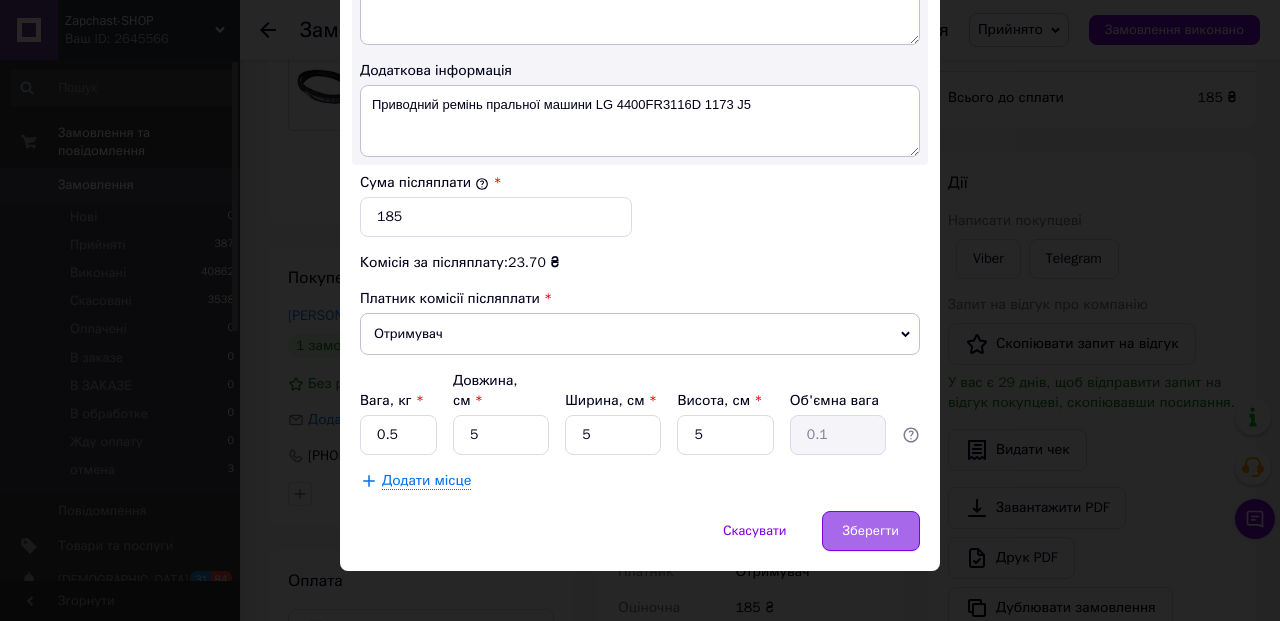 click on "Зберегти" at bounding box center [871, 531] 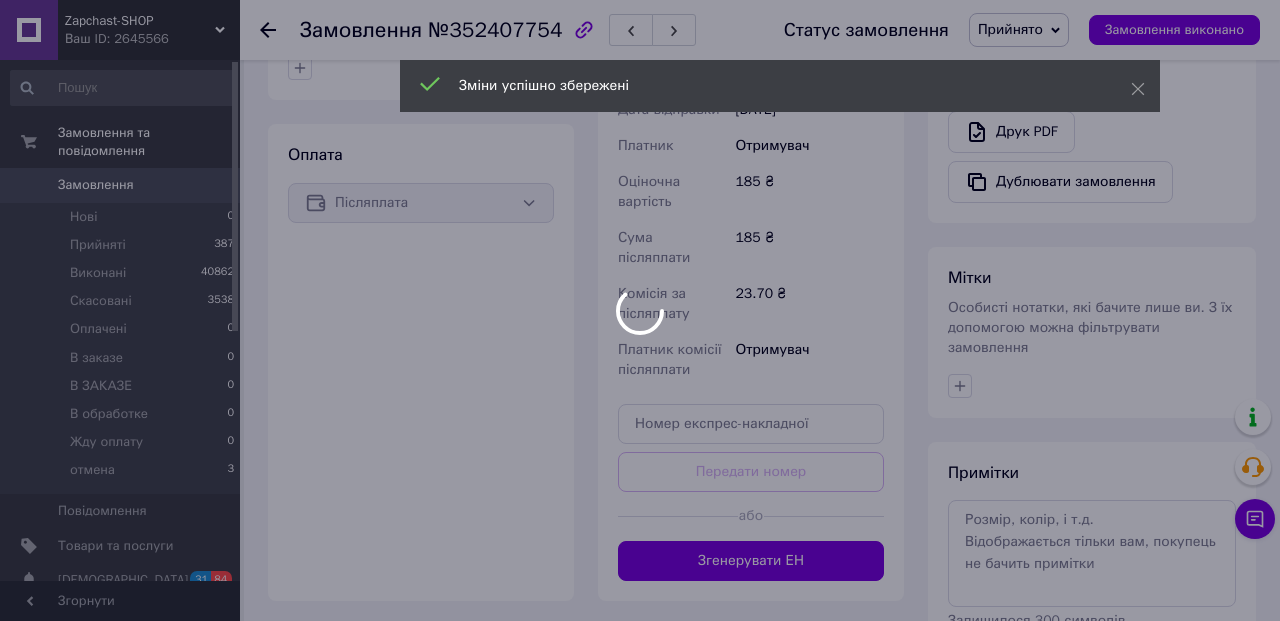 scroll, scrollTop: 726, scrollLeft: 0, axis: vertical 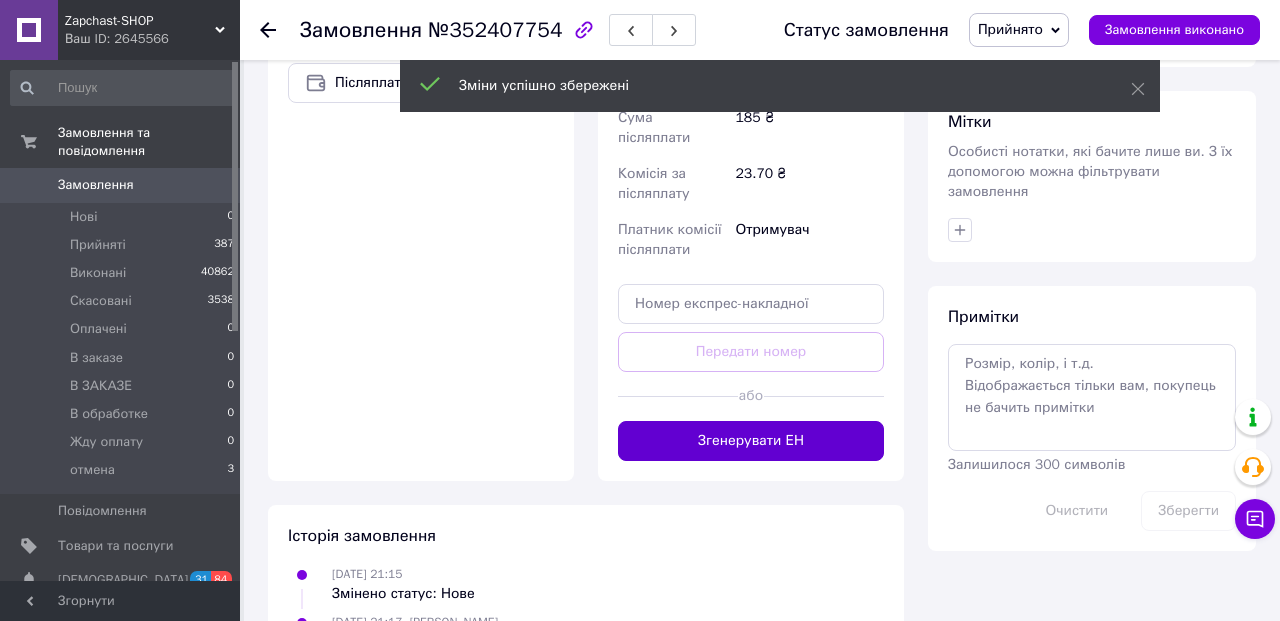 click on "Згенерувати ЕН" at bounding box center (751, 441) 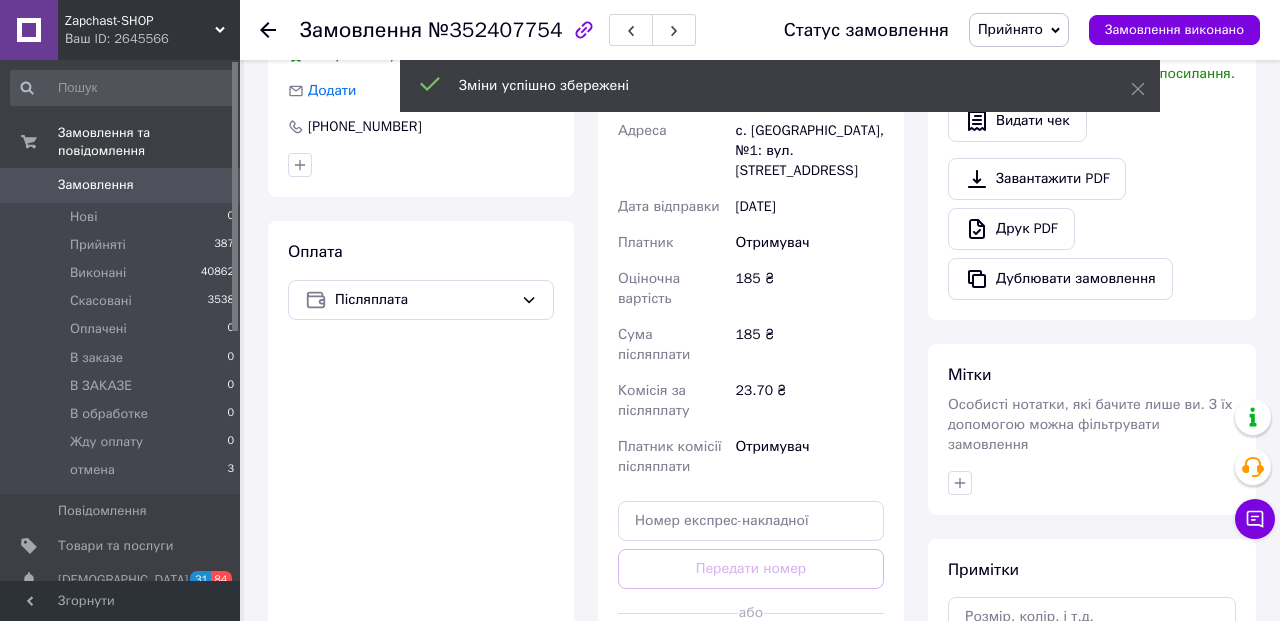 scroll, scrollTop: 206, scrollLeft: 0, axis: vertical 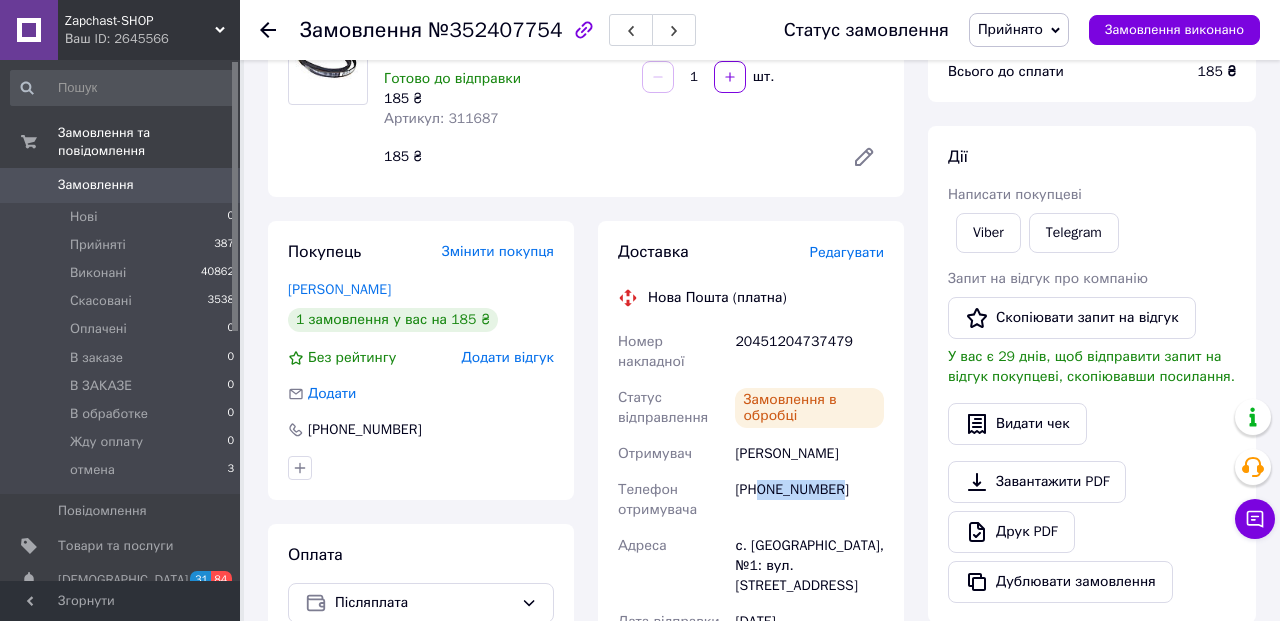 drag, startPoint x: 761, startPoint y: 492, endPoint x: 865, endPoint y: 492, distance: 104 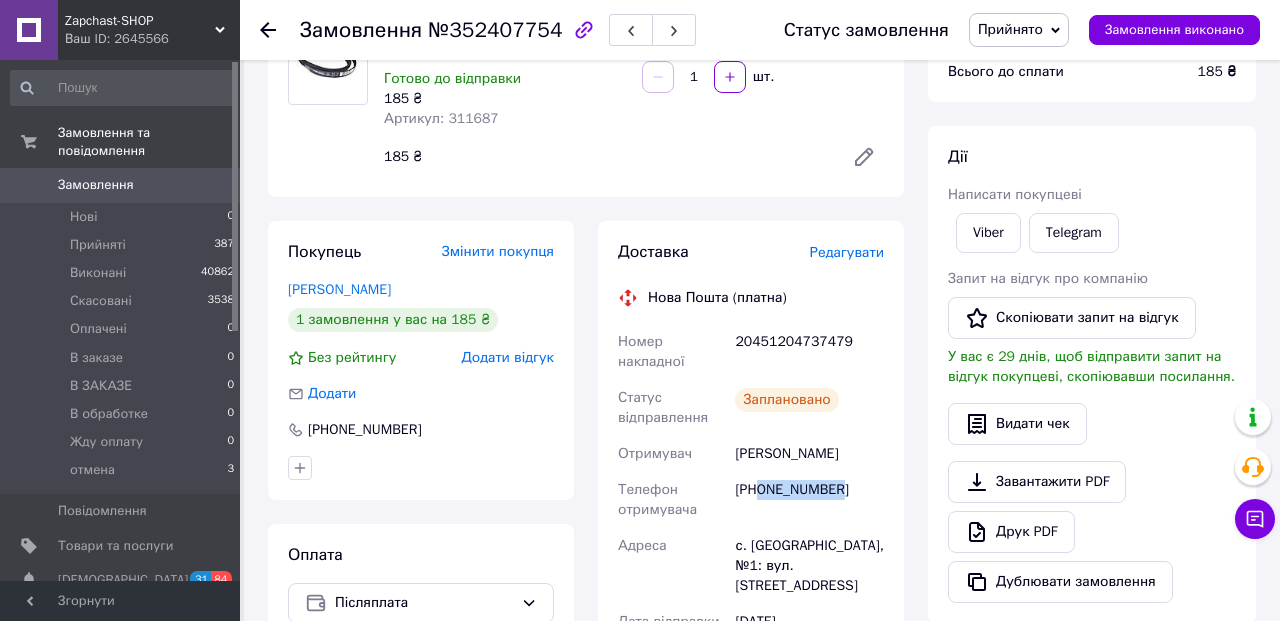 click on "20451204737479" at bounding box center (809, 352) 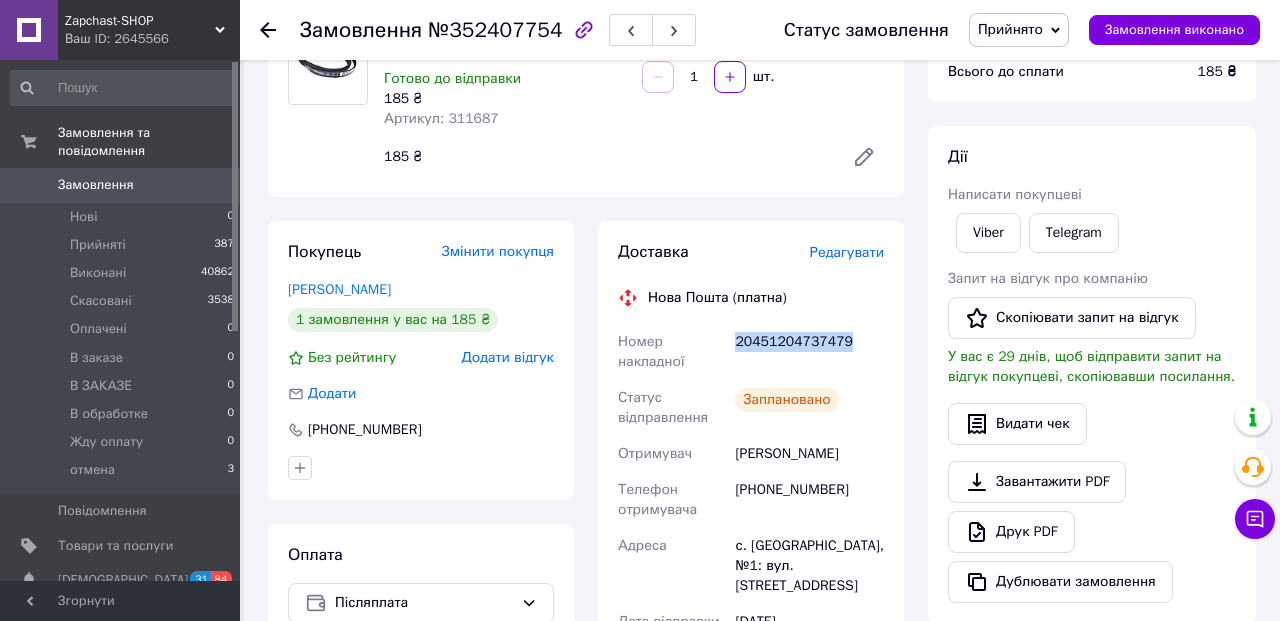 click on "20451204737479" at bounding box center (809, 352) 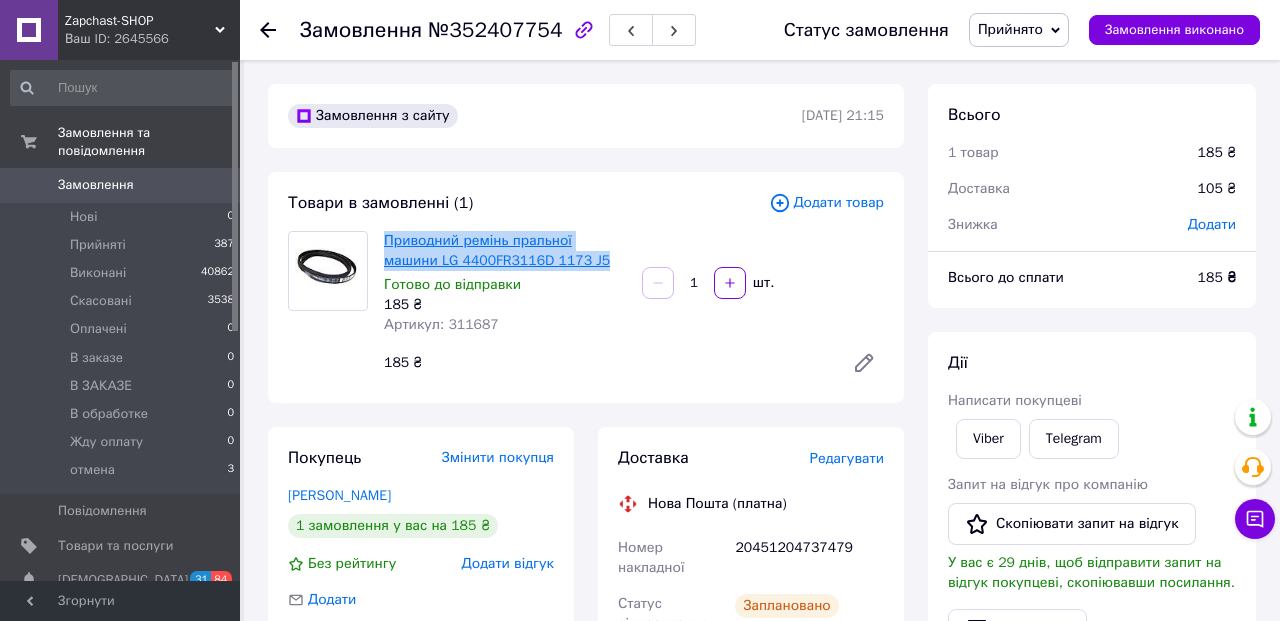 drag, startPoint x: 613, startPoint y: 257, endPoint x: 384, endPoint y: 240, distance: 229.63014 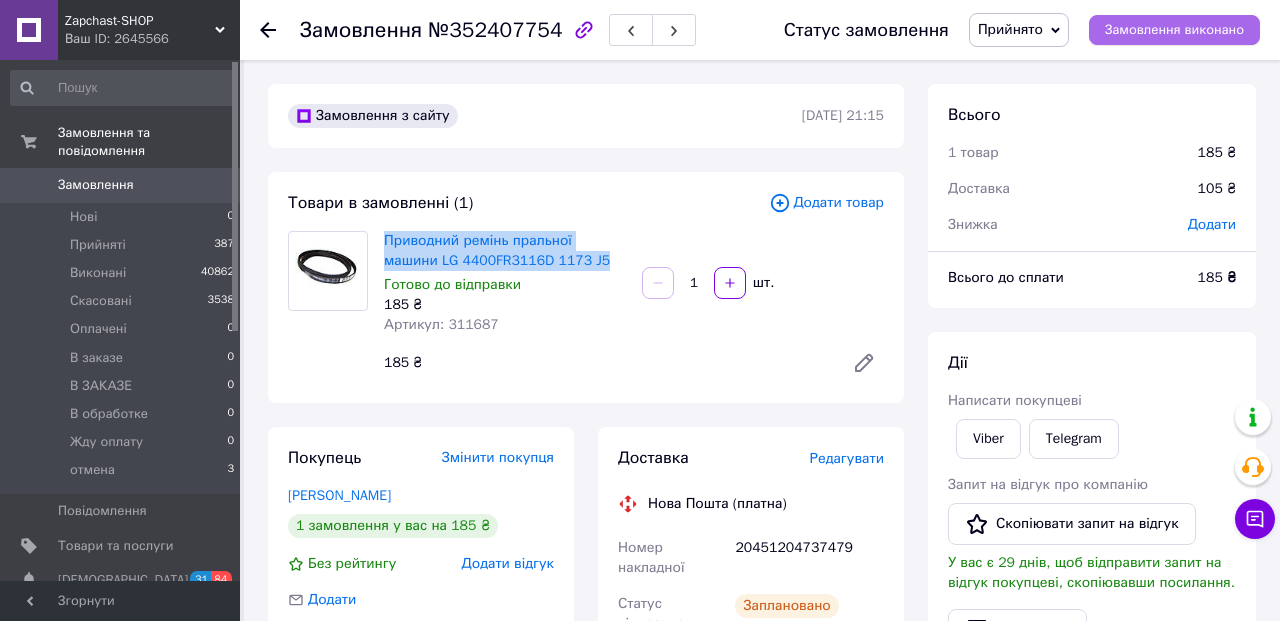 click on "Замовлення виконано" at bounding box center (1174, 30) 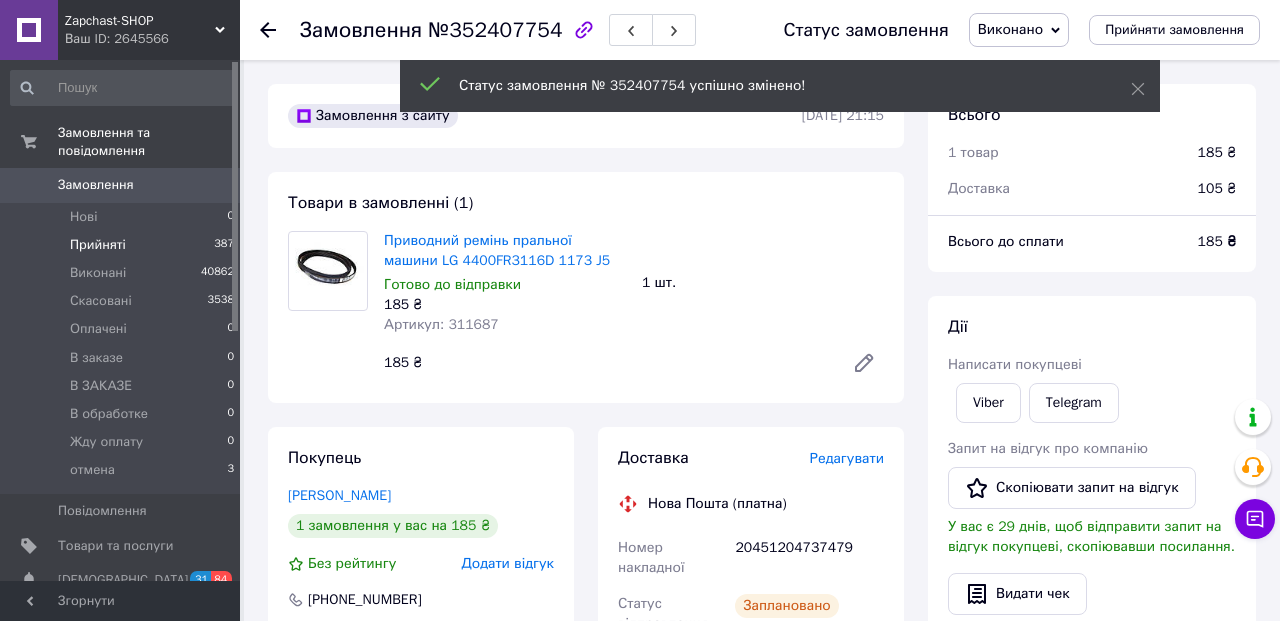 click on "Прийняті" at bounding box center [98, 245] 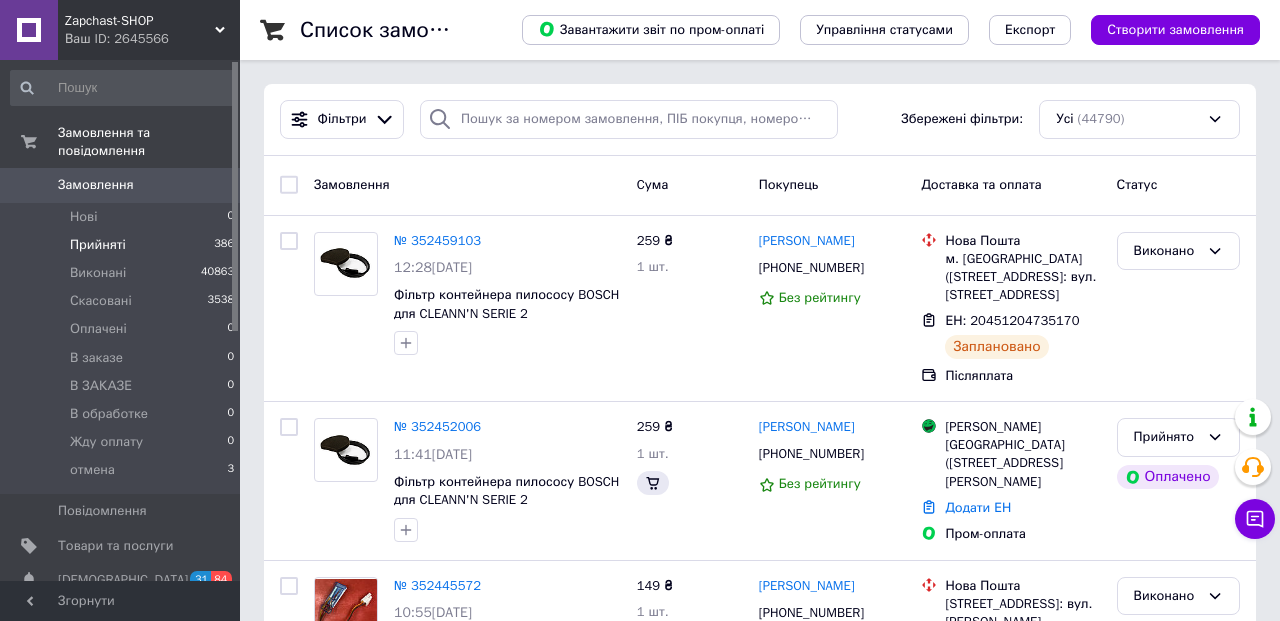 click on "Прийняті" at bounding box center [98, 245] 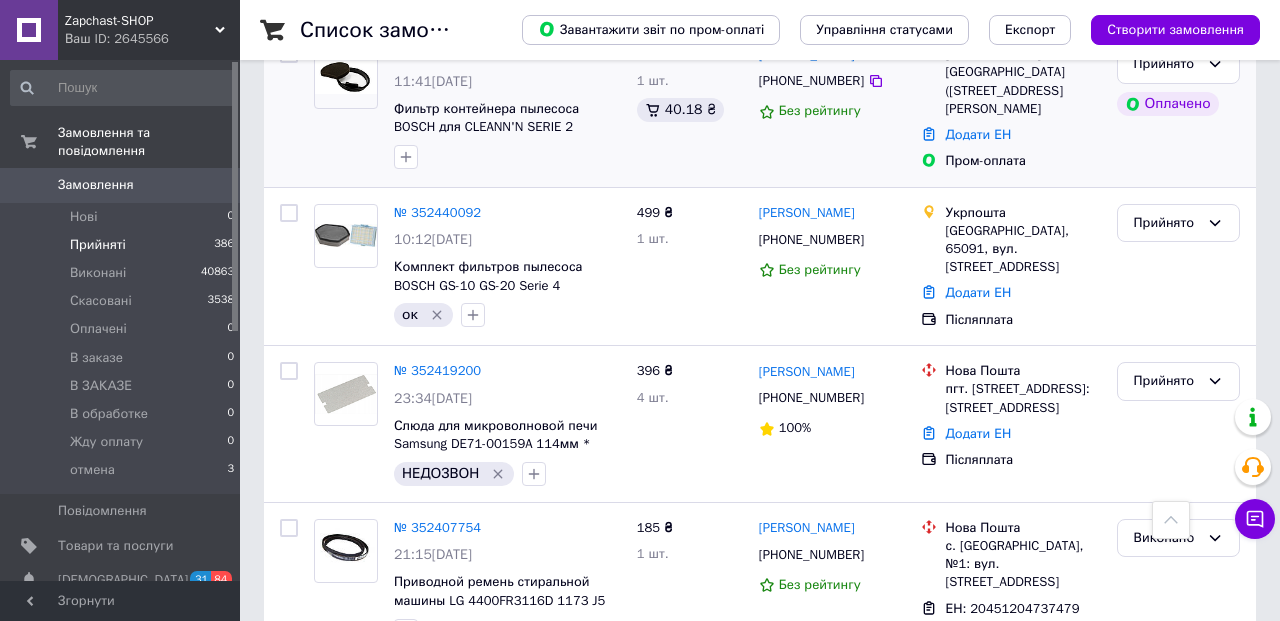scroll, scrollTop: 24, scrollLeft: 0, axis: vertical 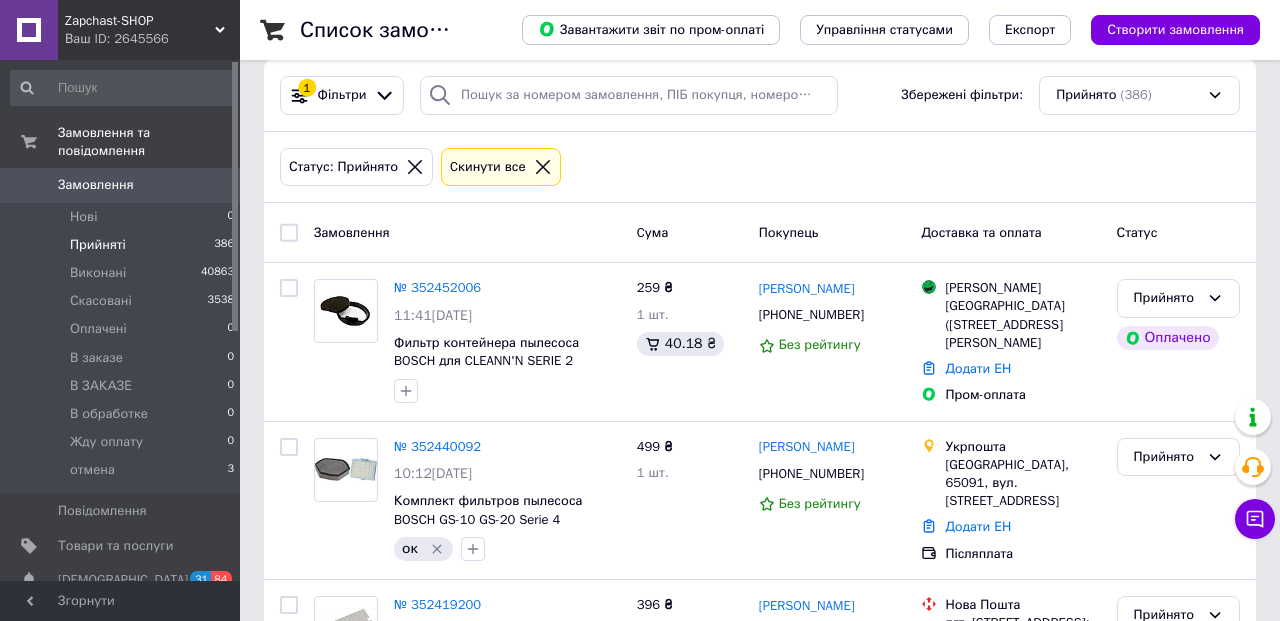 click on "Нові" at bounding box center (83, 217) 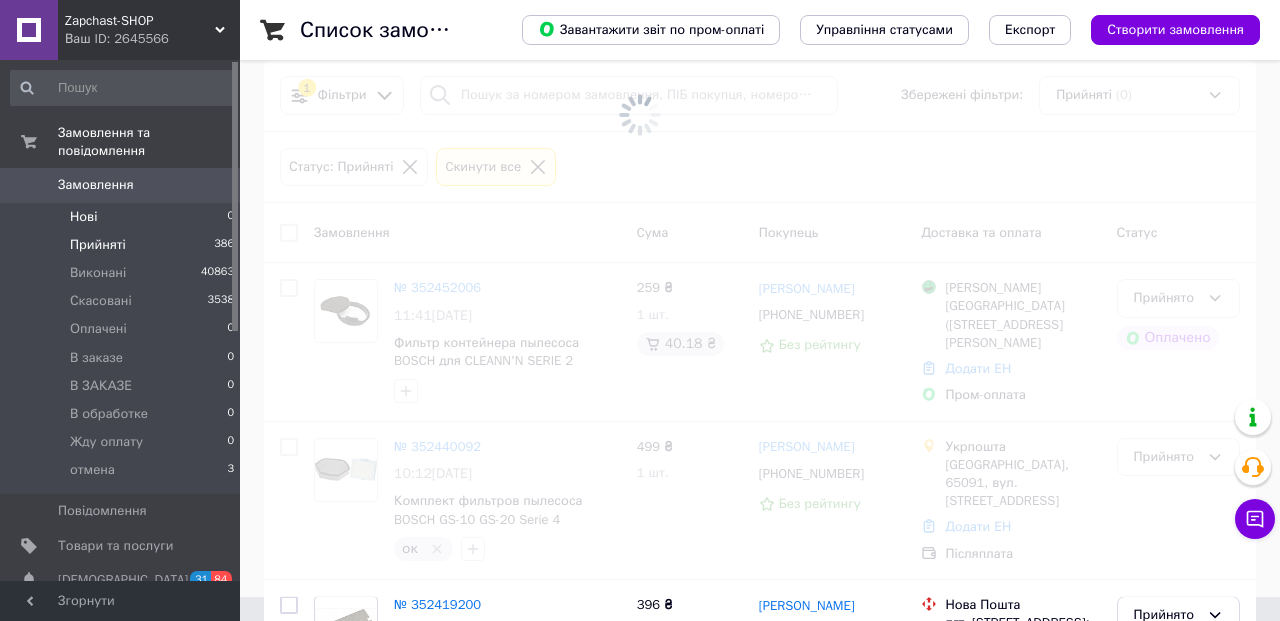 click on "Прийняті" at bounding box center (98, 245) 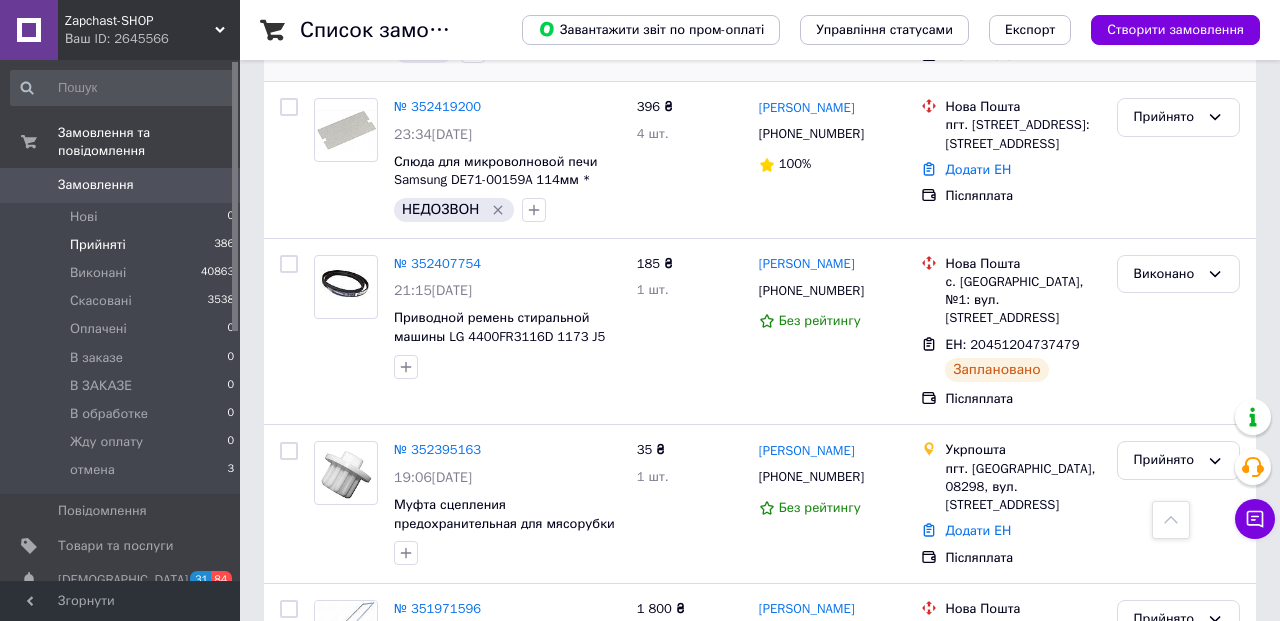 scroll, scrollTop: 559, scrollLeft: 0, axis: vertical 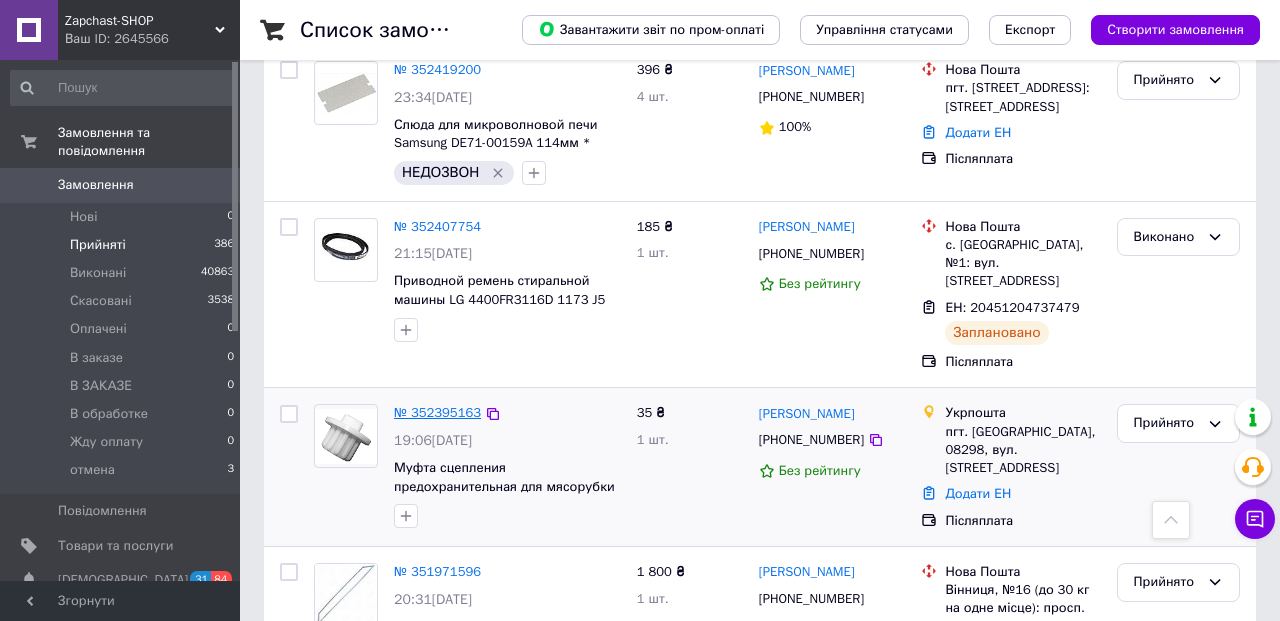 click on "№ 352395163" at bounding box center (437, 412) 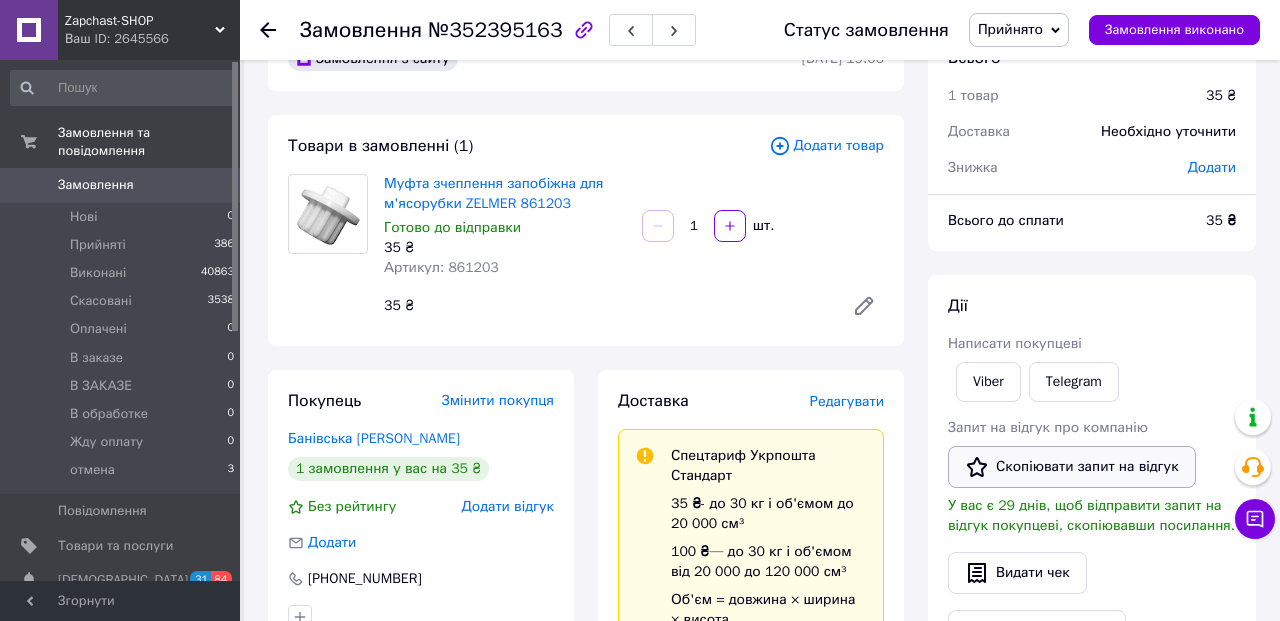 scroll, scrollTop: 70, scrollLeft: 0, axis: vertical 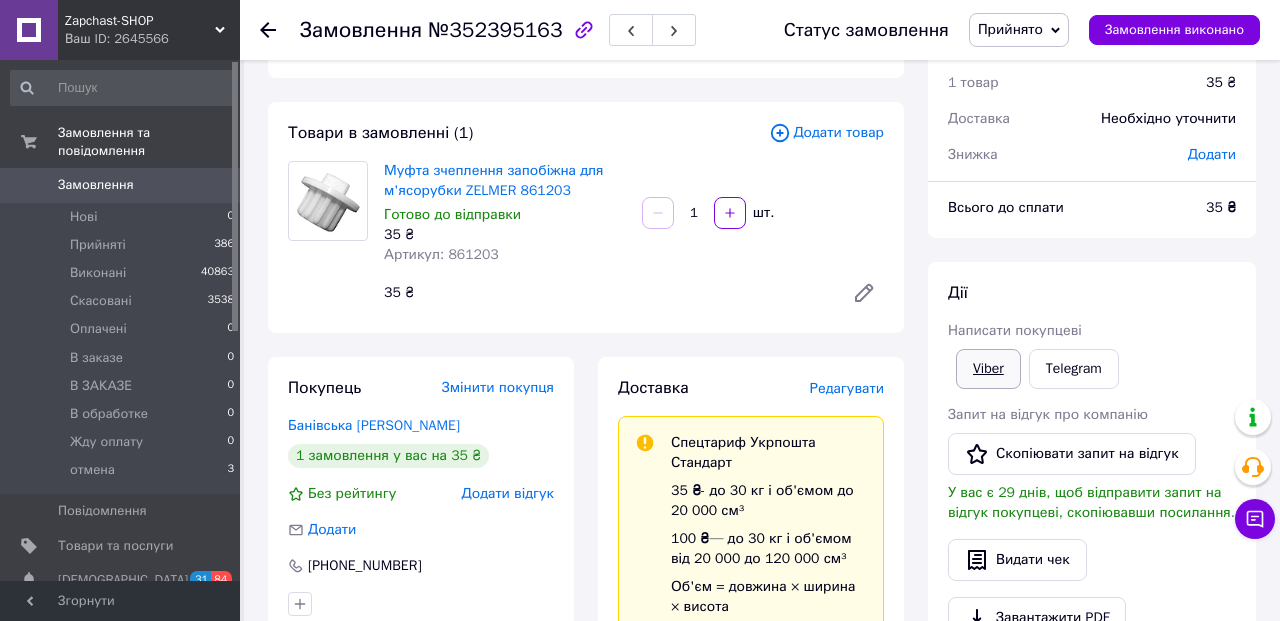 click on "Viber" at bounding box center (988, 369) 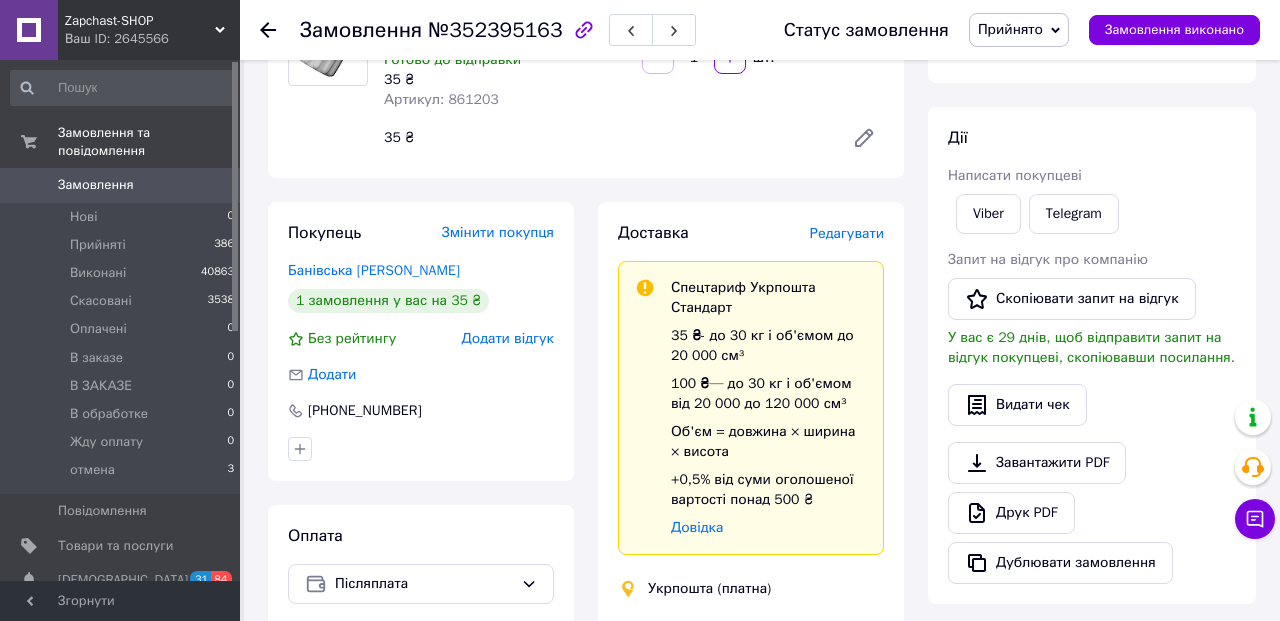 scroll, scrollTop: 224, scrollLeft: 0, axis: vertical 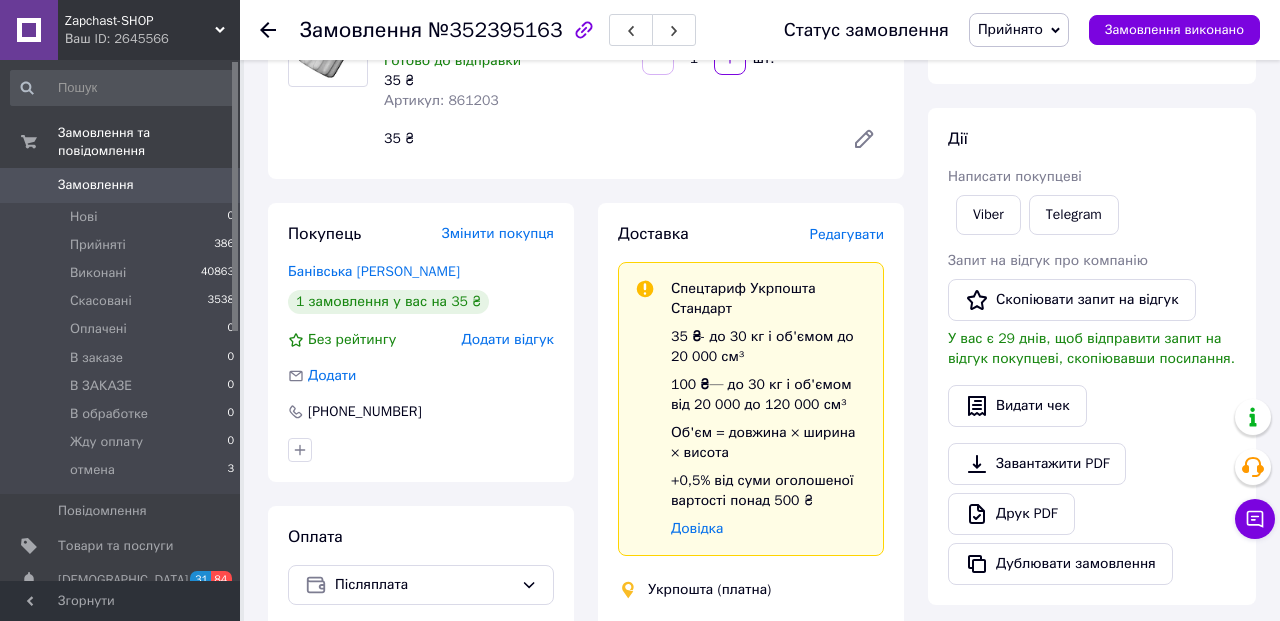 click on "Редагувати" at bounding box center (847, 234) 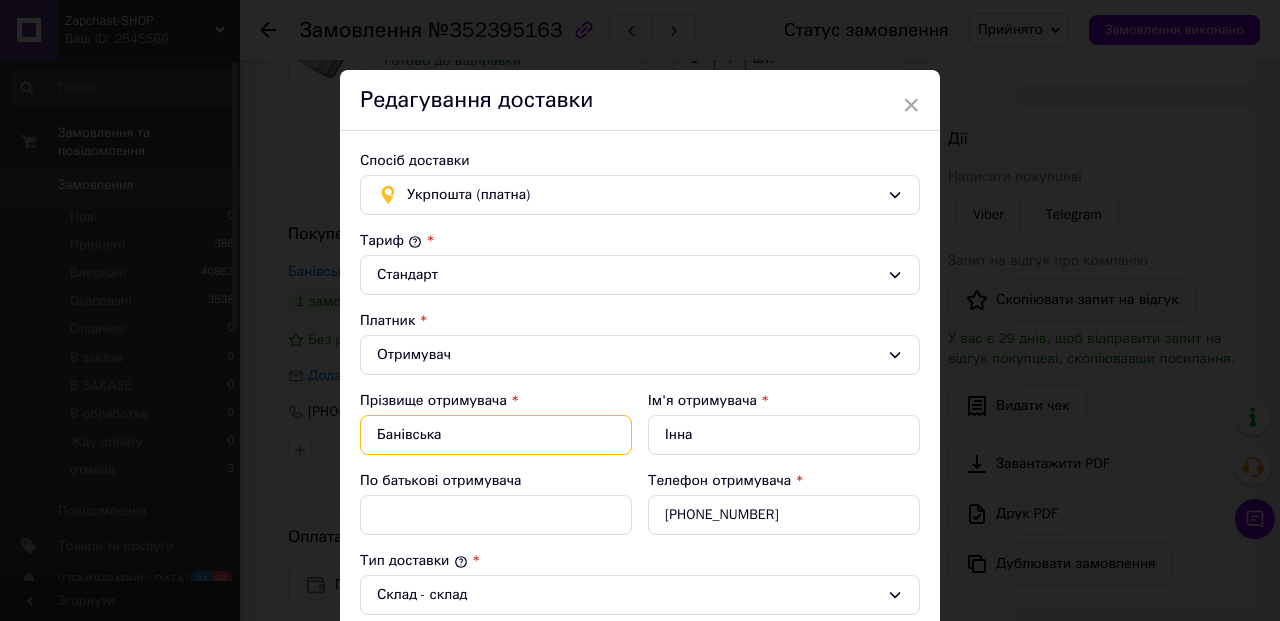 click on "Банівська" at bounding box center [496, 435] 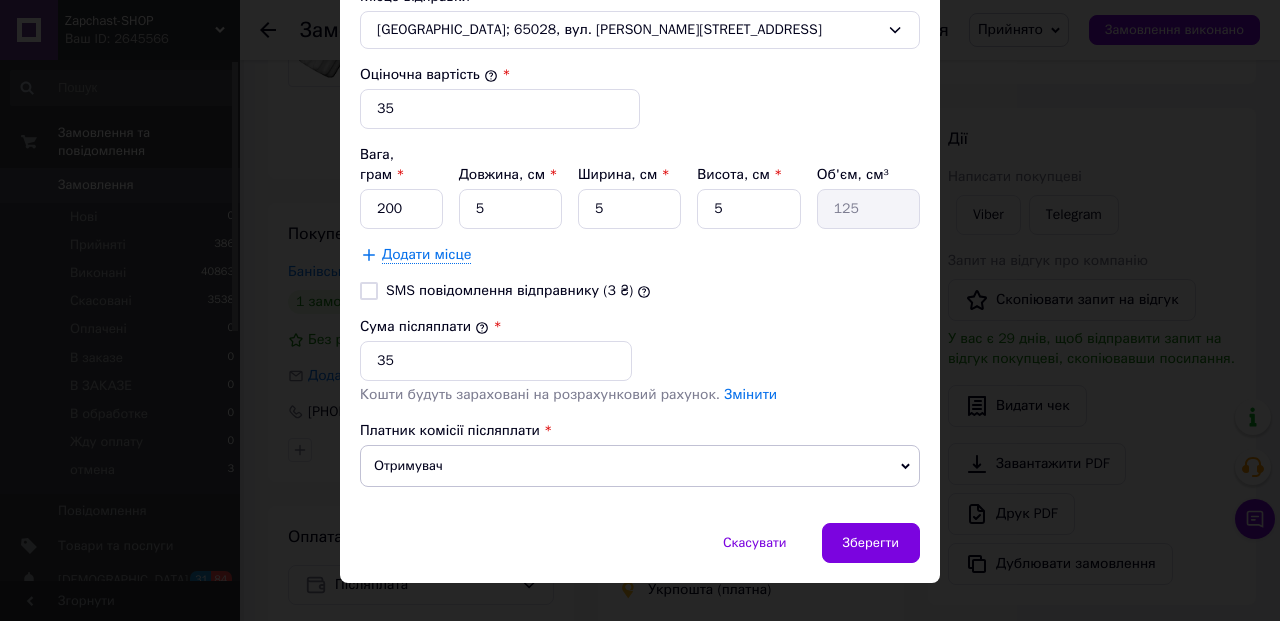 scroll, scrollTop: 816, scrollLeft: 0, axis: vertical 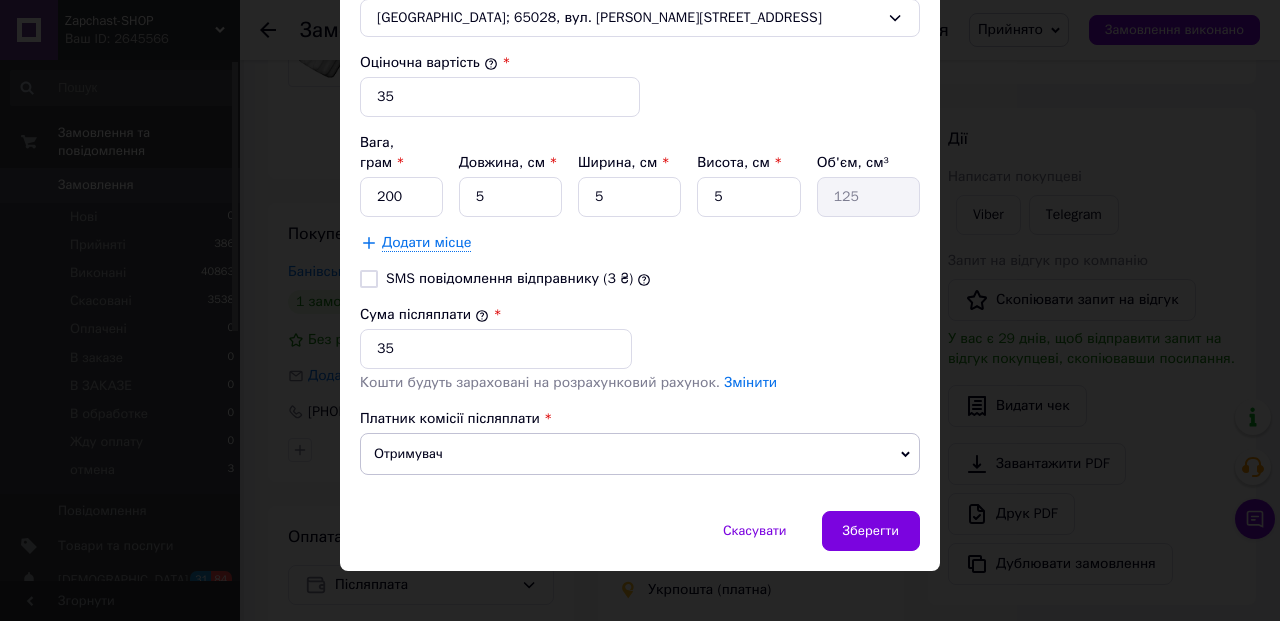 type on "Баранівська" 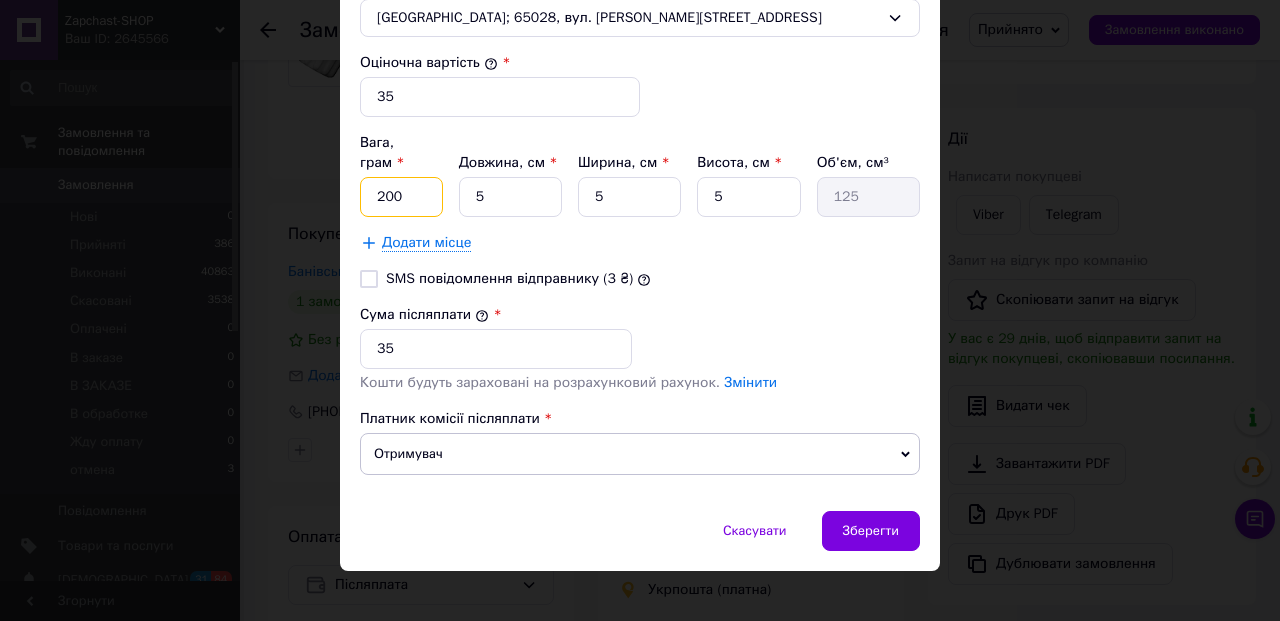 click on "200" at bounding box center (401, 197) 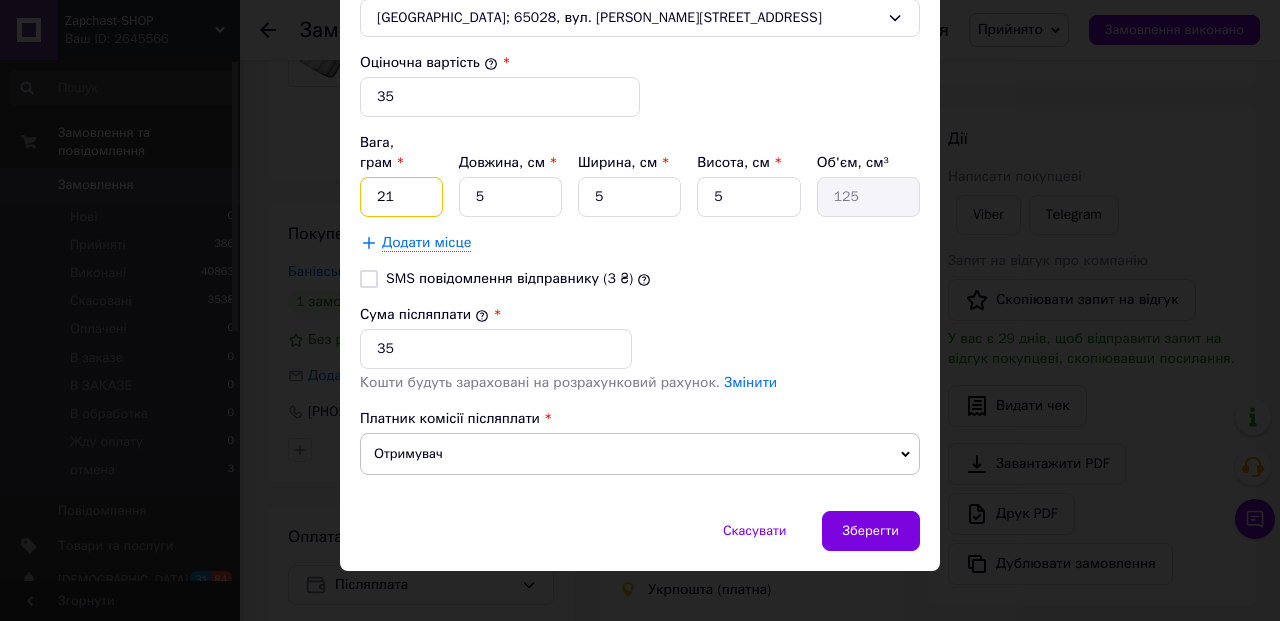type on "21" 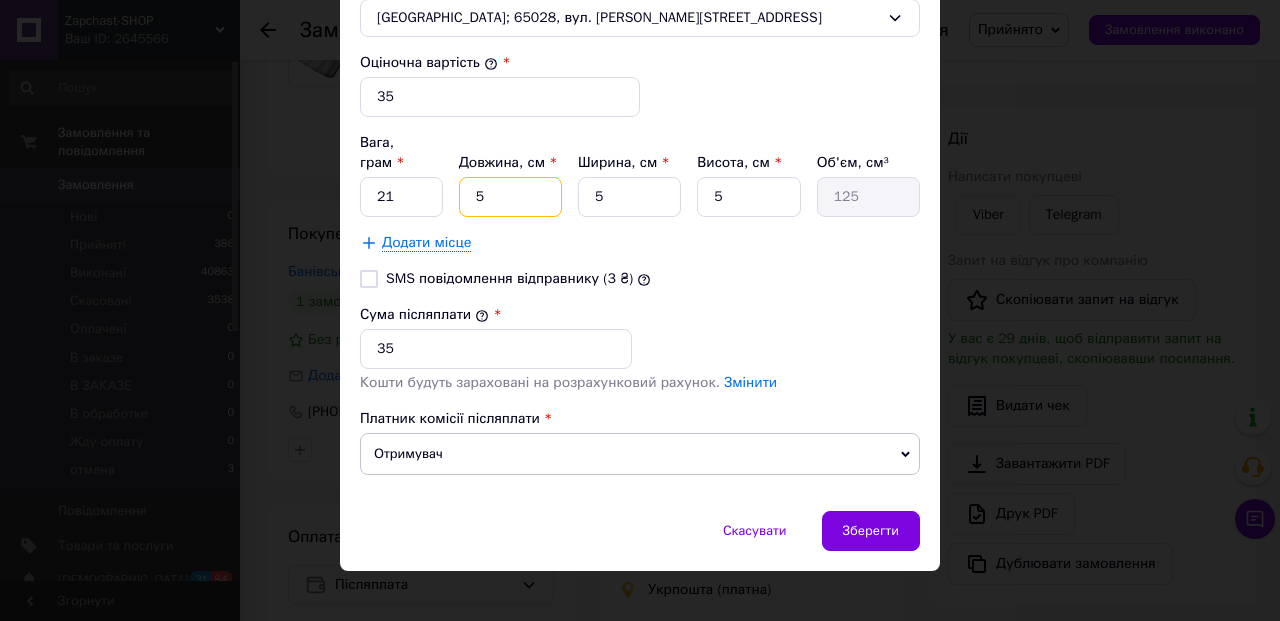 click on "5" at bounding box center [510, 197] 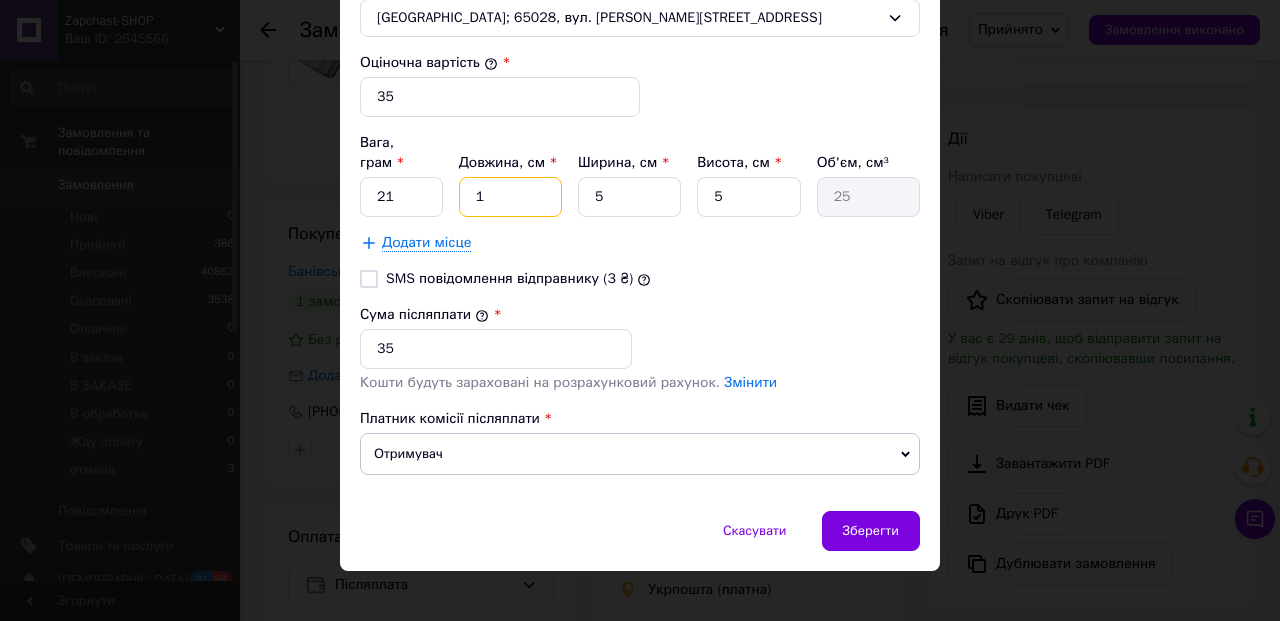 type on "15" 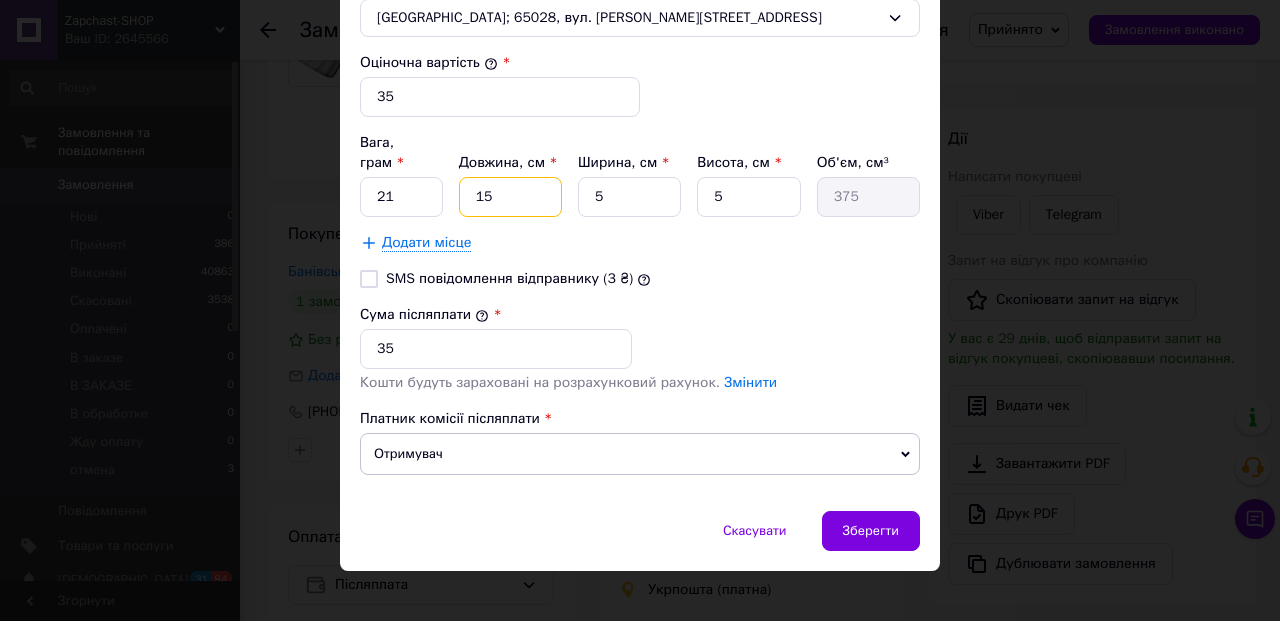 type on "15" 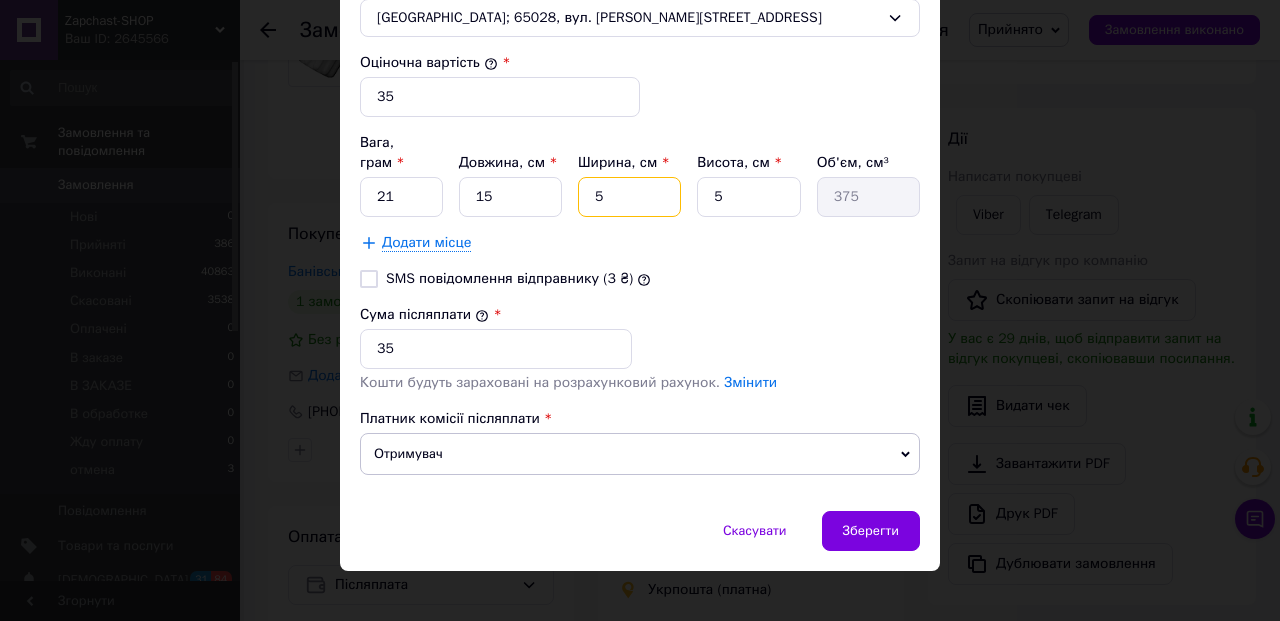 click on "5" at bounding box center (629, 197) 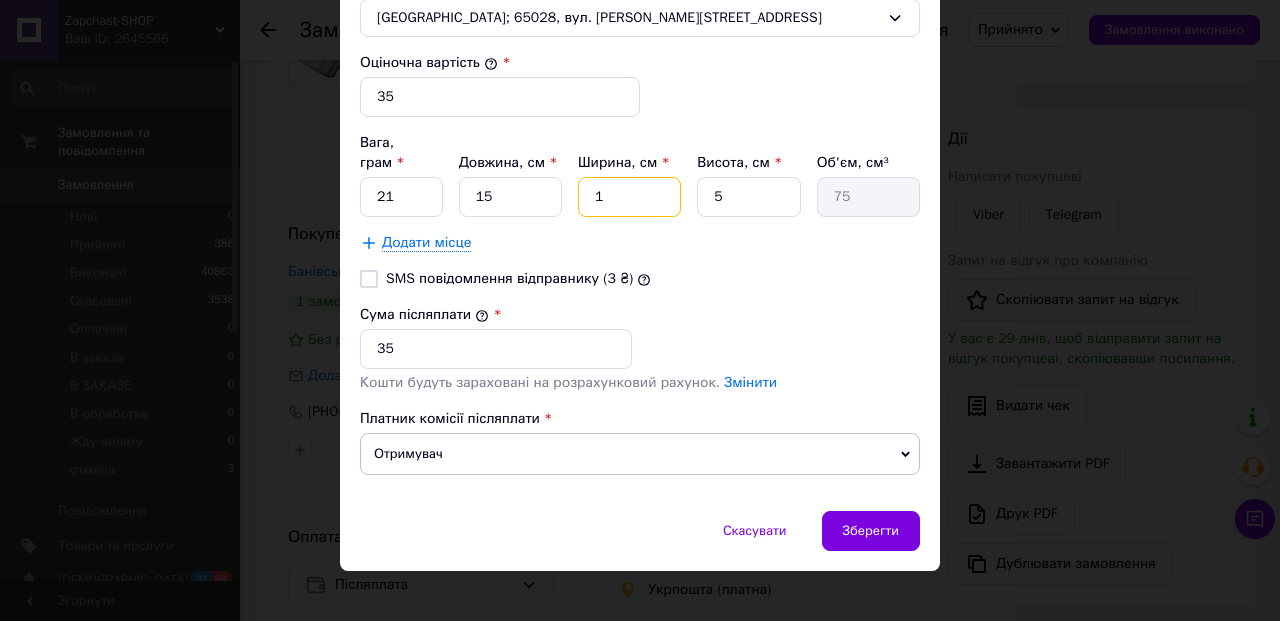 type on "15" 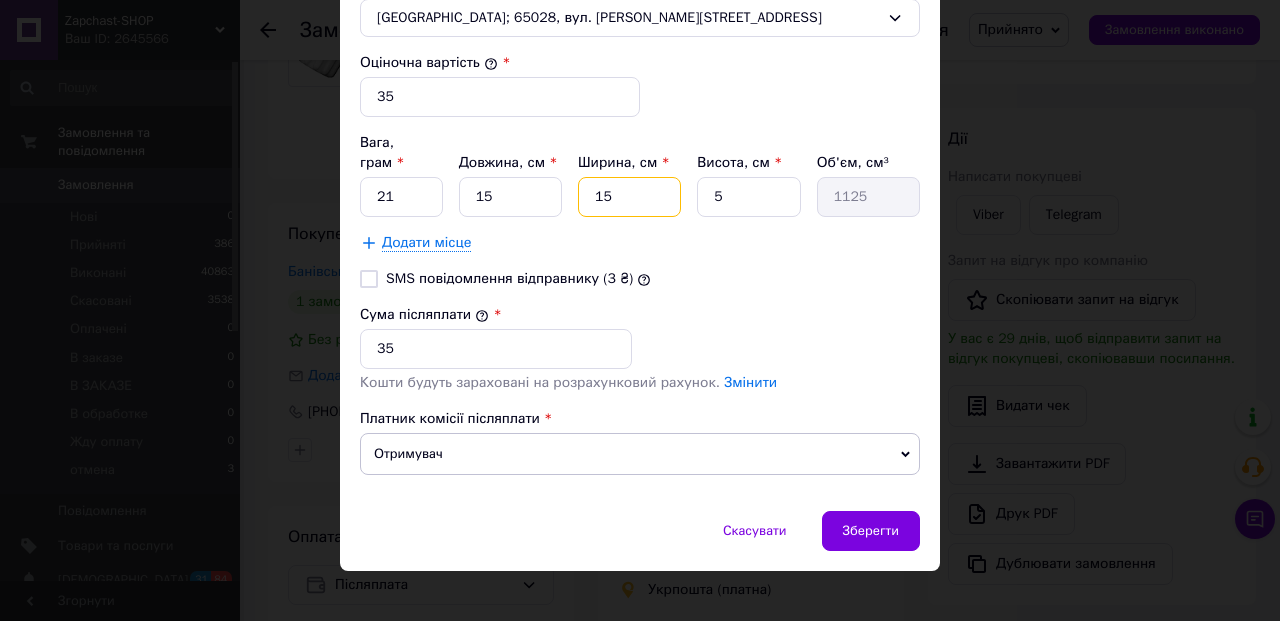 type on "15" 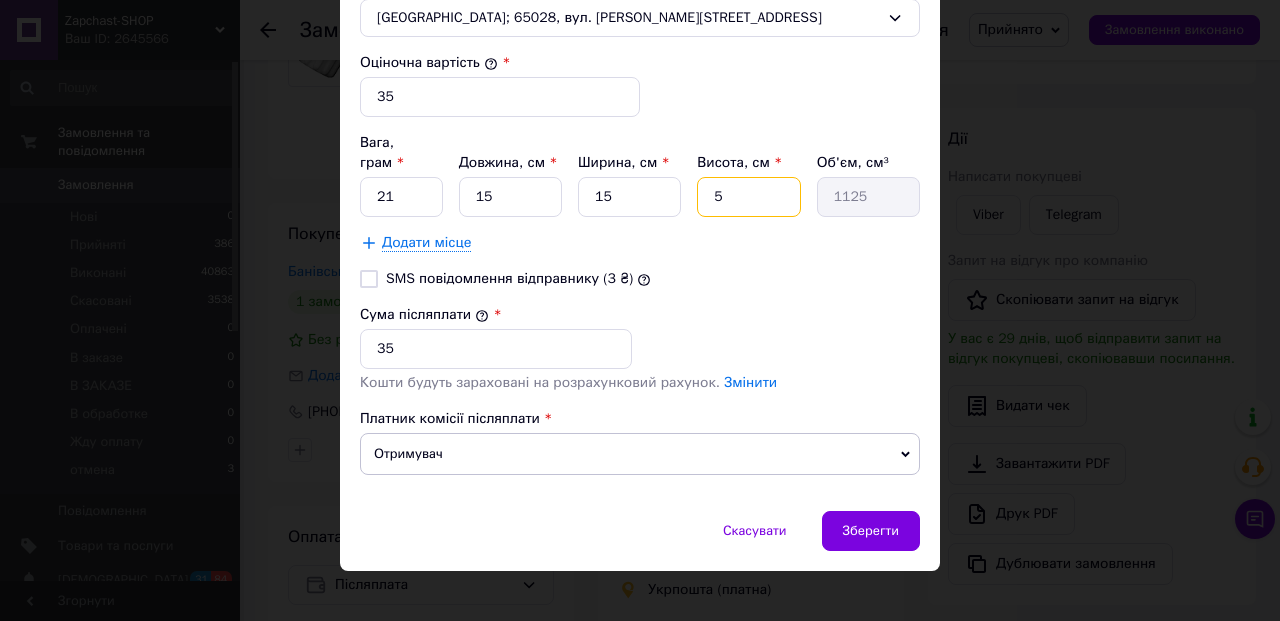 click on "5" at bounding box center [748, 197] 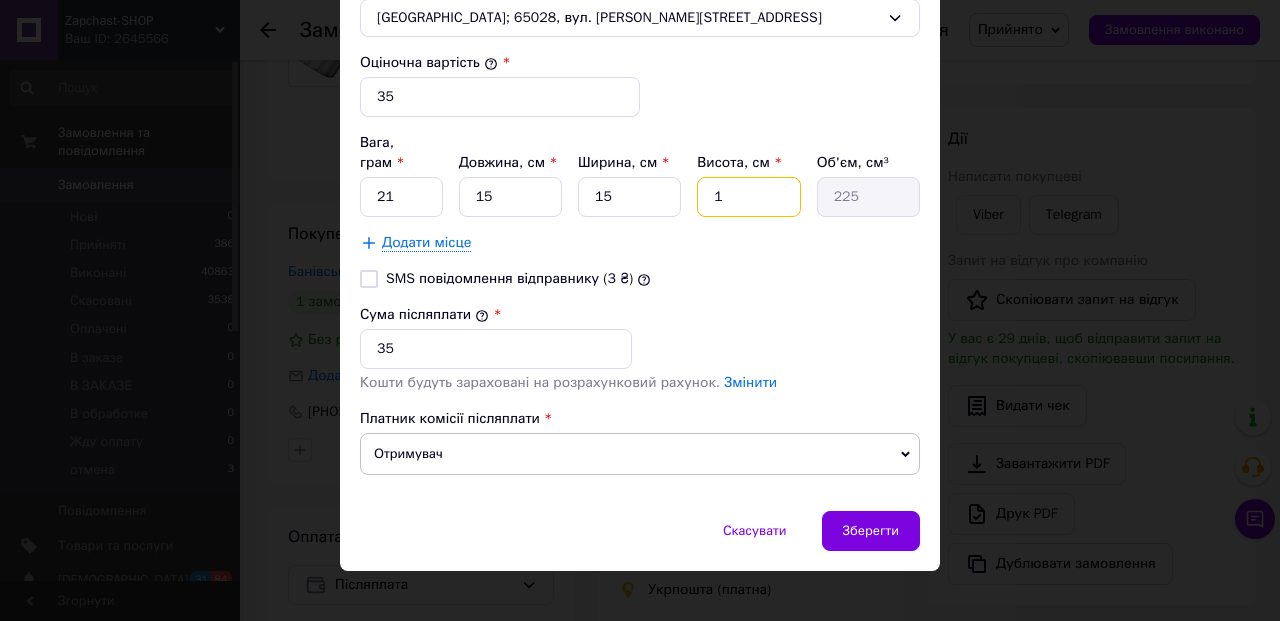 type on "1" 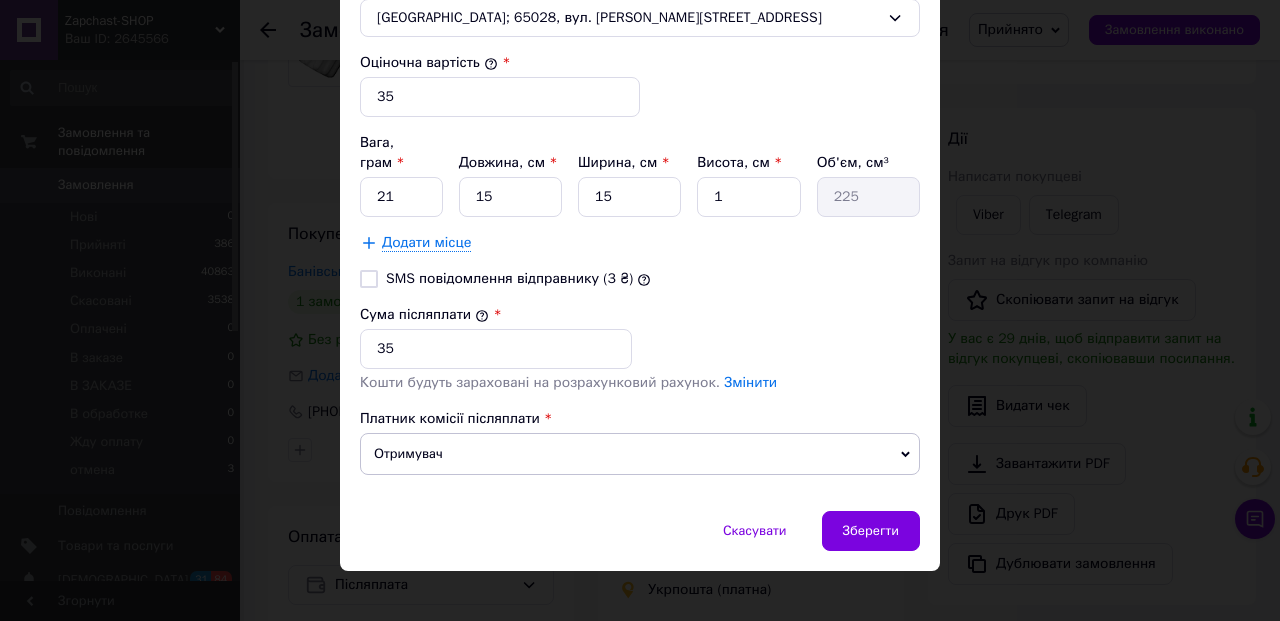 click on "Додати місце" at bounding box center (640, 243) 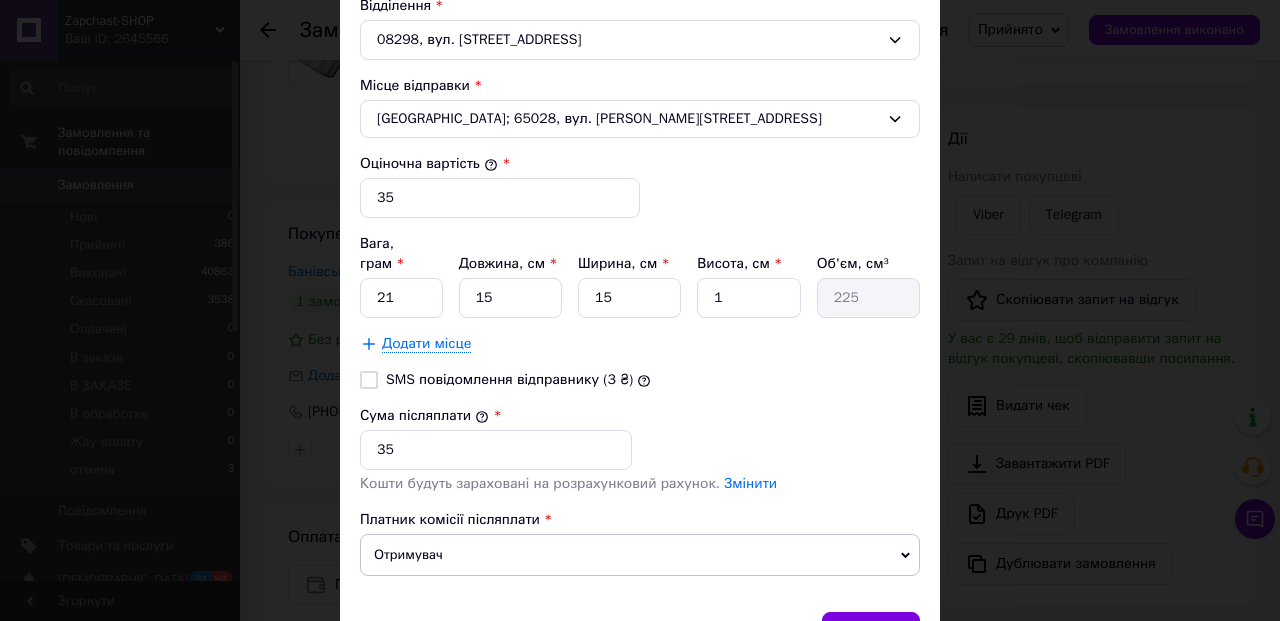 scroll, scrollTop: 694, scrollLeft: 0, axis: vertical 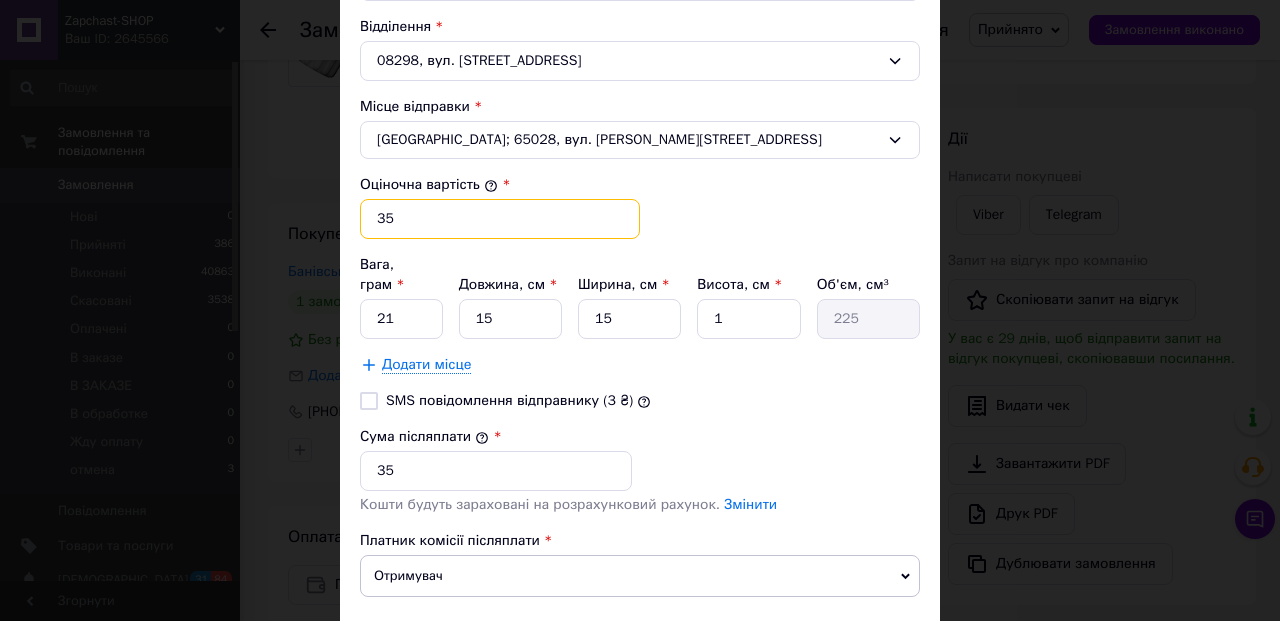 click on "35" at bounding box center (500, 219) 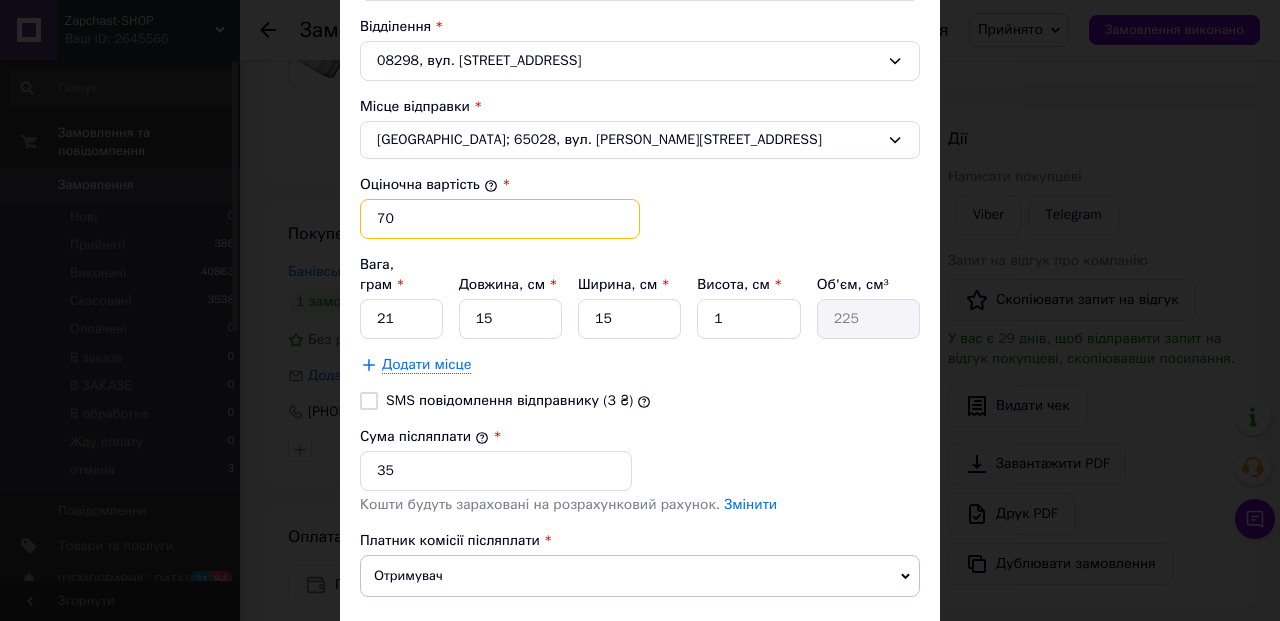 type on "70" 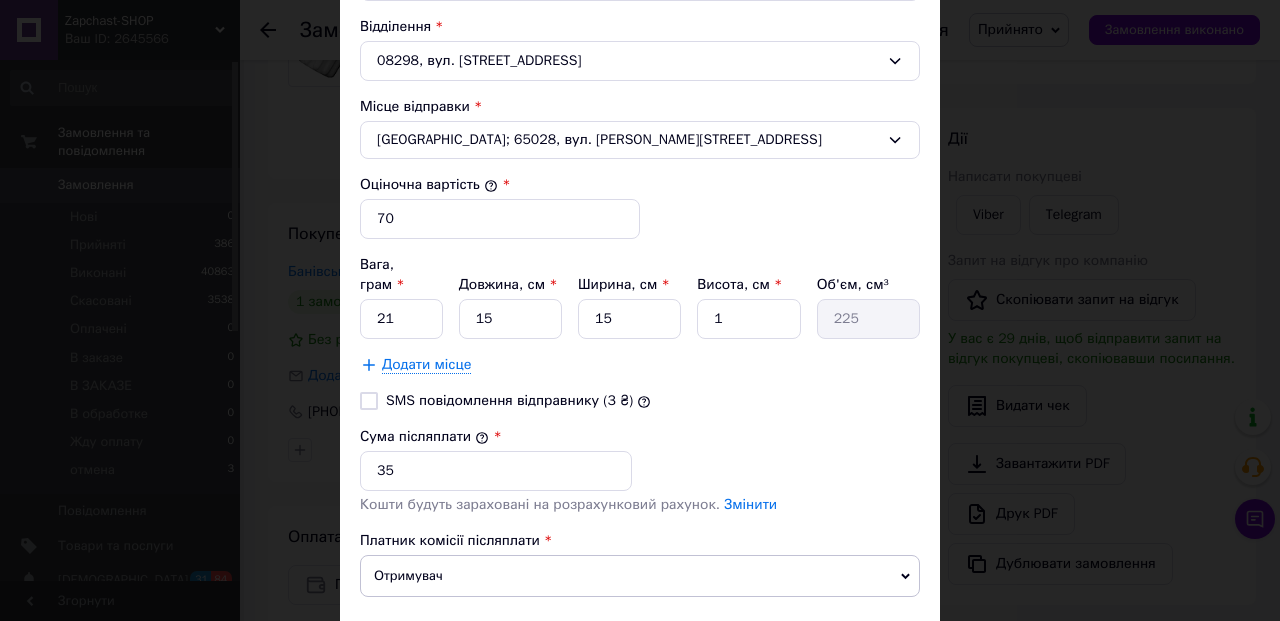 click on "SMS повідомлення відправнику (3 ₴)" at bounding box center [640, 401] 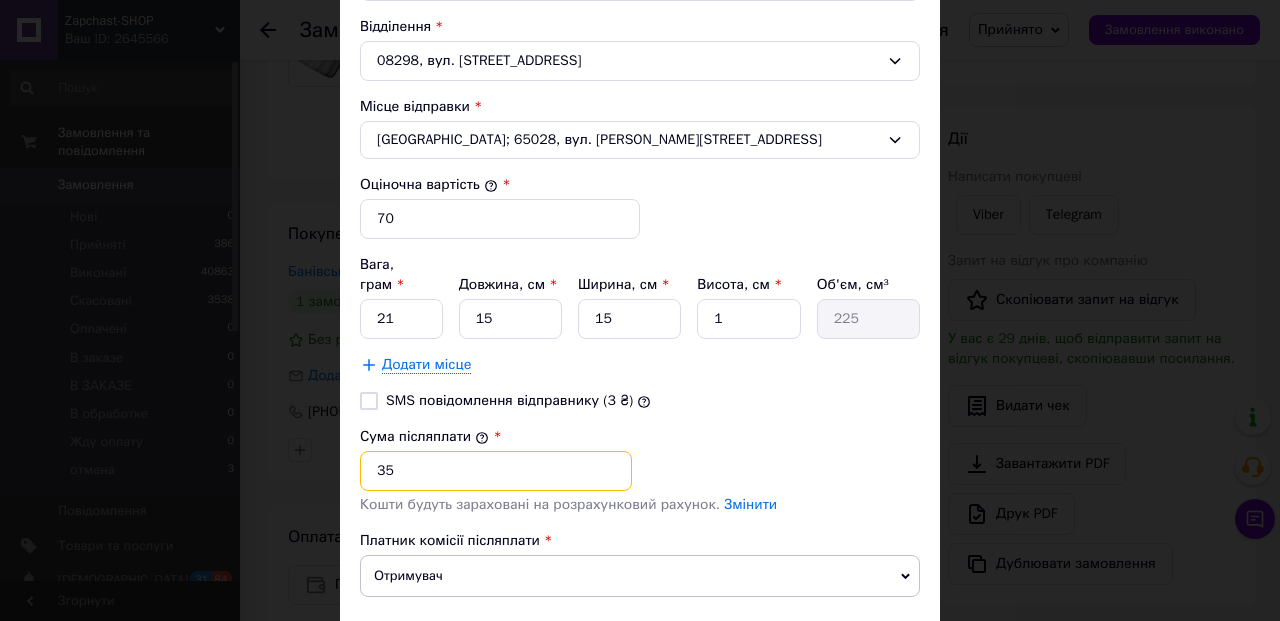 click on "35" at bounding box center [496, 471] 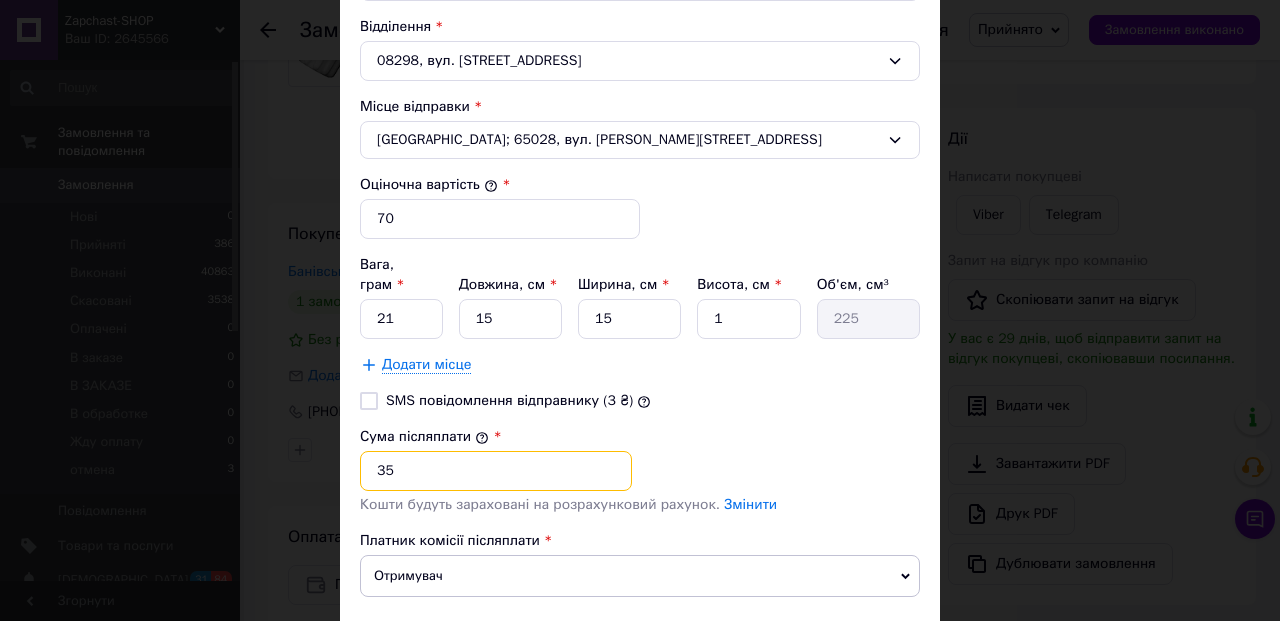 click on "35" at bounding box center [496, 471] 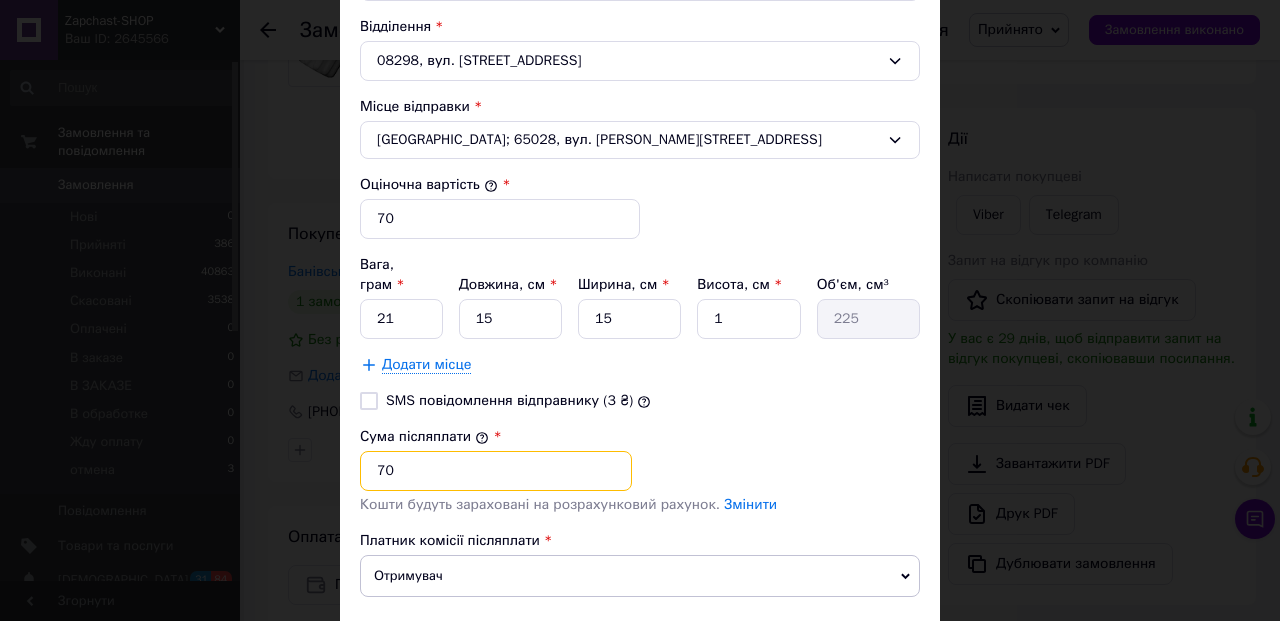 scroll, scrollTop: 816, scrollLeft: 0, axis: vertical 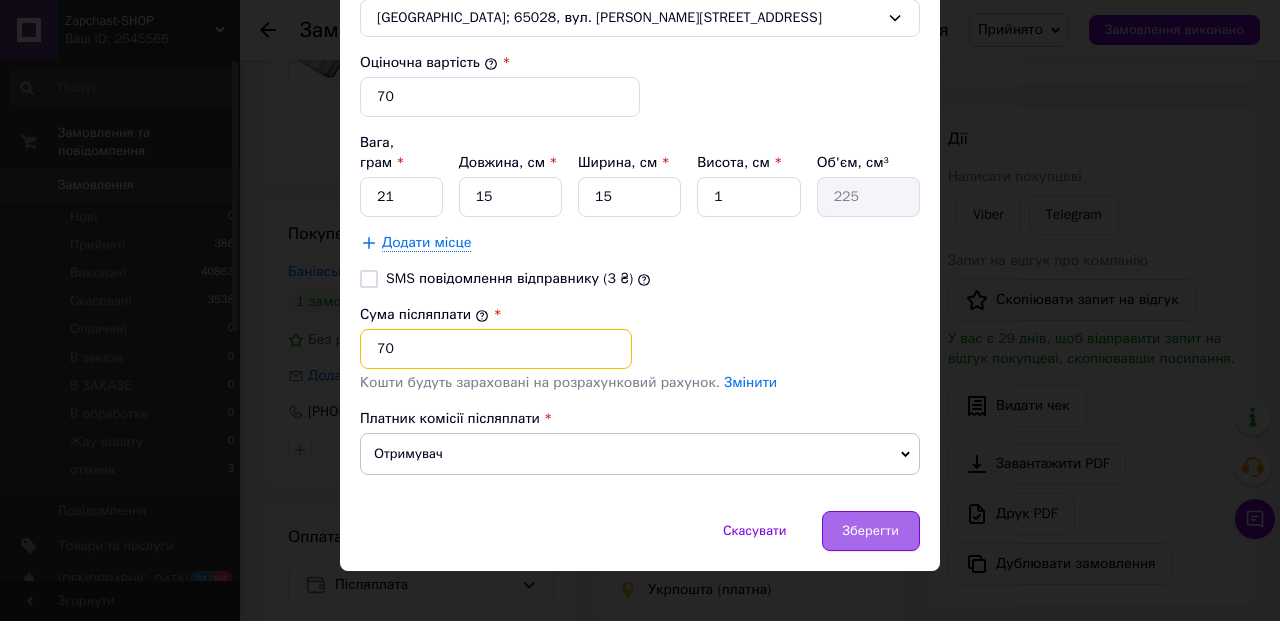 type on "70" 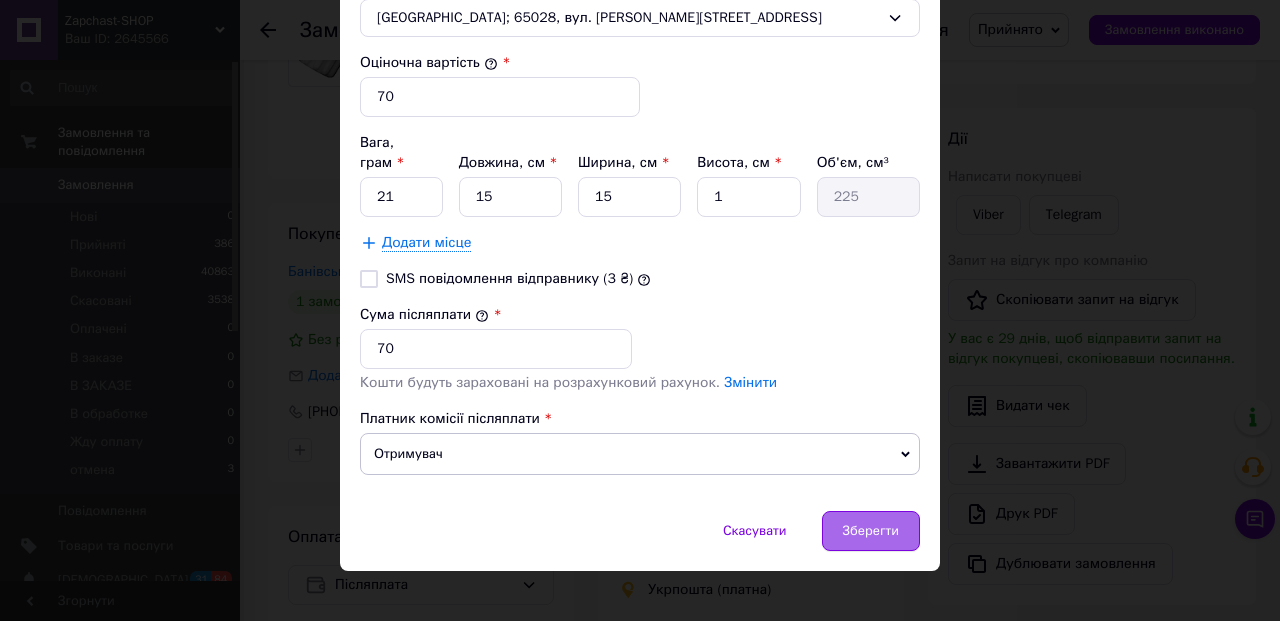 click on "Зберегти" at bounding box center (871, 531) 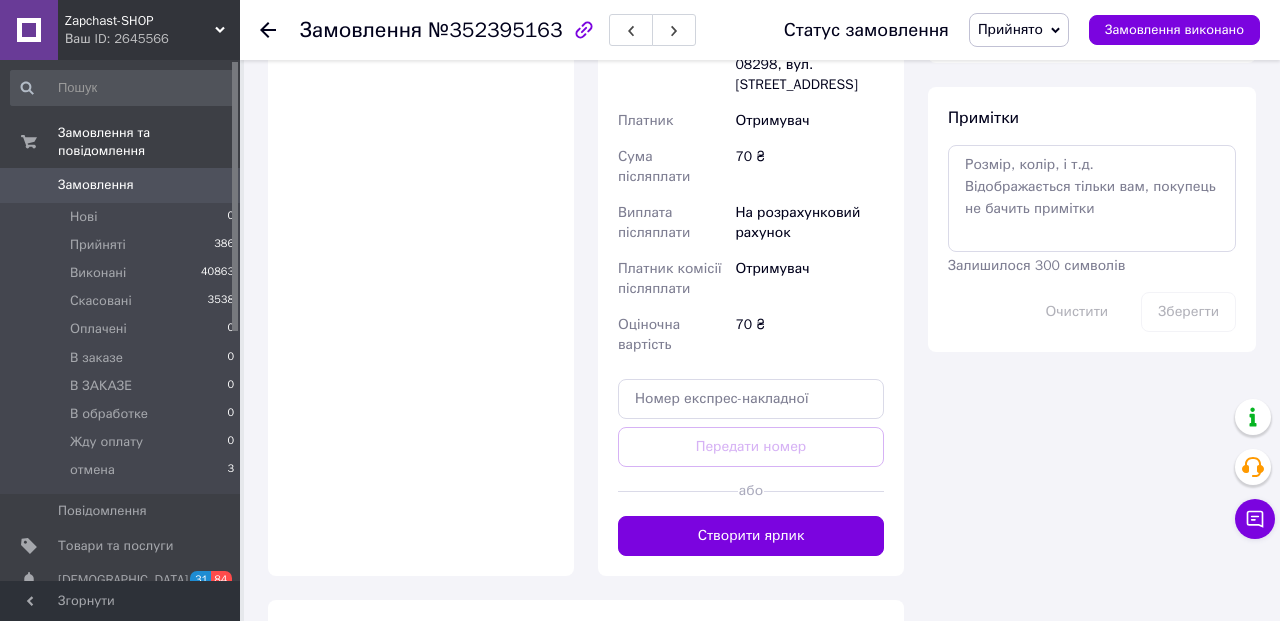 scroll, scrollTop: 936, scrollLeft: 0, axis: vertical 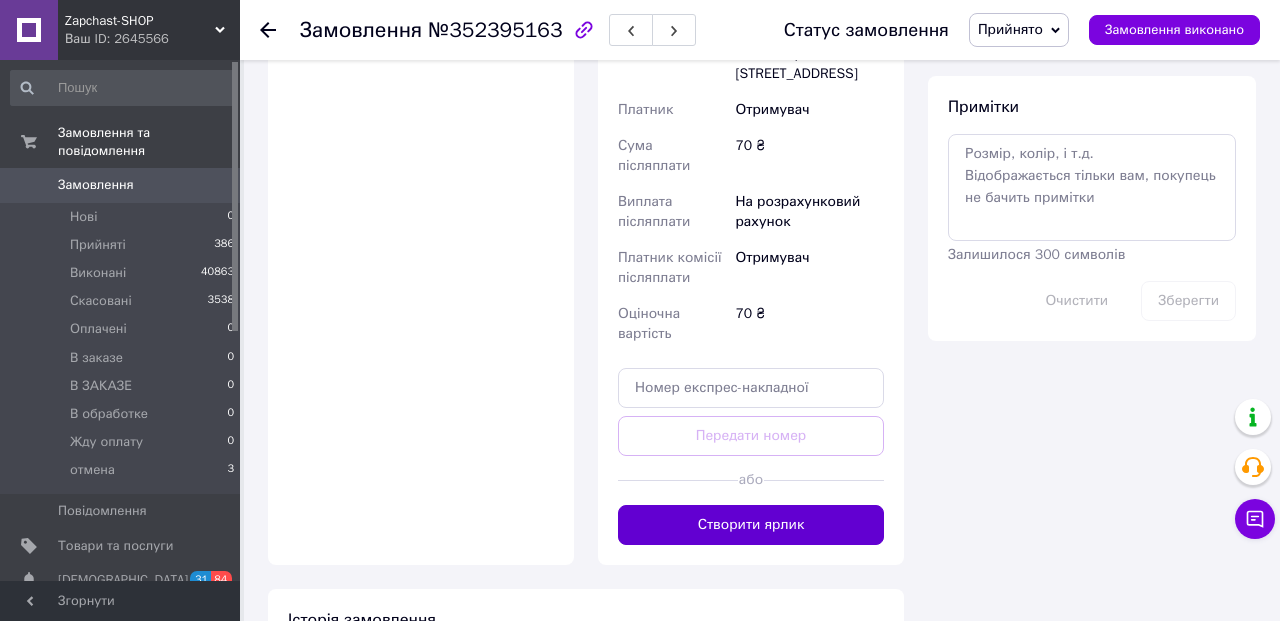 click on "Створити ярлик" at bounding box center [751, 525] 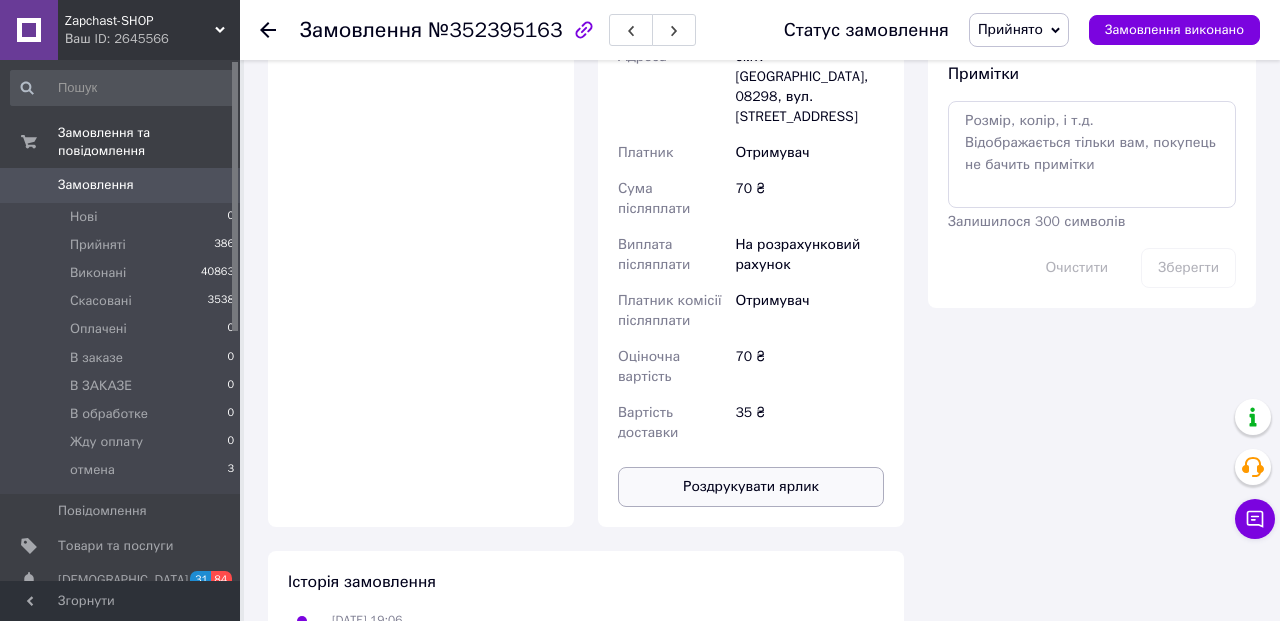 scroll, scrollTop: 1006, scrollLeft: 0, axis: vertical 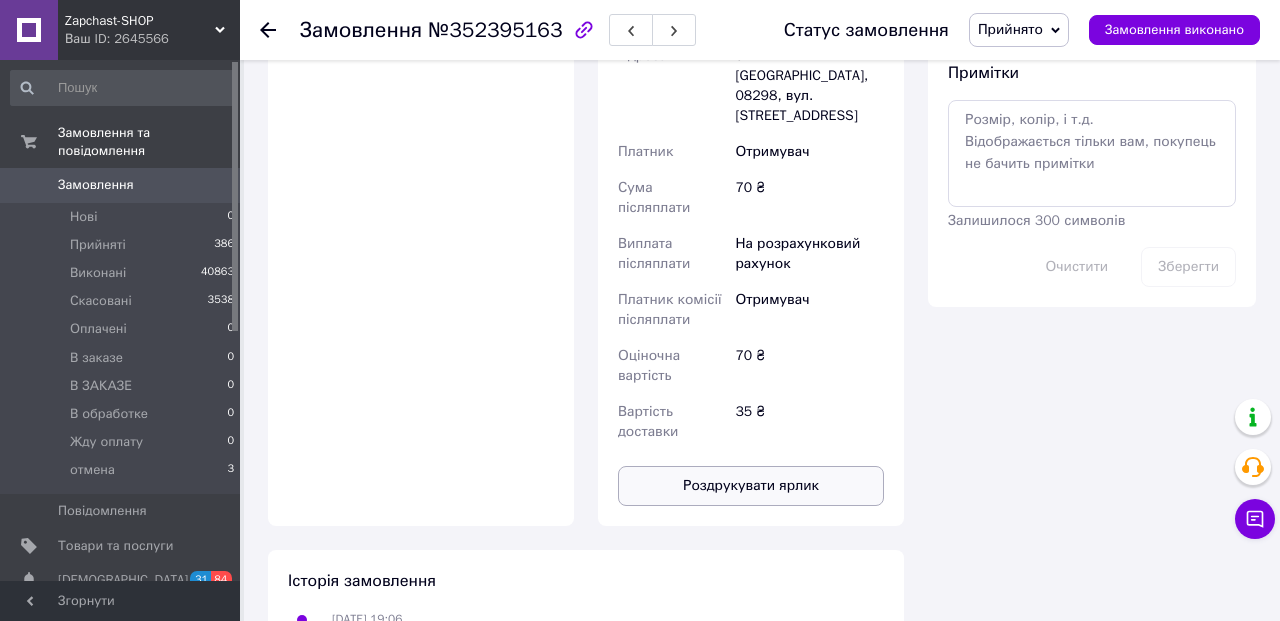 click on "Роздрукувати ярлик" at bounding box center [751, 486] 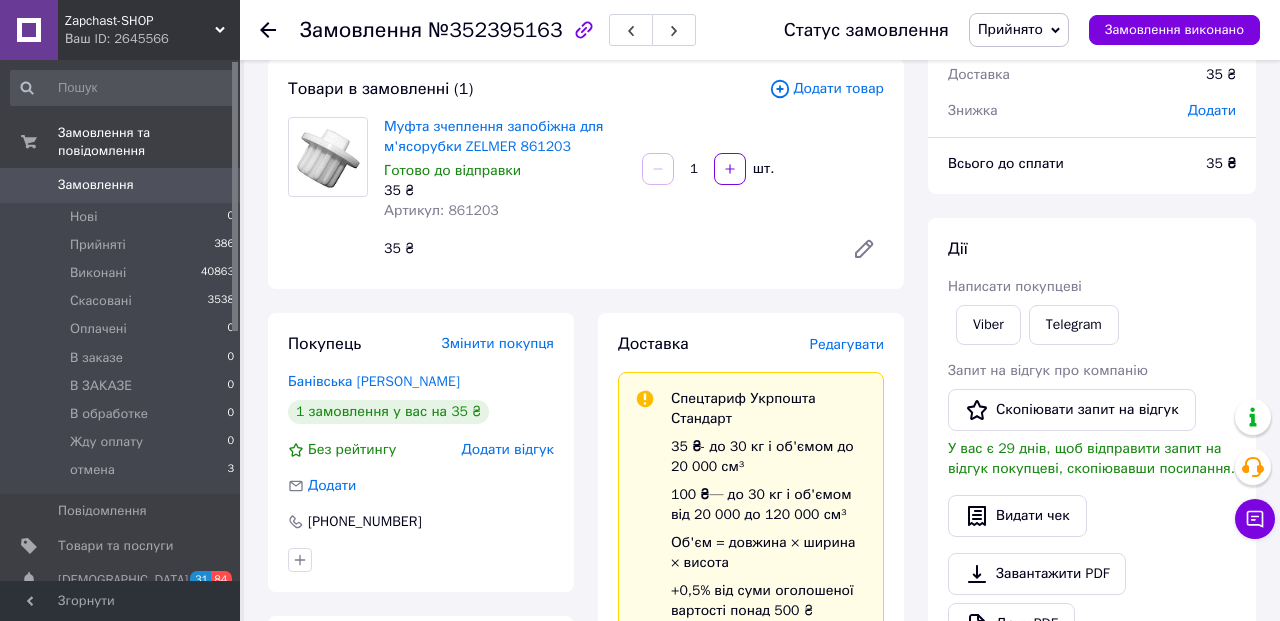 scroll, scrollTop: 0, scrollLeft: 0, axis: both 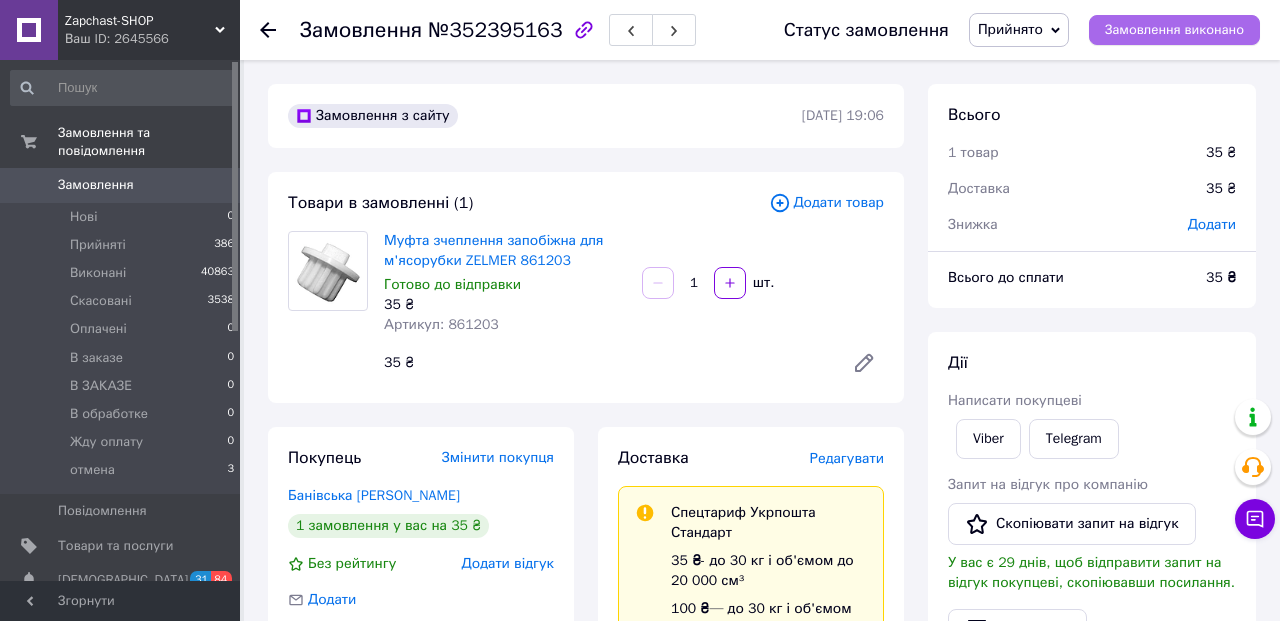 click on "Замовлення виконано" at bounding box center [1174, 30] 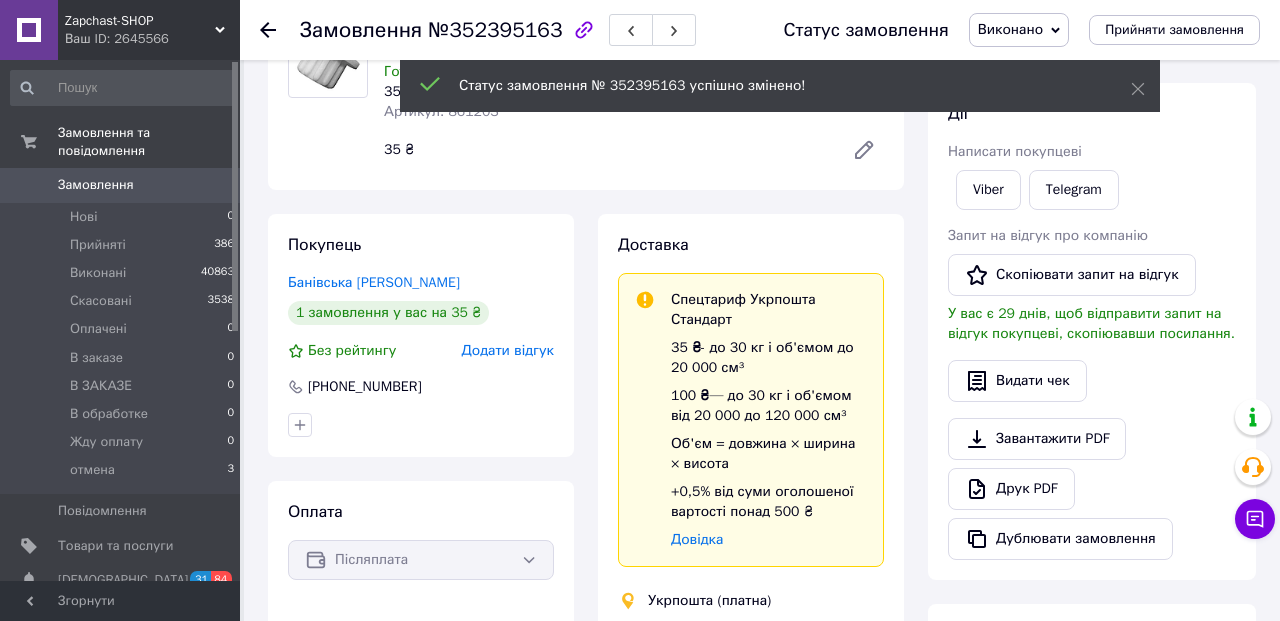 scroll, scrollTop: 586, scrollLeft: 0, axis: vertical 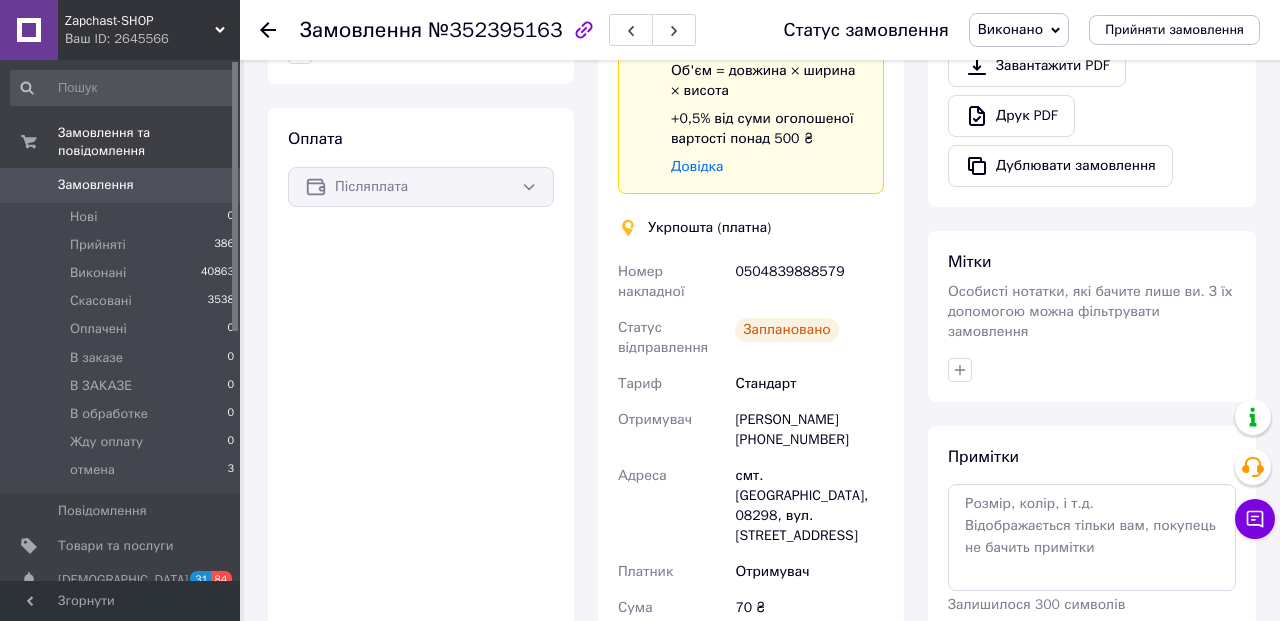 drag, startPoint x: 762, startPoint y: 439, endPoint x: 871, endPoint y: 444, distance: 109.11462 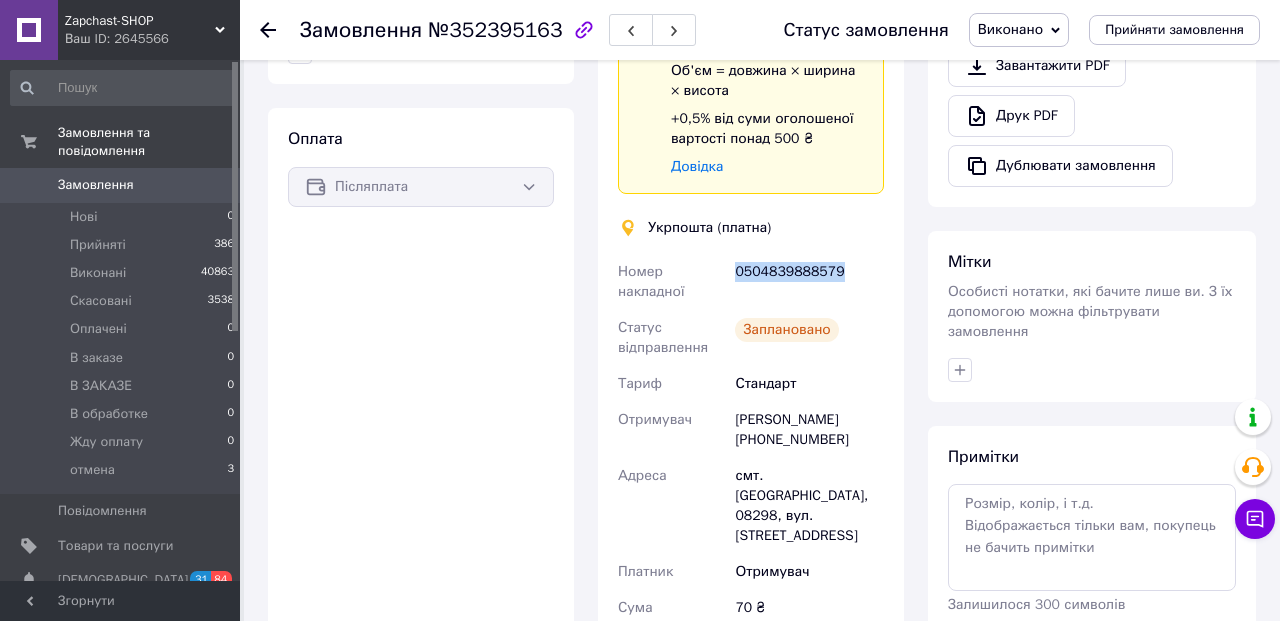 click on "0504839888579" at bounding box center (809, 282) 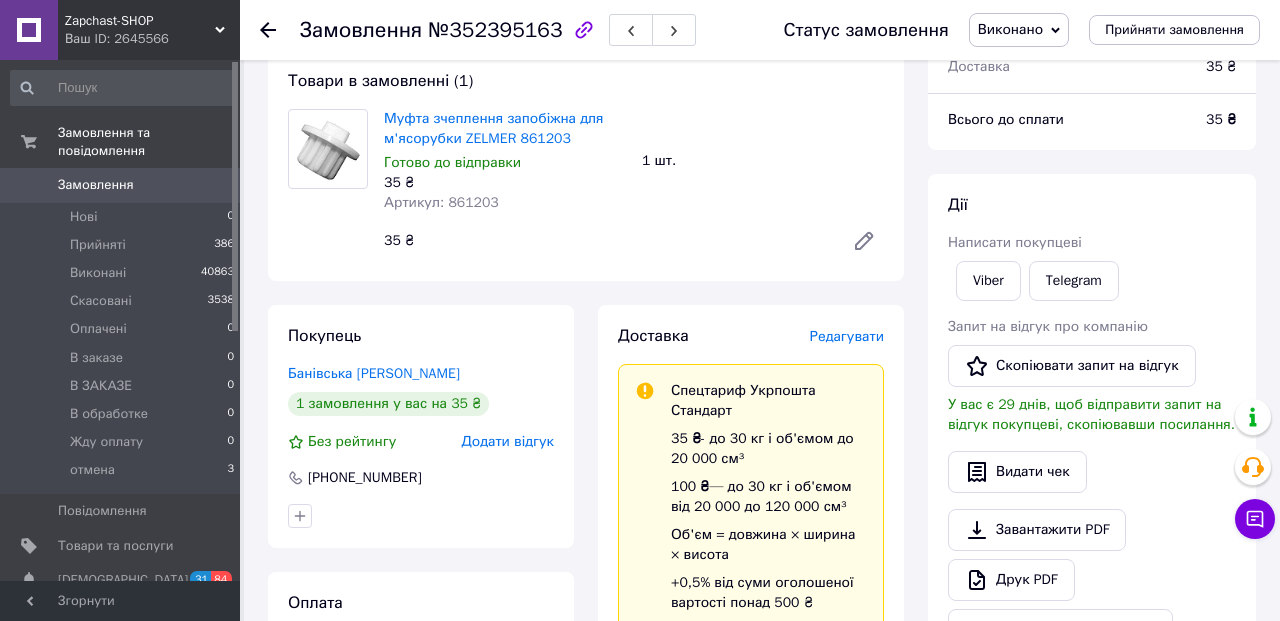 scroll, scrollTop: 0, scrollLeft: 0, axis: both 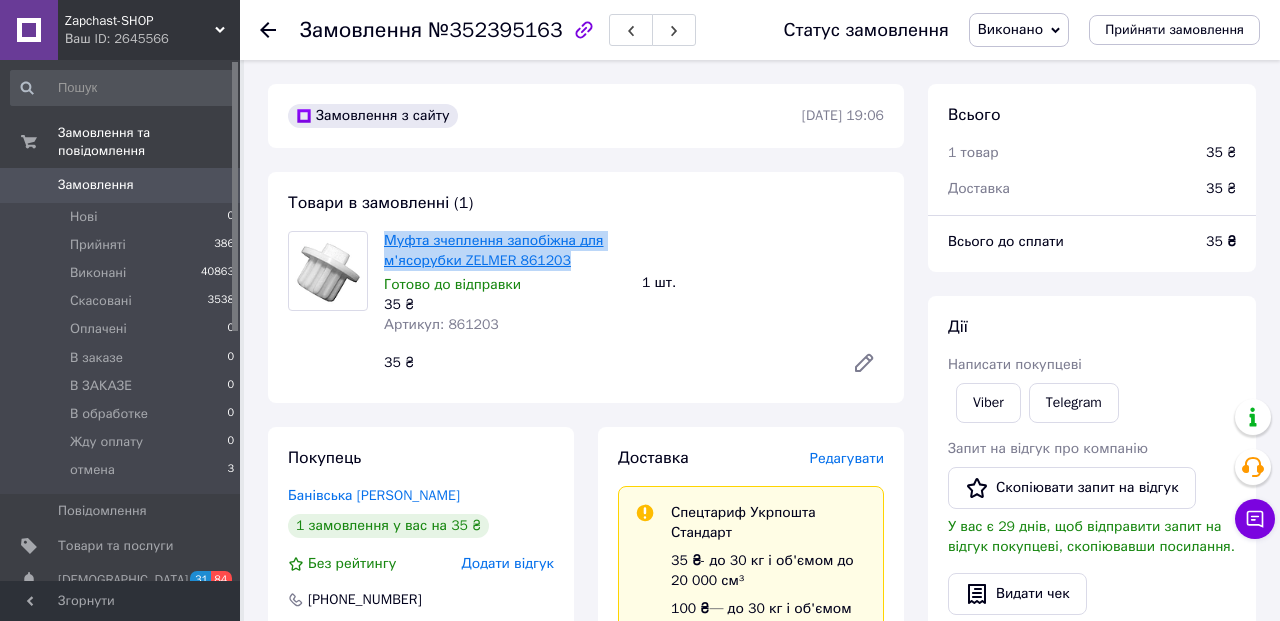 drag, startPoint x: 575, startPoint y: 265, endPoint x: 384, endPoint y: 244, distance: 192.15099 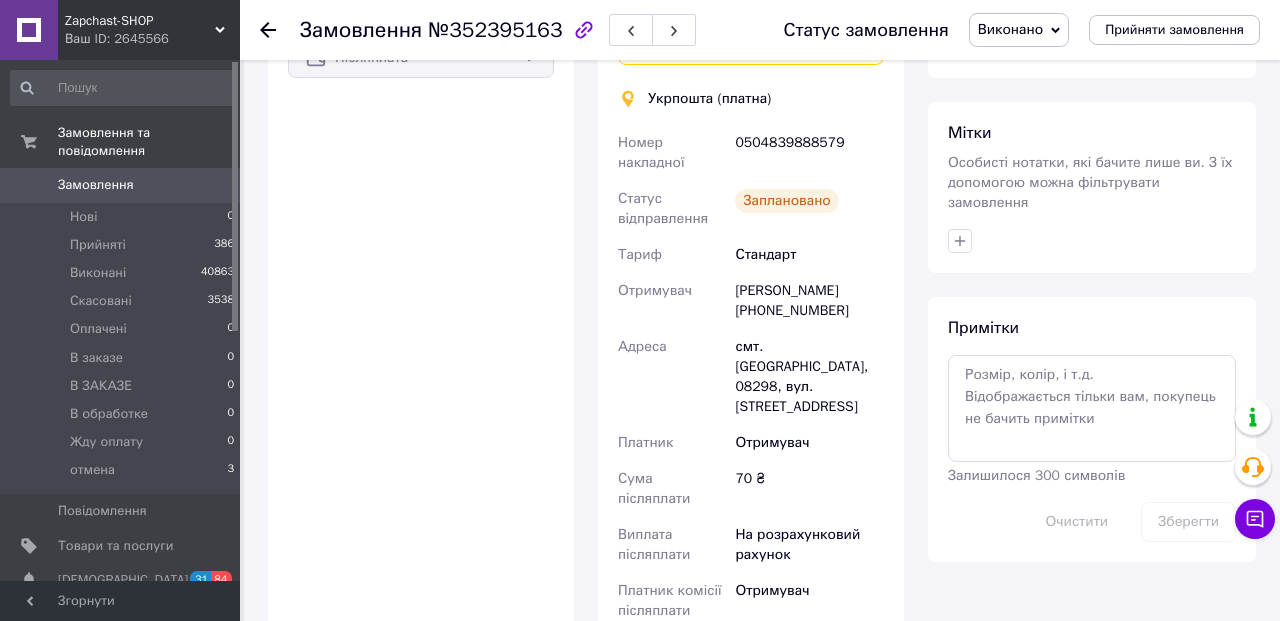 scroll, scrollTop: 833, scrollLeft: 0, axis: vertical 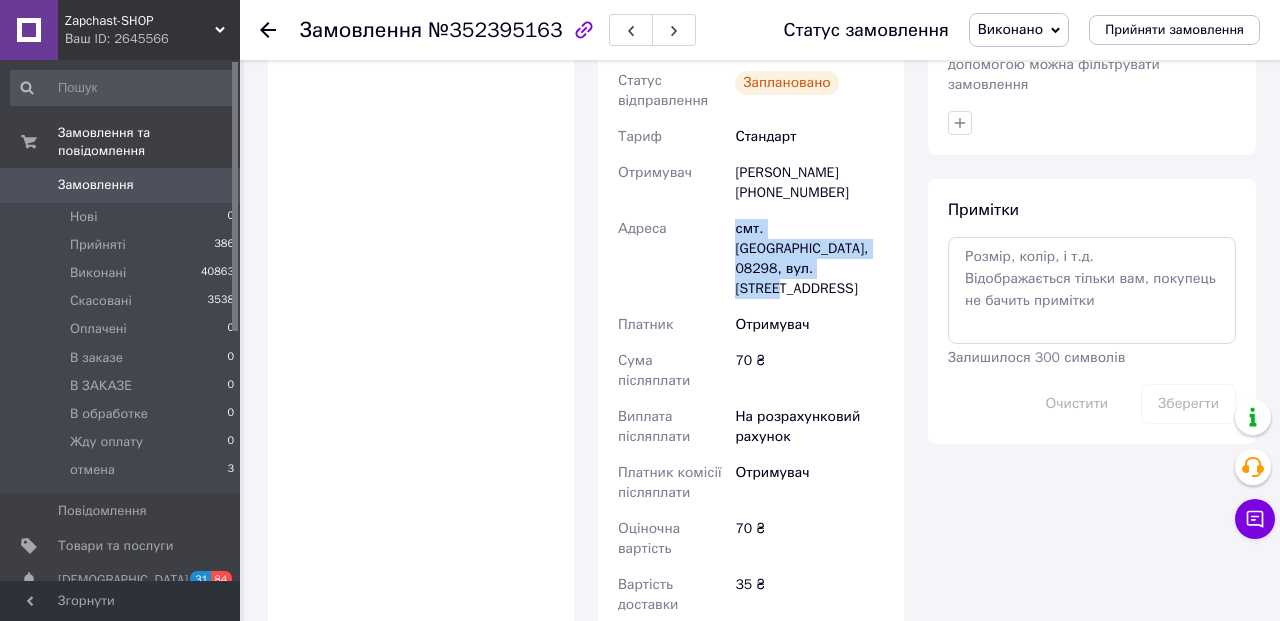 drag, startPoint x: 836, startPoint y: 265, endPoint x: 731, endPoint y: 232, distance: 110.06362 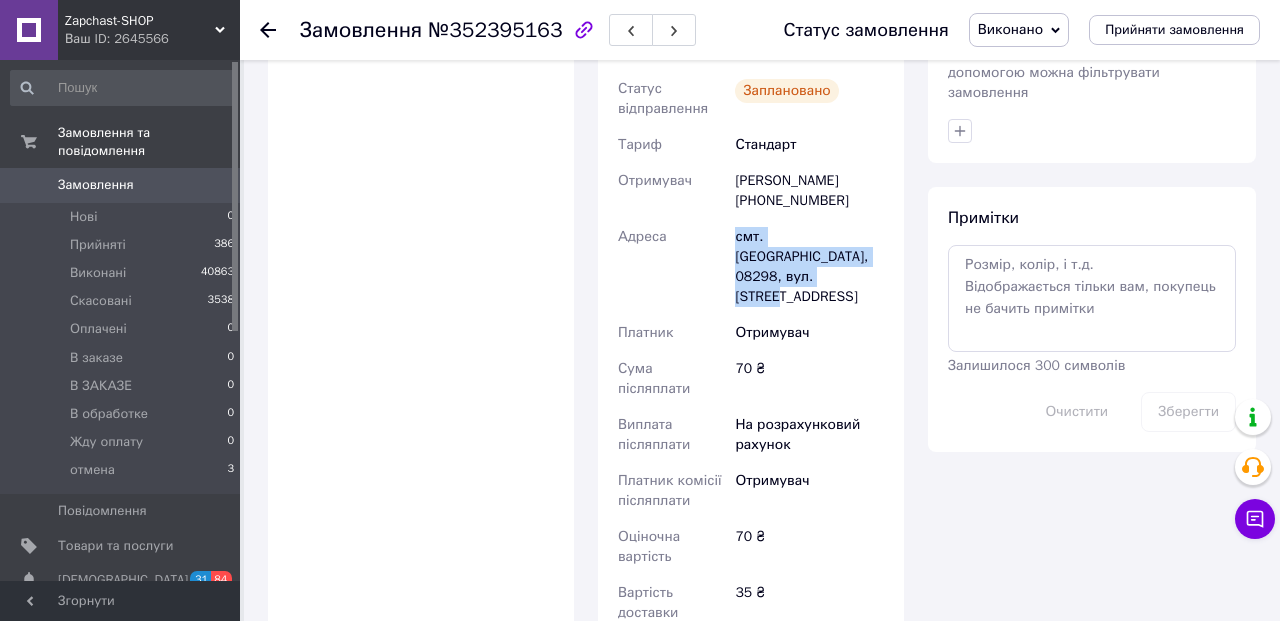scroll, scrollTop: 0, scrollLeft: 0, axis: both 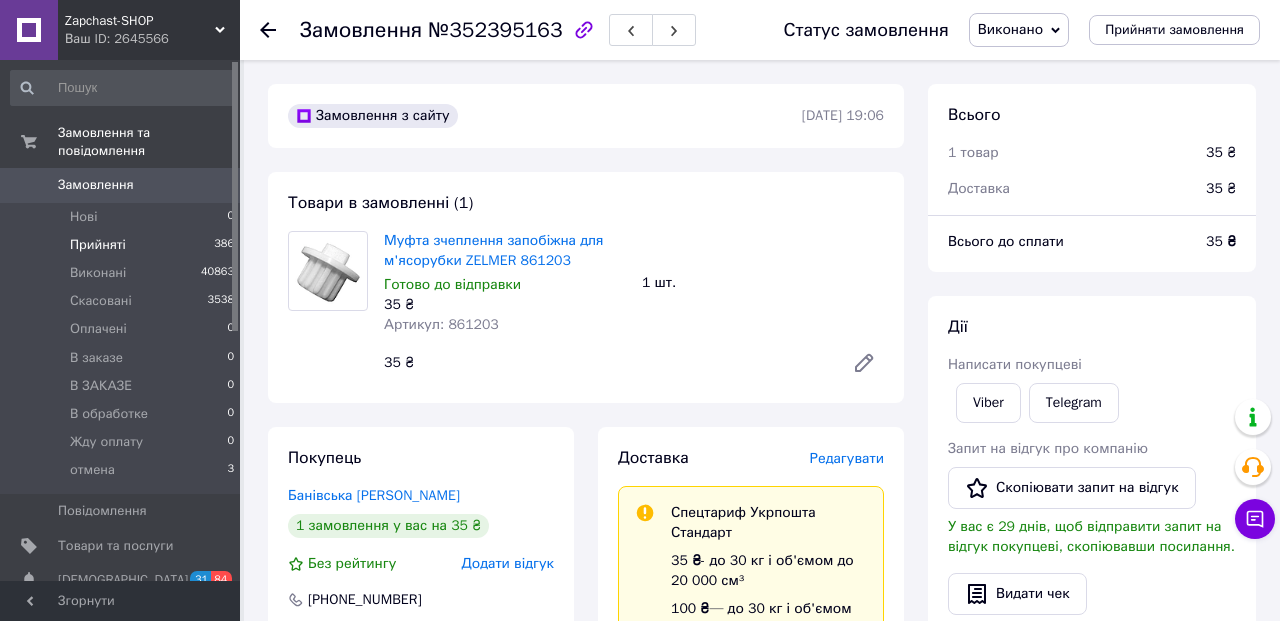 click on "Прийняті" at bounding box center [98, 245] 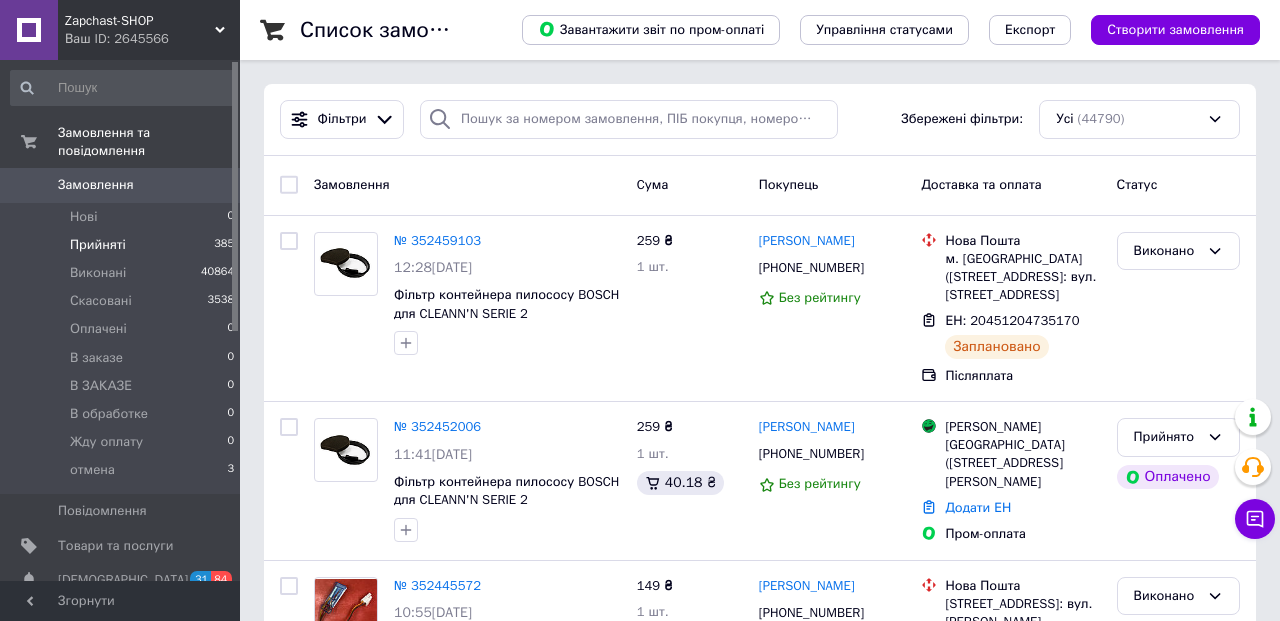 click on "Прийняті" at bounding box center (98, 245) 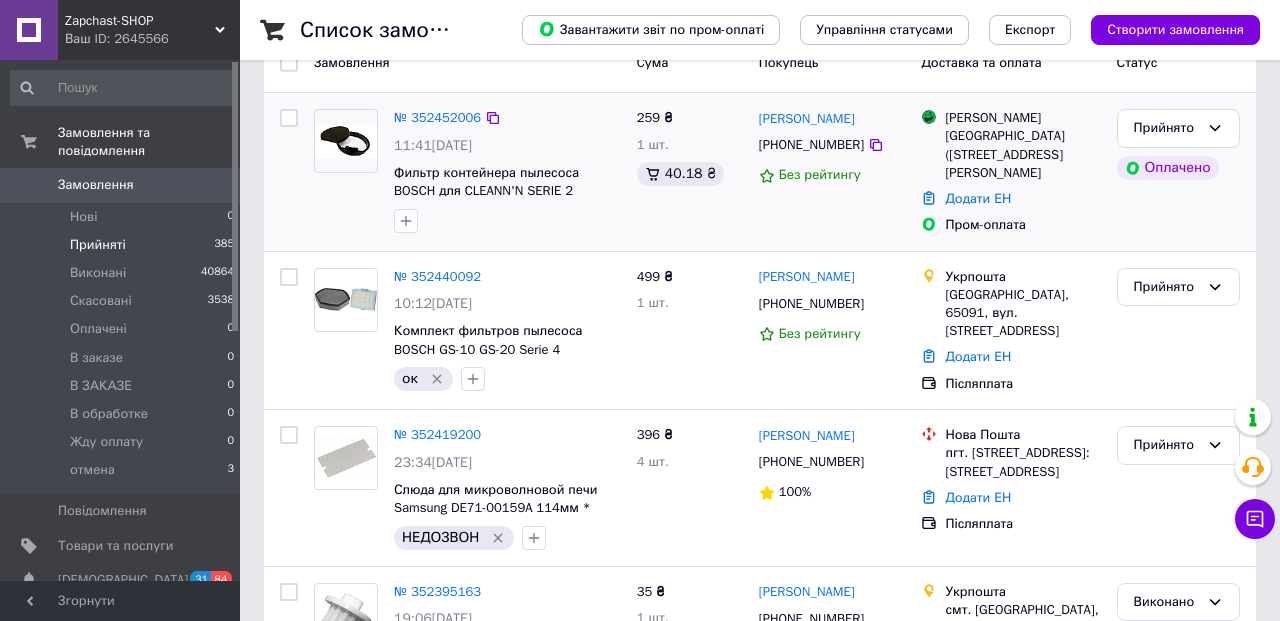 scroll, scrollTop: 273, scrollLeft: 0, axis: vertical 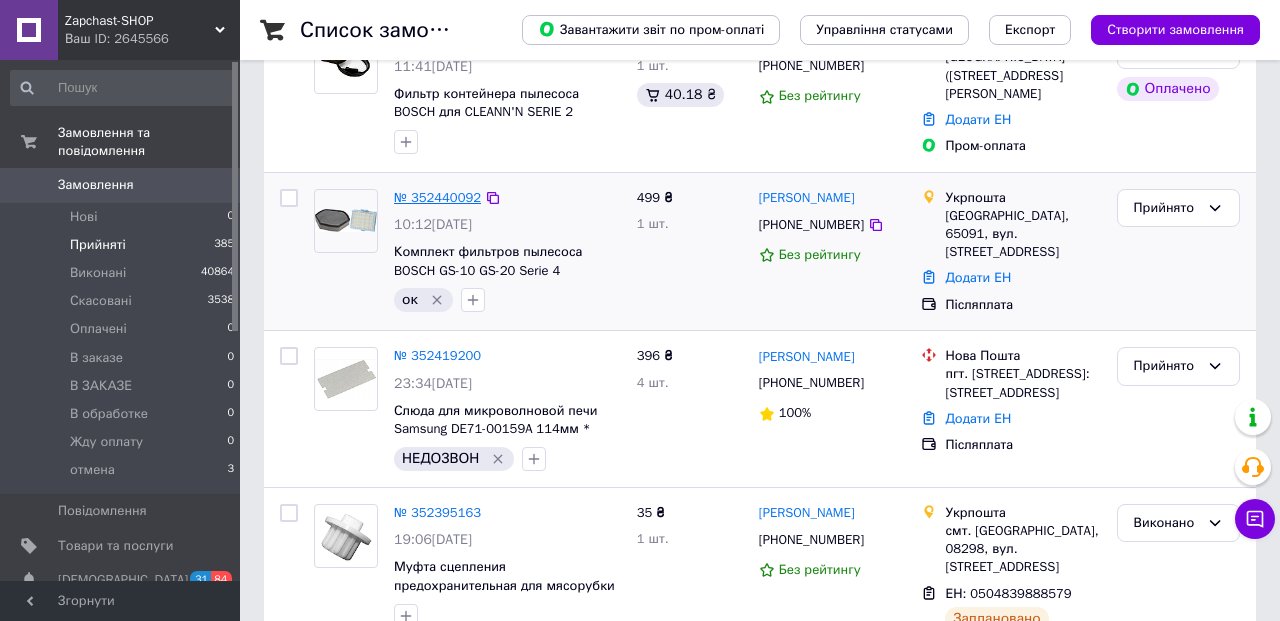 click on "№ 352440092" at bounding box center [437, 197] 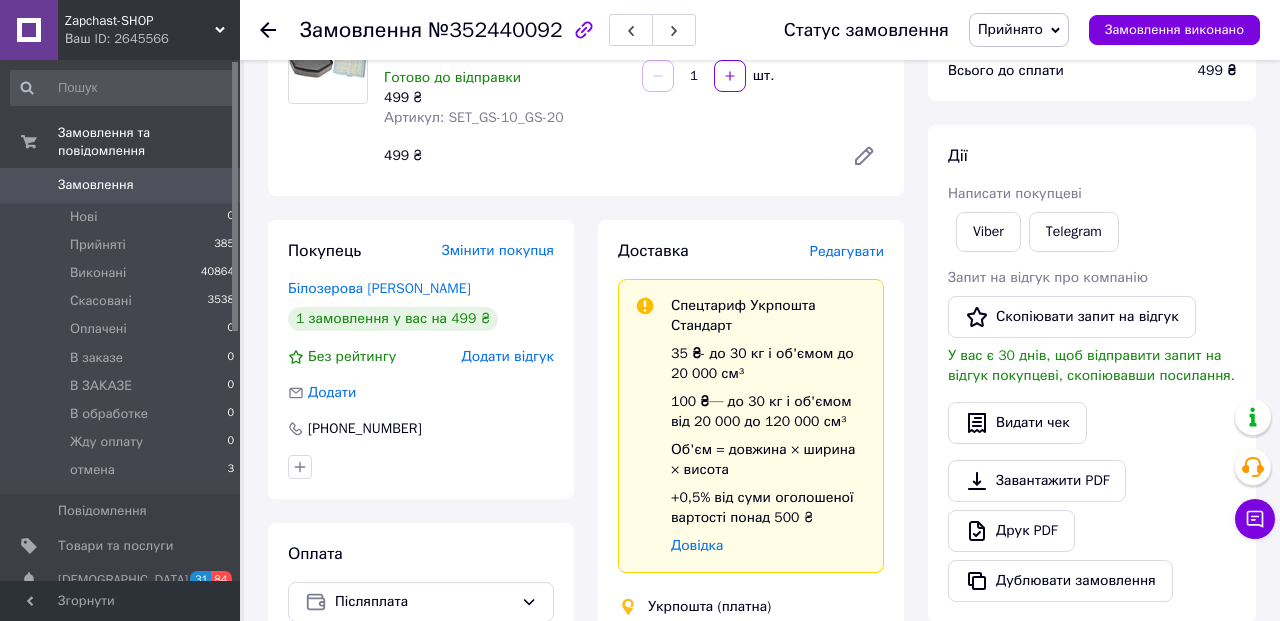 scroll, scrollTop: 184, scrollLeft: 0, axis: vertical 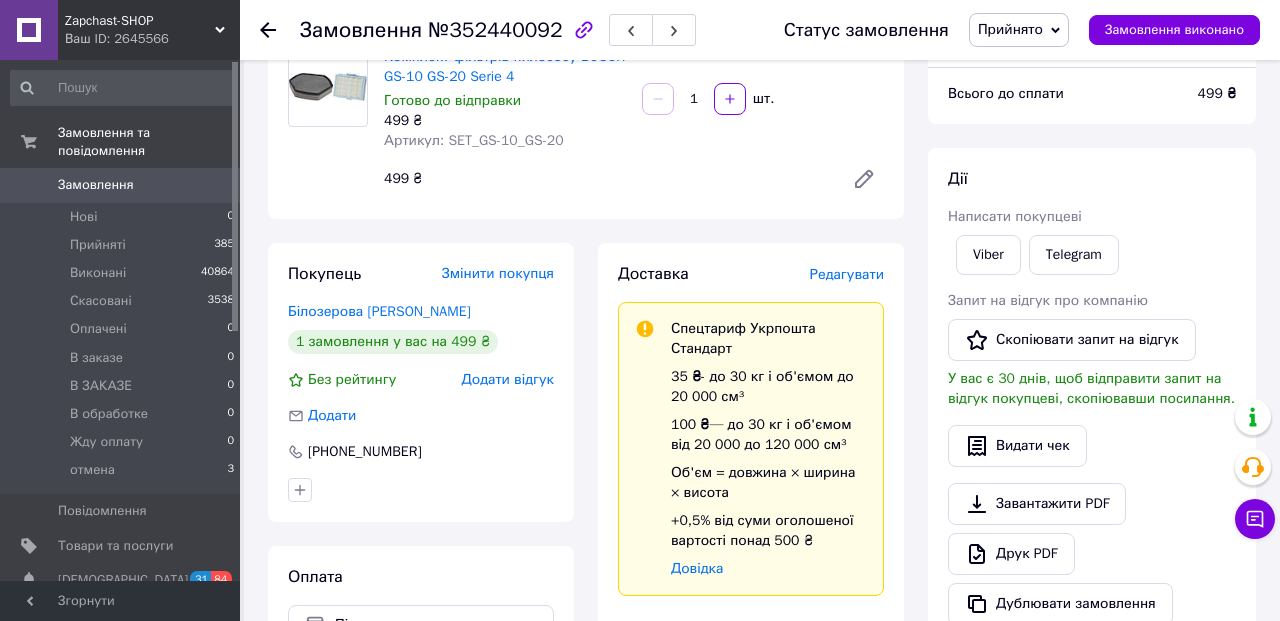click on "Редагувати" at bounding box center [847, 274] 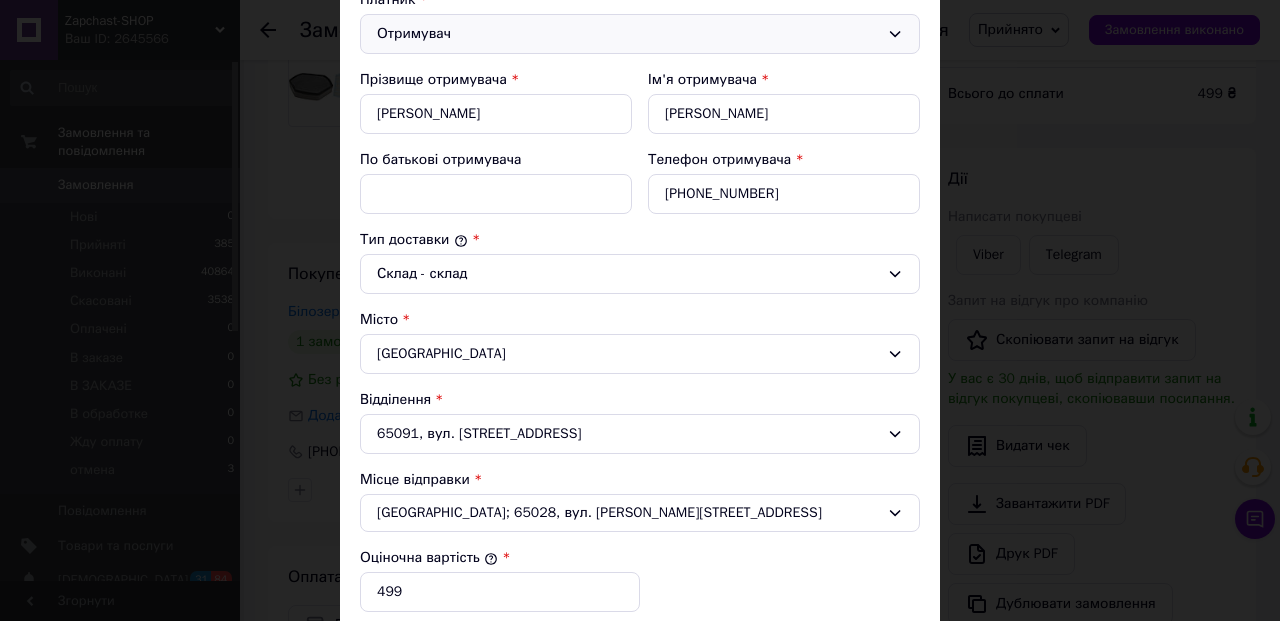 scroll, scrollTop: 617, scrollLeft: 0, axis: vertical 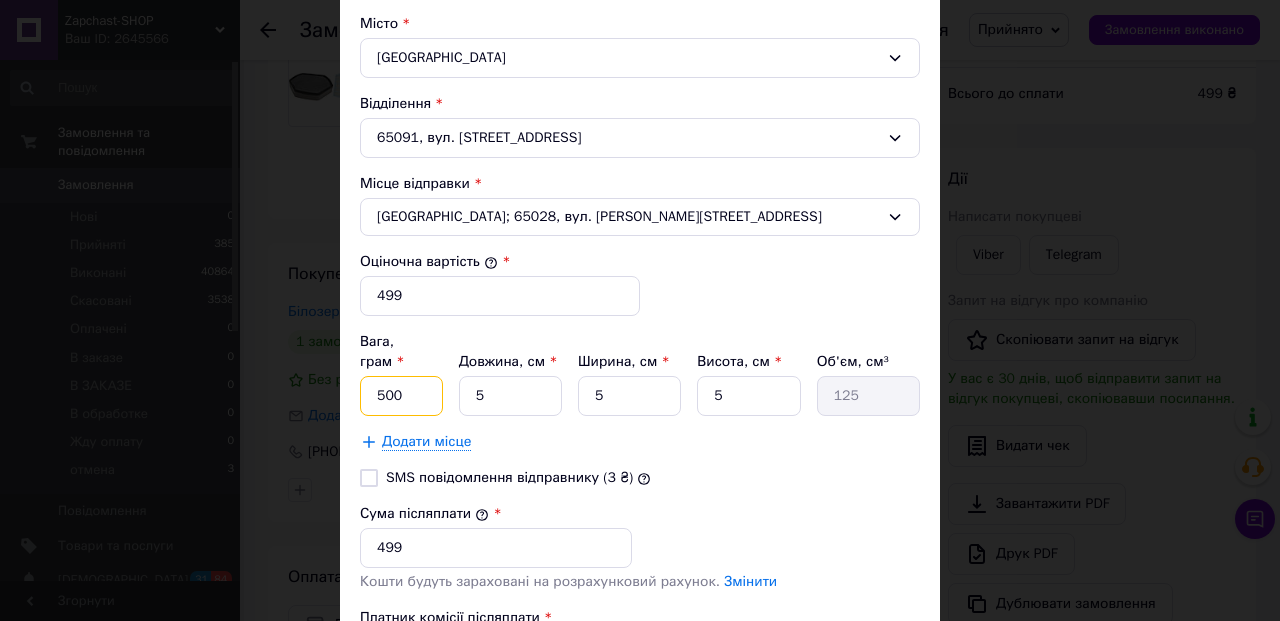 click on "500" at bounding box center [401, 396] 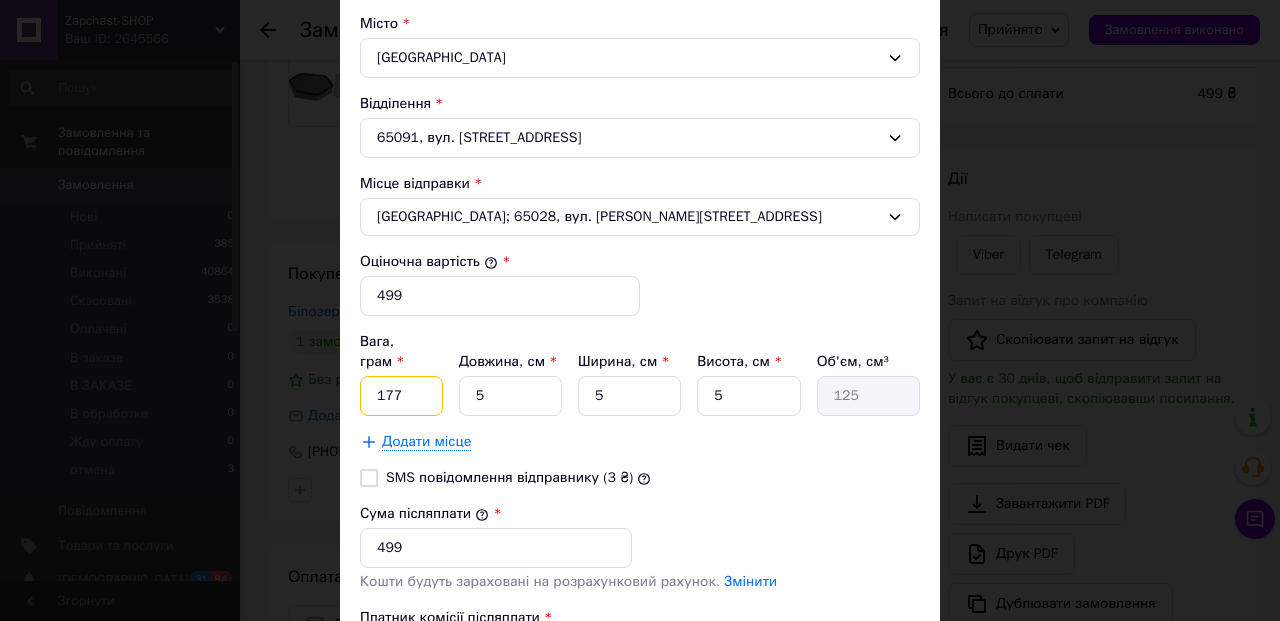 type on "177" 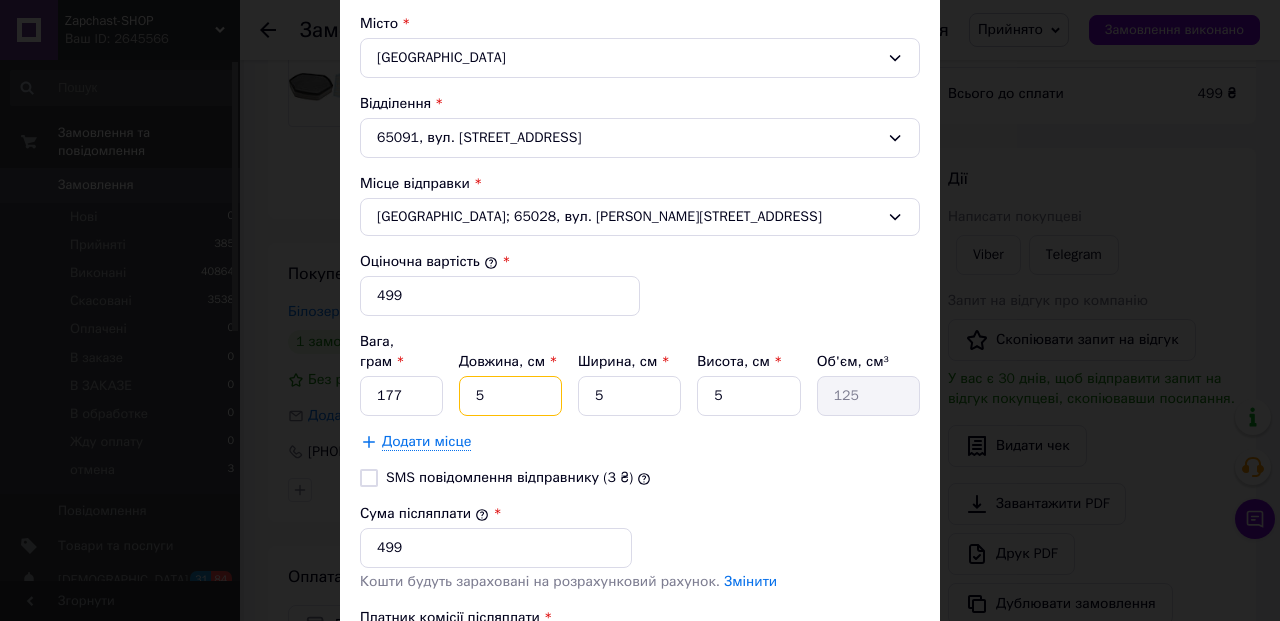 click on "5" at bounding box center [510, 396] 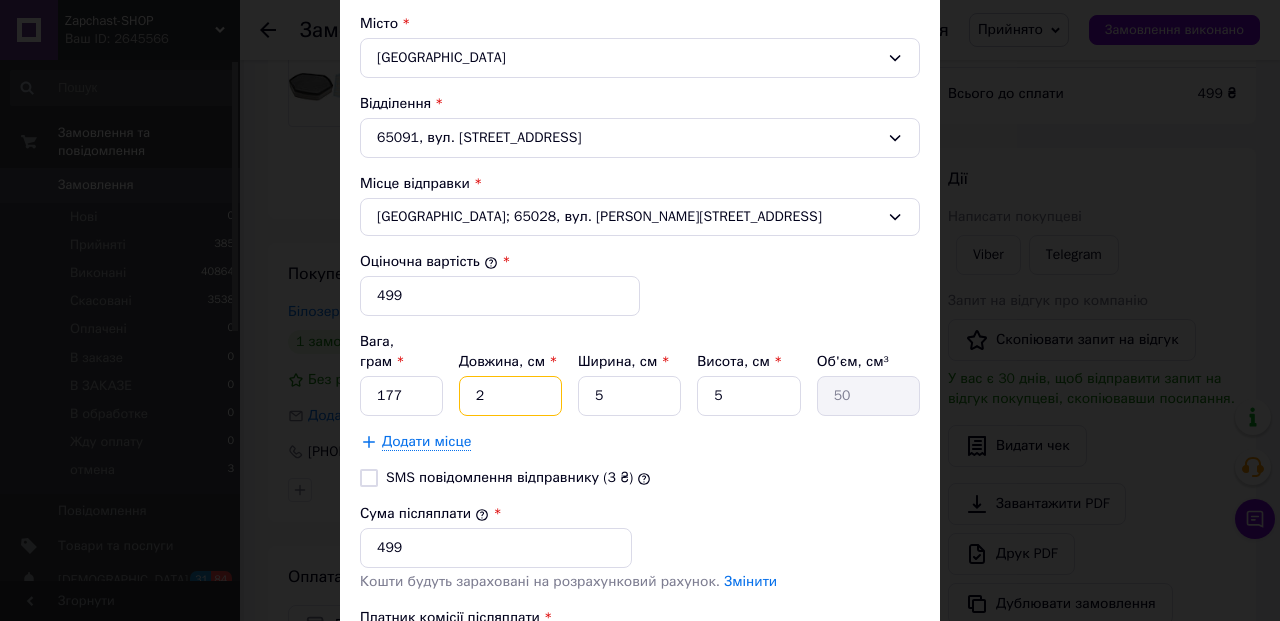 type on "24" 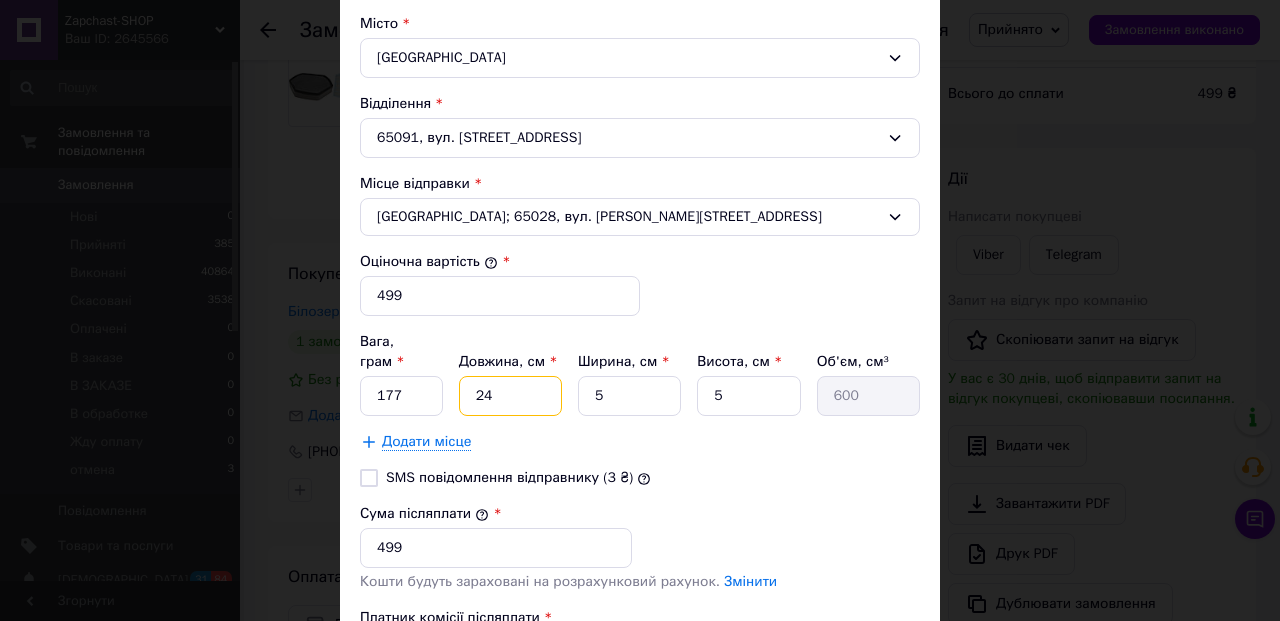 type on "24" 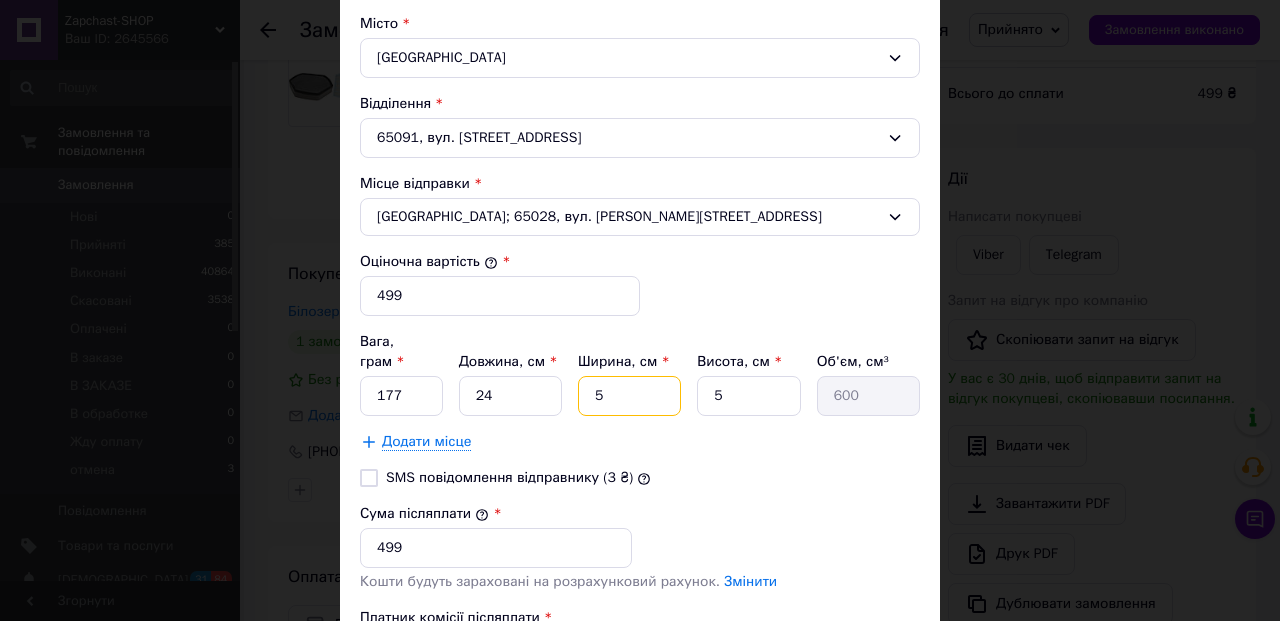 click on "5" at bounding box center [629, 396] 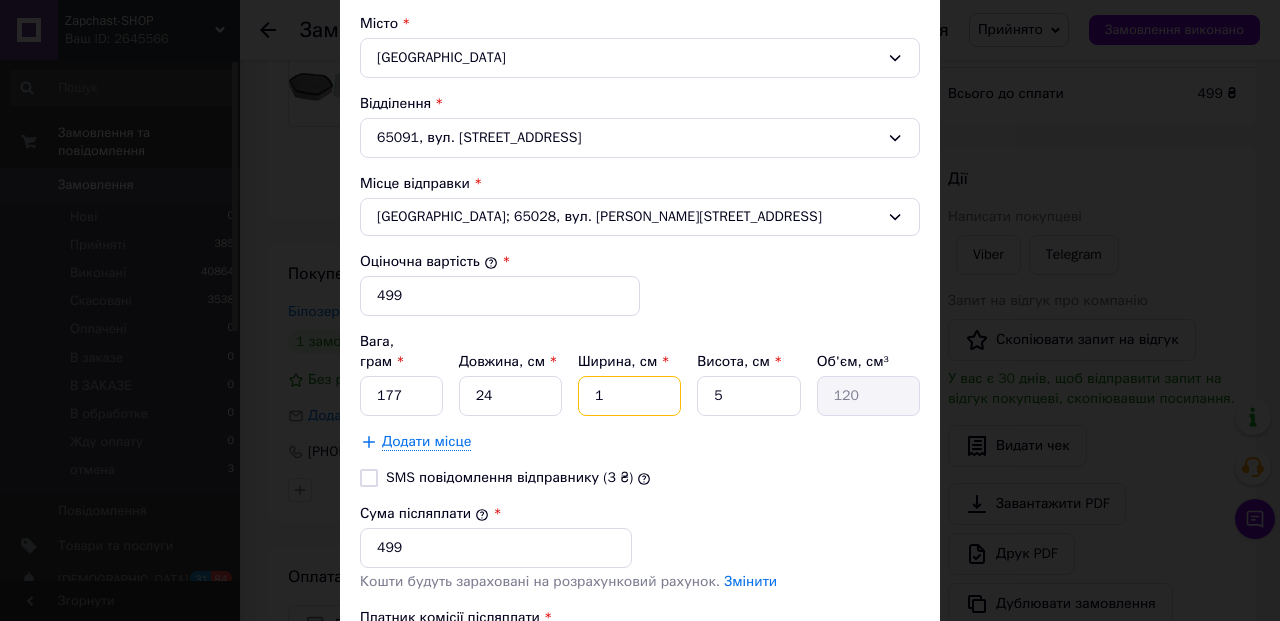 type on "15" 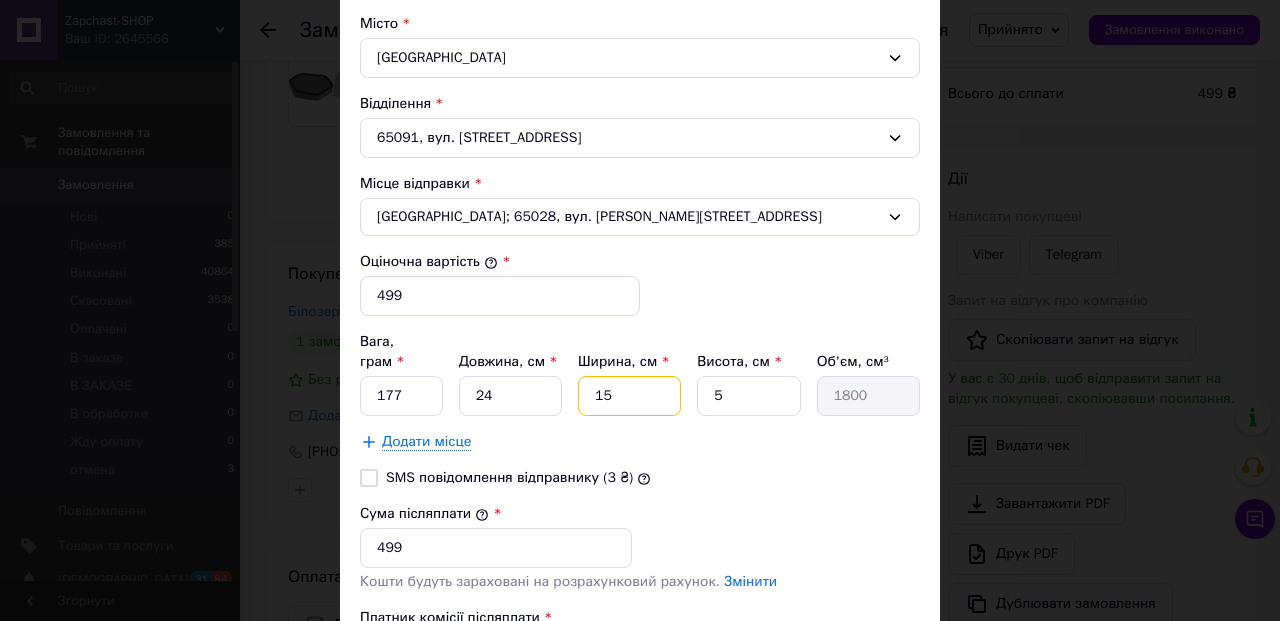 type on "15" 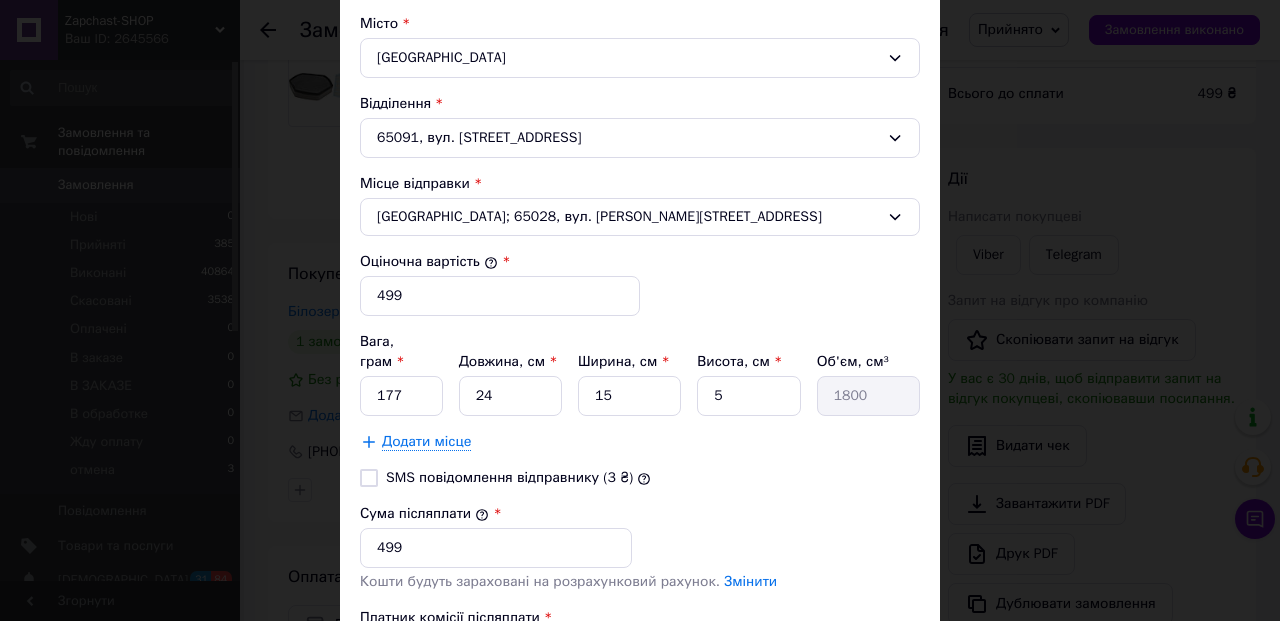 click on "[PERSON_NAME]     * [PERSON_NAME]   * Отримувач Прізвище отримувача   * [PERSON_NAME] Ім'я отримувача   * [PERSON_NAME] батькові отримувача Телефон отримувача   * [PHONE_NUMBER] Тип доставки     * Склад - склад Місто [GEOGRAPHIC_DATA] Відділення 65091, вул. [STREET_ADDRESS] Місце відправки   * [GEOGRAPHIC_DATA]; 65028, вул. [PERSON_NAME], 56А Оціночна вартість     * 499 Вага, грам   * 177 Довжина, см   * 24 Ширина, см   * 15 Висота, см   * 5 Об'єм, см³ 1800 Додати місце SMS повідомлення відправнику (3 ₴)   Сума післяплати     * 499 Кошти будуть зараховані на розрахунковий рахунок.   Змінити Платник комісії післяплати Отримувач" at bounding box center (640, 152) 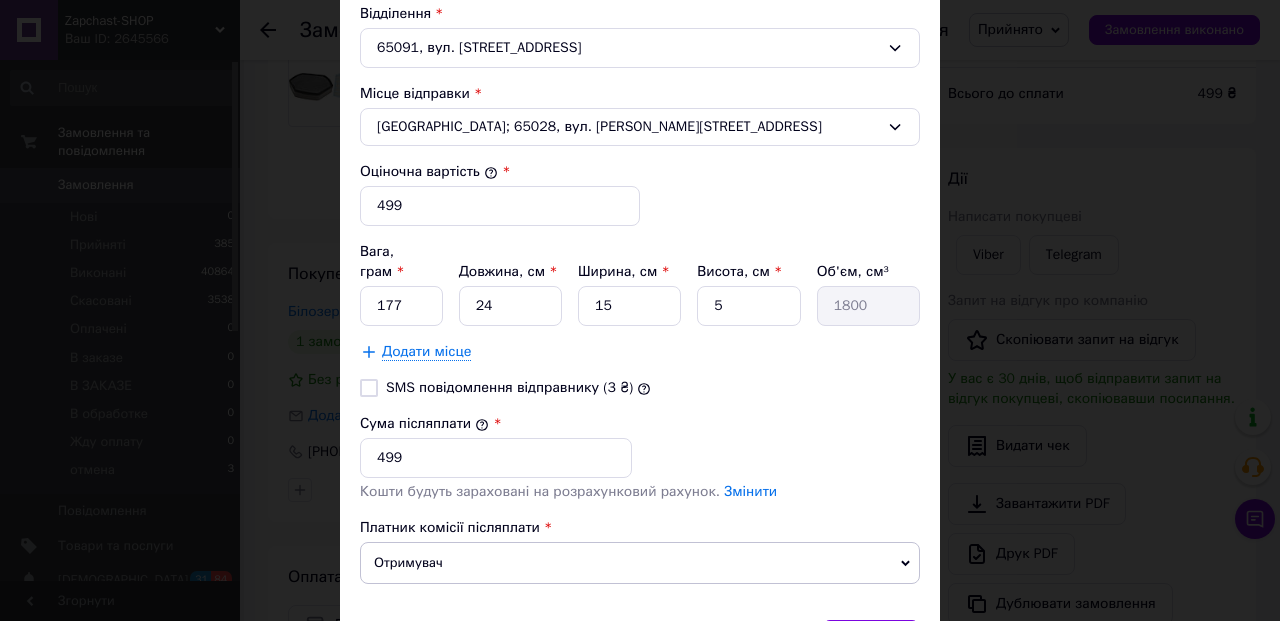 scroll, scrollTop: 816, scrollLeft: 0, axis: vertical 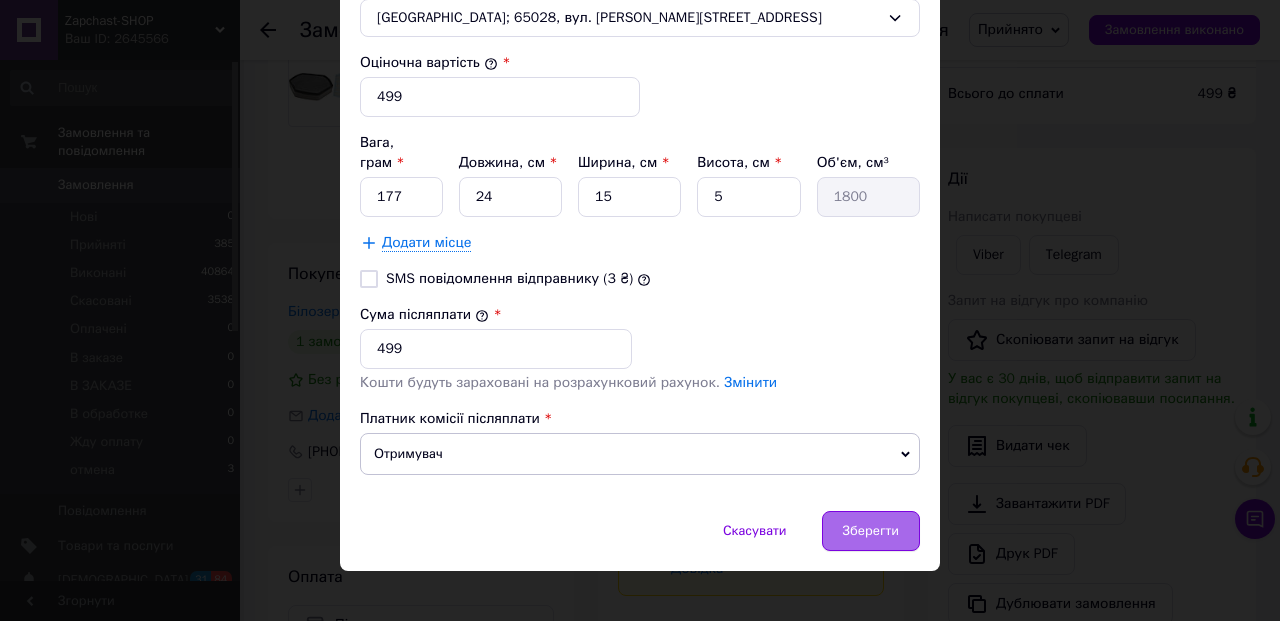 click on "Зберегти" at bounding box center [871, 531] 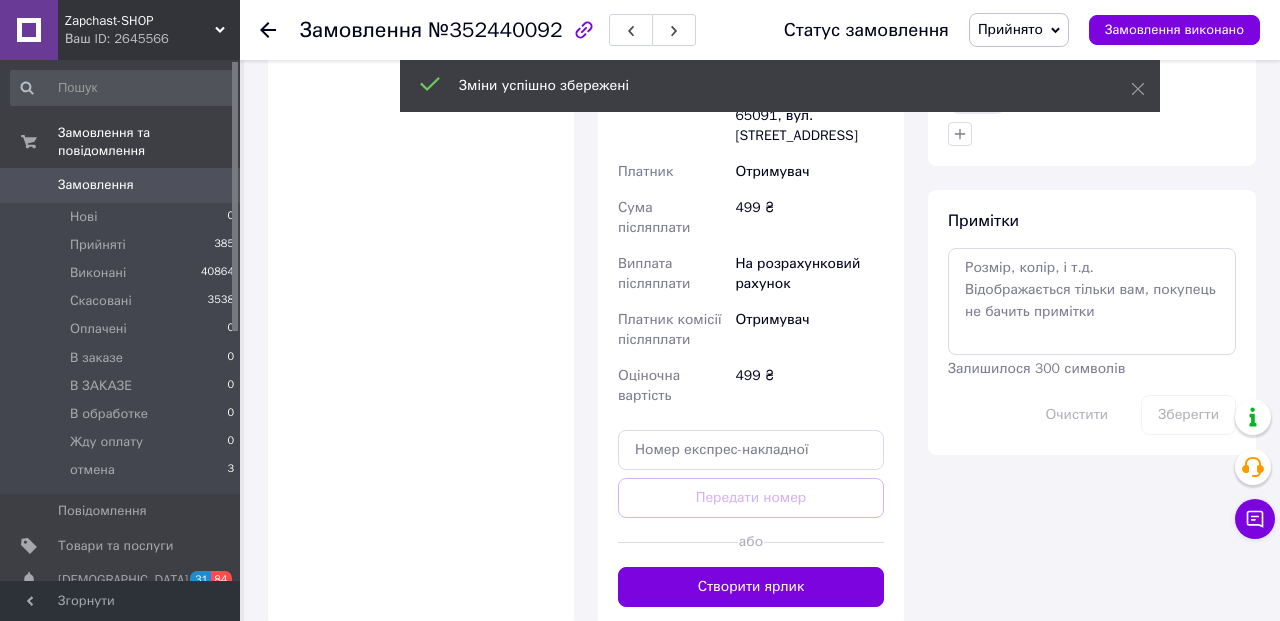 scroll, scrollTop: 981, scrollLeft: 0, axis: vertical 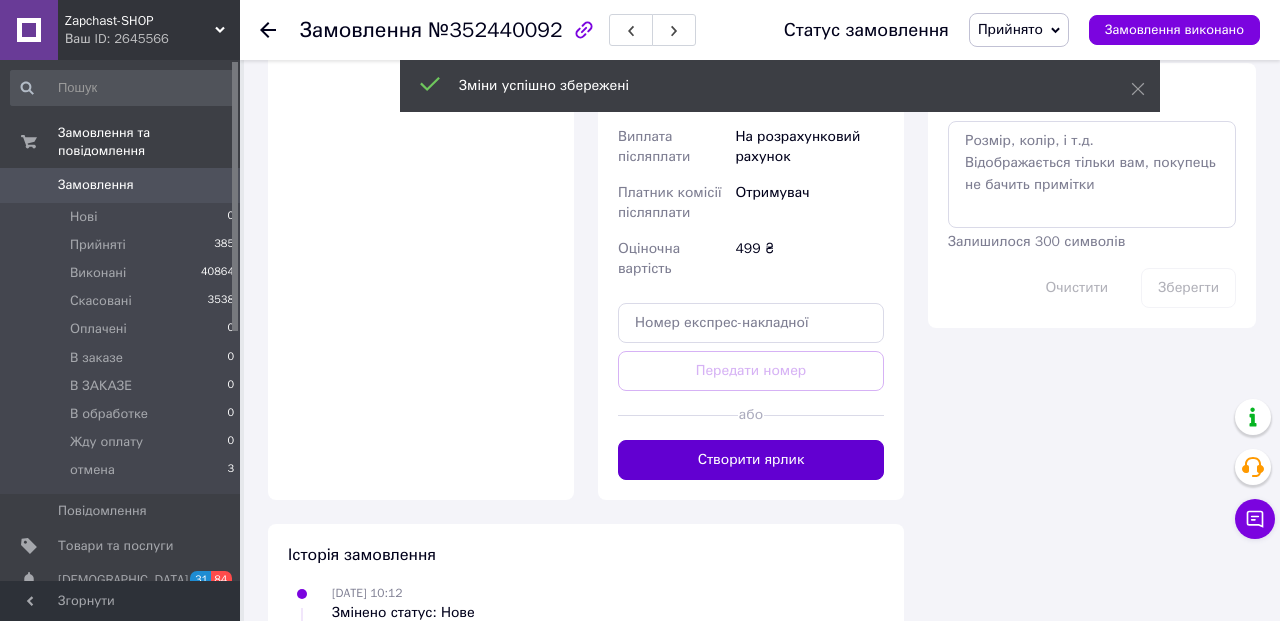click on "Створити ярлик" at bounding box center (751, 460) 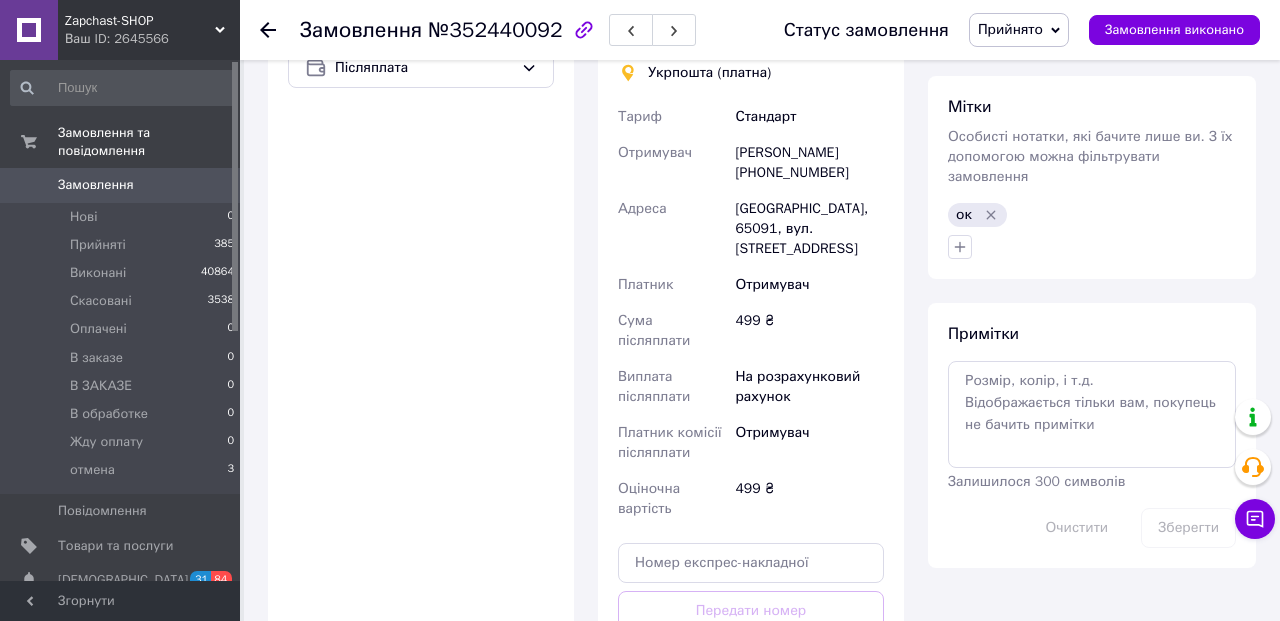 scroll, scrollTop: 695, scrollLeft: 0, axis: vertical 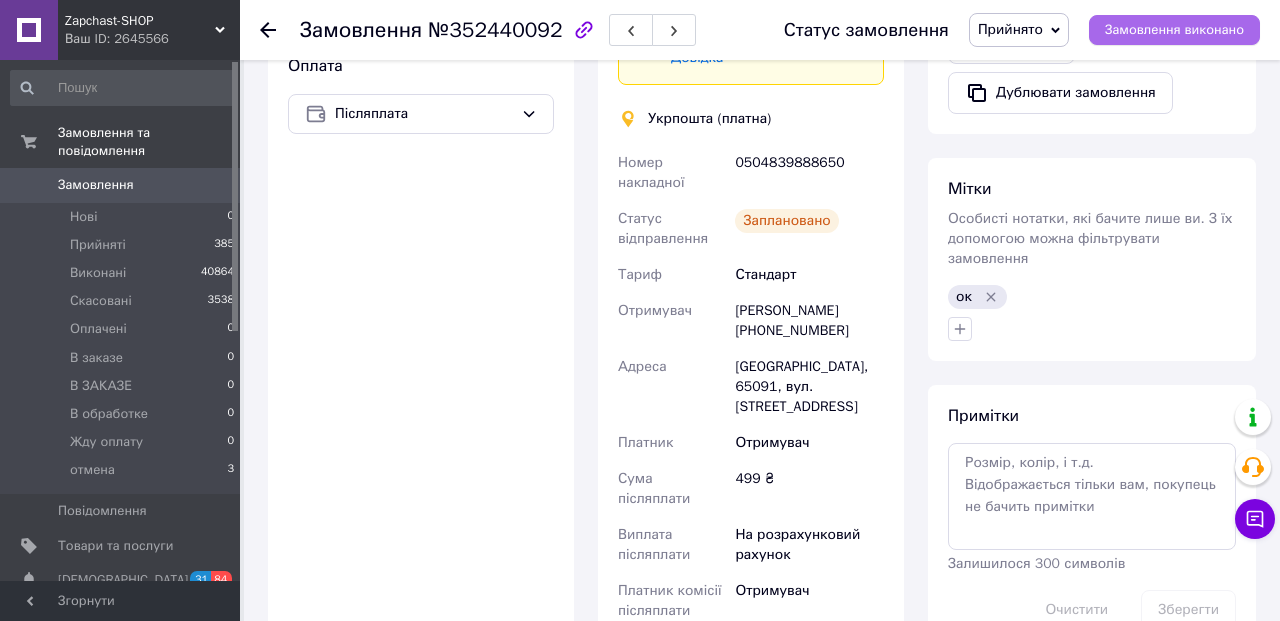 click on "Замовлення виконано" at bounding box center (1174, 30) 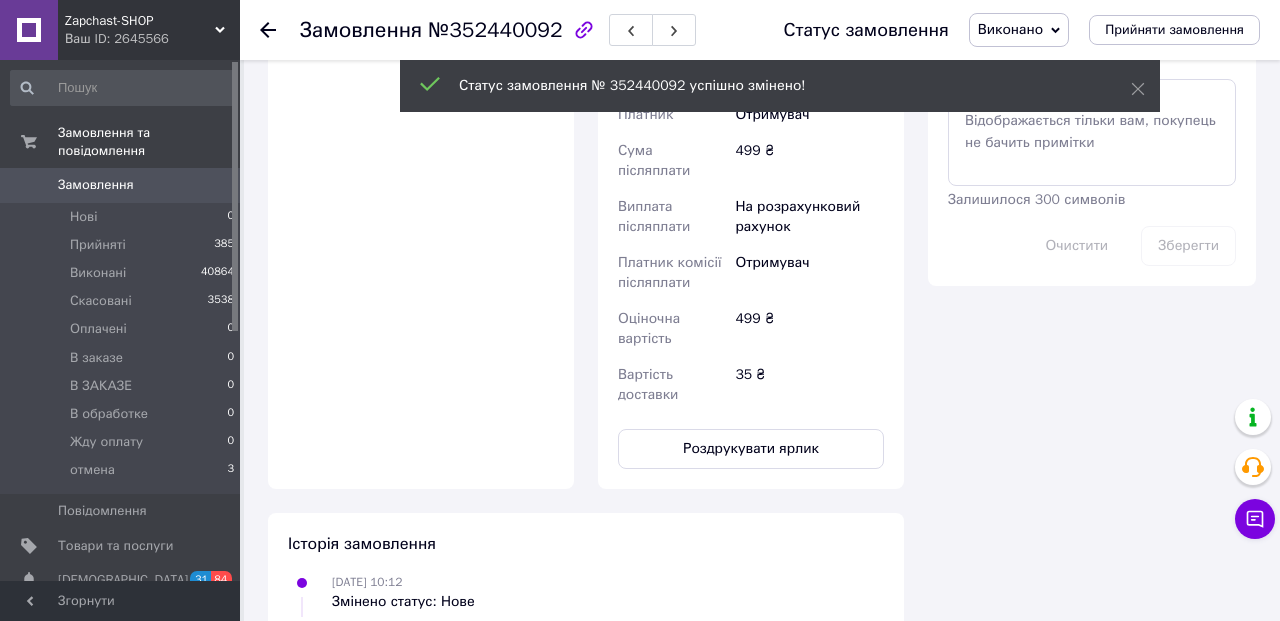 scroll, scrollTop: 987, scrollLeft: 0, axis: vertical 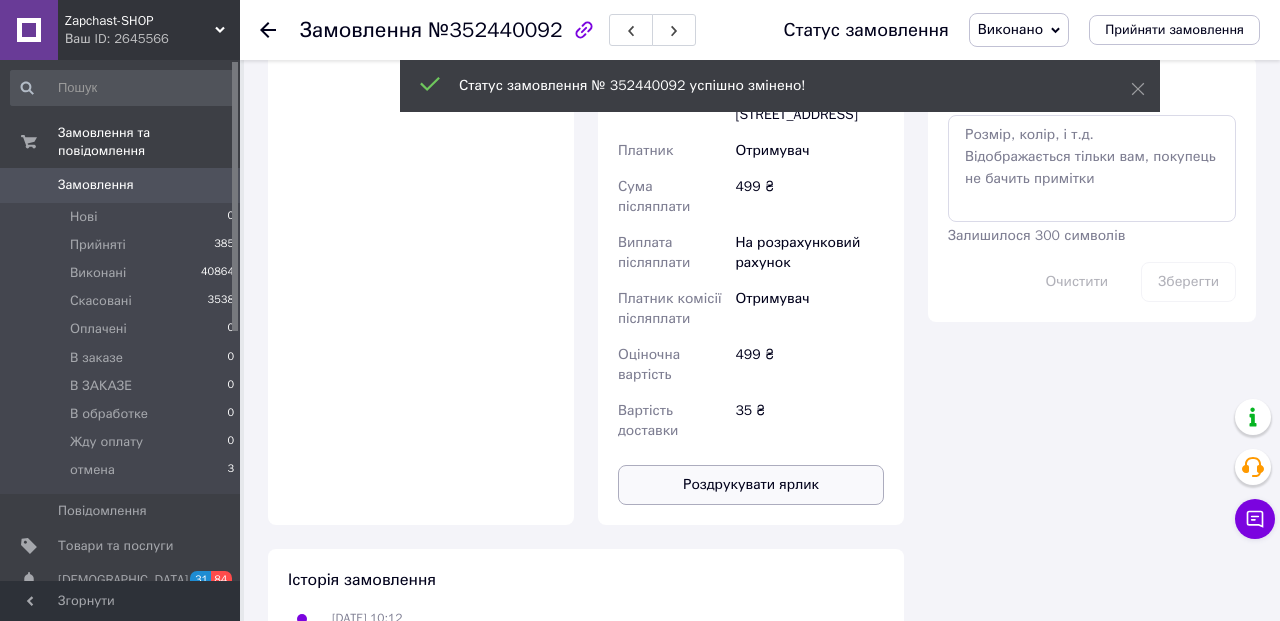 click on "Роздрукувати ярлик" at bounding box center [751, 485] 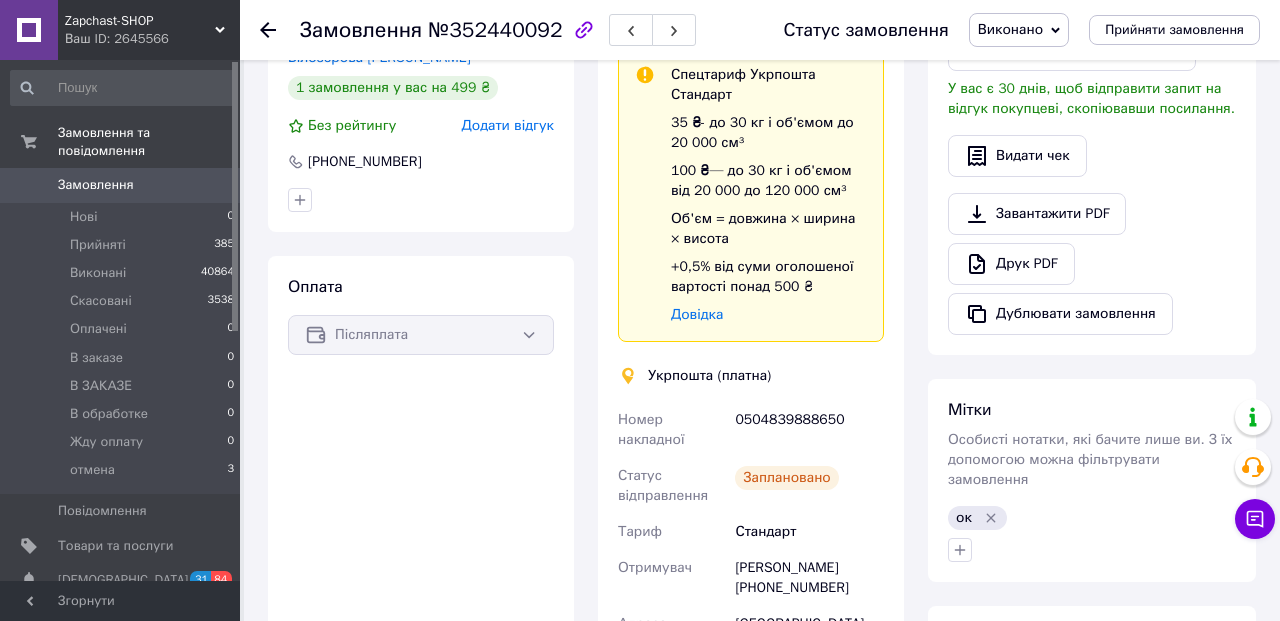scroll, scrollTop: 479, scrollLeft: 0, axis: vertical 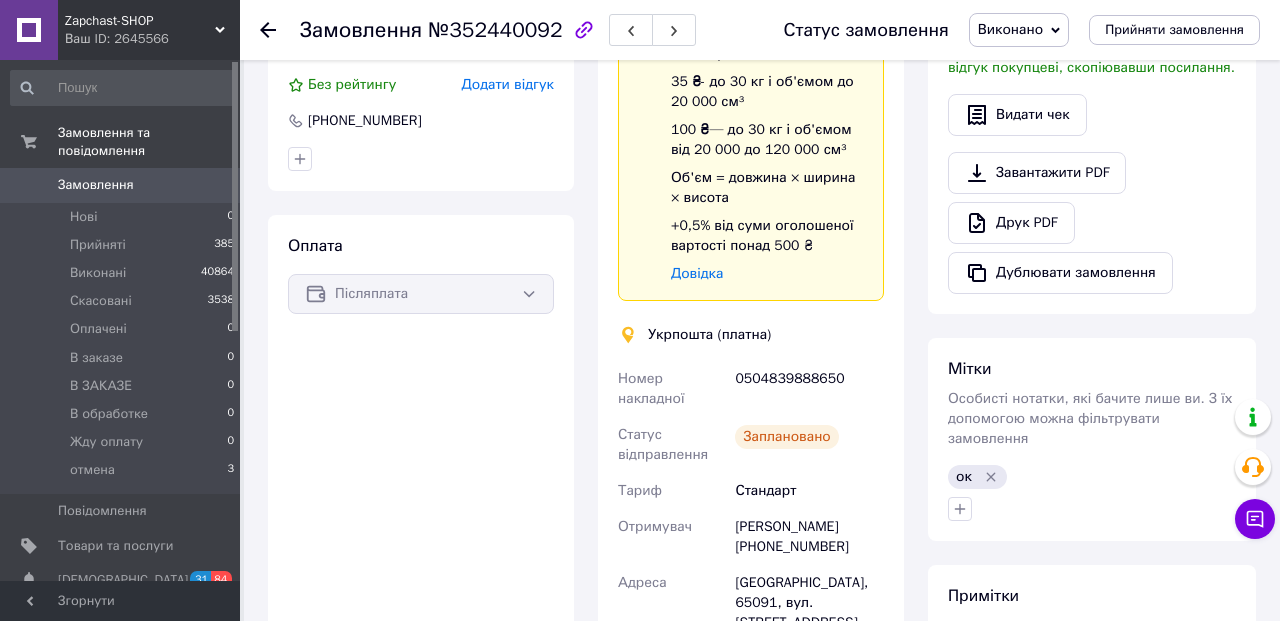 drag, startPoint x: 761, startPoint y: 548, endPoint x: 857, endPoint y: 547, distance: 96.00521 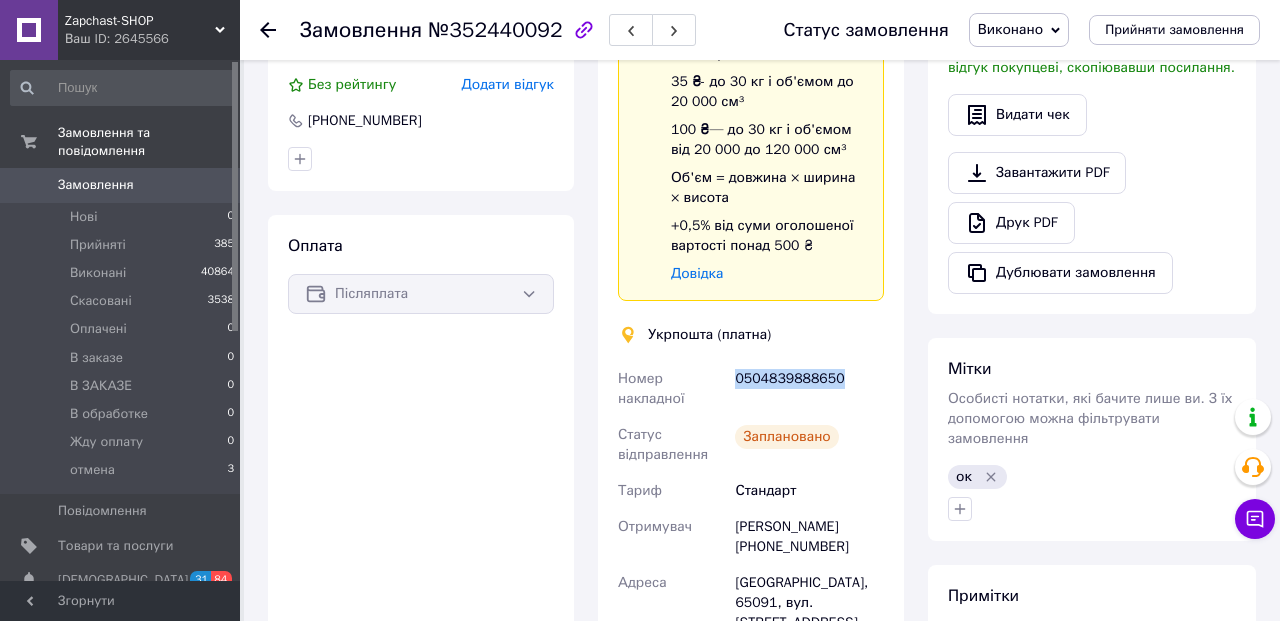 click on "0504839888650" at bounding box center (809, 389) 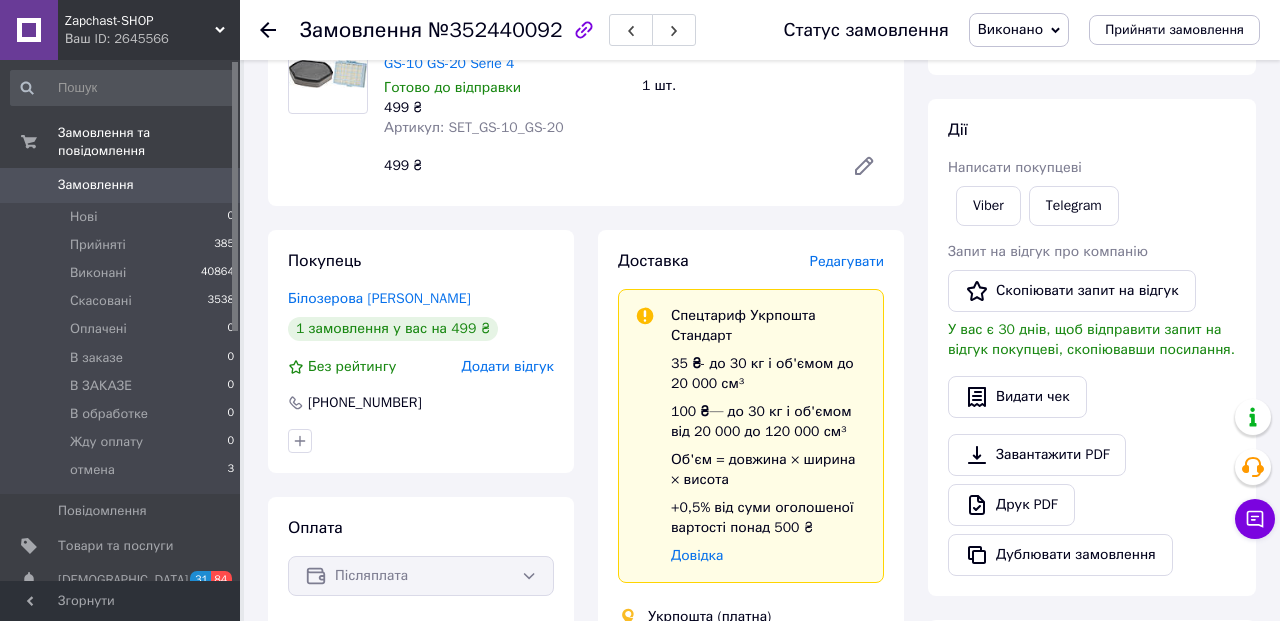 scroll, scrollTop: 0, scrollLeft: 0, axis: both 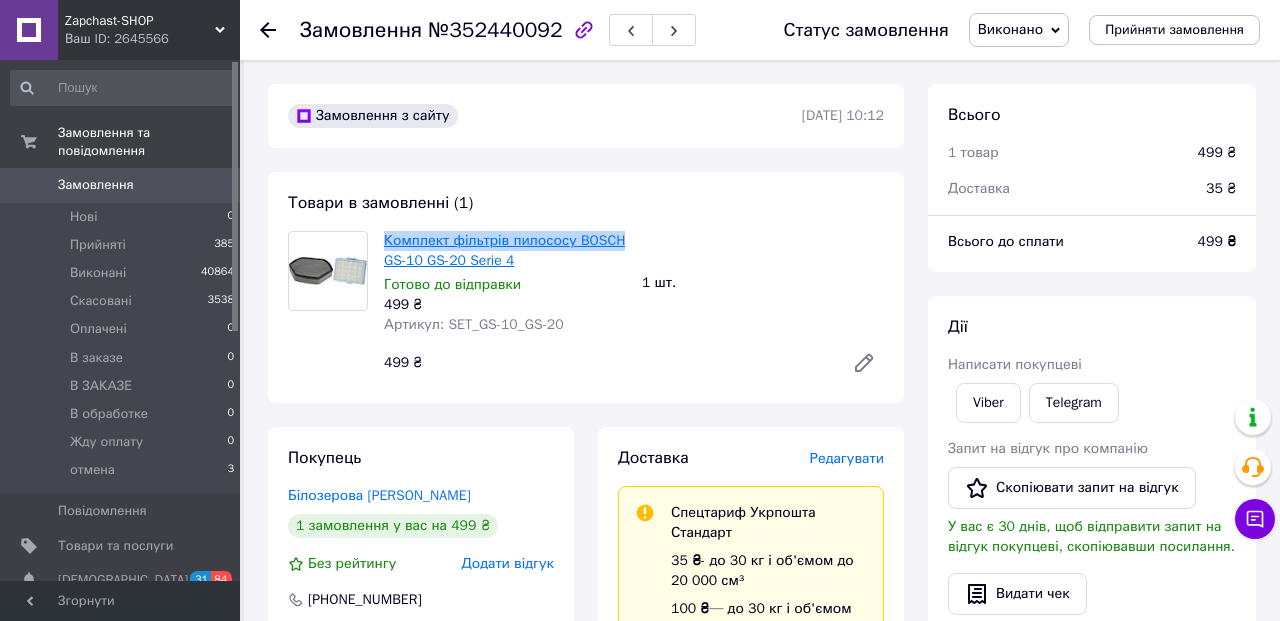 drag, startPoint x: 381, startPoint y: 238, endPoint x: 430, endPoint y: 262, distance: 54.56189 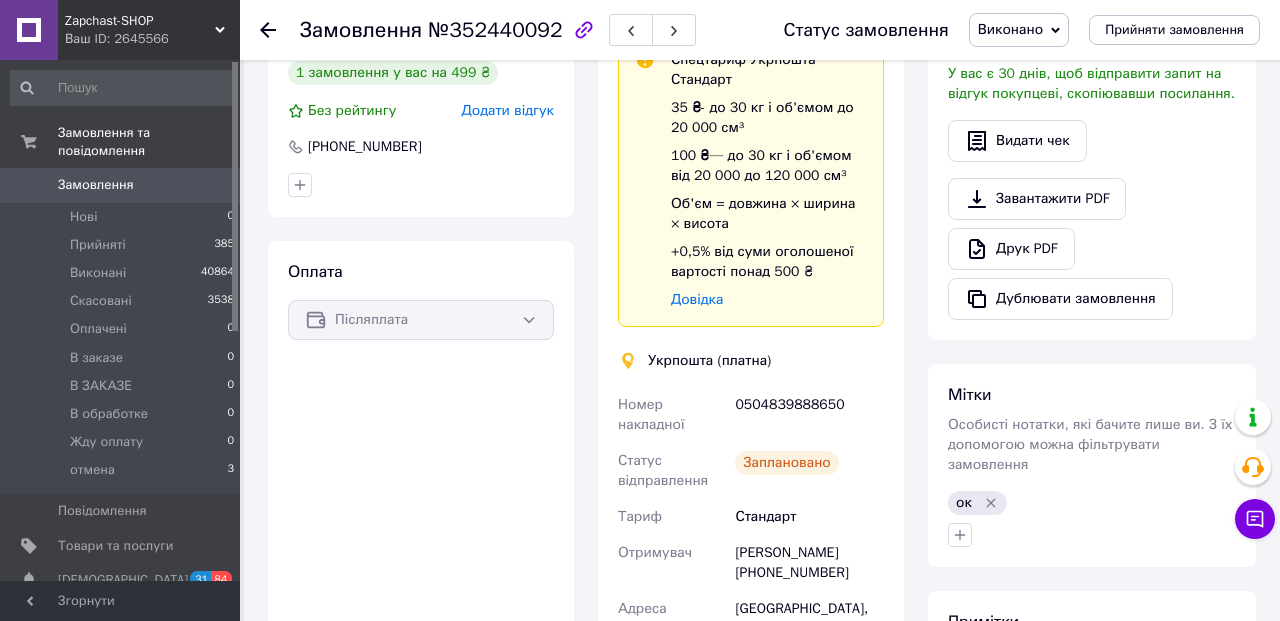 scroll, scrollTop: 554, scrollLeft: 0, axis: vertical 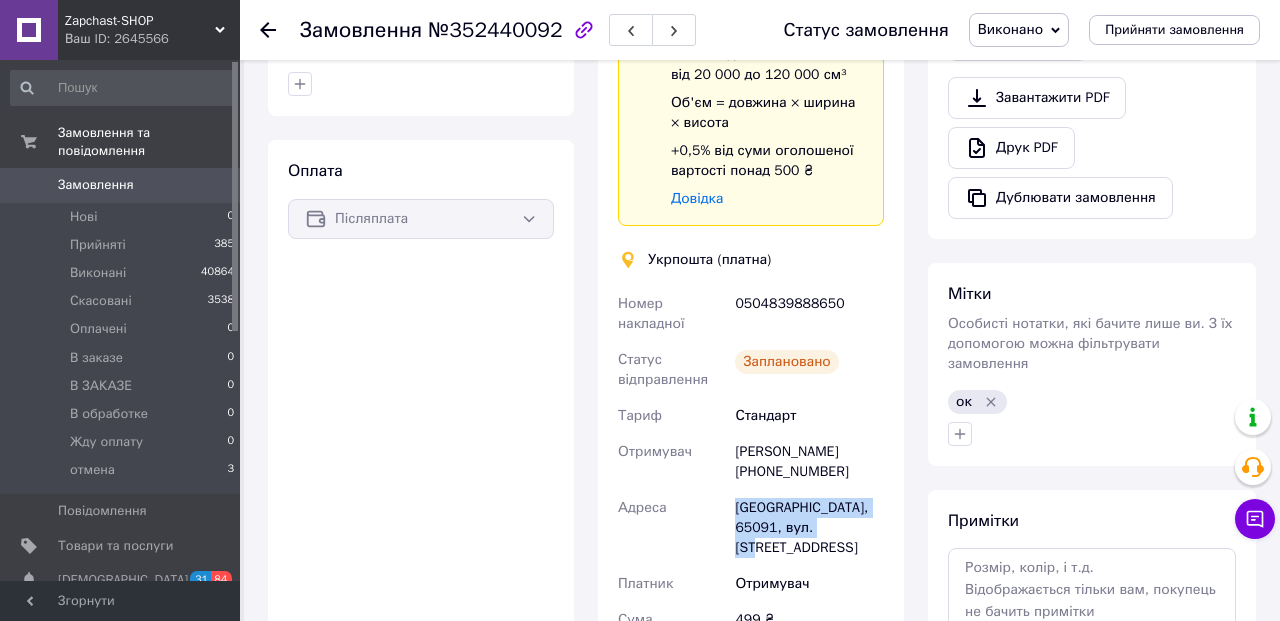drag, startPoint x: 857, startPoint y: 522, endPoint x: 727, endPoint y: 512, distance: 130.38405 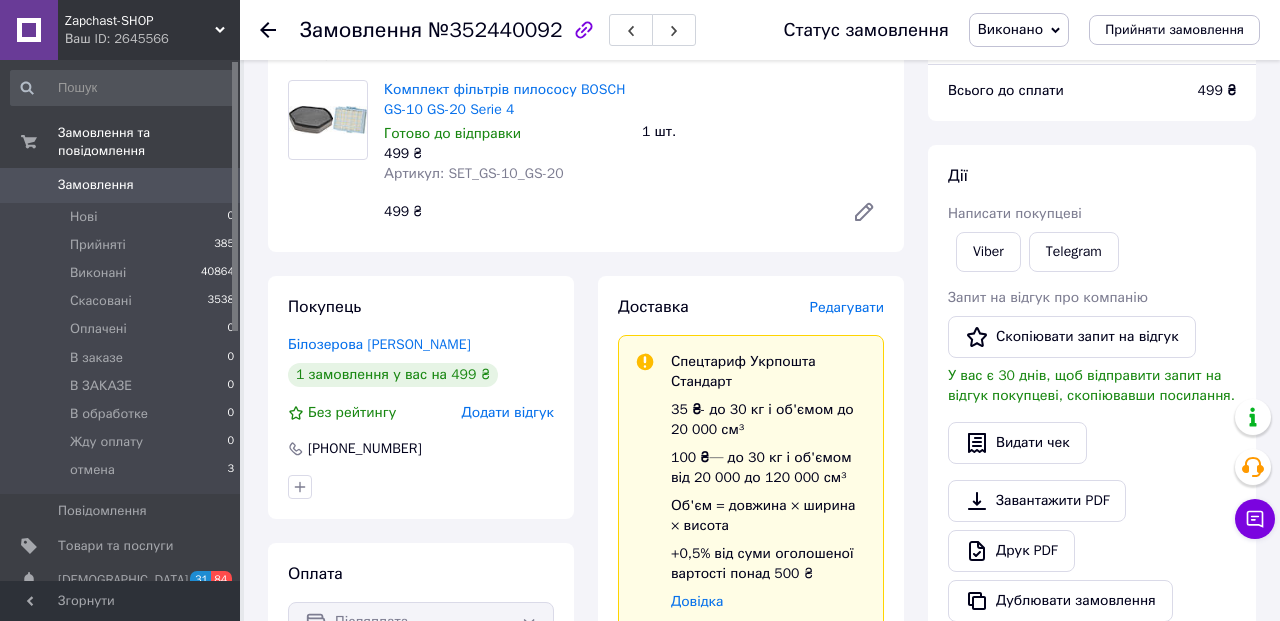scroll, scrollTop: 0, scrollLeft: 0, axis: both 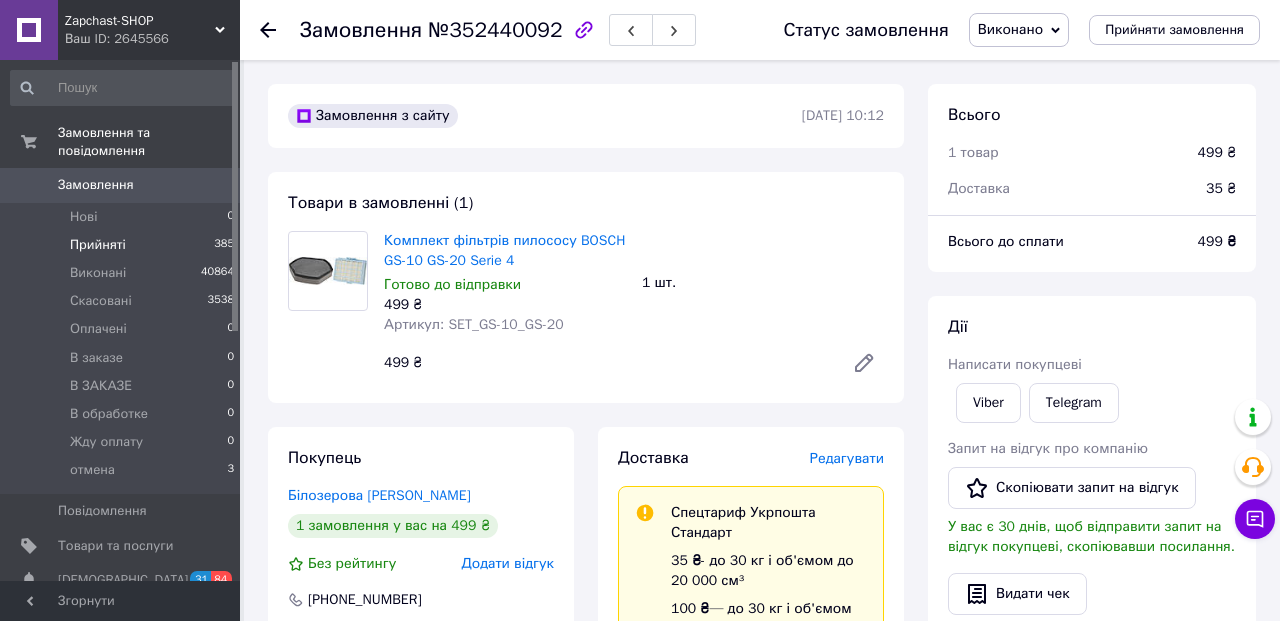 click on "Прийняті" at bounding box center (98, 245) 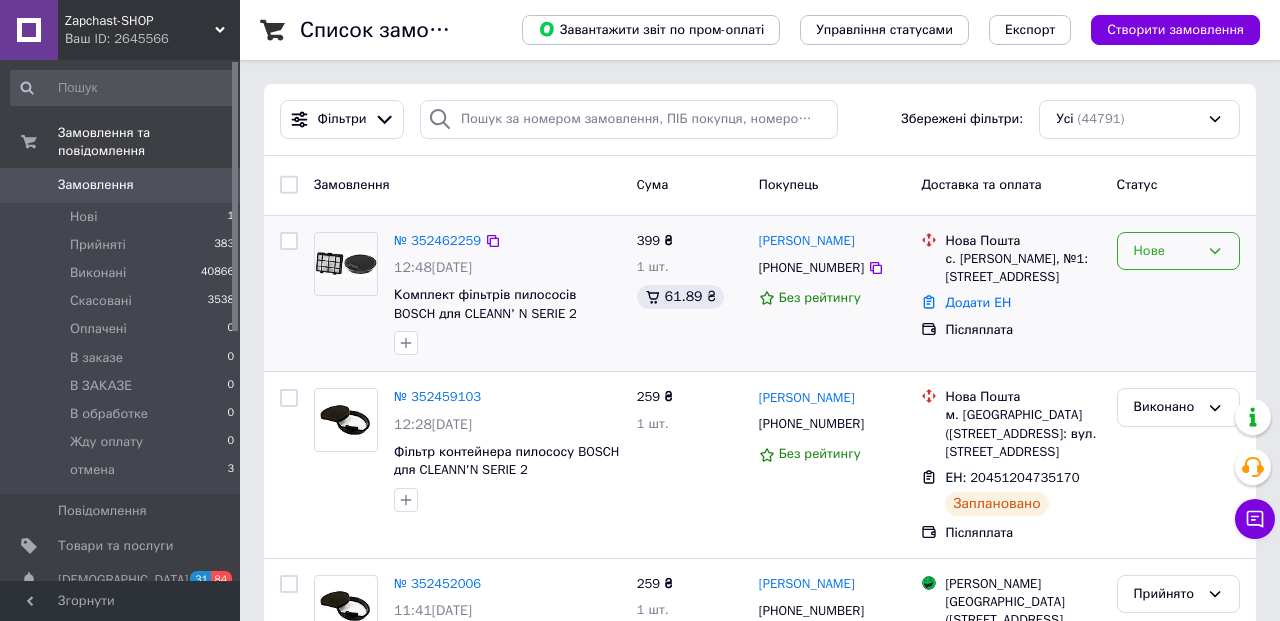 click on "Нове" at bounding box center [1166, 251] 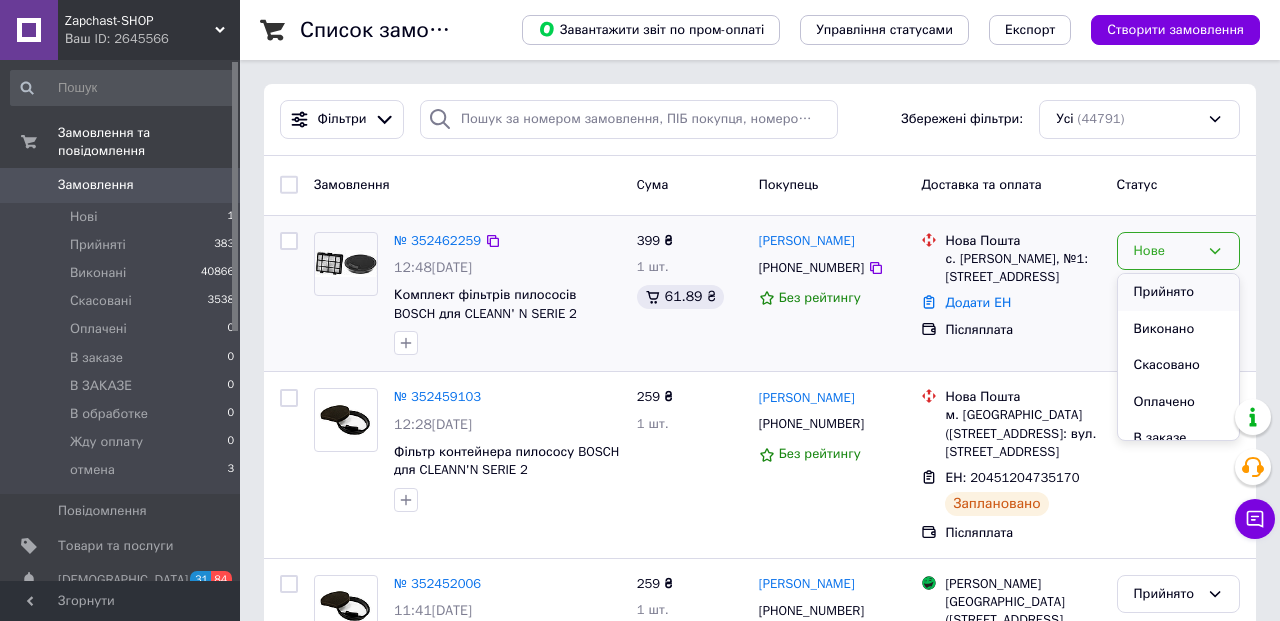 click on "Прийнято" at bounding box center (1178, 292) 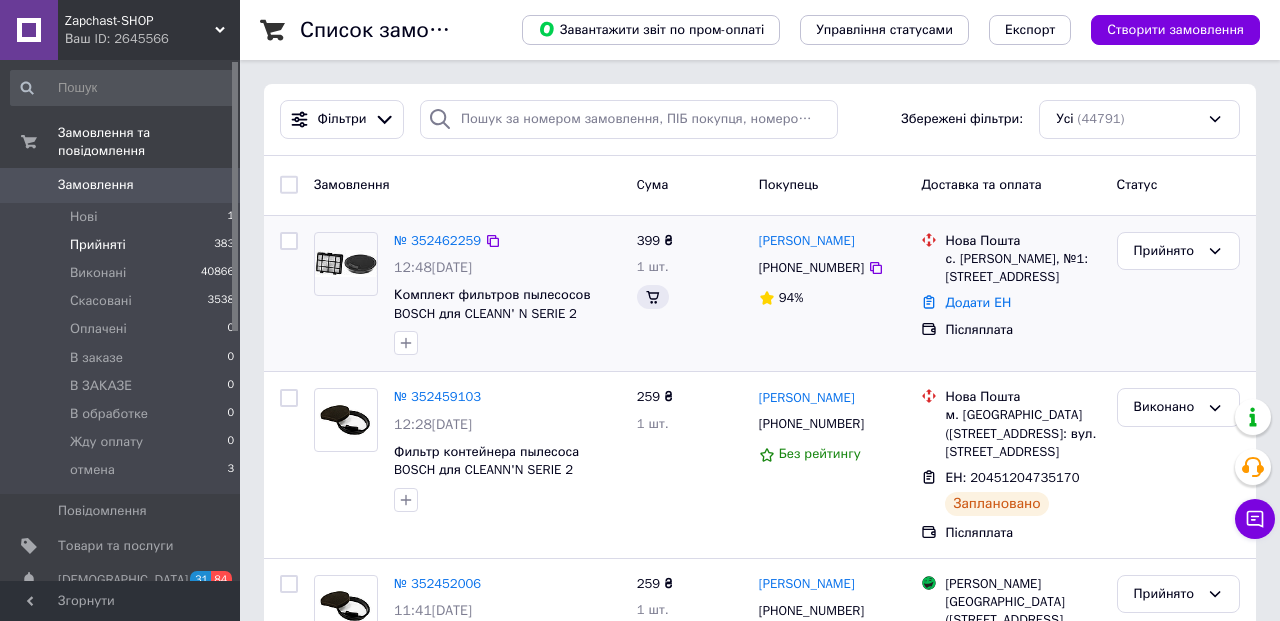 click on "Прийняті" at bounding box center [98, 245] 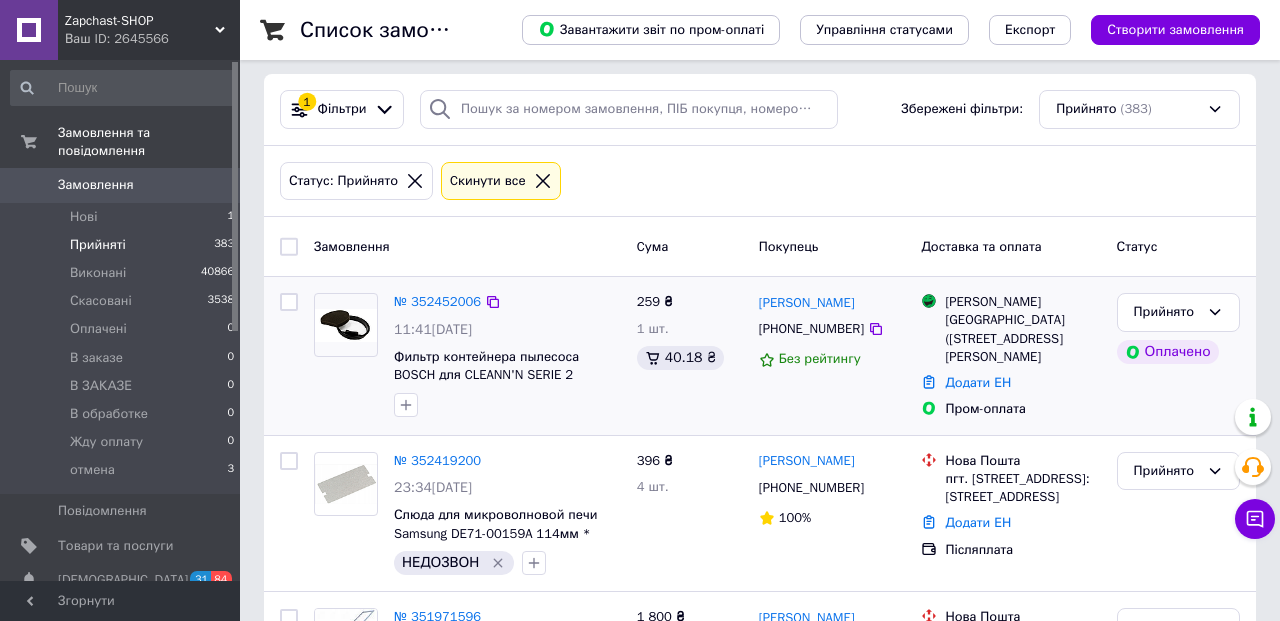 scroll, scrollTop: 0, scrollLeft: 0, axis: both 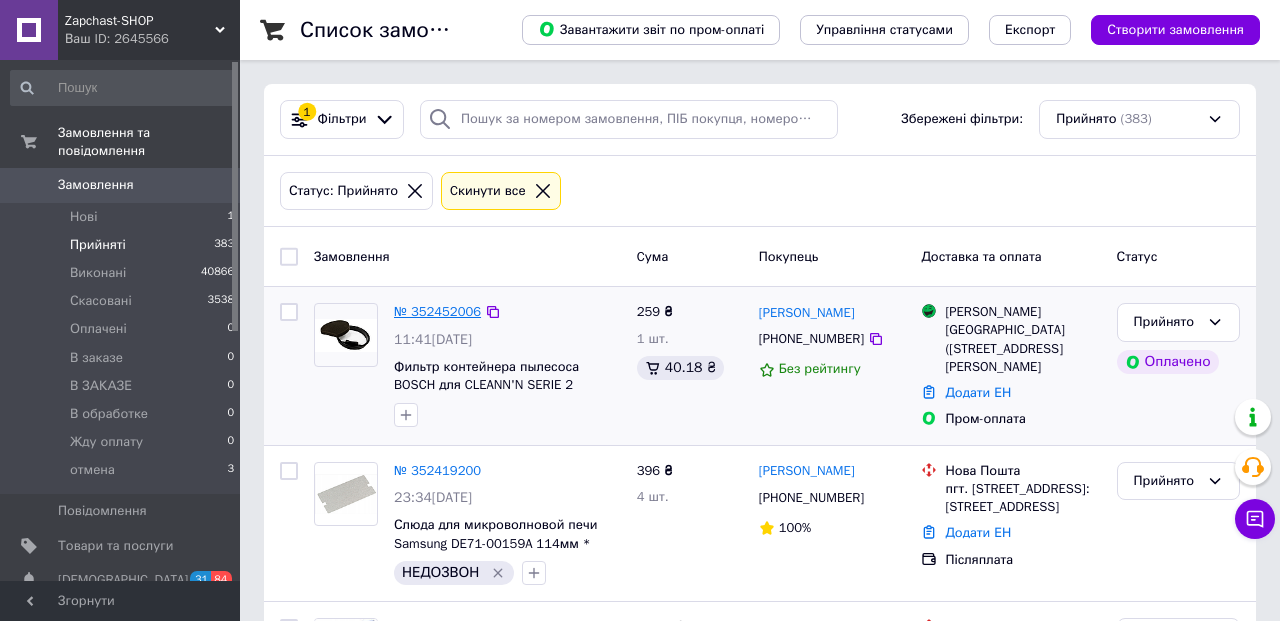 click on "№ 352452006" at bounding box center (437, 311) 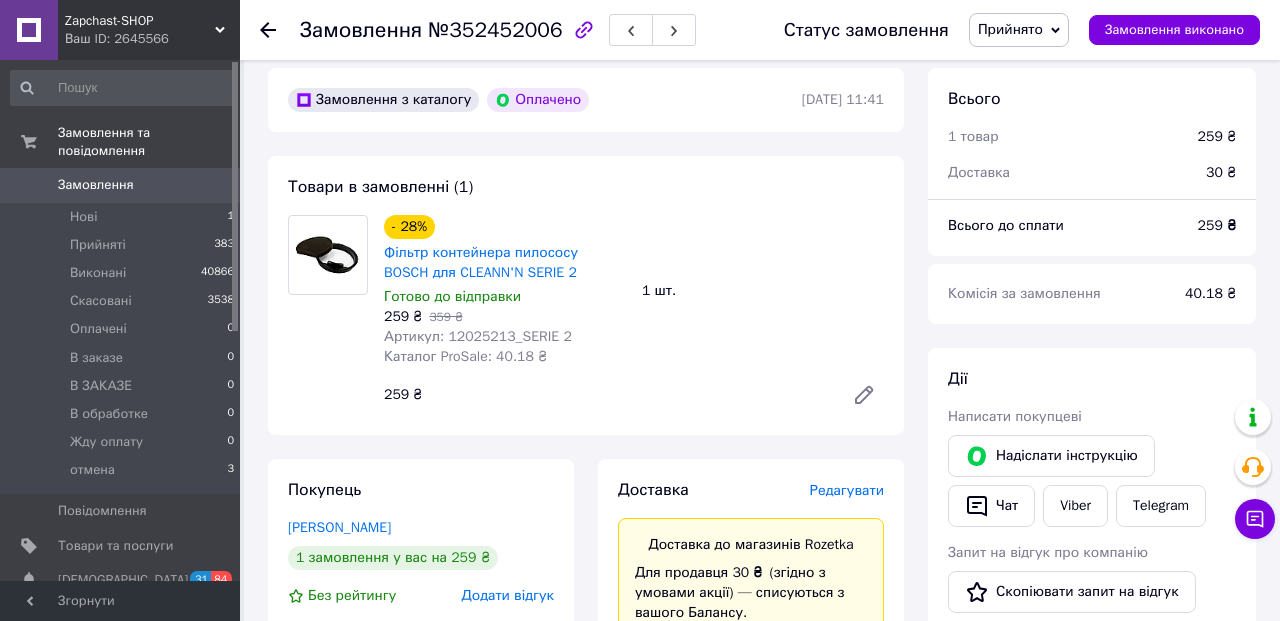 scroll, scrollTop: 177, scrollLeft: 0, axis: vertical 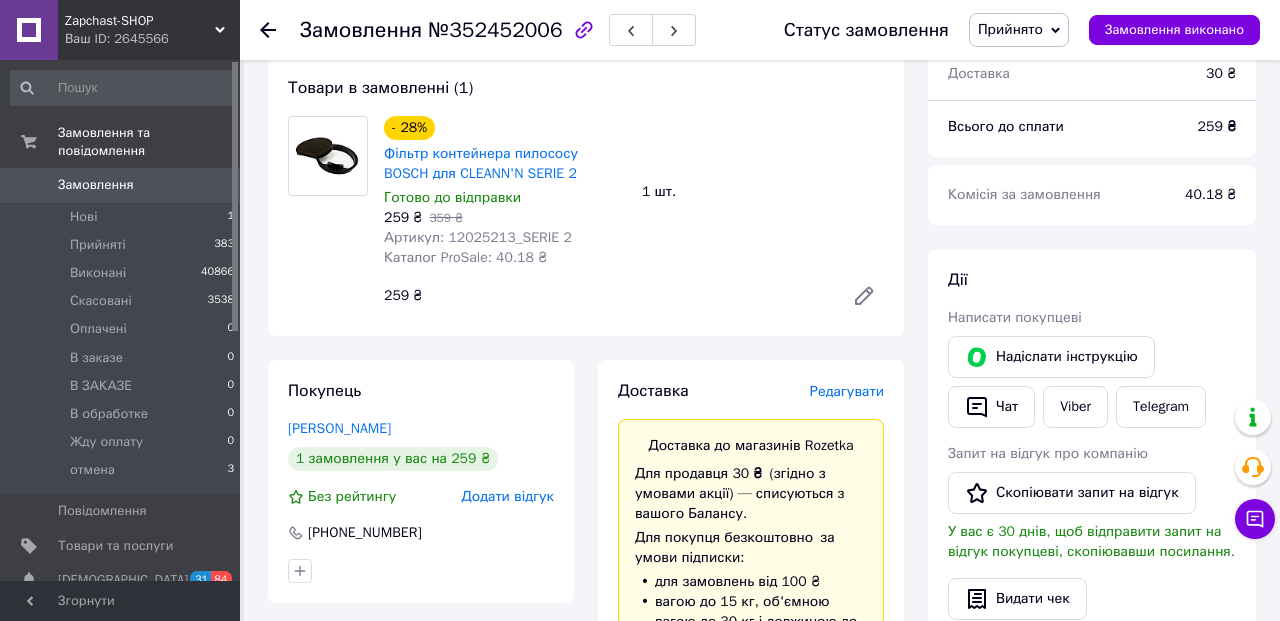 click on "Редагувати" at bounding box center [847, 391] 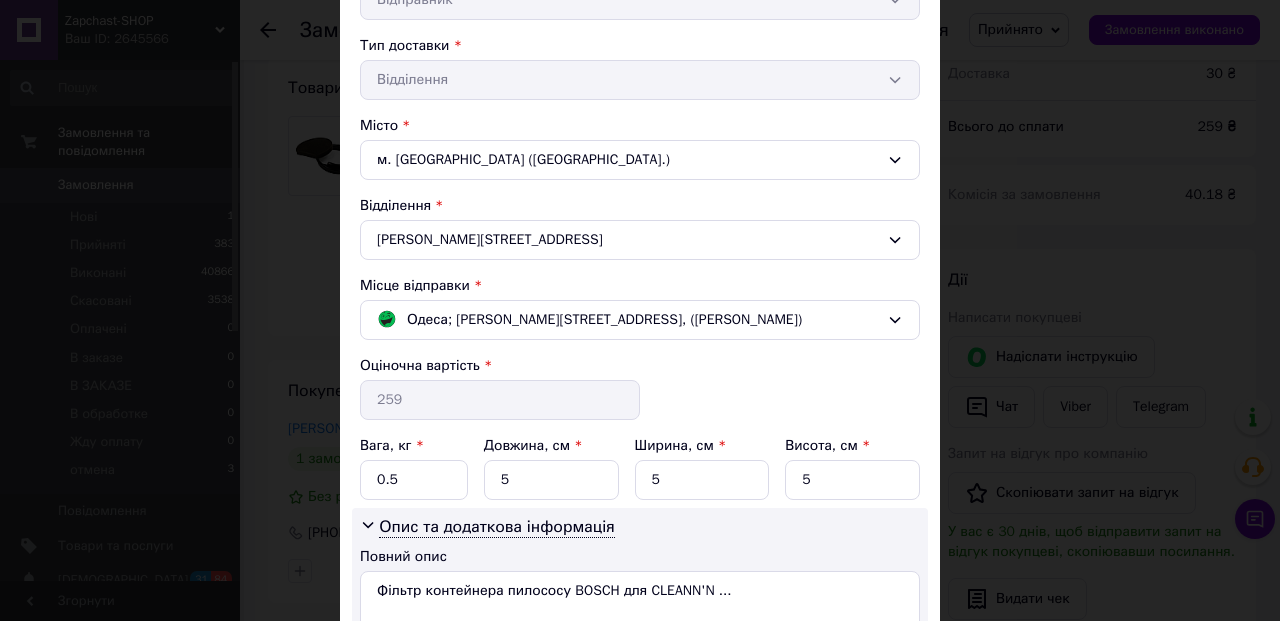 scroll, scrollTop: 619, scrollLeft: 0, axis: vertical 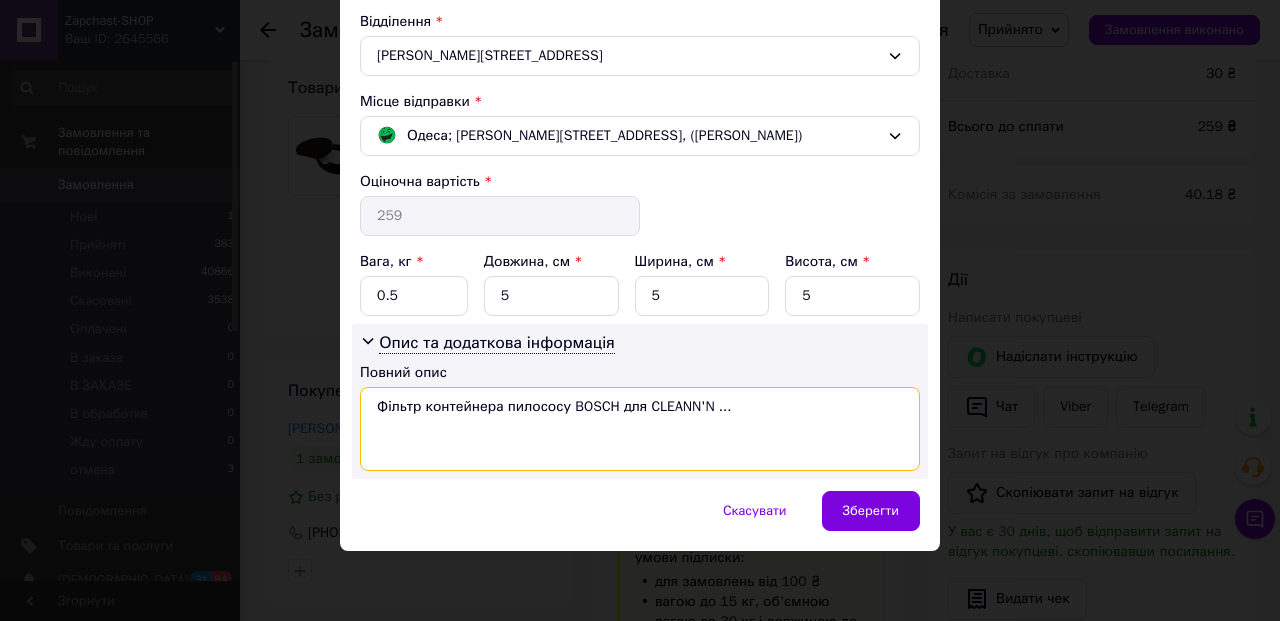 drag, startPoint x: 629, startPoint y: 409, endPoint x: 804, endPoint y: 416, distance: 175.13994 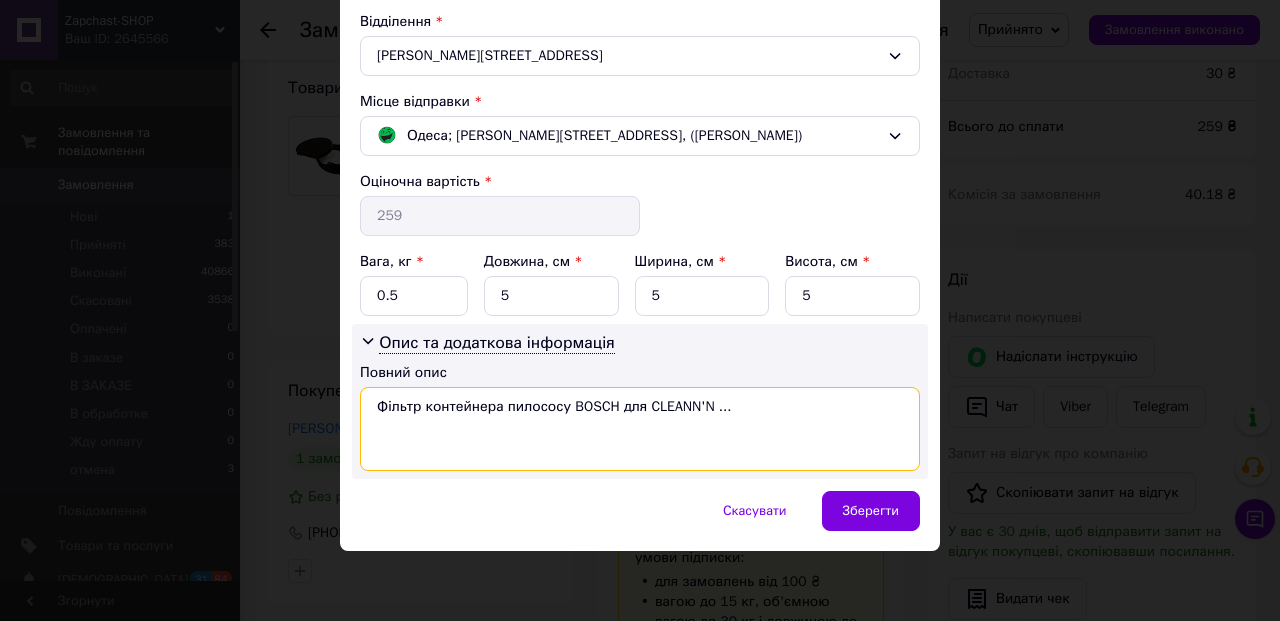 drag, startPoint x: 627, startPoint y: 408, endPoint x: 925, endPoint y: 471, distance: 304.5866 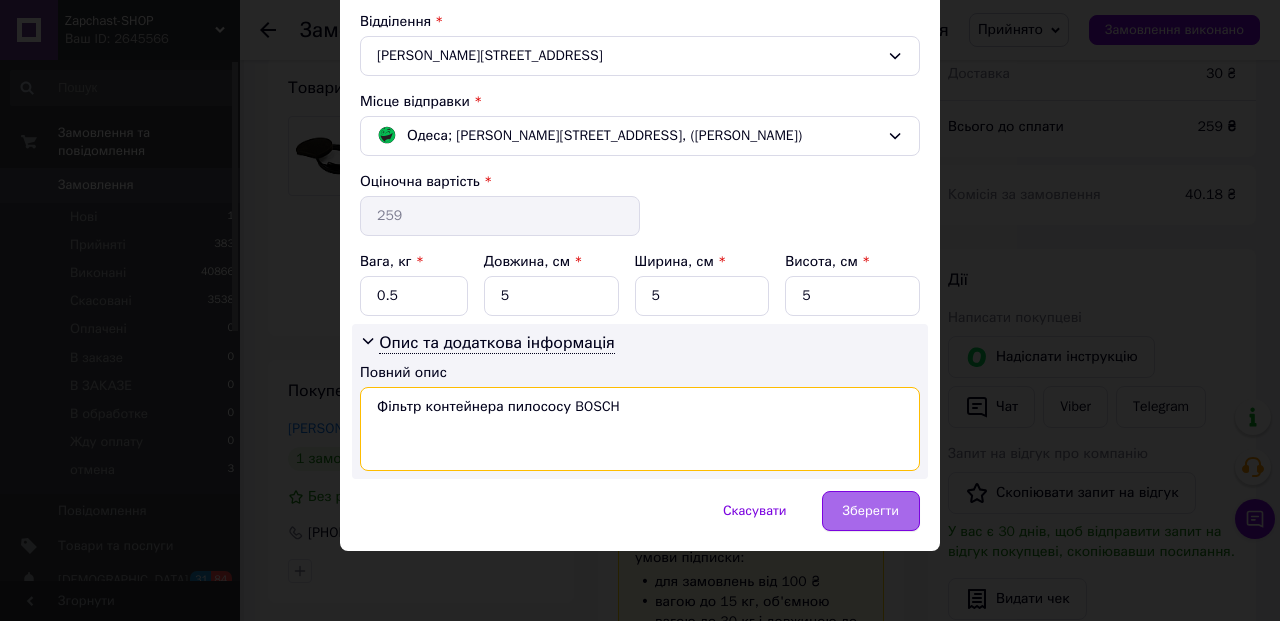 type on "Фільтр контейнера пилососу BOSCH" 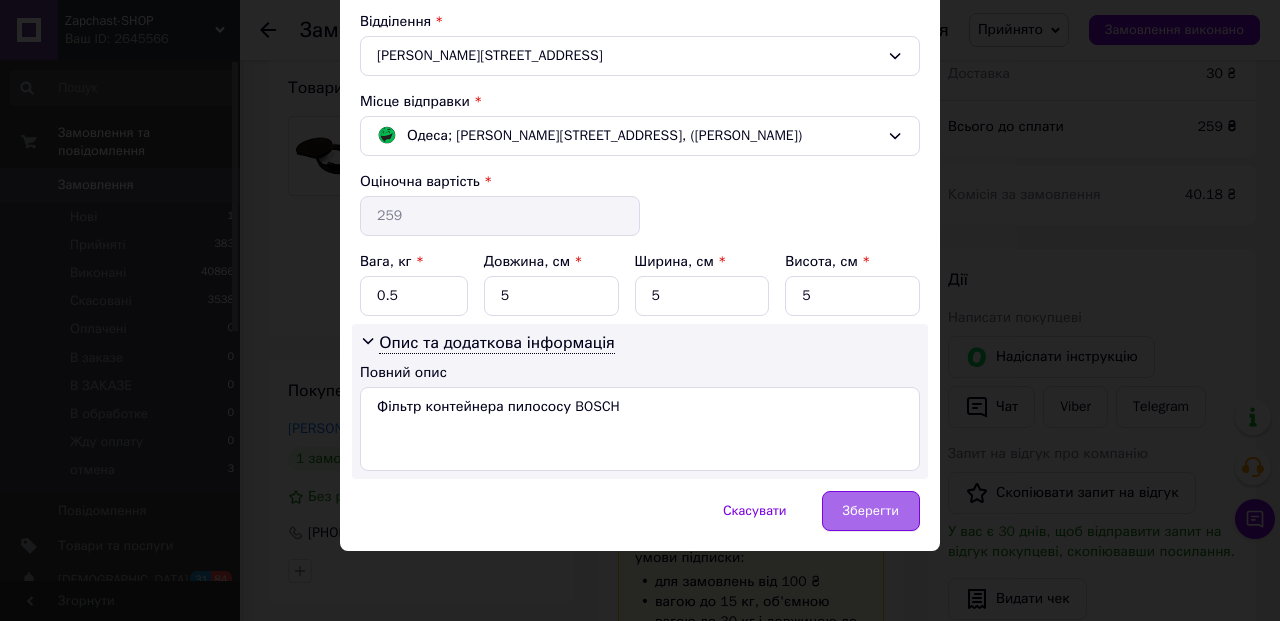 click on "Зберегти" at bounding box center [871, 511] 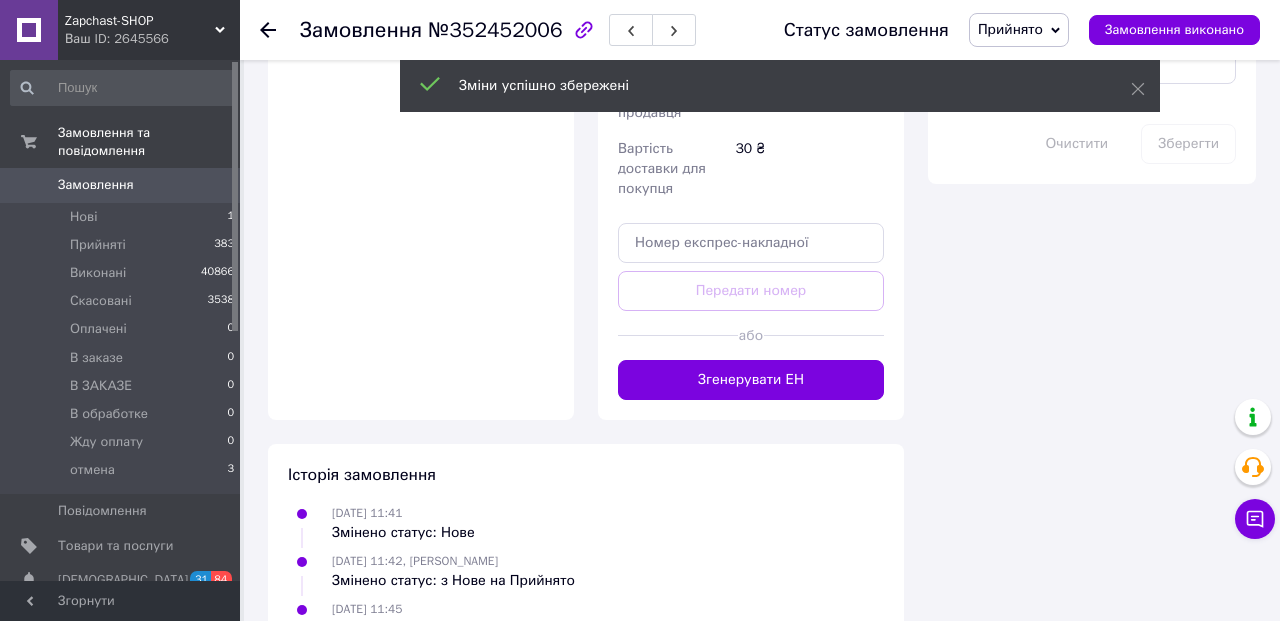 scroll, scrollTop: 1370, scrollLeft: 0, axis: vertical 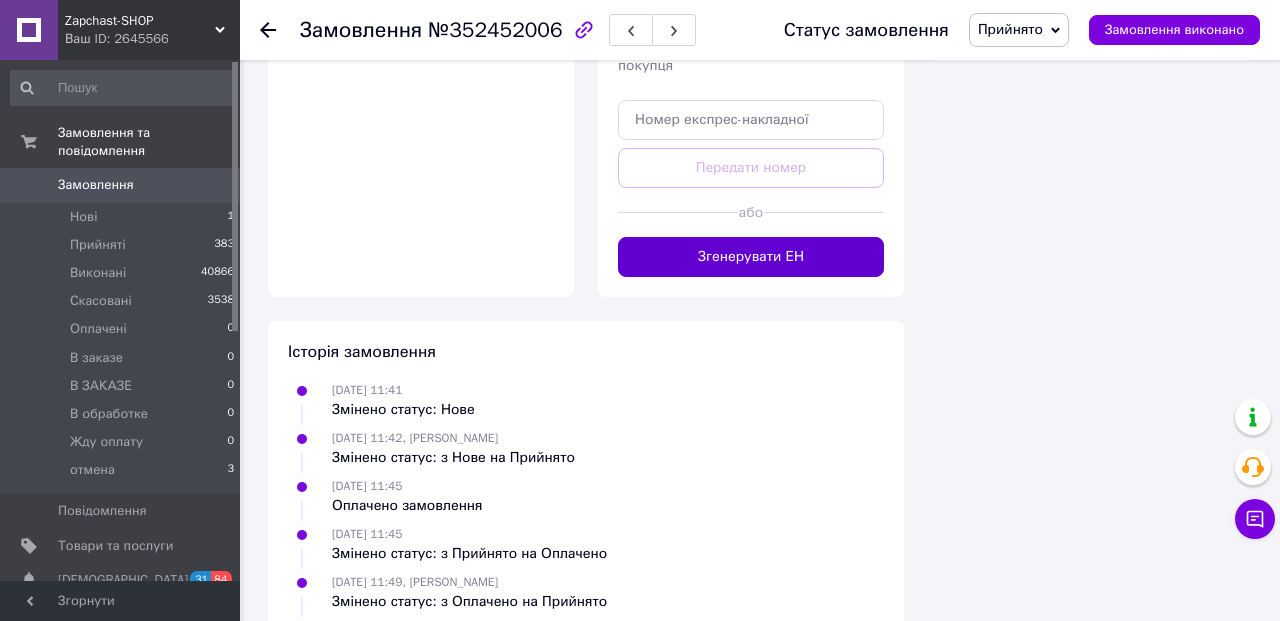 click on "Згенерувати ЕН" at bounding box center [751, 257] 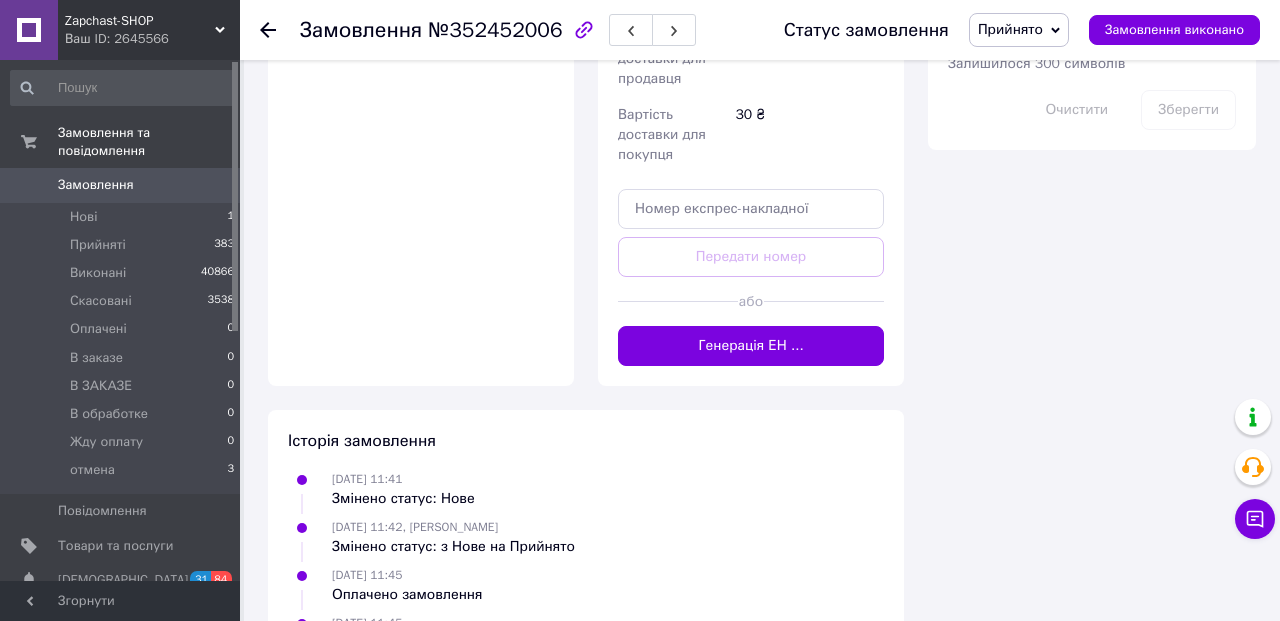 scroll, scrollTop: 1110, scrollLeft: 0, axis: vertical 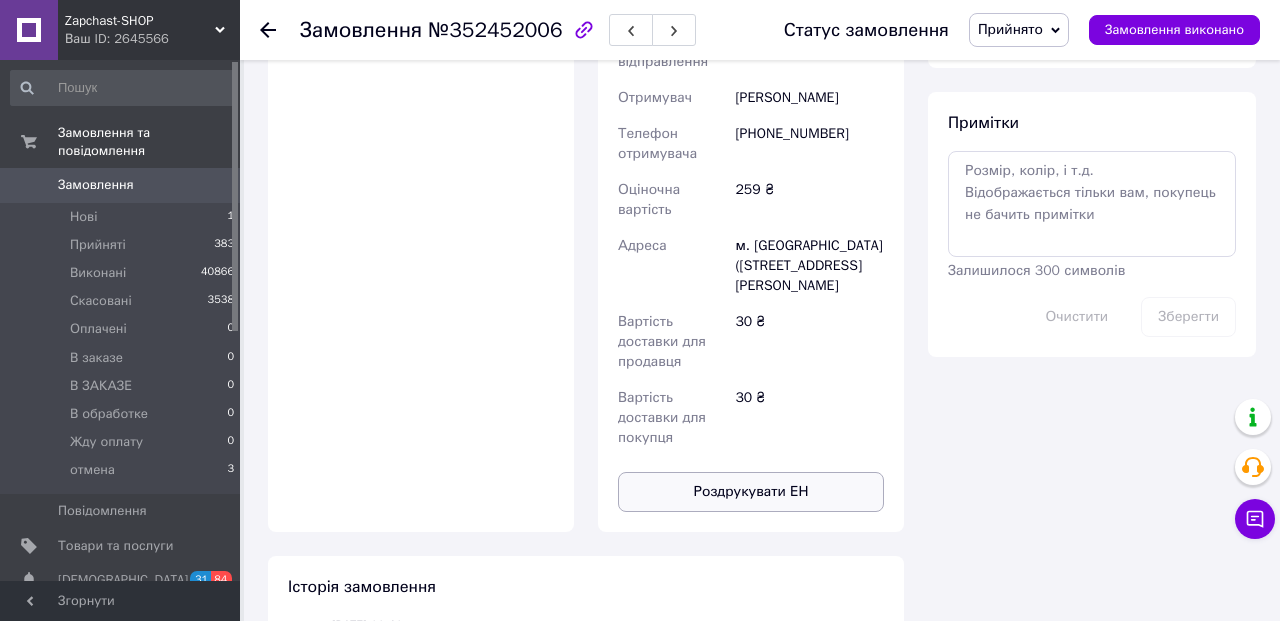 click on "Роздрукувати ЕН" at bounding box center (751, 492) 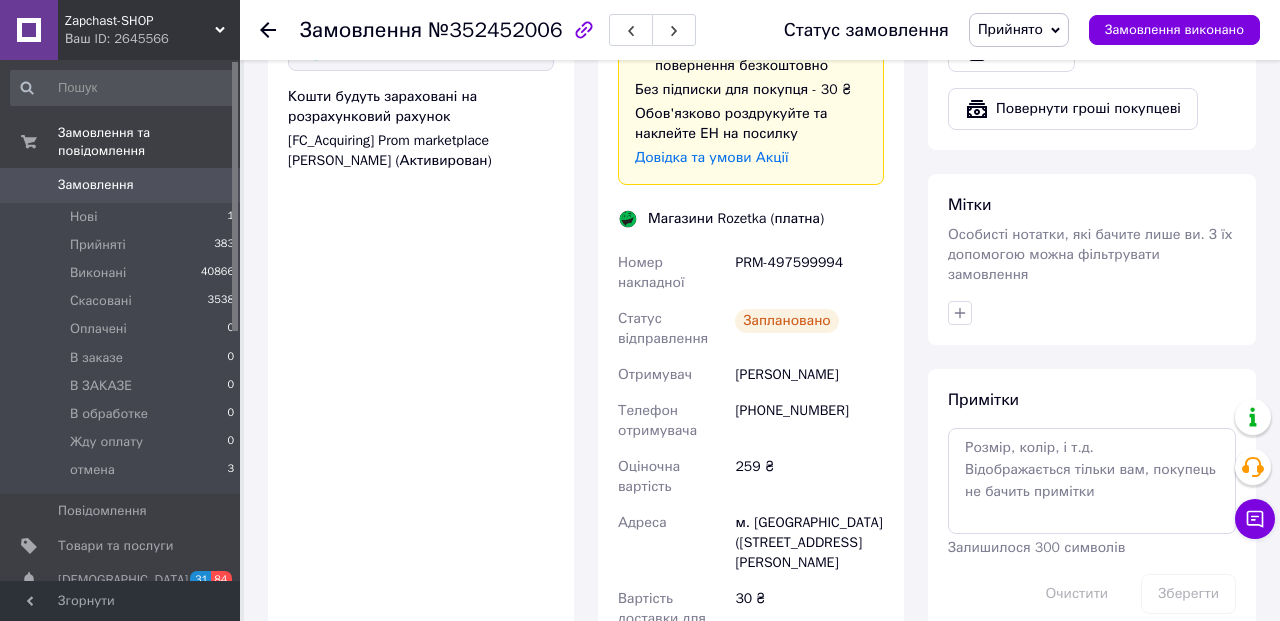scroll, scrollTop: 0, scrollLeft: 0, axis: both 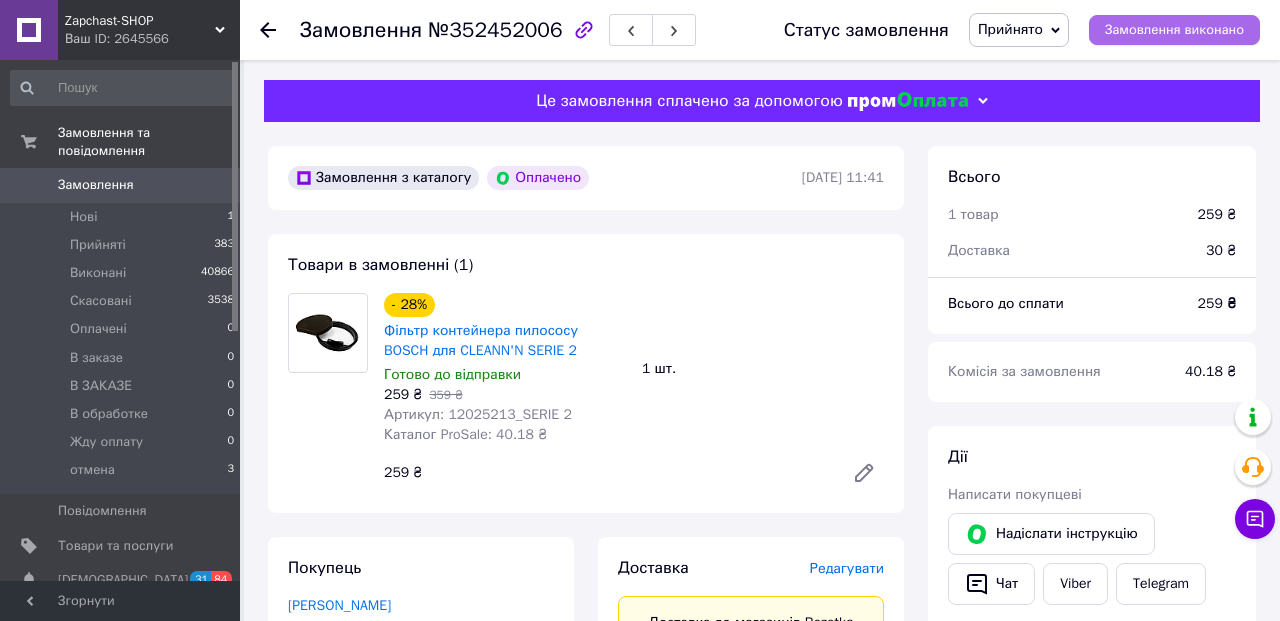 click on "Замовлення виконано" at bounding box center (1174, 30) 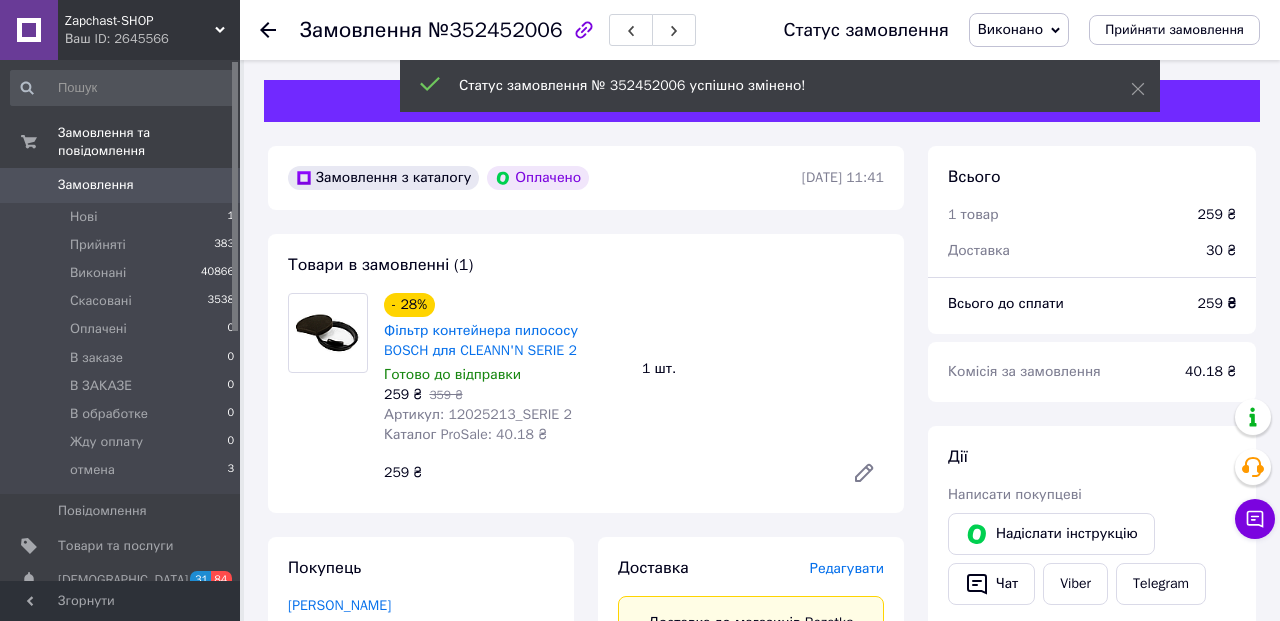 scroll, scrollTop: 14, scrollLeft: 0, axis: vertical 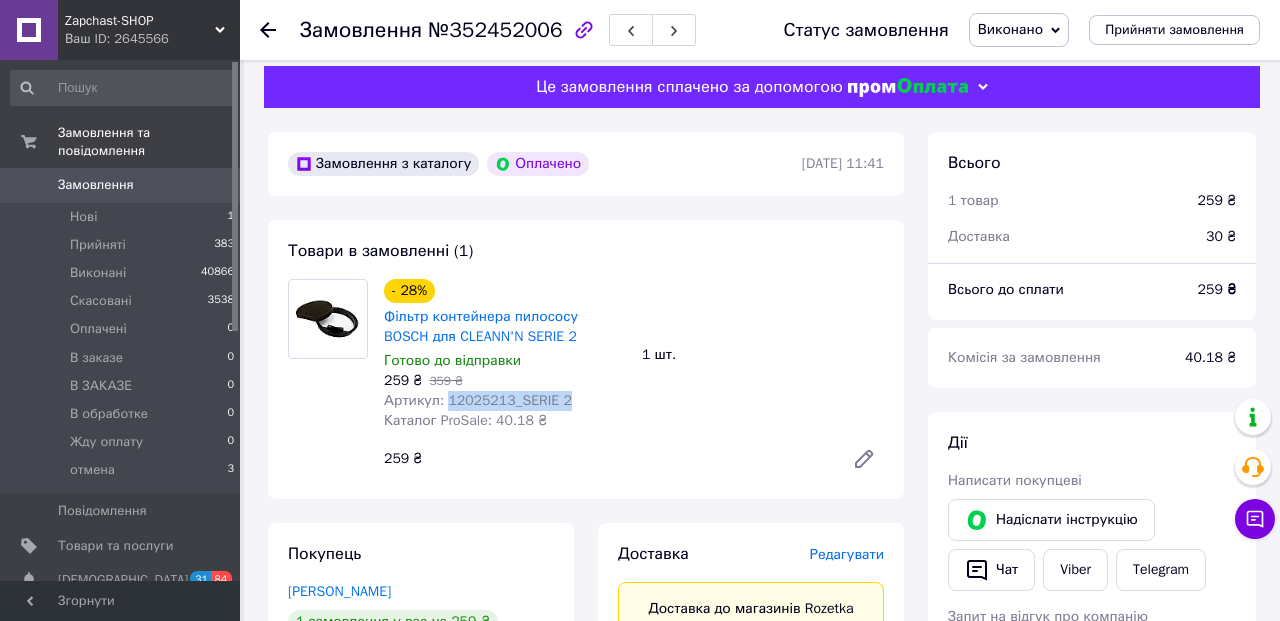 drag, startPoint x: 448, startPoint y: 402, endPoint x: 577, endPoint y: 402, distance: 129 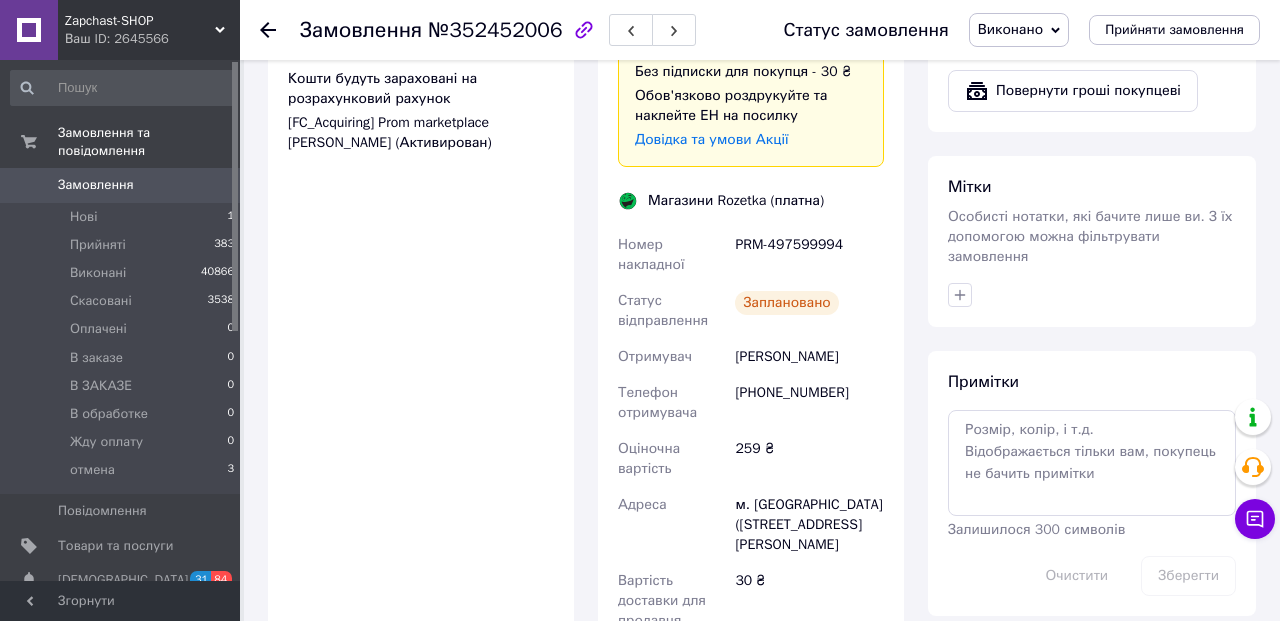 scroll, scrollTop: 868, scrollLeft: 0, axis: vertical 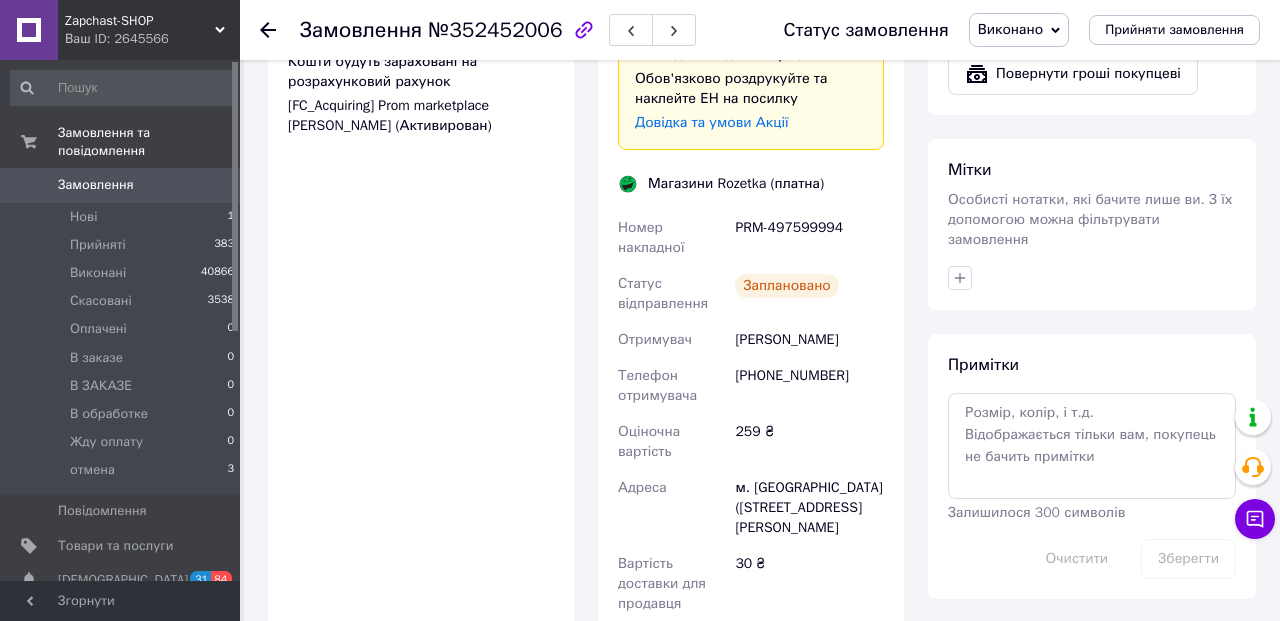 click on "[PERSON_NAME]" at bounding box center [809, 340] 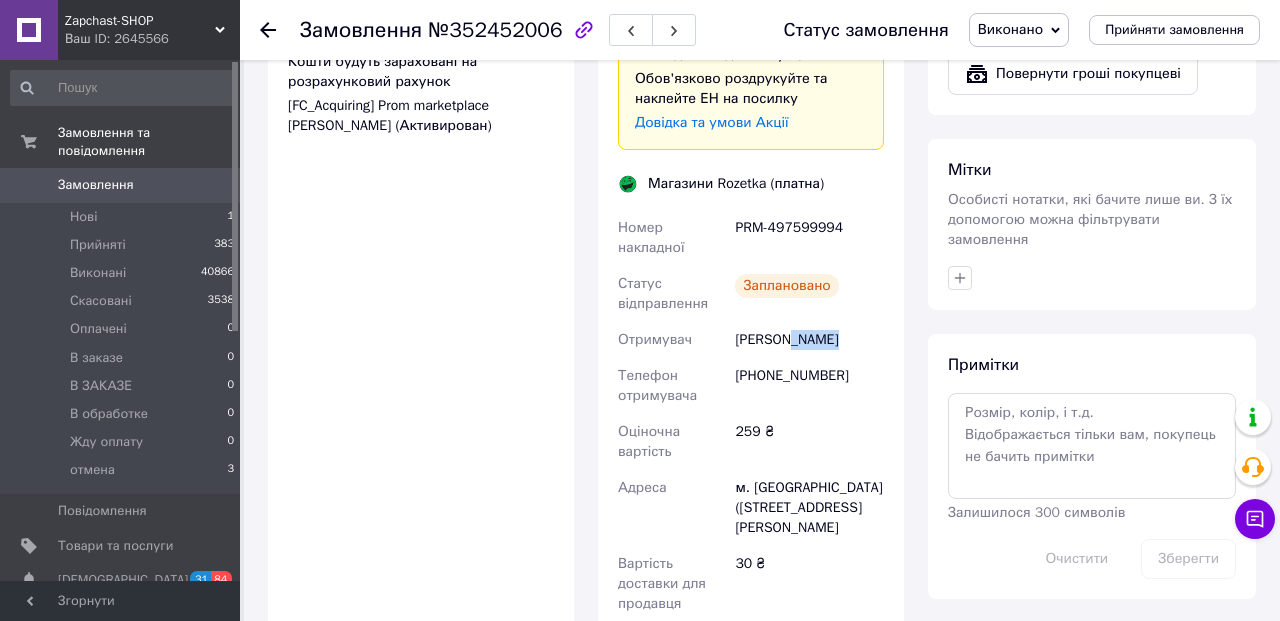 click on "[PERSON_NAME]" at bounding box center (809, 340) 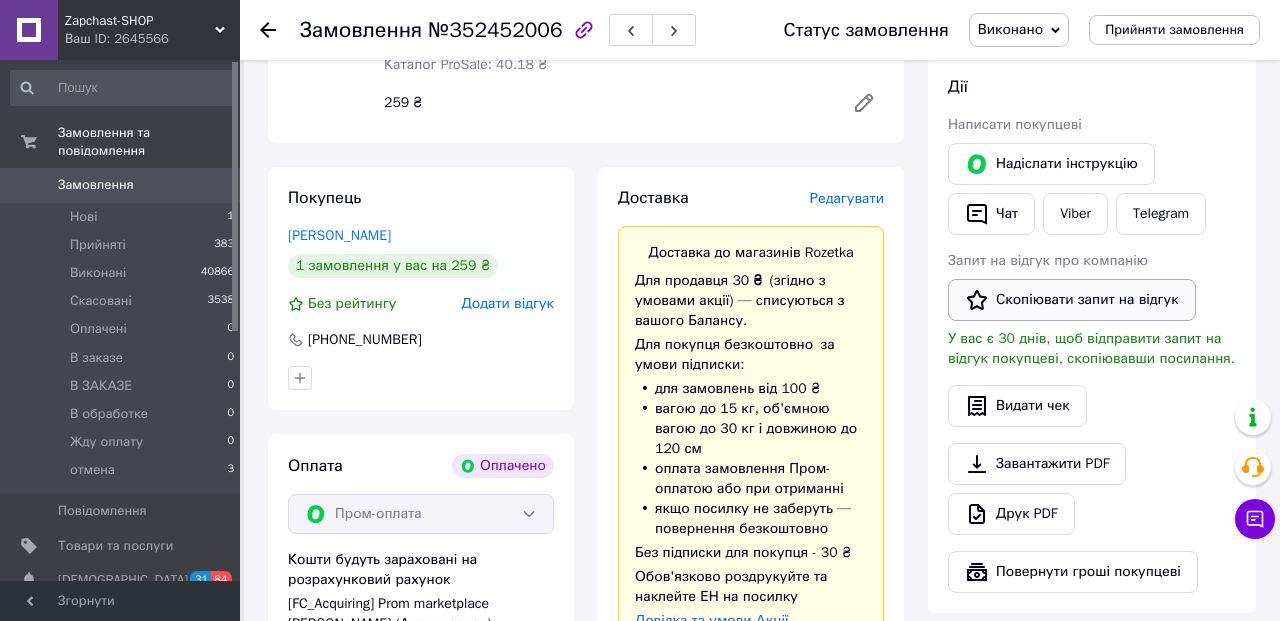 scroll, scrollTop: 366, scrollLeft: 0, axis: vertical 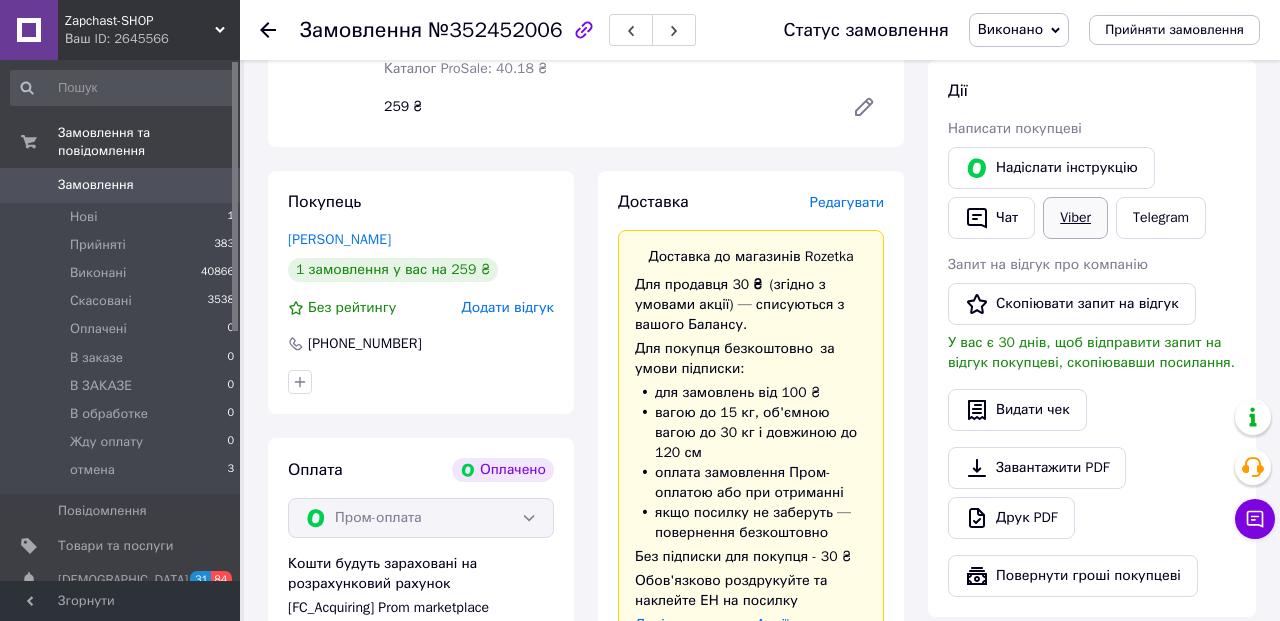 click on "Viber" at bounding box center (1075, 218) 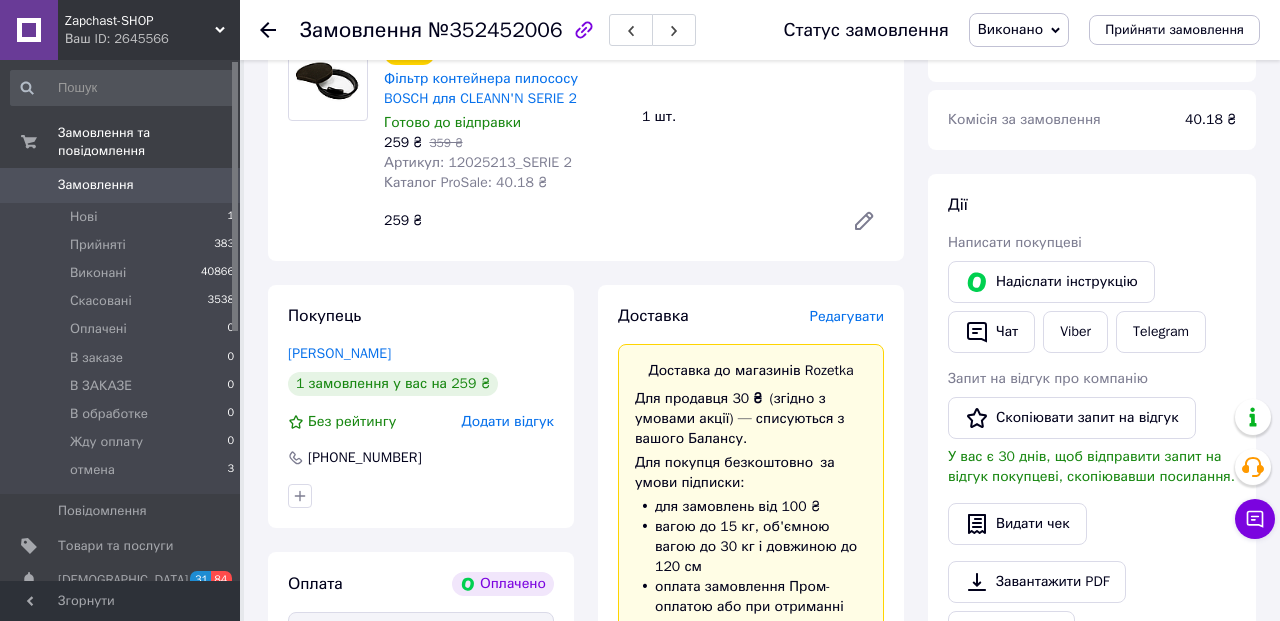 scroll, scrollTop: 0, scrollLeft: 0, axis: both 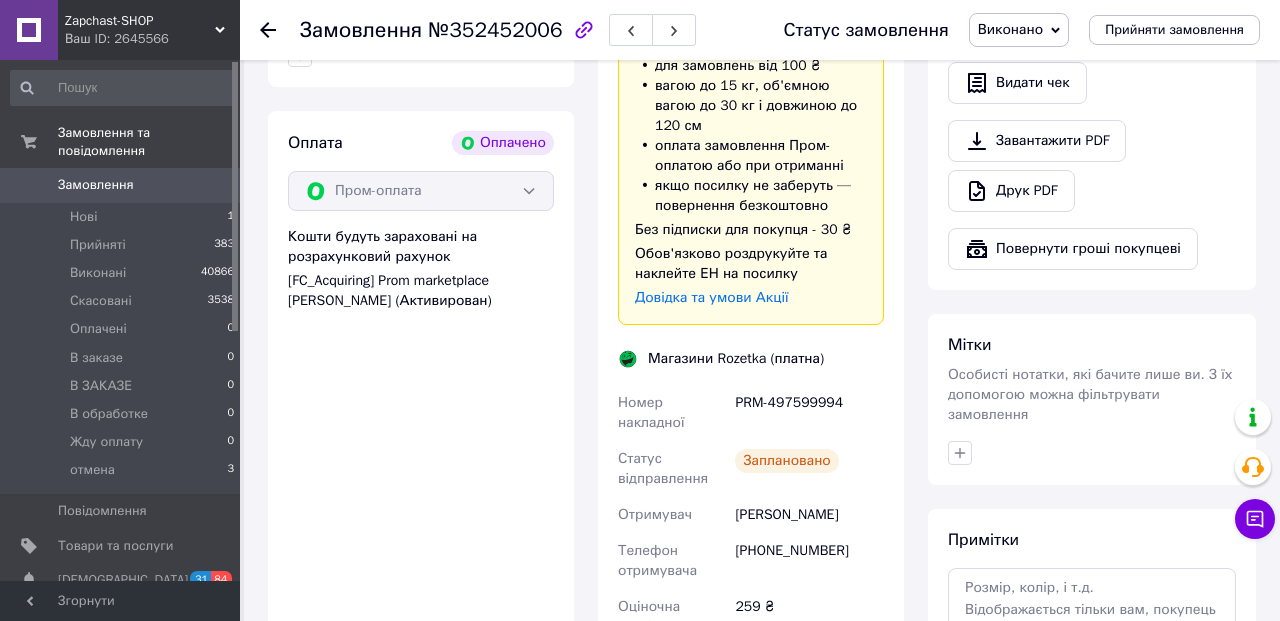 click on "Магазини Rozetka (платна)" at bounding box center (736, 359) 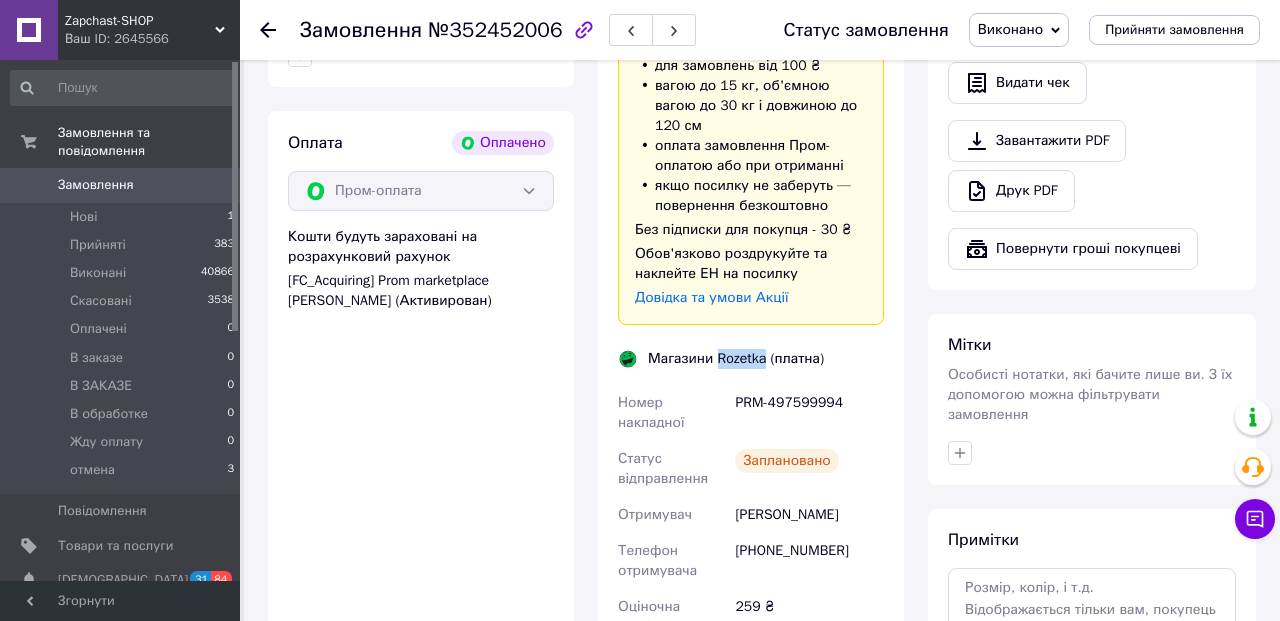 click on "Магазини Rozetka (платна)" at bounding box center [736, 359] 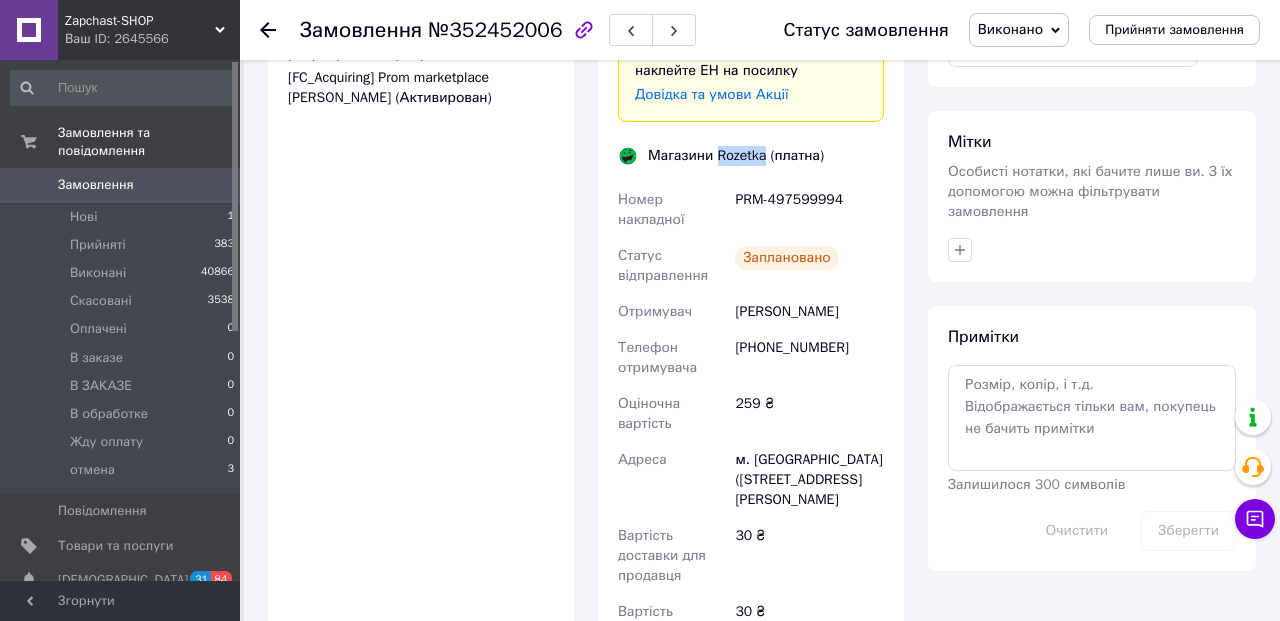 scroll, scrollTop: 958, scrollLeft: 0, axis: vertical 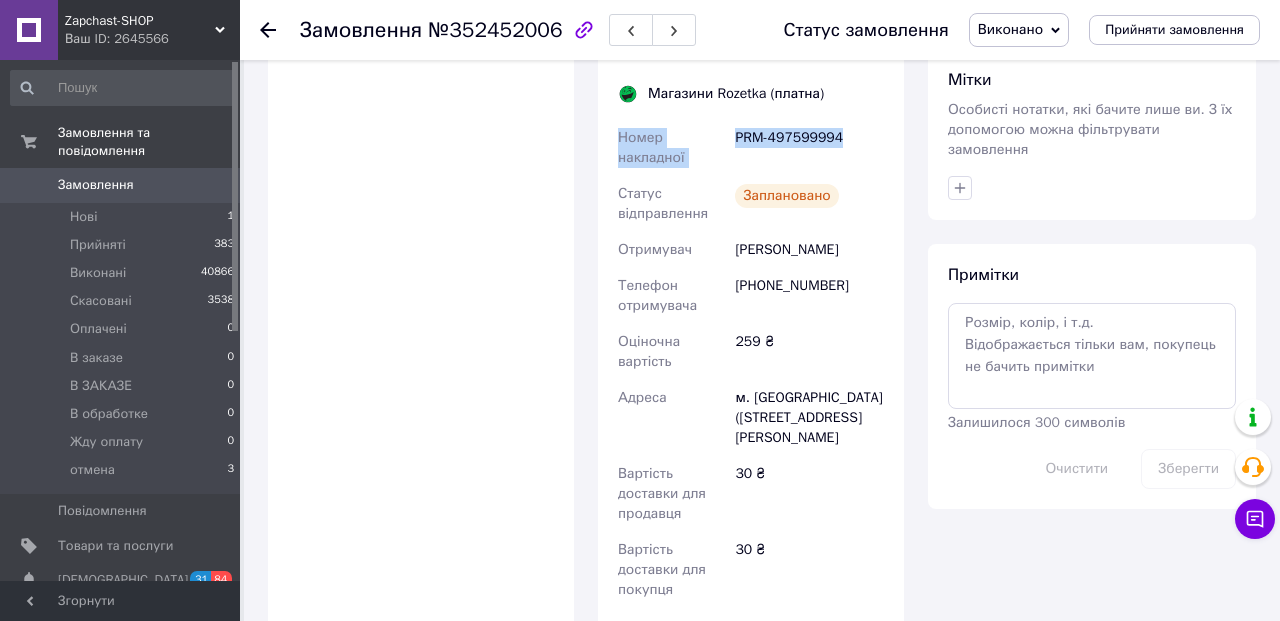 drag, startPoint x: 617, startPoint y: 139, endPoint x: 852, endPoint y: 143, distance: 235.03404 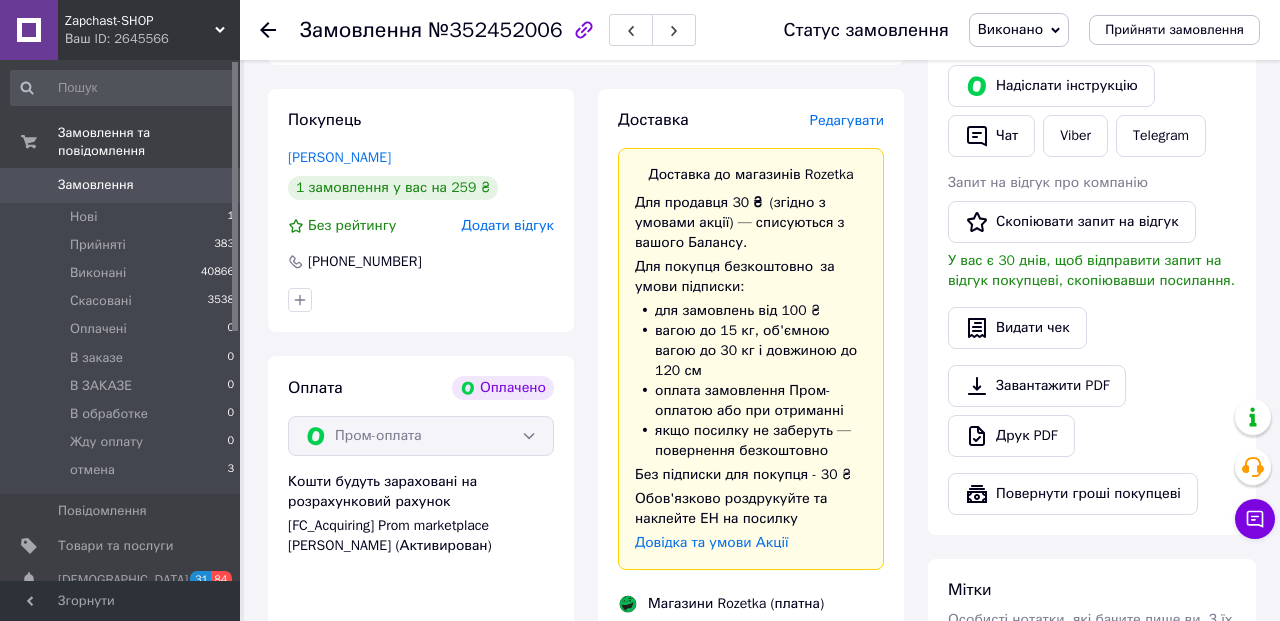 scroll, scrollTop: 0, scrollLeft: 0, axis: both 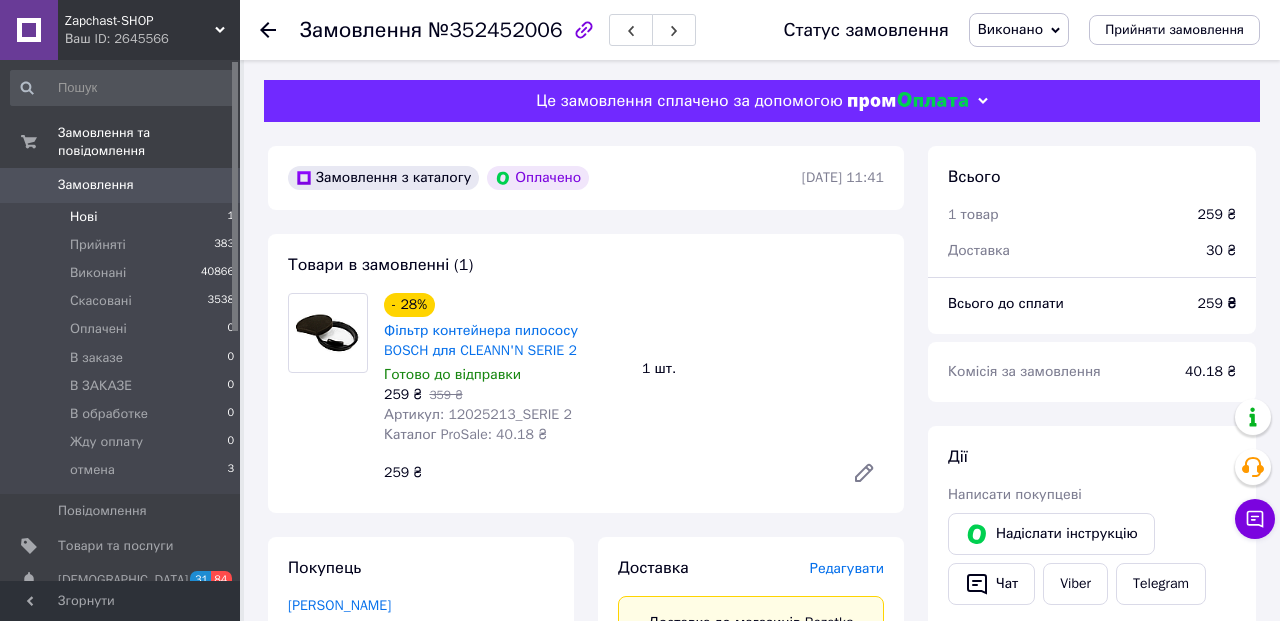 click on "Нові 1" at bounding box center [123, 217] 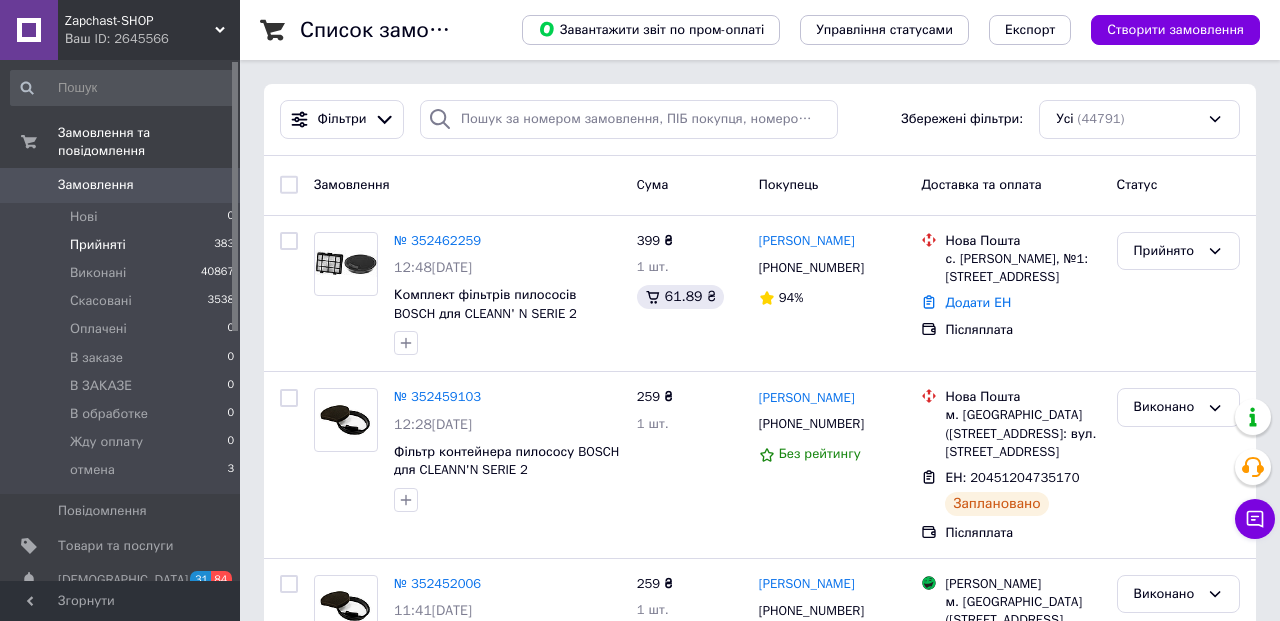 click on "Прийняті" at bounding box center (98, 245) 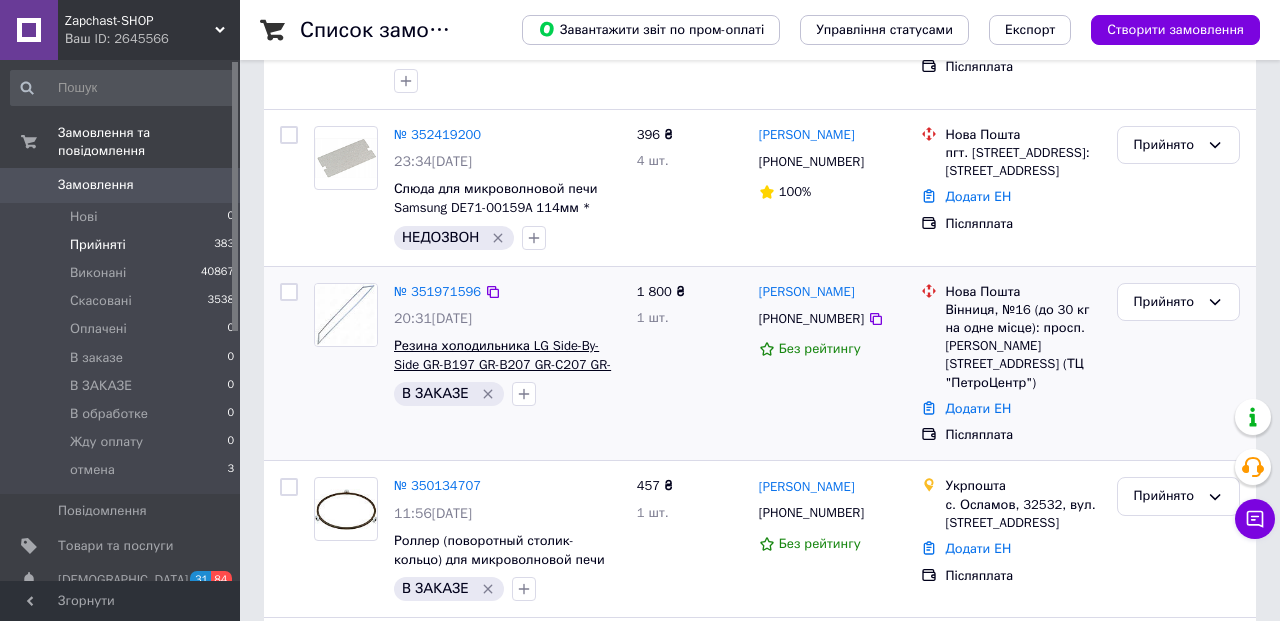 scroll, scrollTop: 417, scrollLeft: 0, axis: vertical 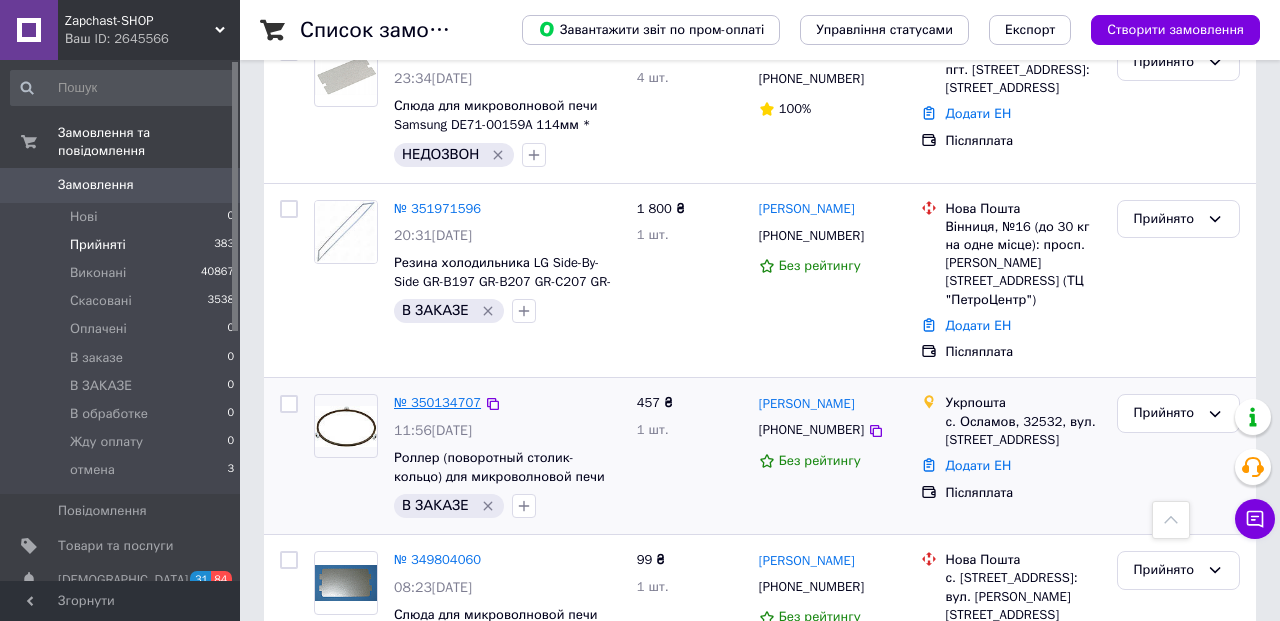 click on "№ 350134707" at bounding box center (437, 402) 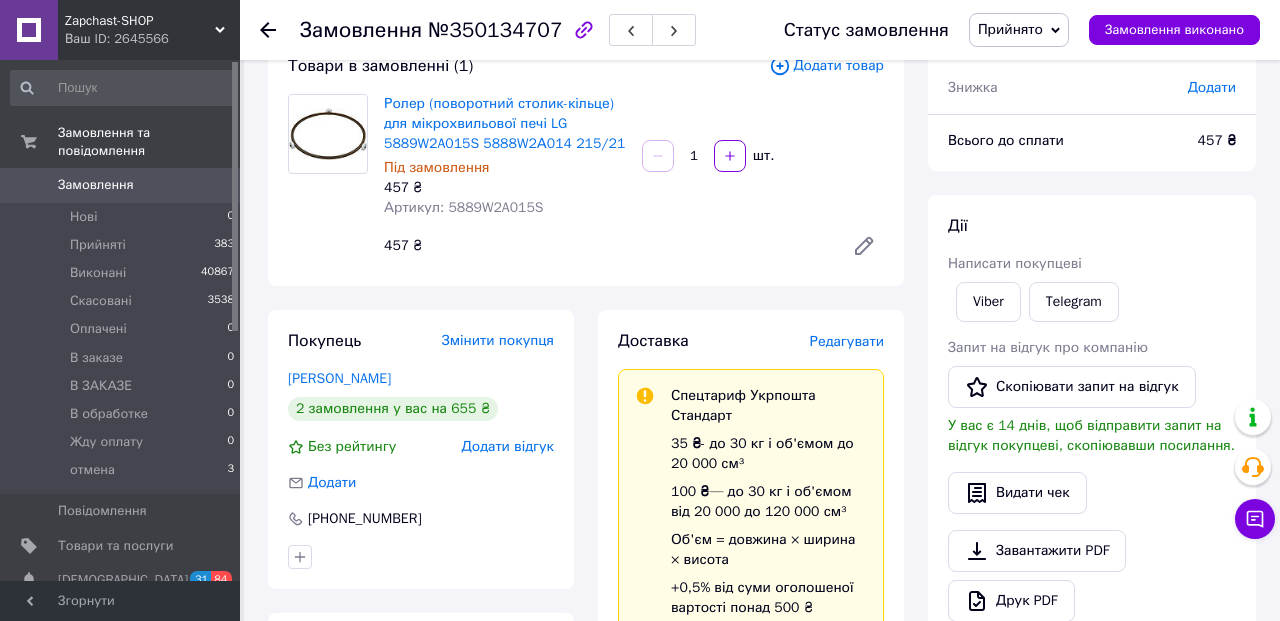 scroll, scrollTop: 119, scrollLeft: 0, axis: vertical 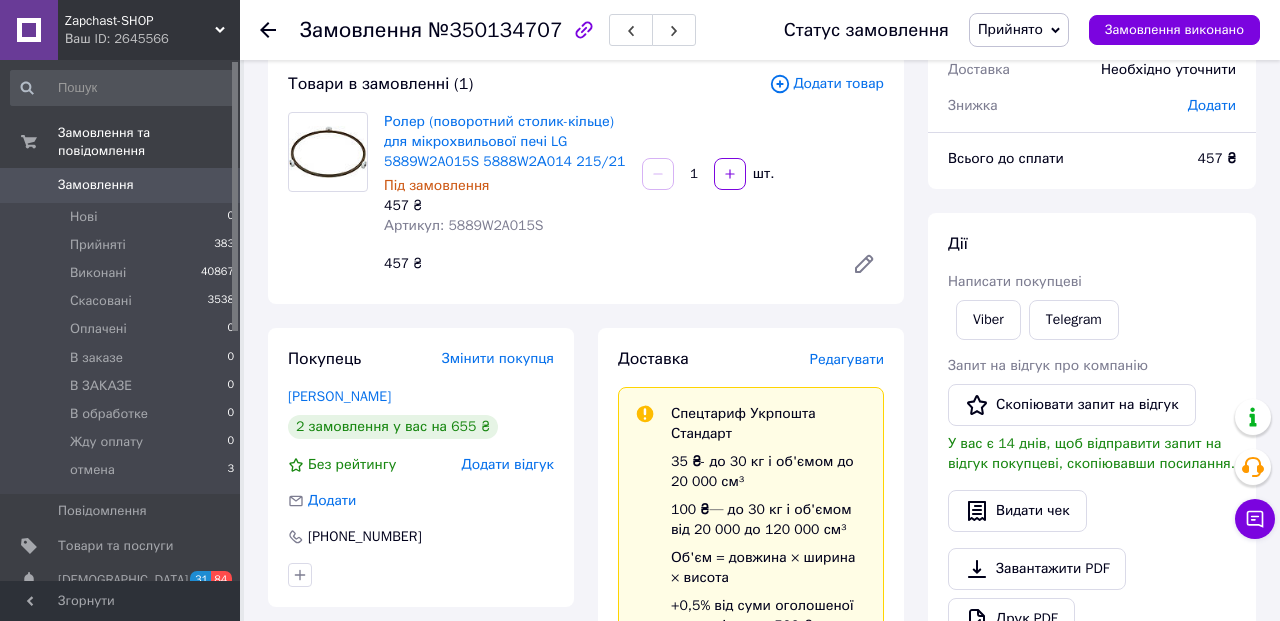 click on "Артикул: 5889W2A015S" at bounding box center (464, 225) 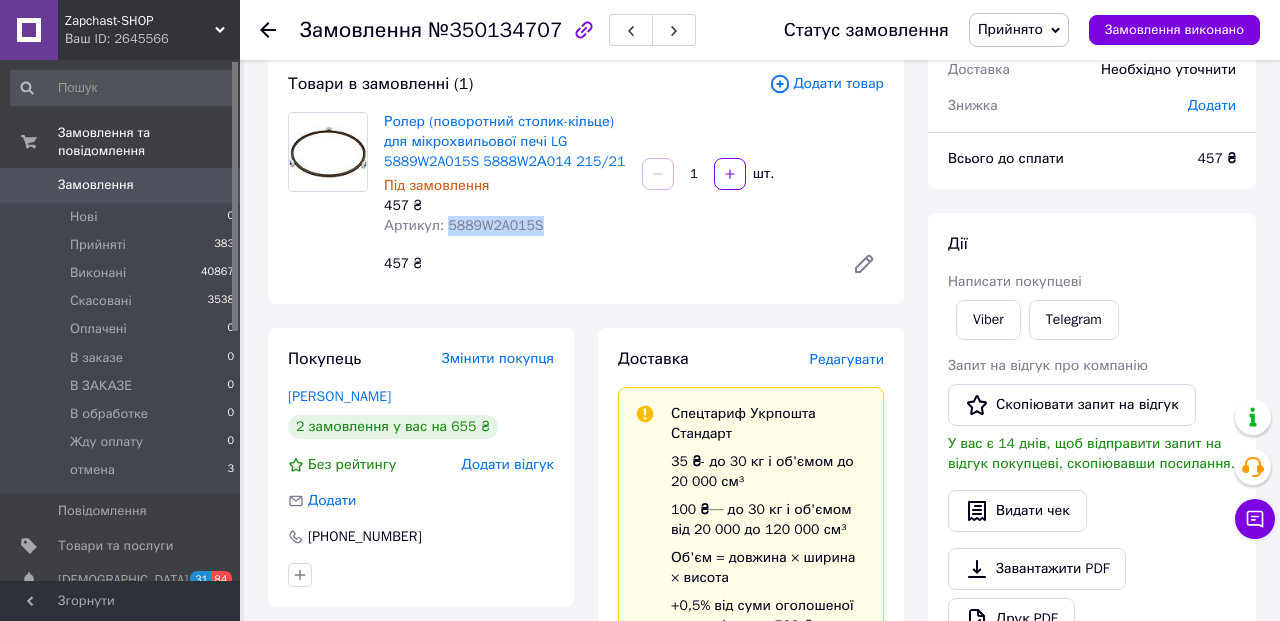 click on "Артикул: 5889W2A015S" at bounding box center [464, 225] 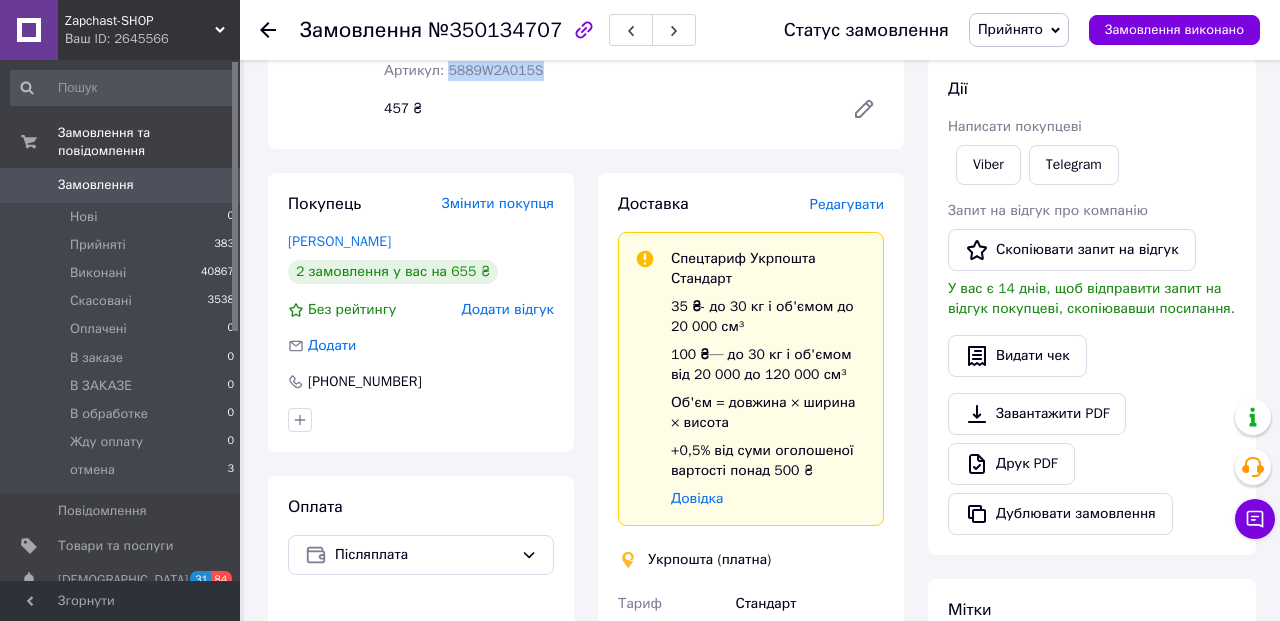 scroll, scrollTop: 269, scrollLeft: 0, axis: vertical 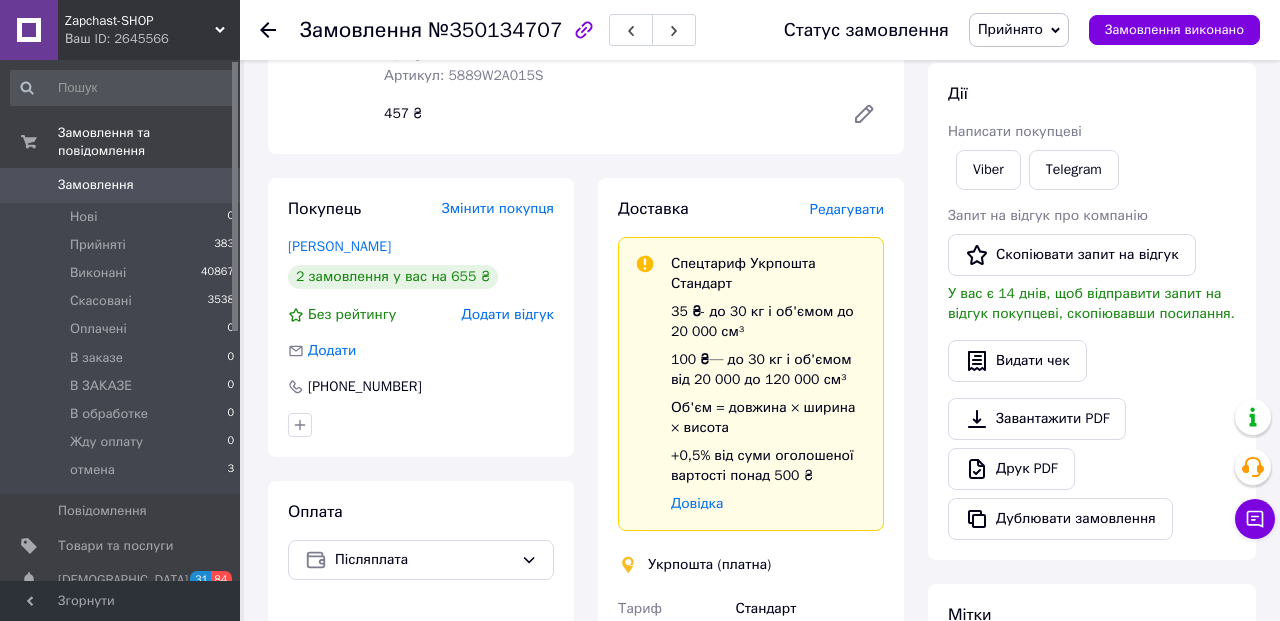 click on "Редагувати" at bounding box center (847, 209) 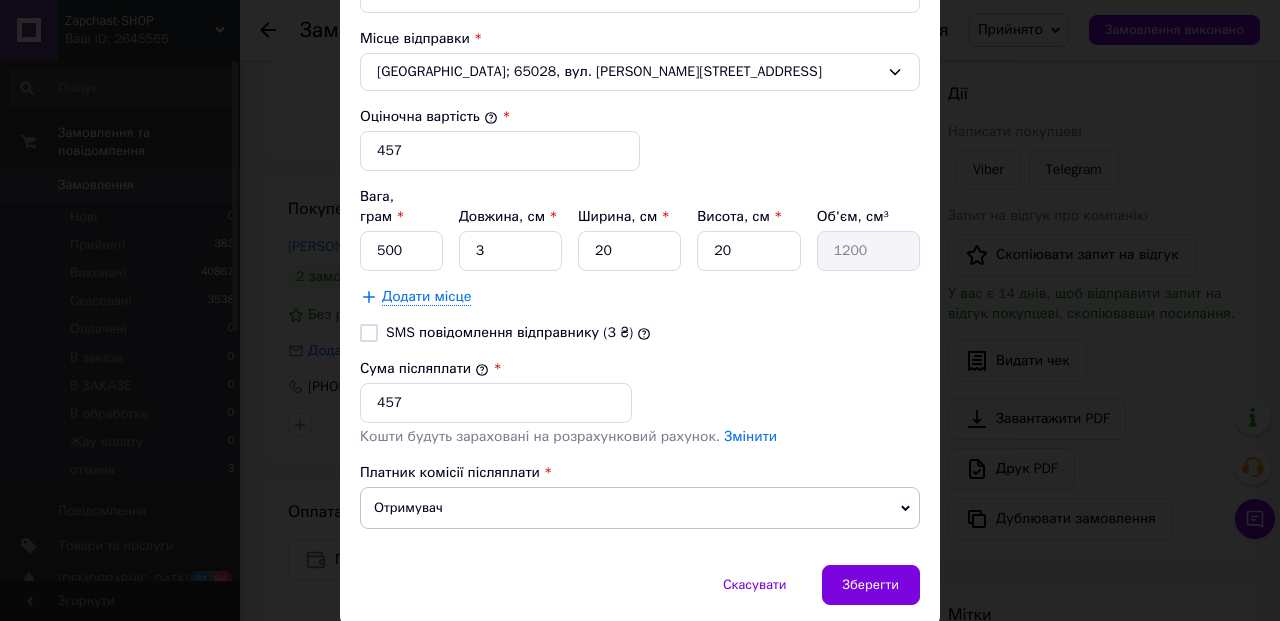 scroll, scrollTop: 766, scrollLeft: 0, axis: vertical 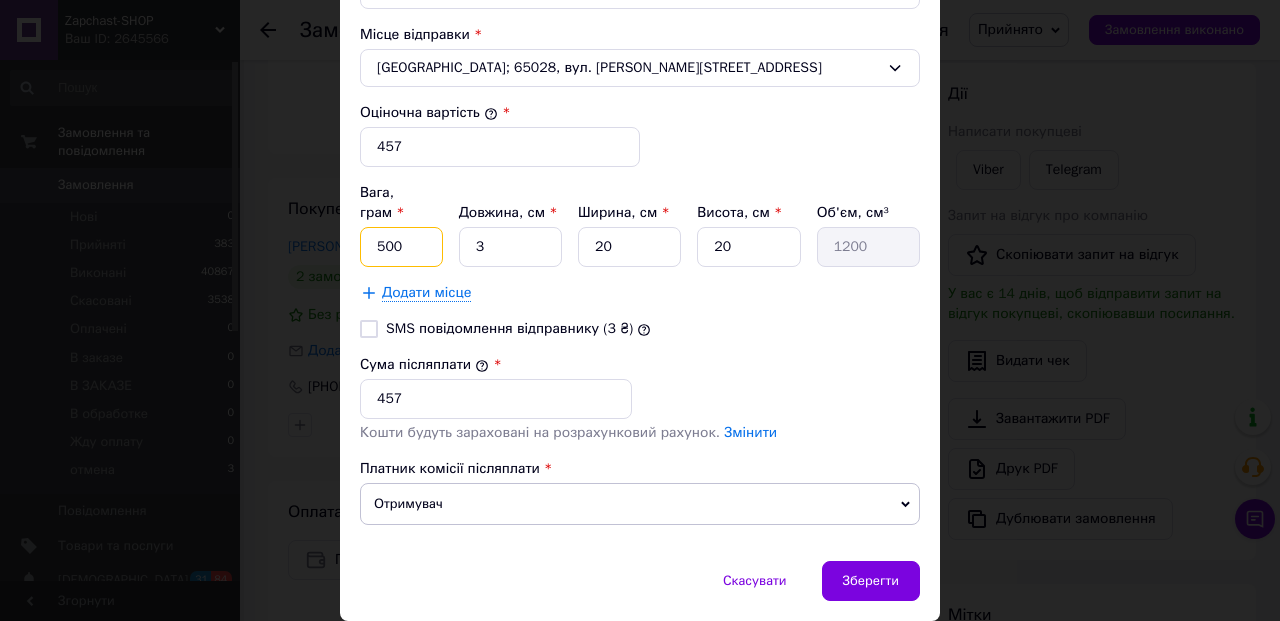 click on "500" at bounding box center [401, 247] 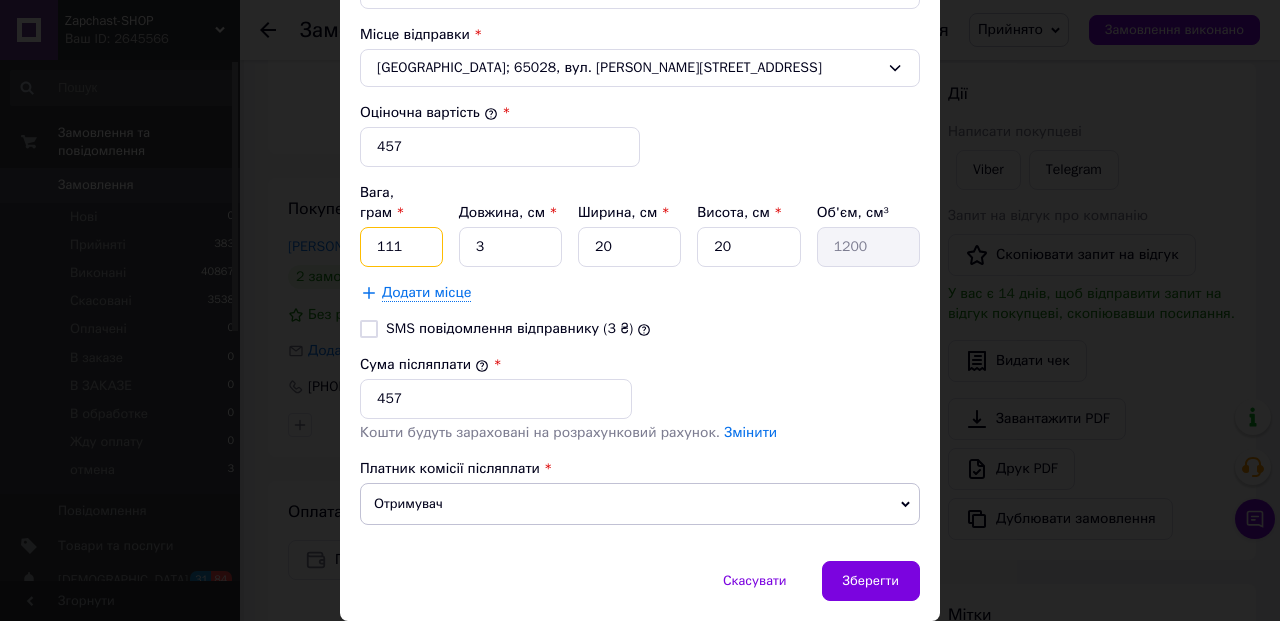 type on "111" 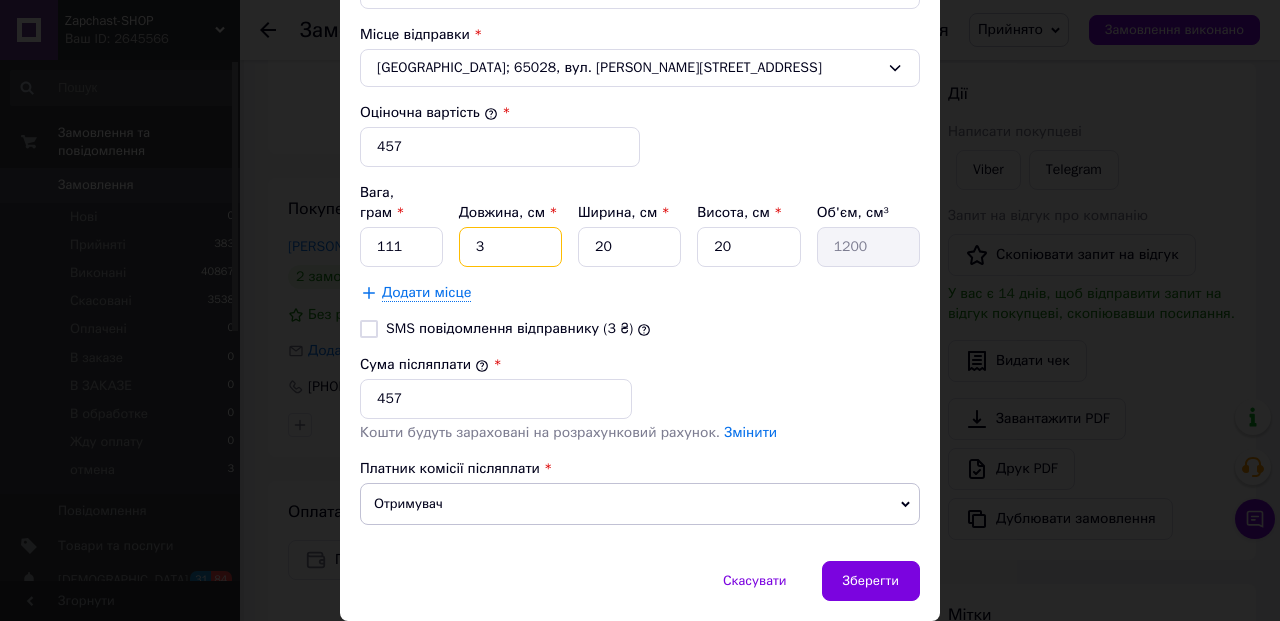 click on "3" at bounding box center [510, 247] 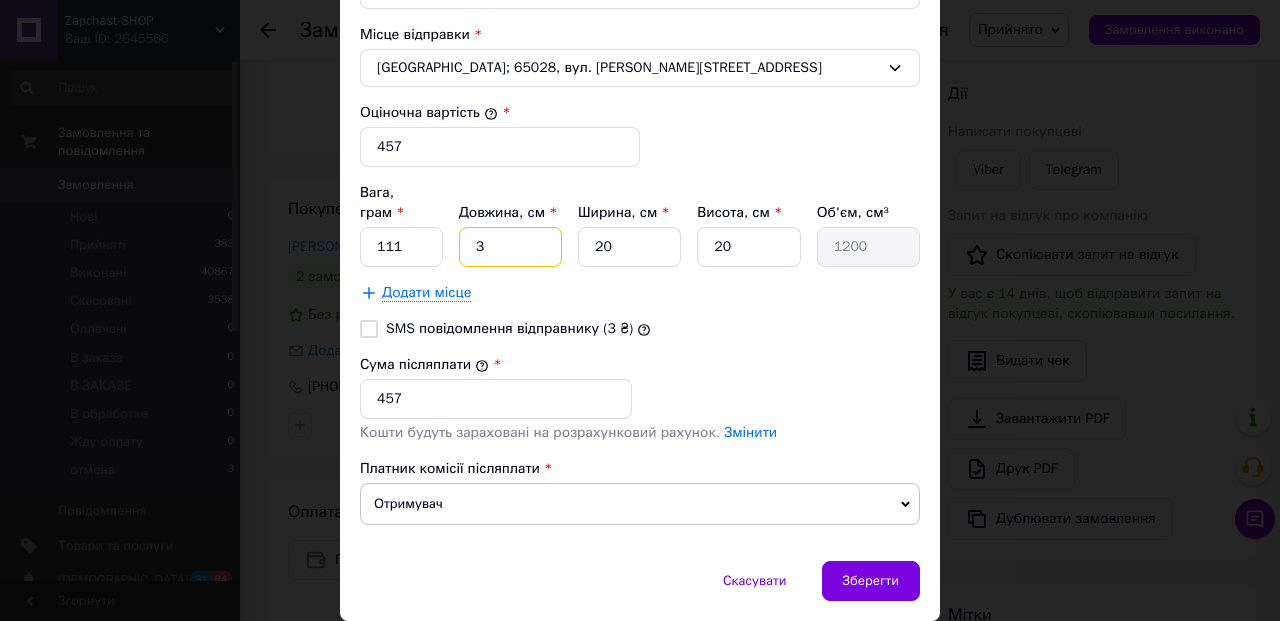 type on "2" 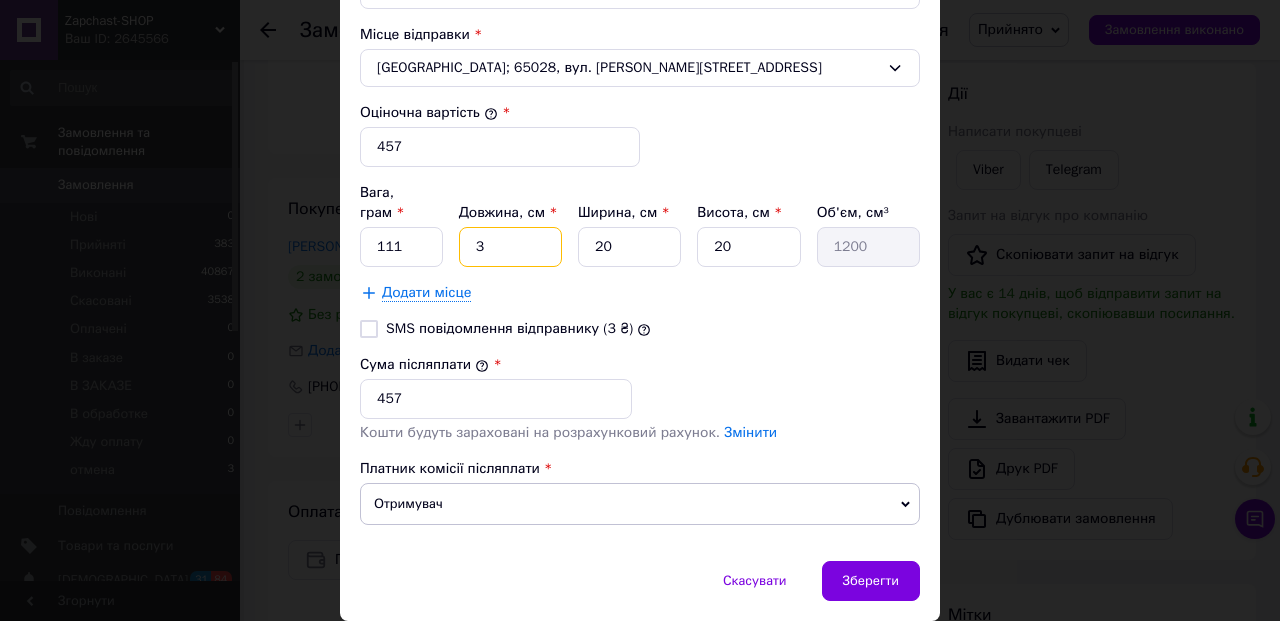 type on "800" 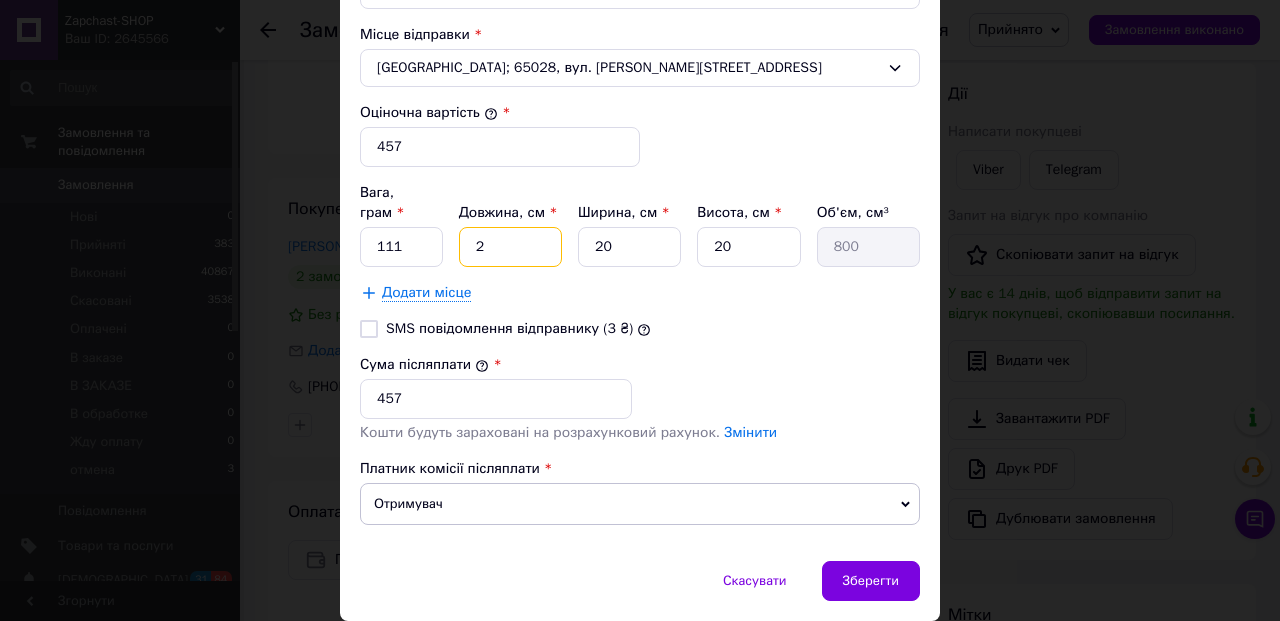 type on "22" 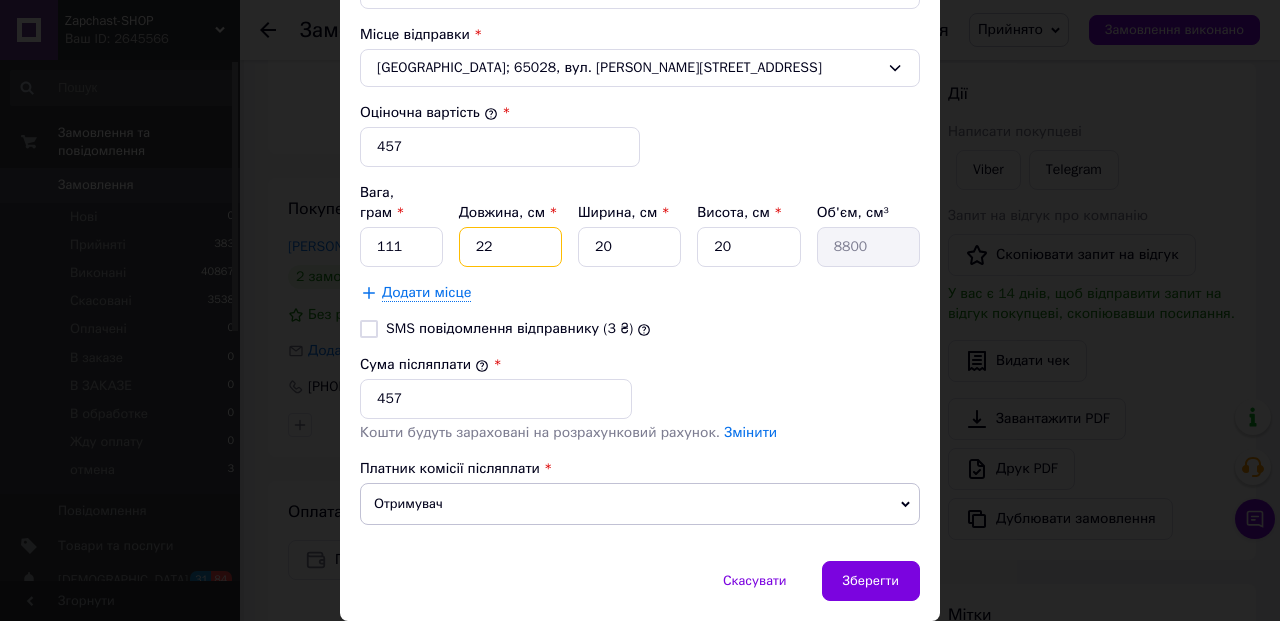 type on "22" 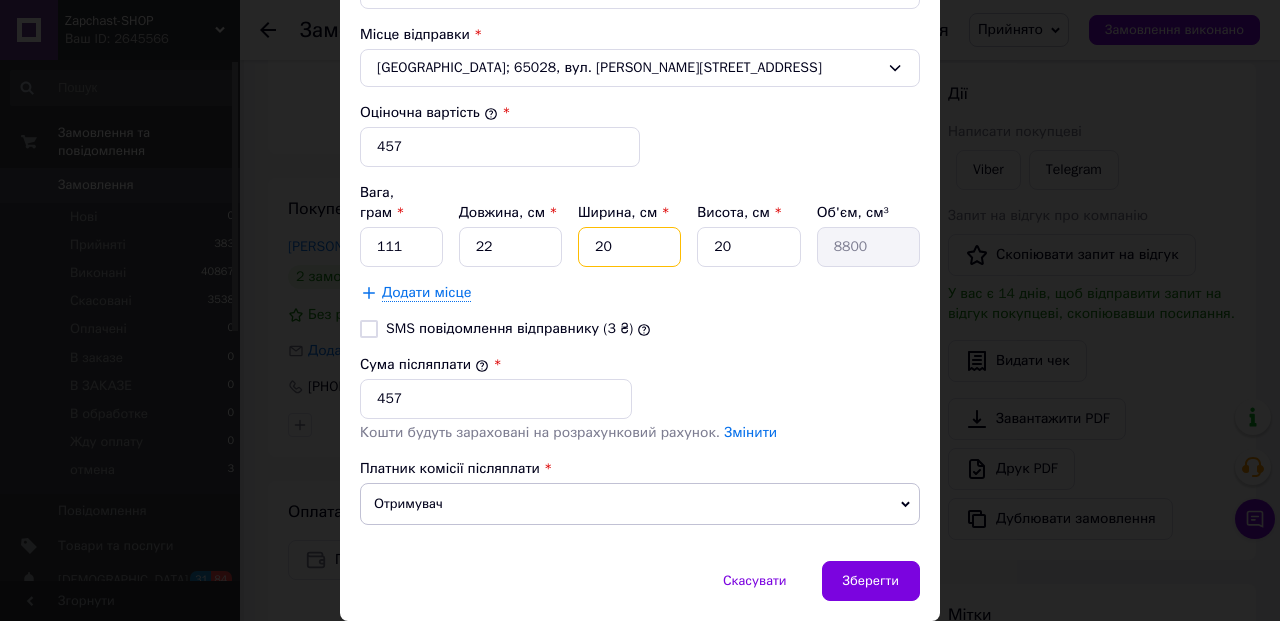 click on "20" at bounding box center [629, 247] 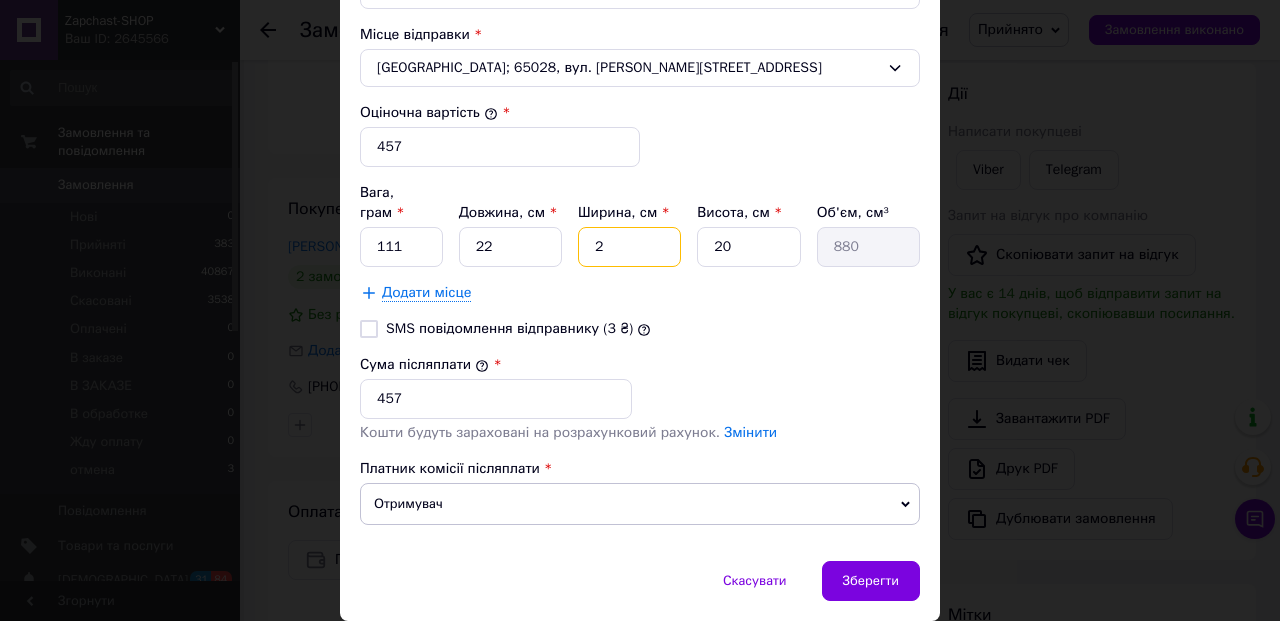 type on "22" 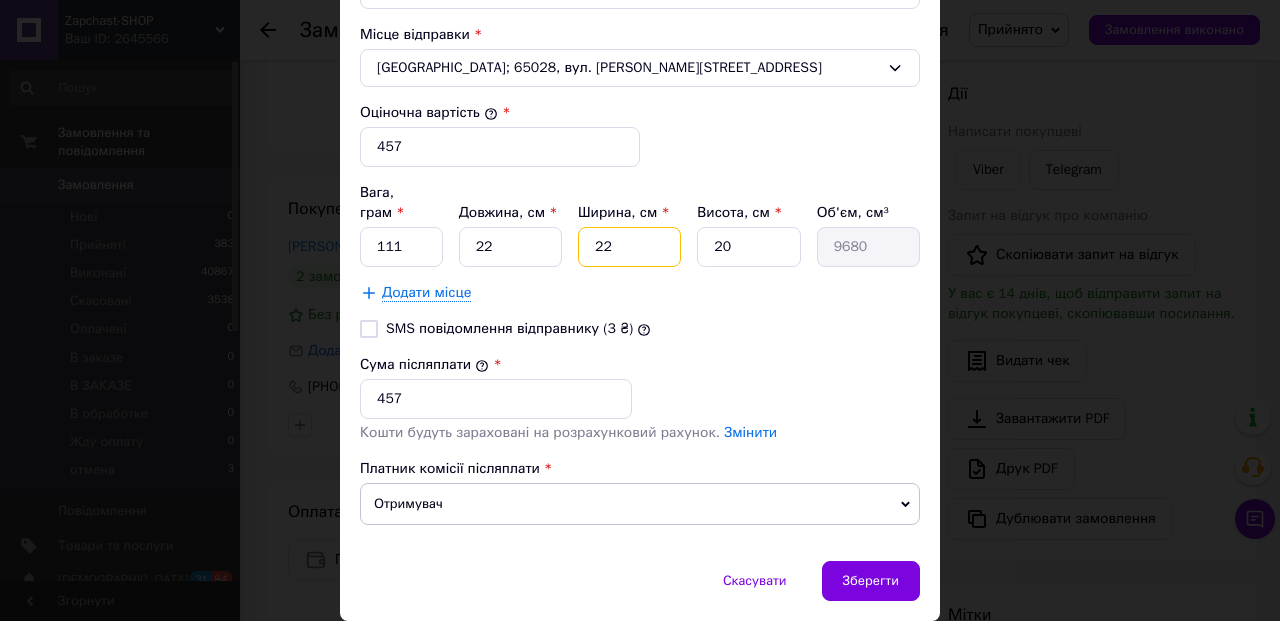 type on "22" 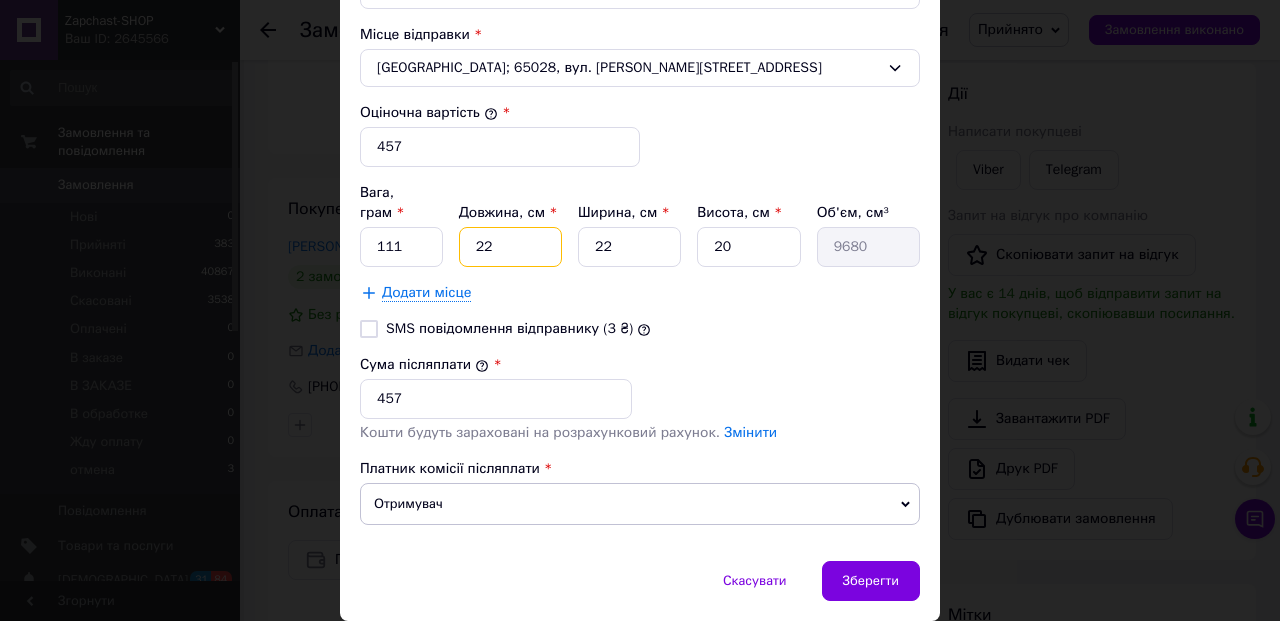 click on "22" at bounding box center [510, 247] 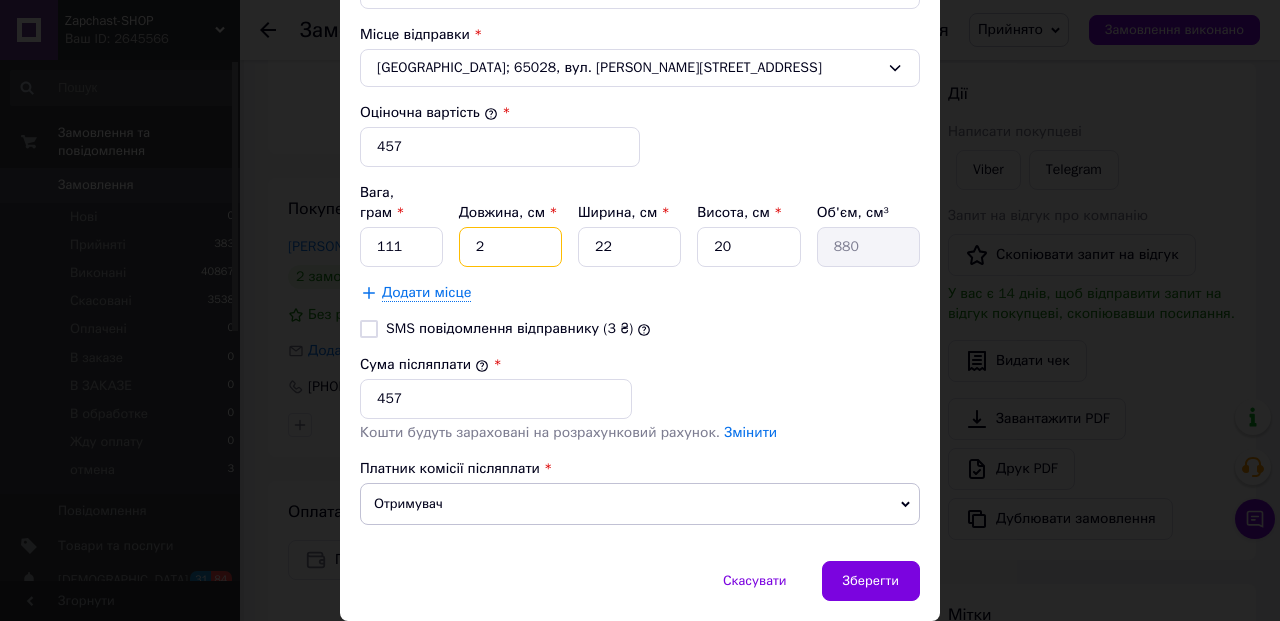 type on "2" 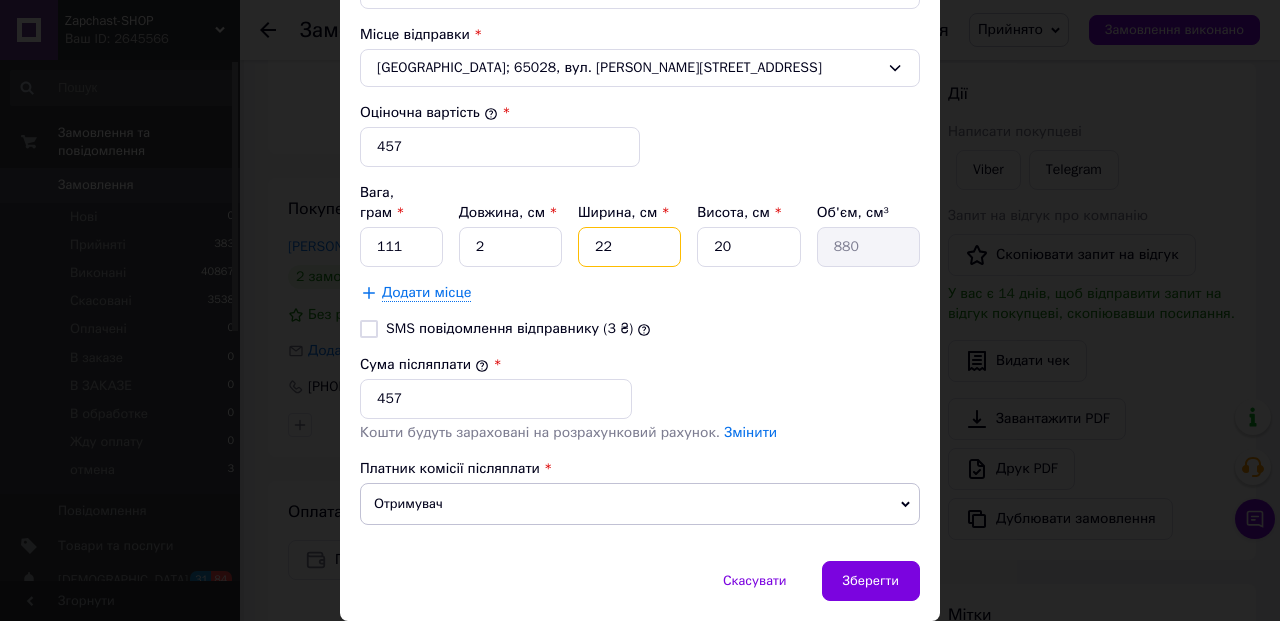 click on "22" at bounding box center (629, 247) 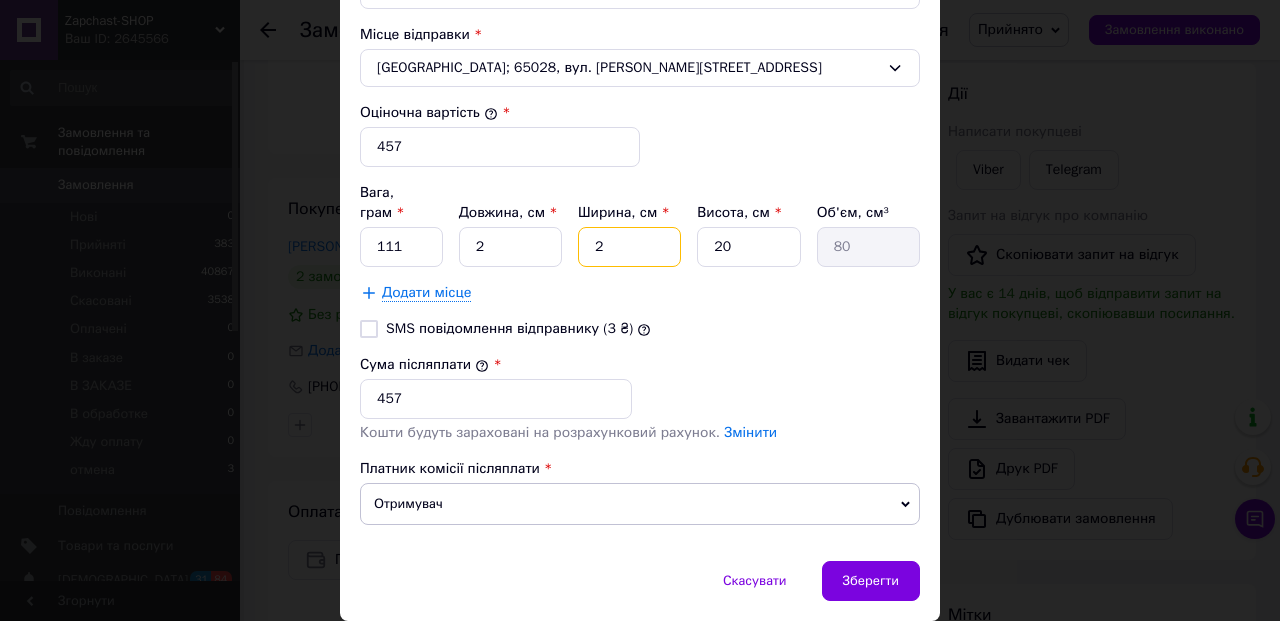 type on "25" 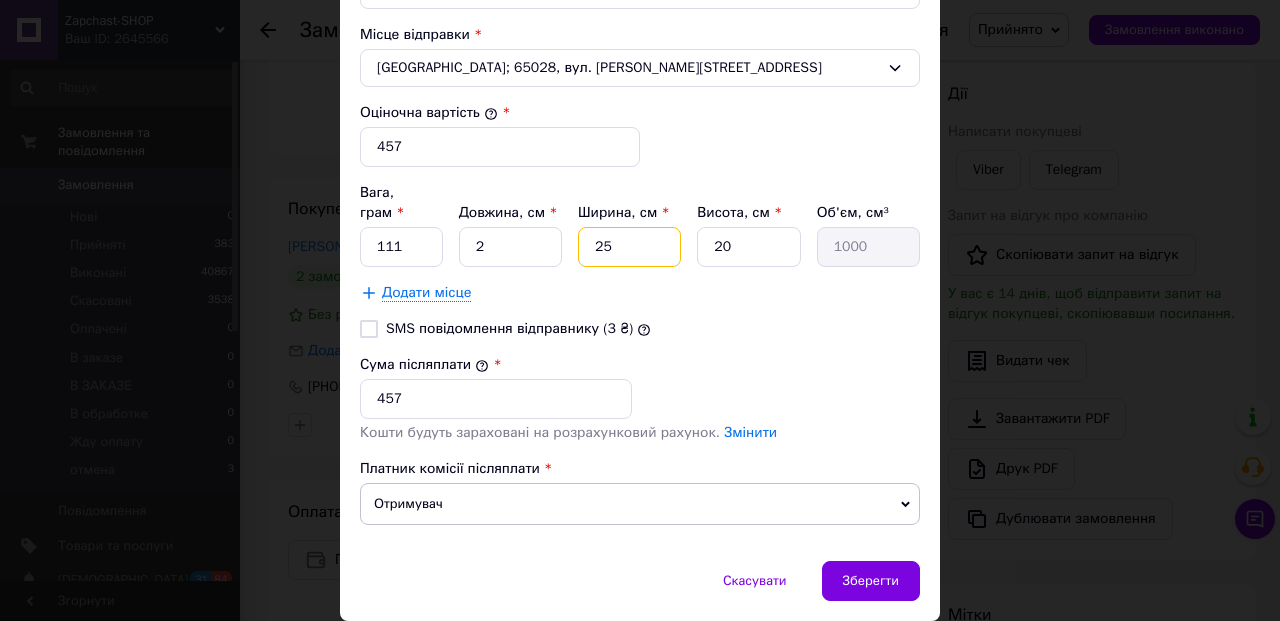 type on "25" 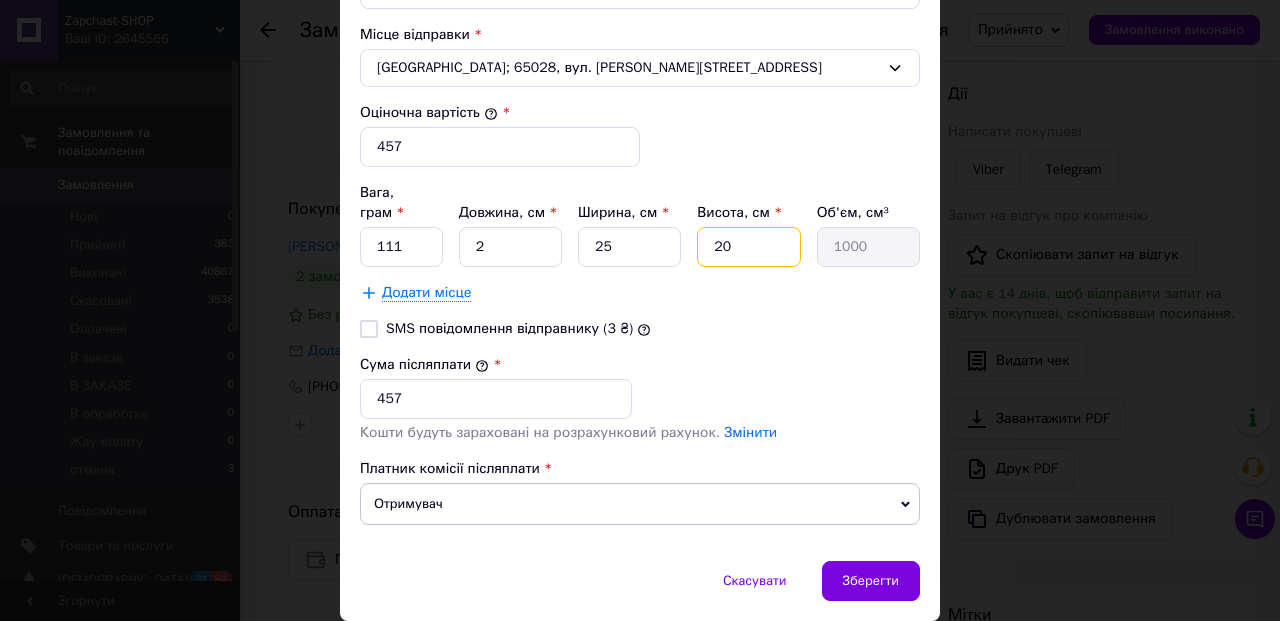 click on "20" at bounding box center (748, 247) 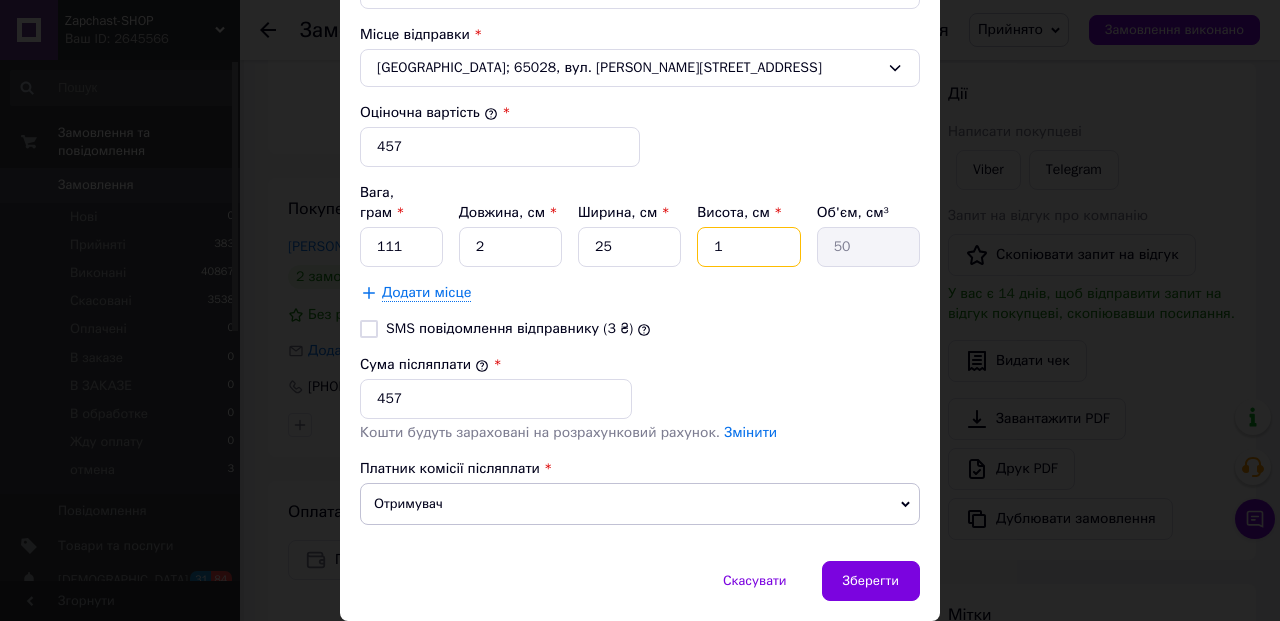 click on "1" at bounding box center [748, 247] 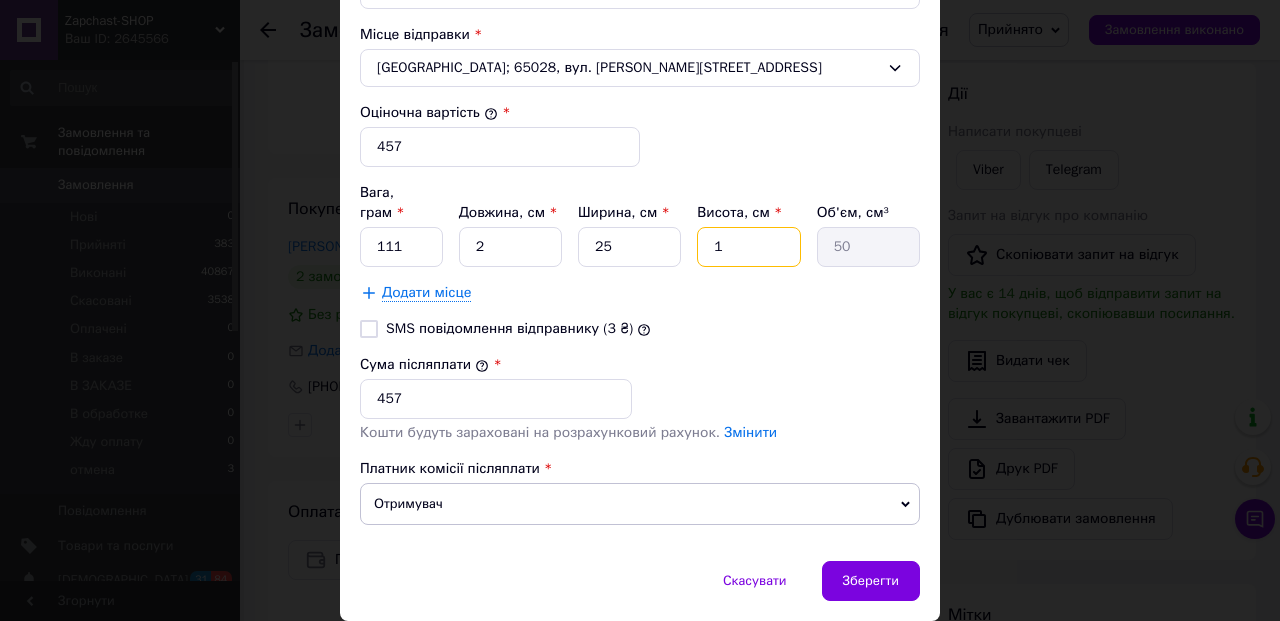 click on "1" at bounding box center [748, 247] 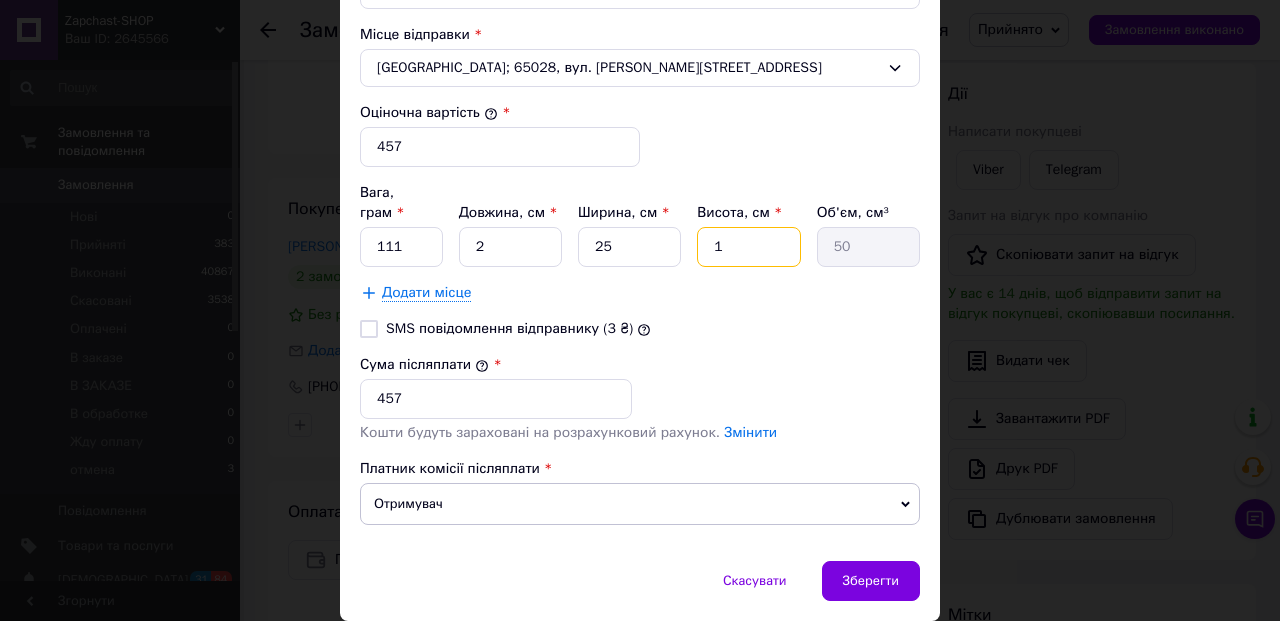 type on "3" 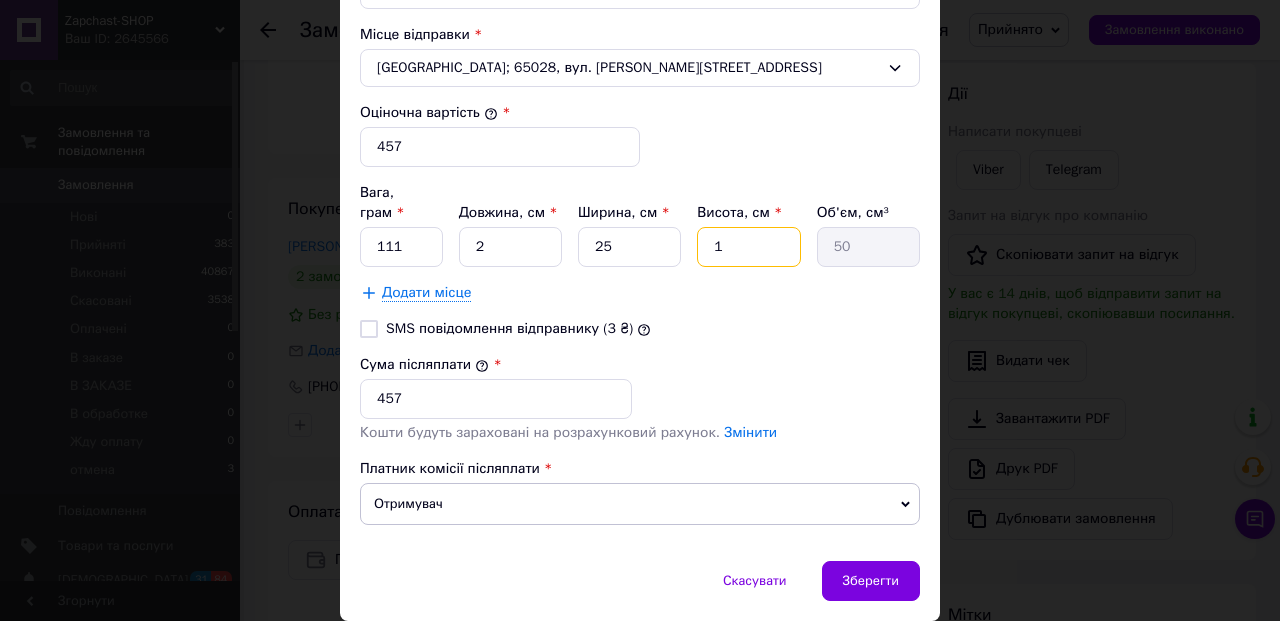 type on "150" 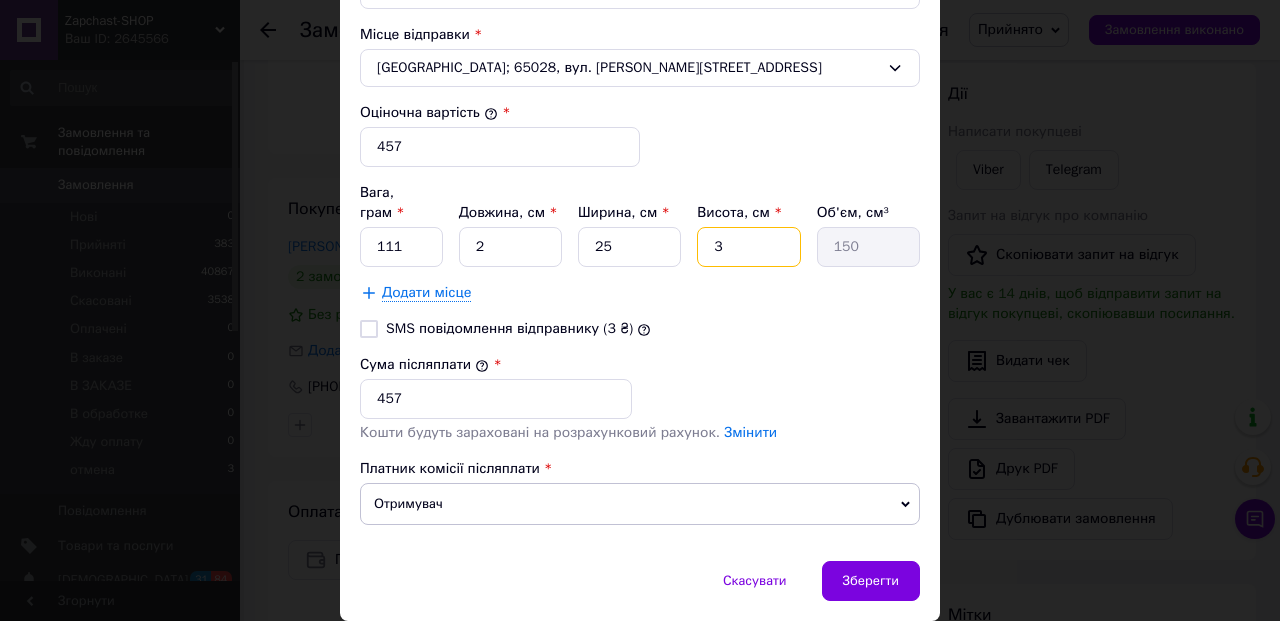type on "3" 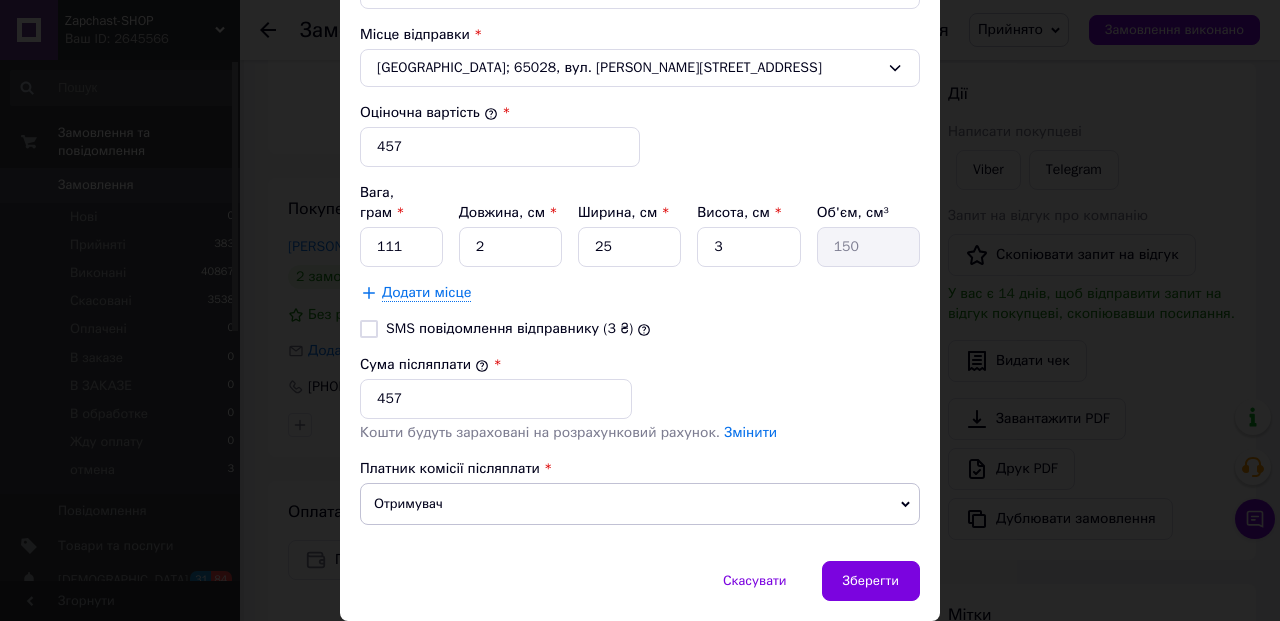 click on "Додати місце" at bounding box center (640, 293) 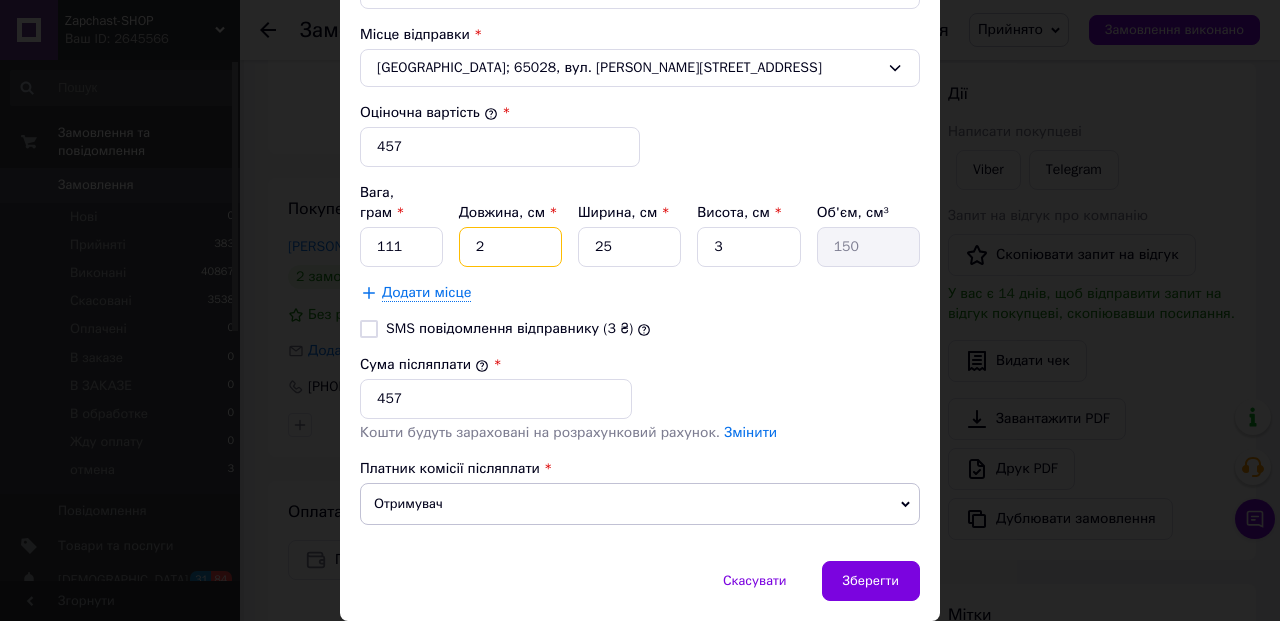 click on "2" at bounding box center [510, 247] 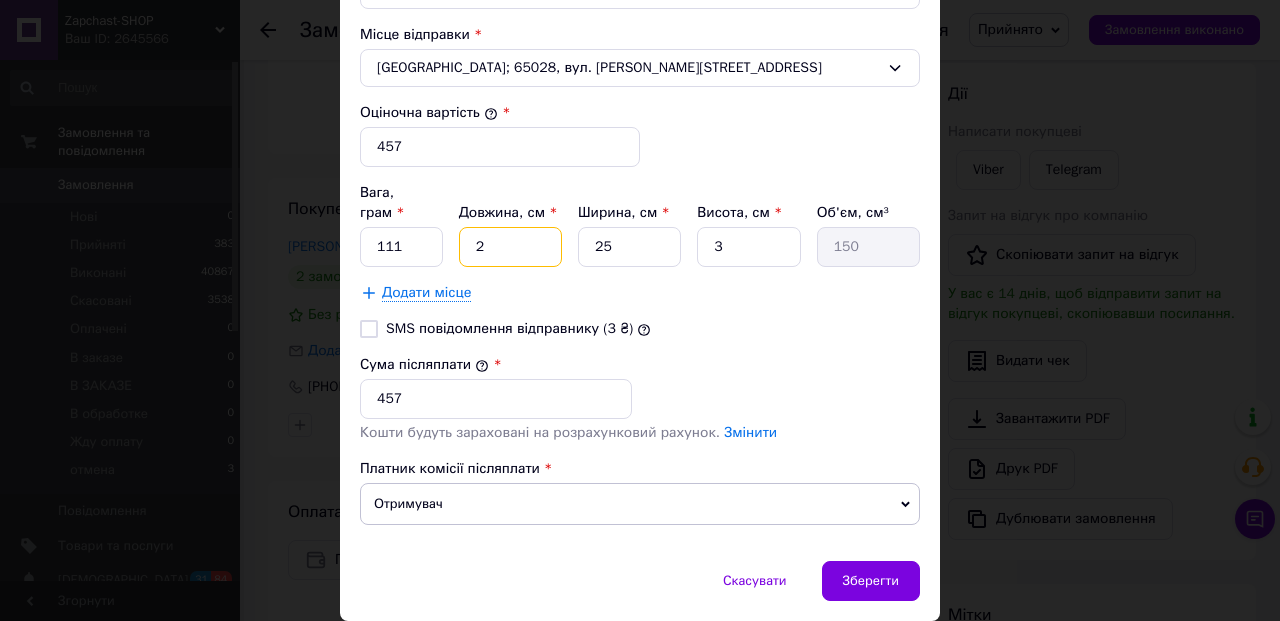 click on "2" at bounding box center [510, 247] 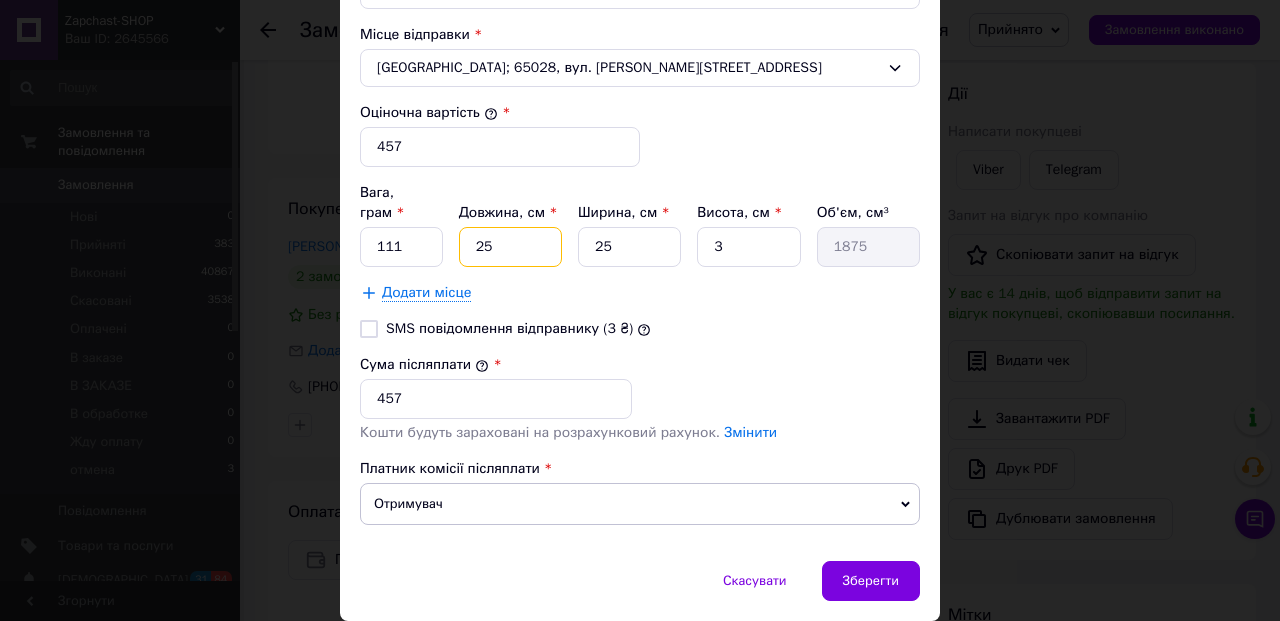 type on "25" 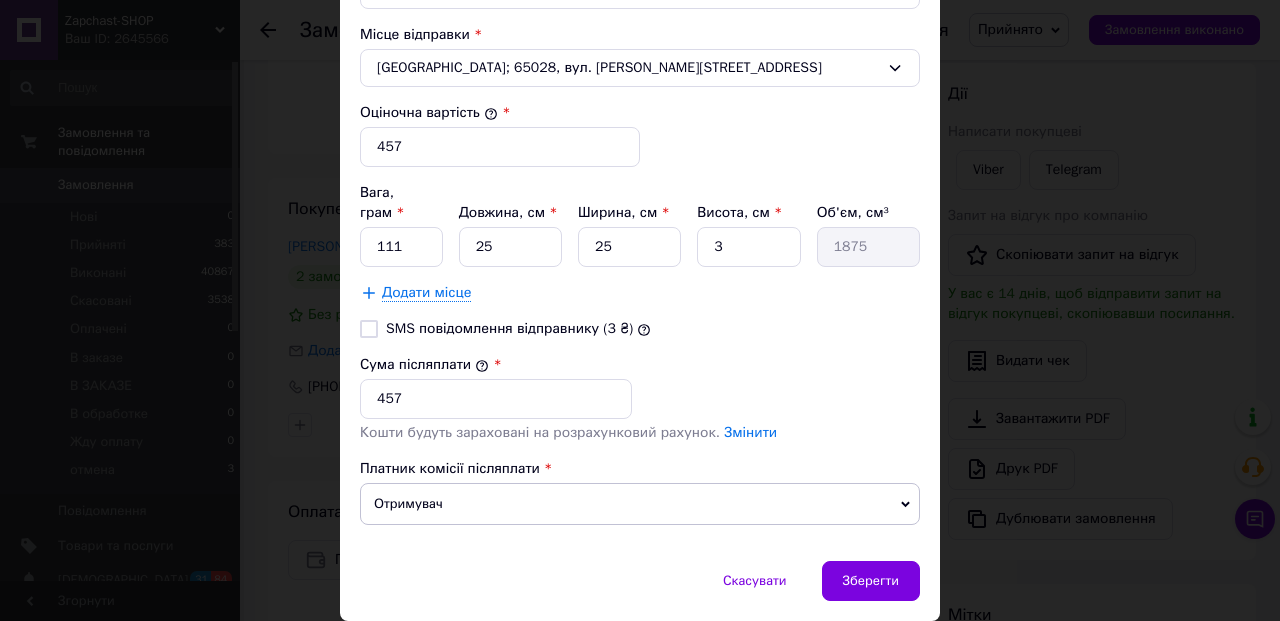 click on "[PERSON_NAME]     * [PERSON_NAME]   * Отримувач Прізвище отримувача   * [PERSON_NAME] Ім'я отримувача   * [PERSON_NAME] батькові отримувача Телефон отримувача   * [PHONE_NUMBER] Тип доставки     * Склад - склад Місто с. Осламів Відділення 32532, вул. Подільська, 2 Місце відправки   * [GEOGRAPHIC_DATA]; 65028, вул. [PERSON_NAME], 56А Оціночна вартість     * 457 Вага, грам   * 111 Довжина, см   * 25 Ширина, см   * 25 Висота, см   * 3 Об'єм, см³ 1875 Додати місце SMS повідомлення відправнику (3 ₴)   Сума післяплати     * 457 Кошти будуть зараховані на розрахунковий рахунок.   Змінити Платник комісії післяплати Отримувач" at bounding box center [640, 3] 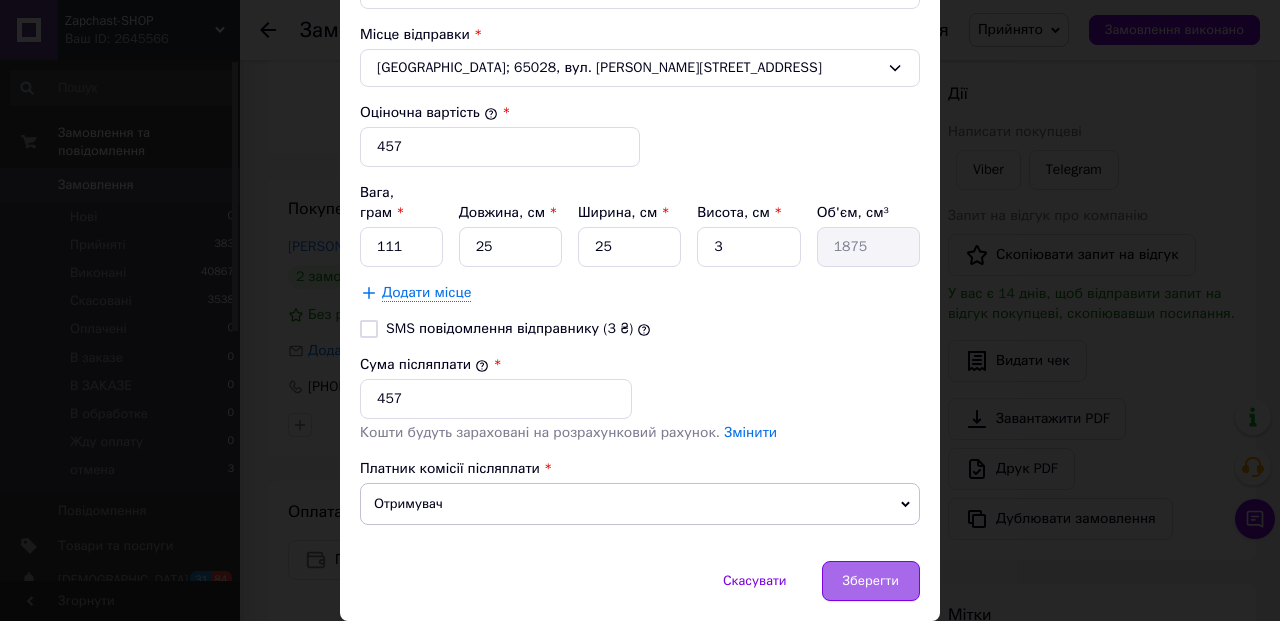 click on "Зберегти" at bounding box center [871, 581] 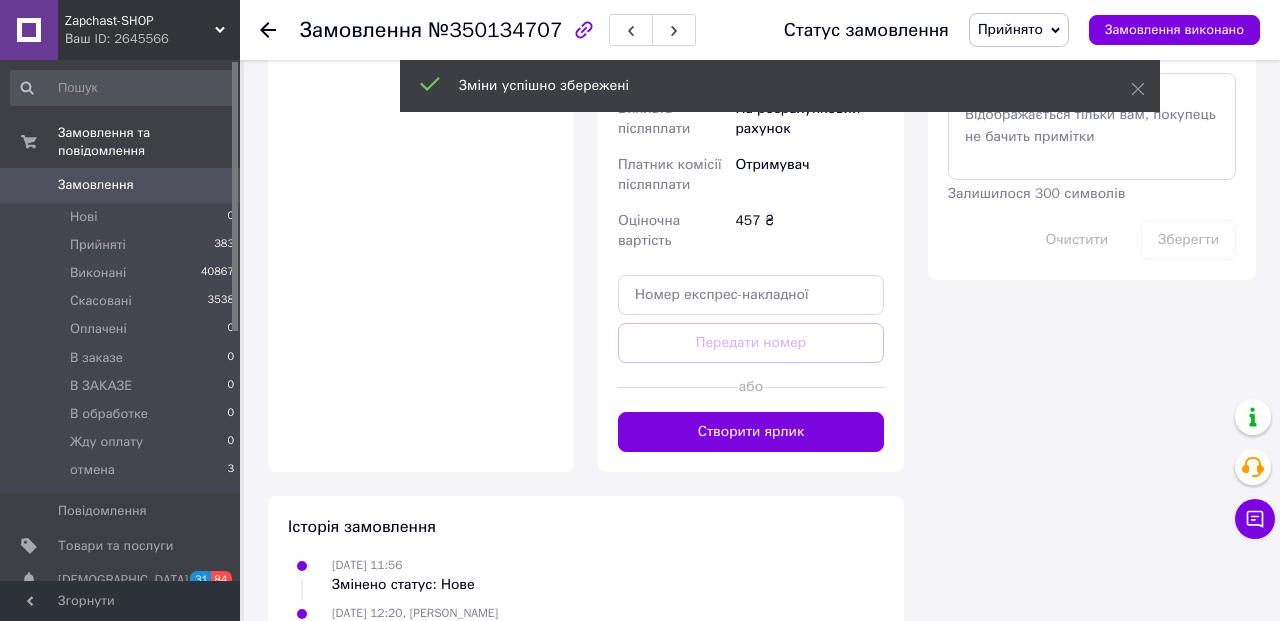 scroll, scrollTop: 1087, scrollLeft: 0, axis: vertical 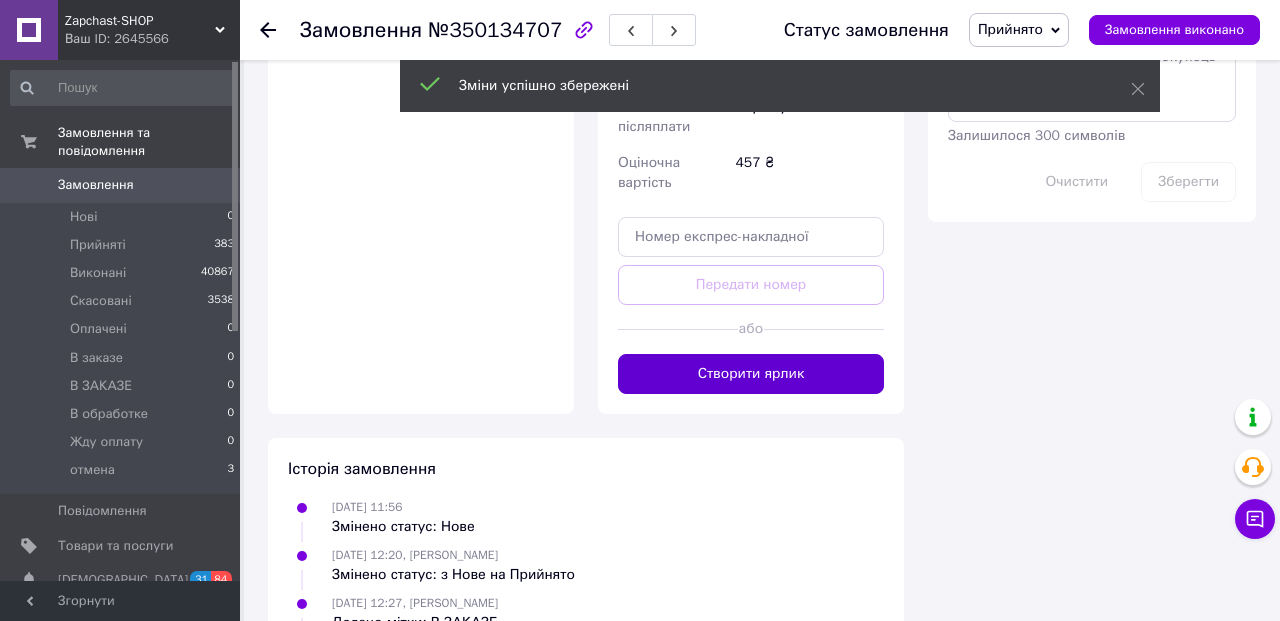 click on "Створити ярлик" at bounding box center (751, 374) 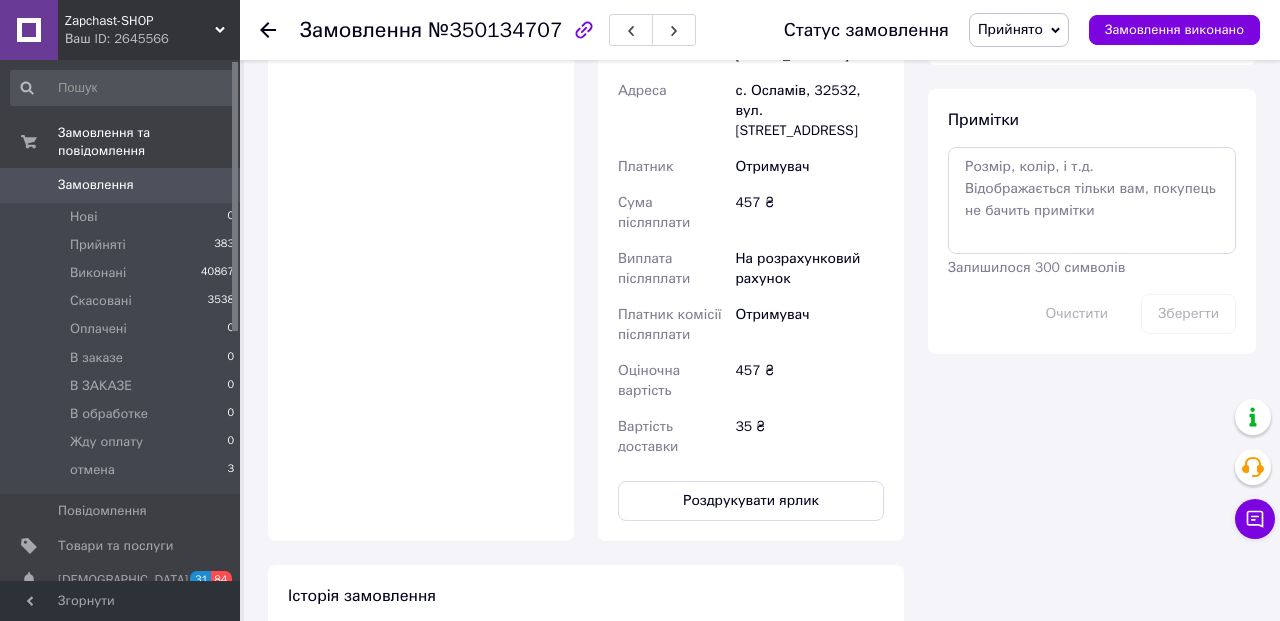 scroll, scrollTop: 998, scrollLeft: 0, axis: vertical 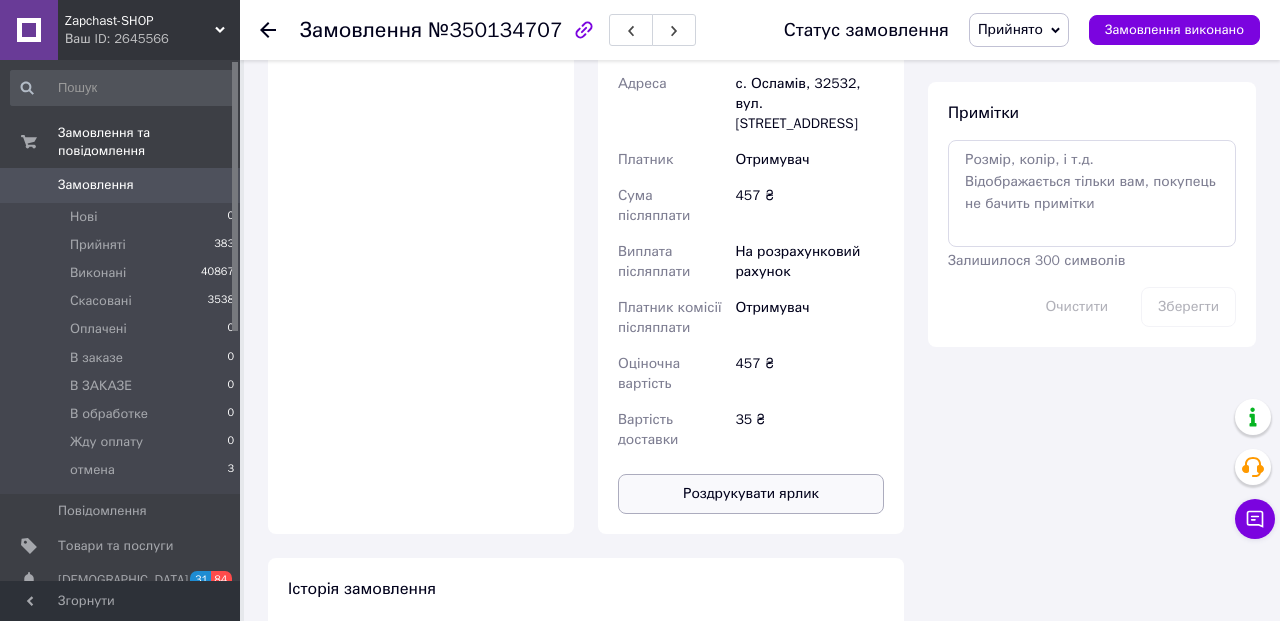 click on "Роздрукувати ярлик" at bounding box center [751, 494] 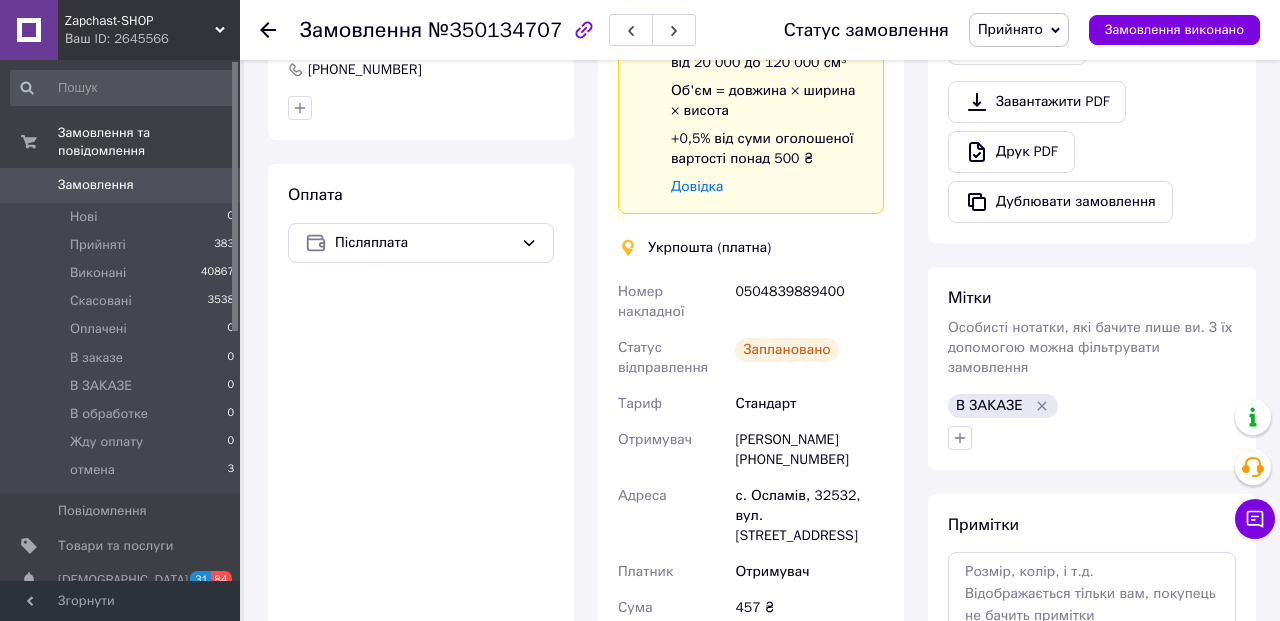 scroll, scrollTop: 592, scrollLeft: 0, axis: vertical 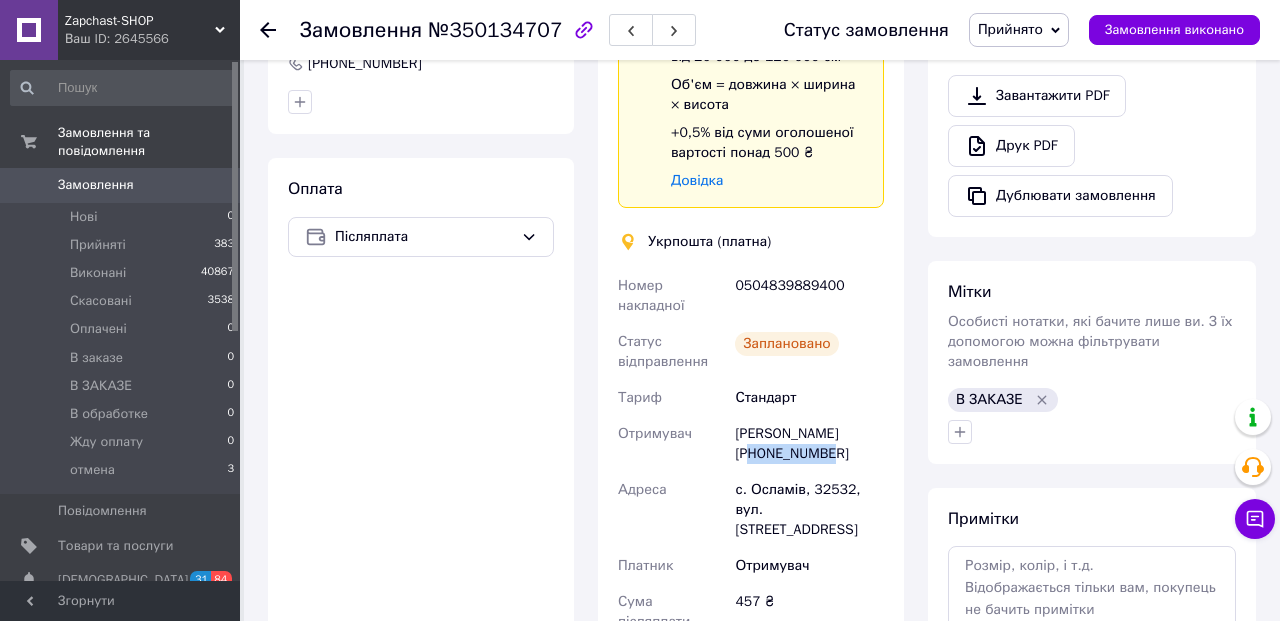drag, startPoint x: 763, startPoint y: 454, endPoint x: 856, endPoint y: 456, distance: 93.0215 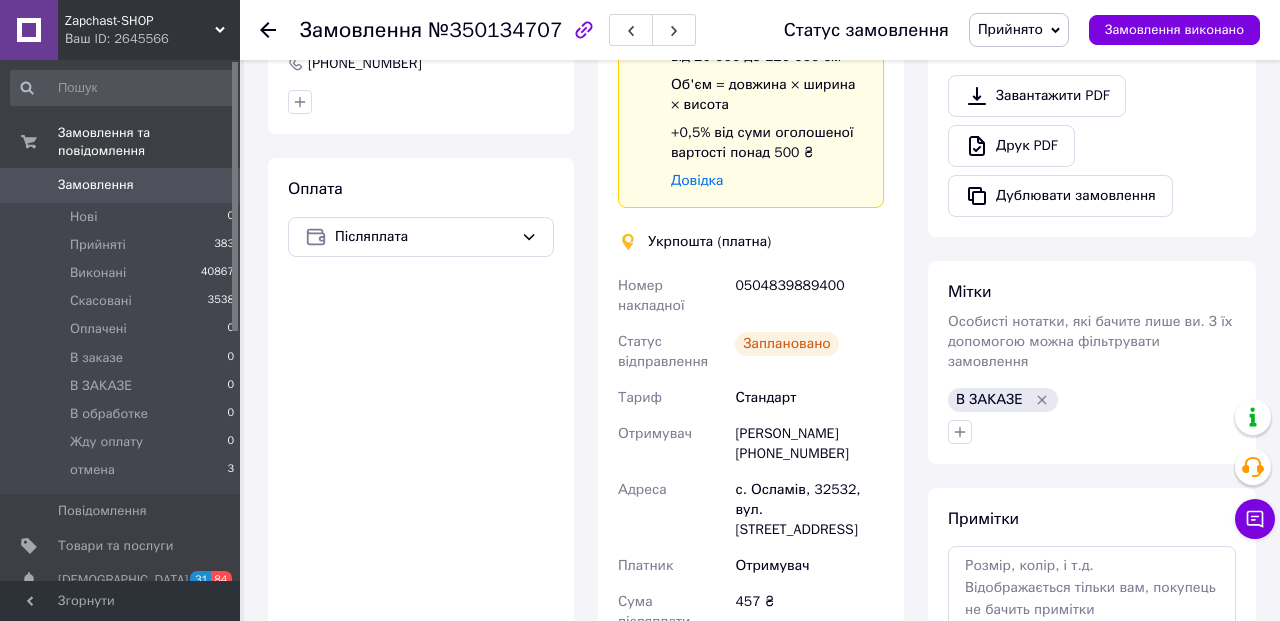 click on "0504839889400" at bounding box center (809, 296) 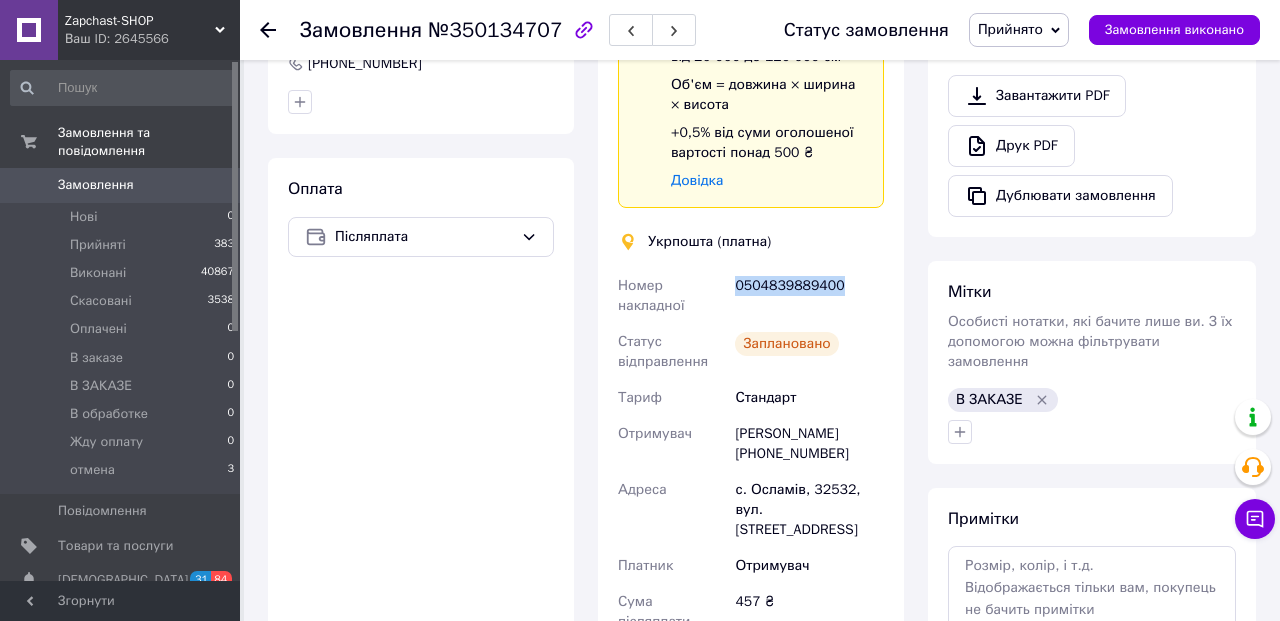 click on "0504839889400" at bounding box center [809, 296] 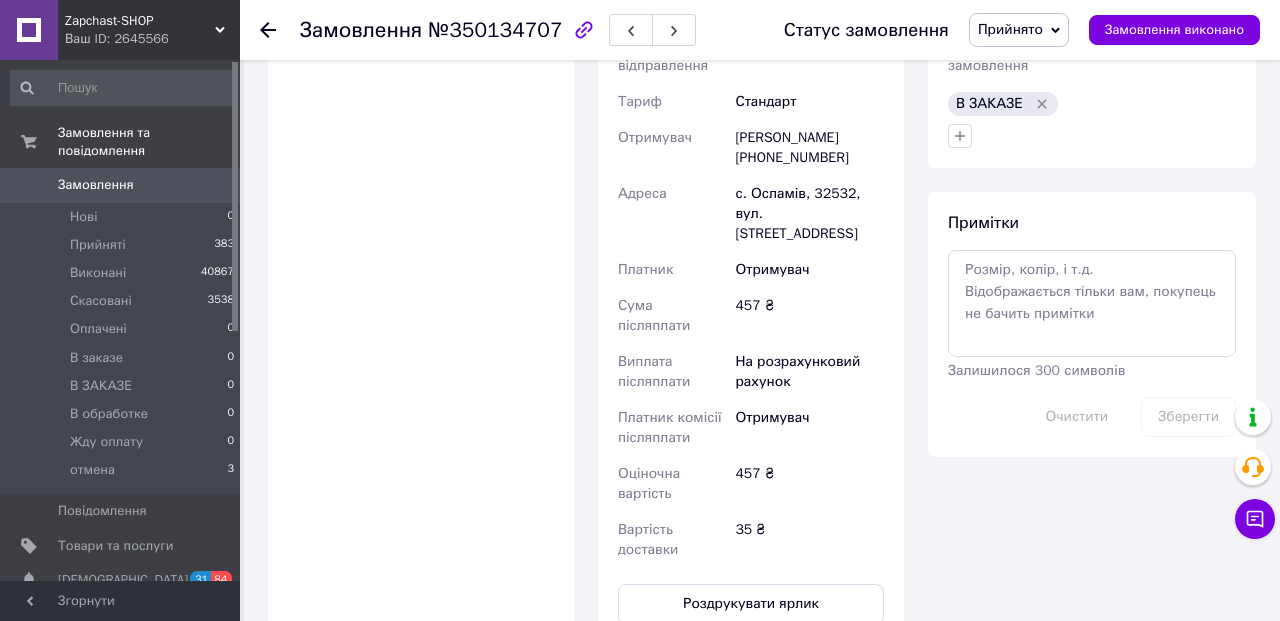 scroll, scrollTop: 853, scrollLeft: 0, axis: vertical 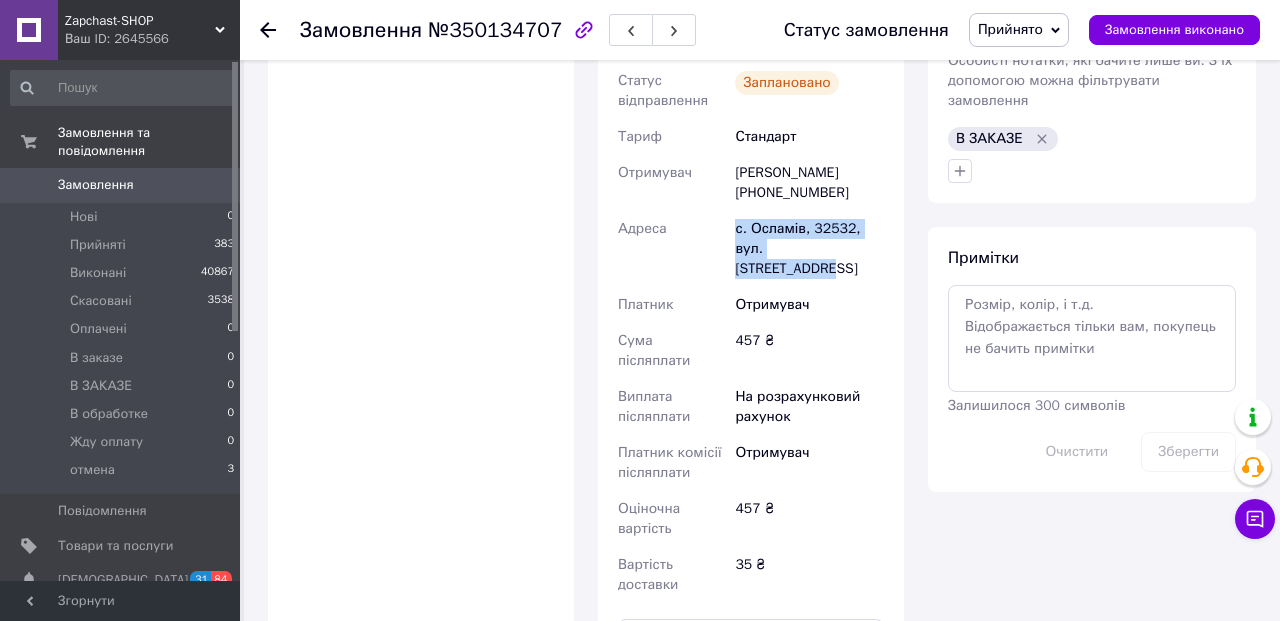 drag, startPoint x: 864, startPoint y: 250, endPoint x: 726, endPoint y: 231, distance: 139.30183 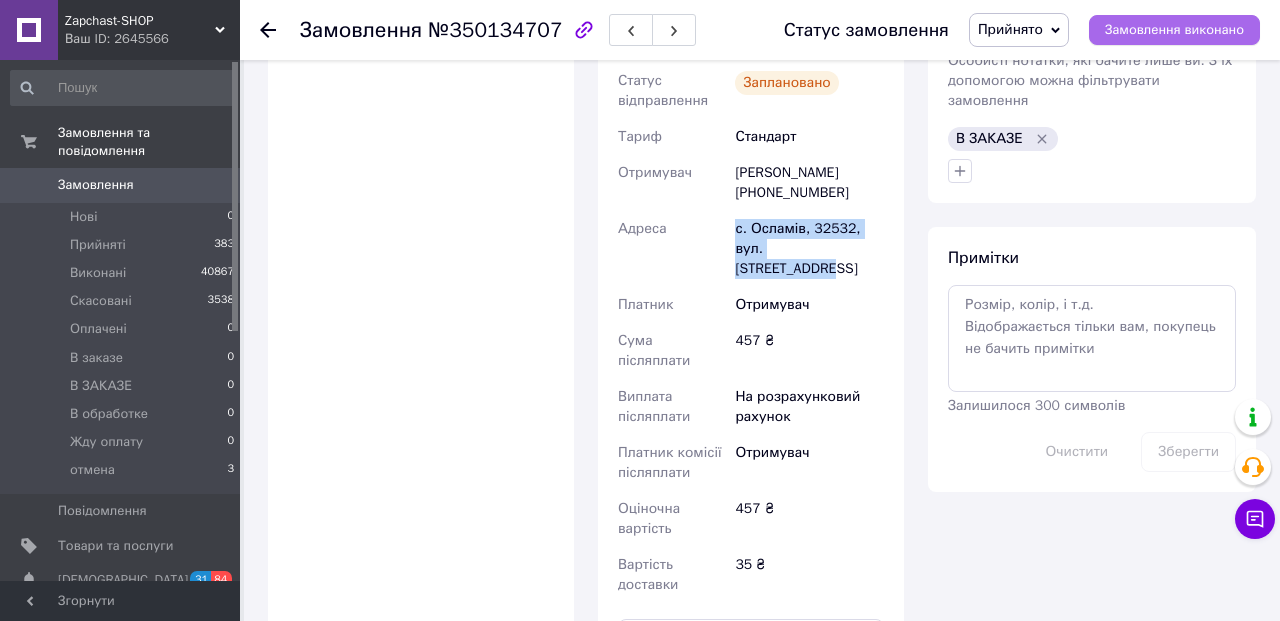 click on "Замовлення виконано" at bounding box center [1174, 30] 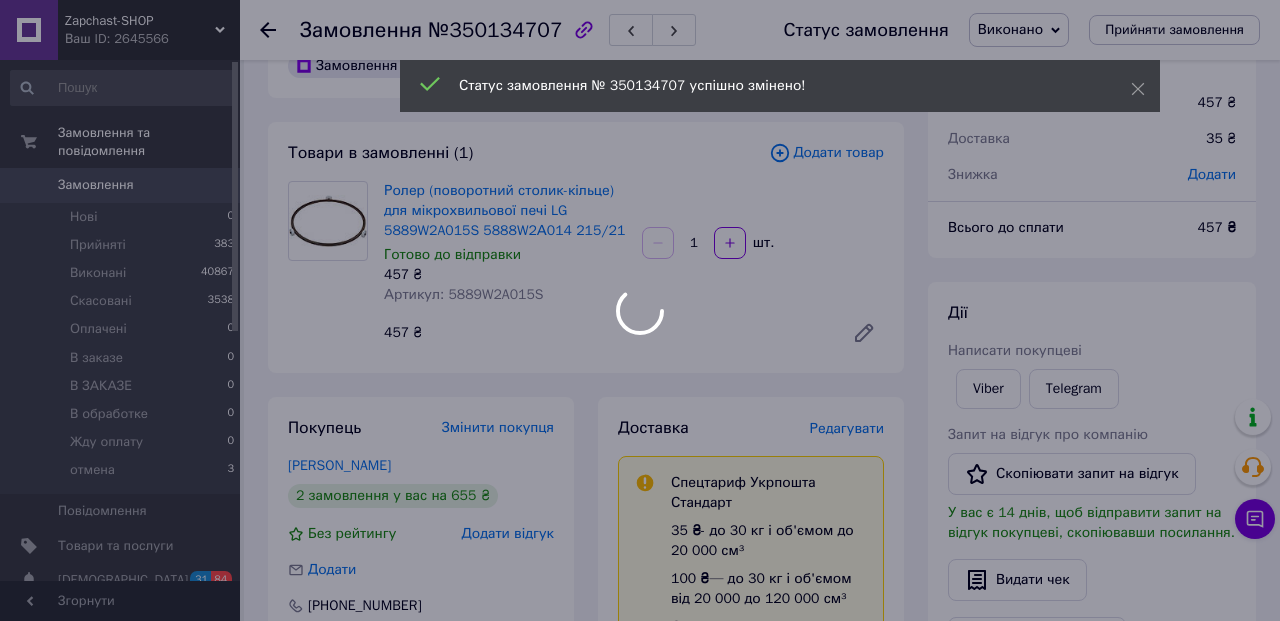 scroll, scrollTop: 0, scrollLeft: 0, axis: both 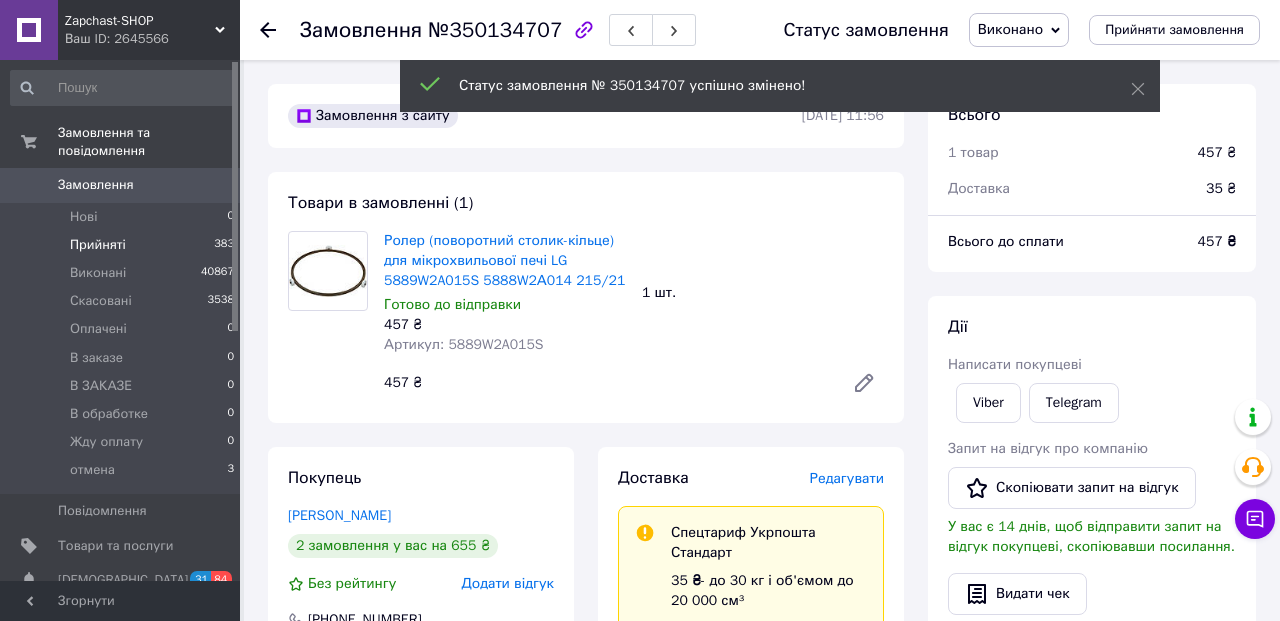 click on "Прийняті" at bounding box center [98, 245] 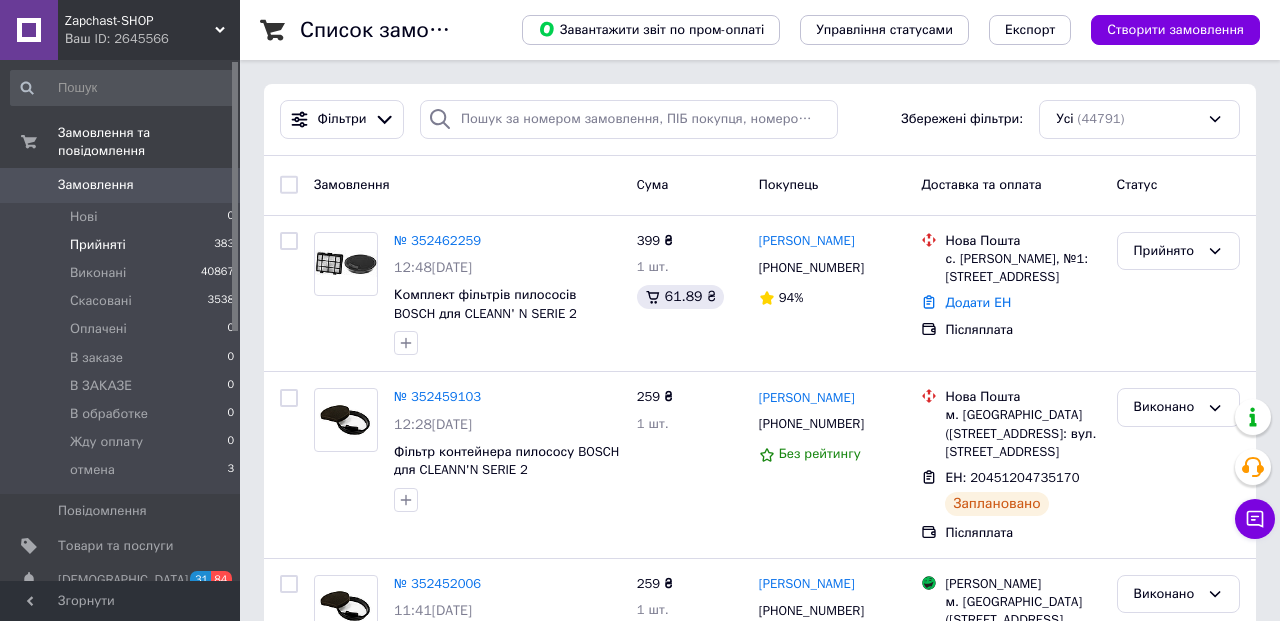 click on "Прийняті" at bounding box center (98, 245) 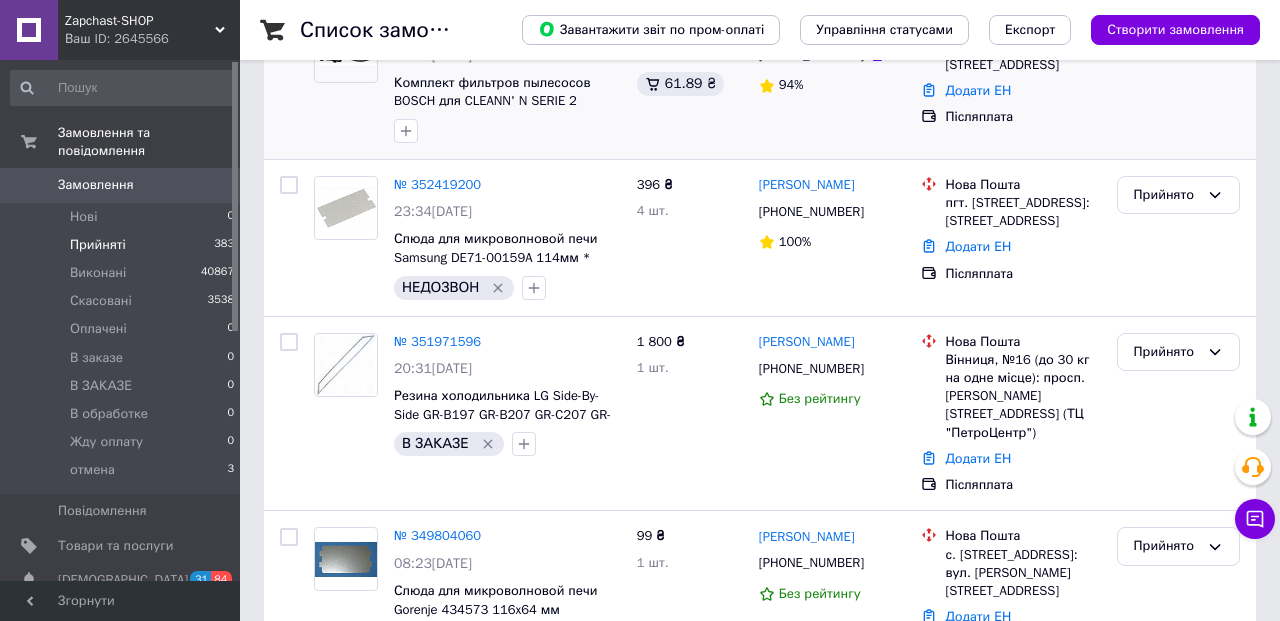 scroll, scrollTop: 65, scrollLeft: 0, axis: vertical 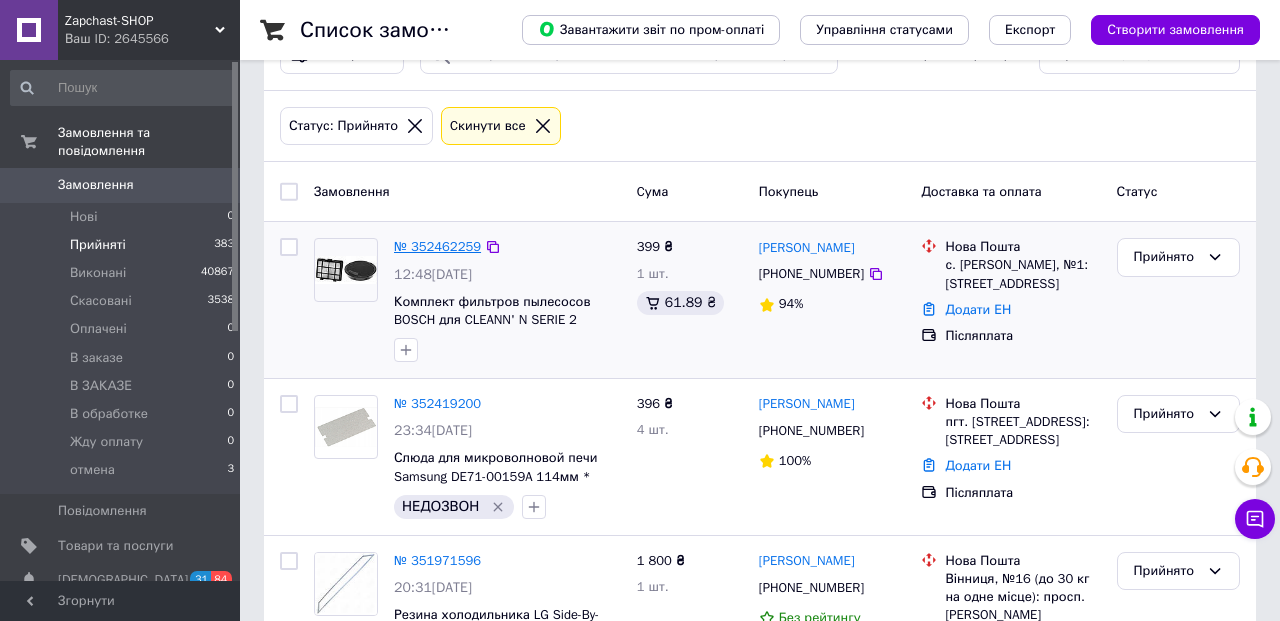 click on "№ 352462259" at bounding box center [437, 246] 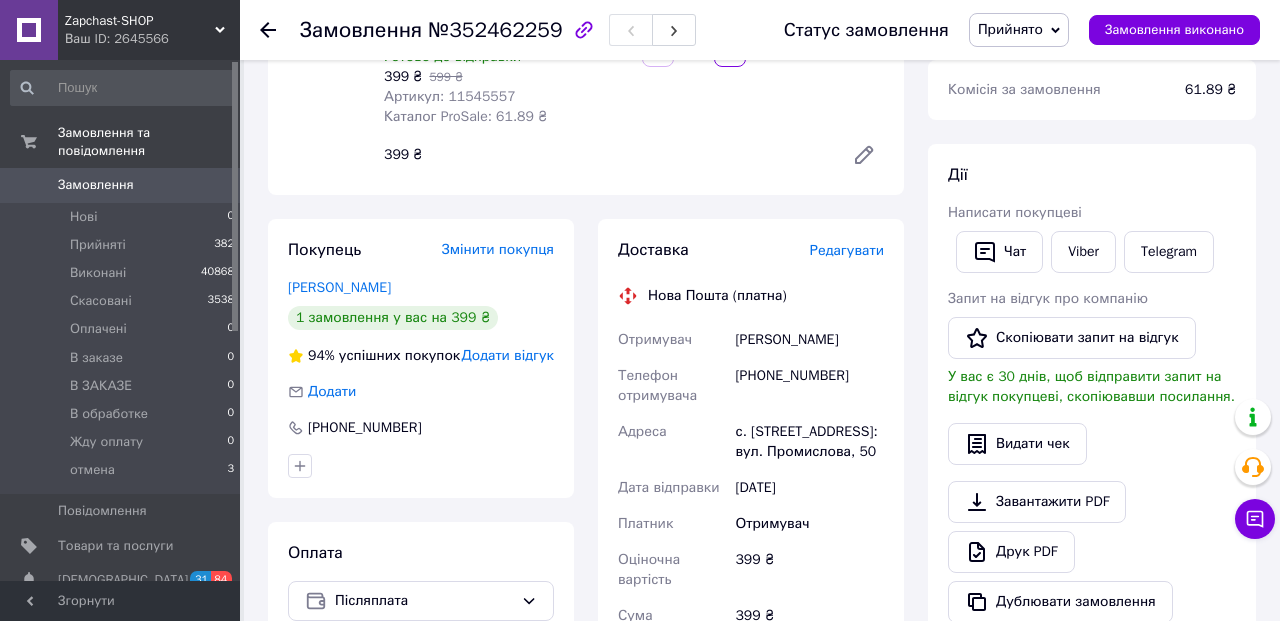 scroll, scrollTop: 265, scrollLeft: 0, axis: vertical 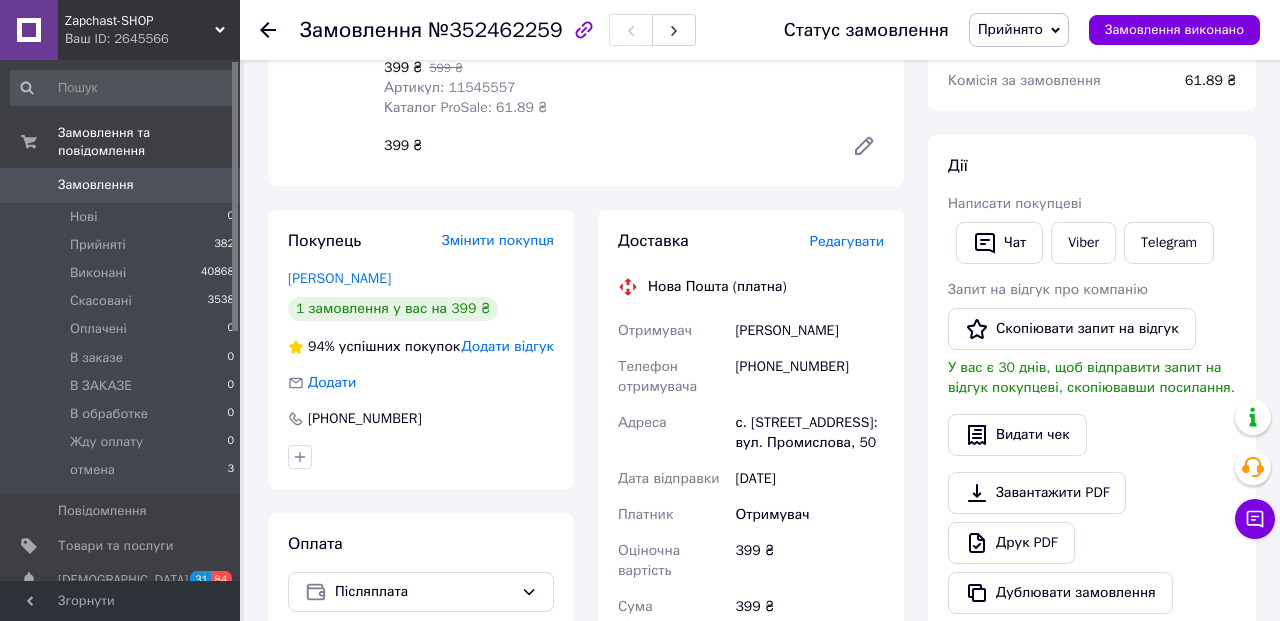 click on "Редагувати" at bounding box center [847, 241] 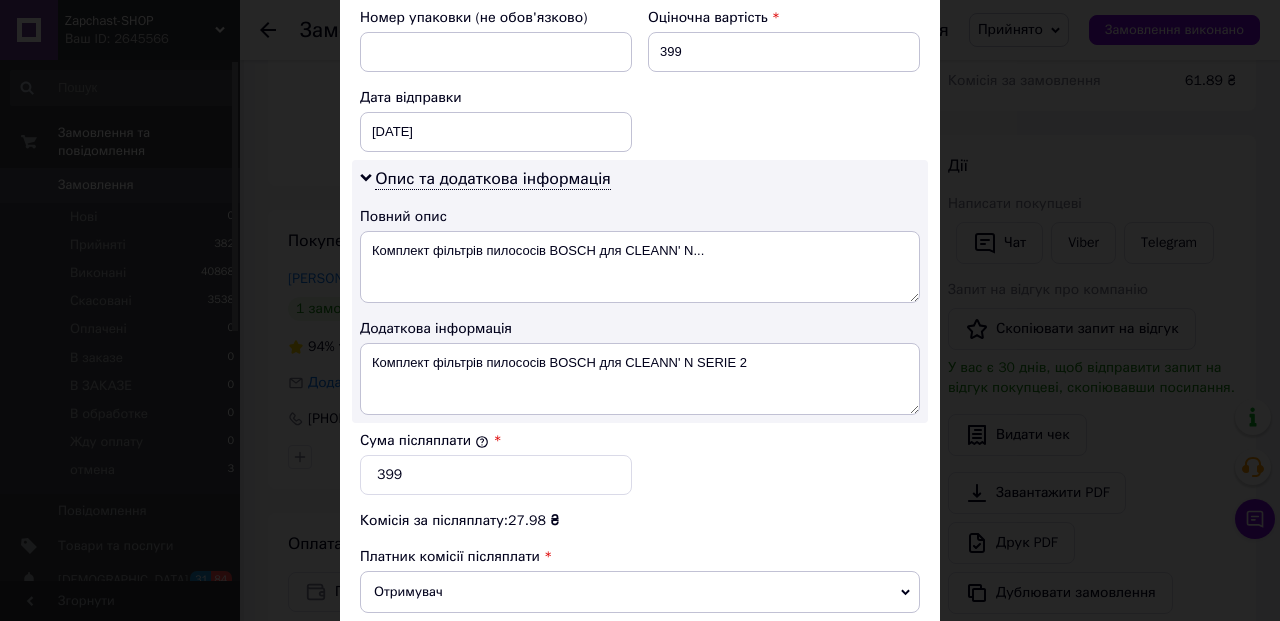 scroll, scrollTop: 894, scrollLeft: 0, axis: vertical 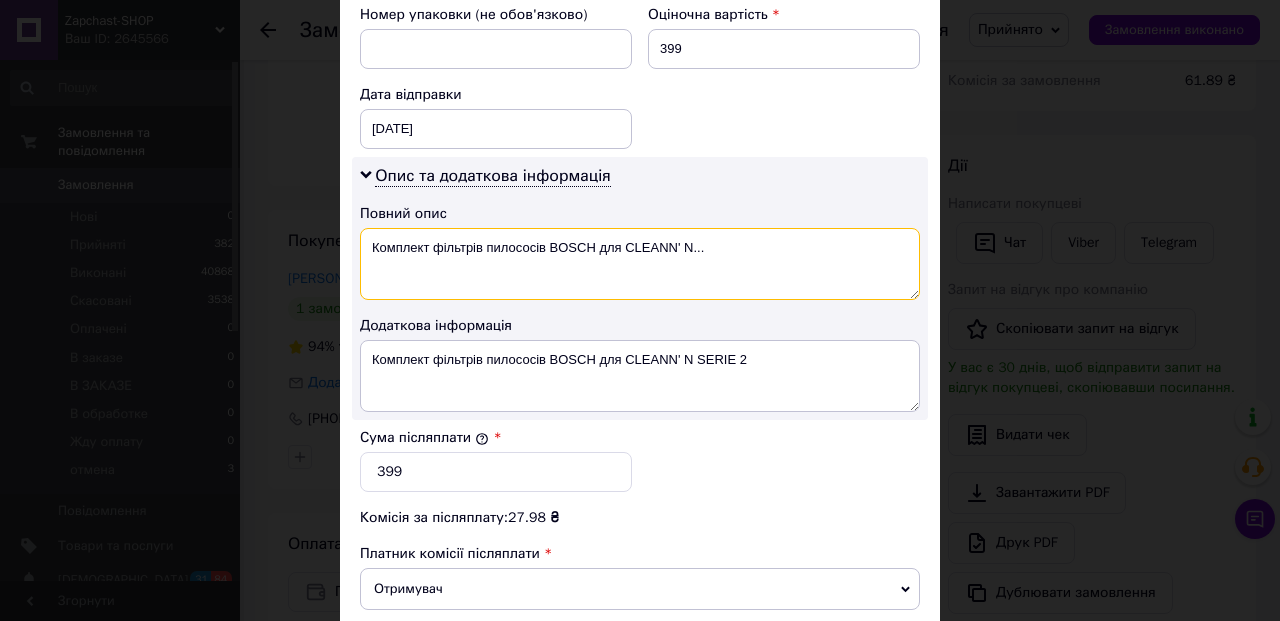 drag, startPoint x: 597, startPoint y: 232, endPoint x: 783, endPoint y: 235, distance: 186.02419 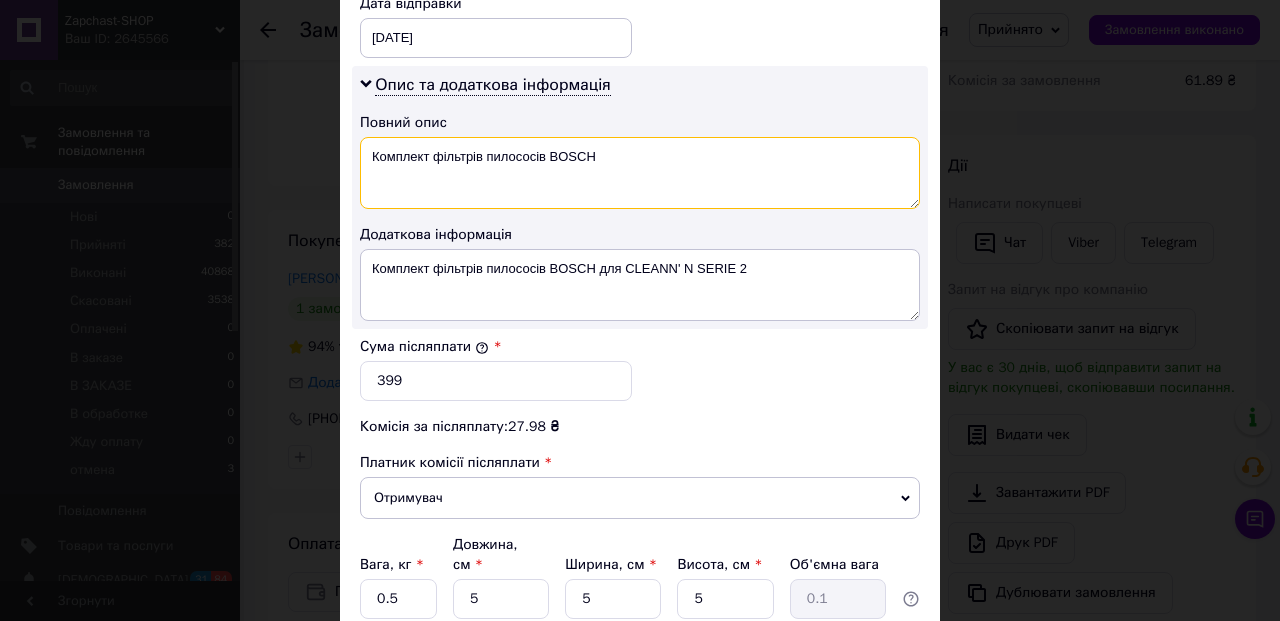 scroll, scrollTop: 1149, scrollLeft: 0, axis: vertical 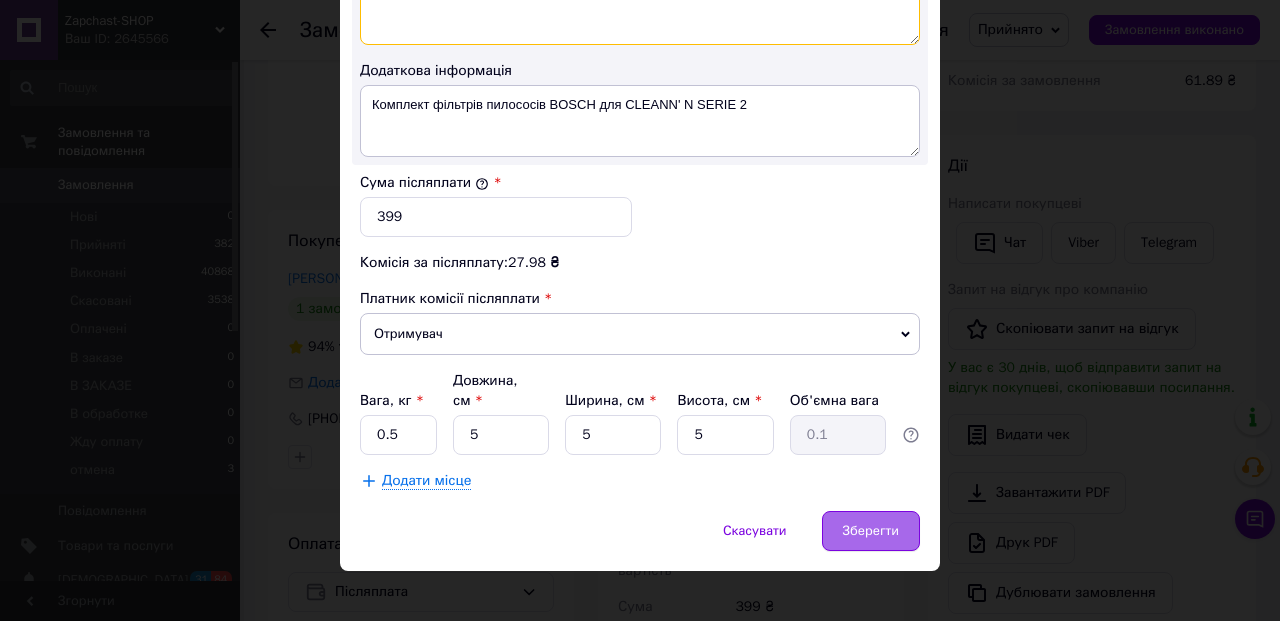 type on "Комплект фільтрів пилососів BOSCH" 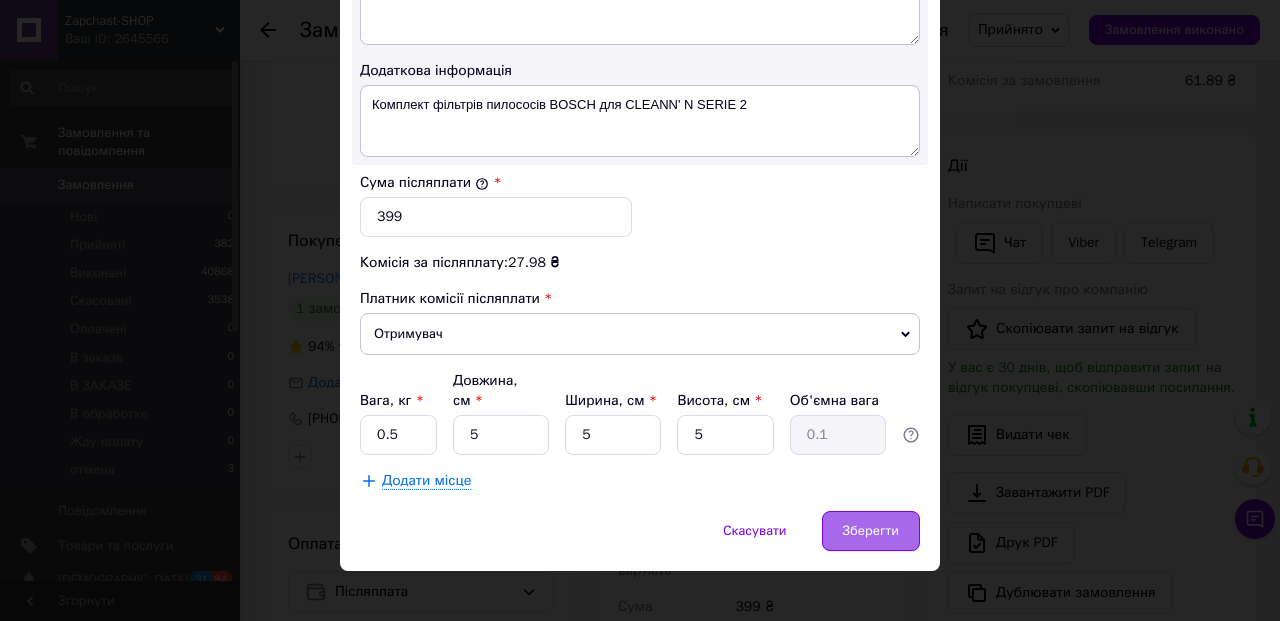 click on "Зберегти" at bounding box center [871, 531] 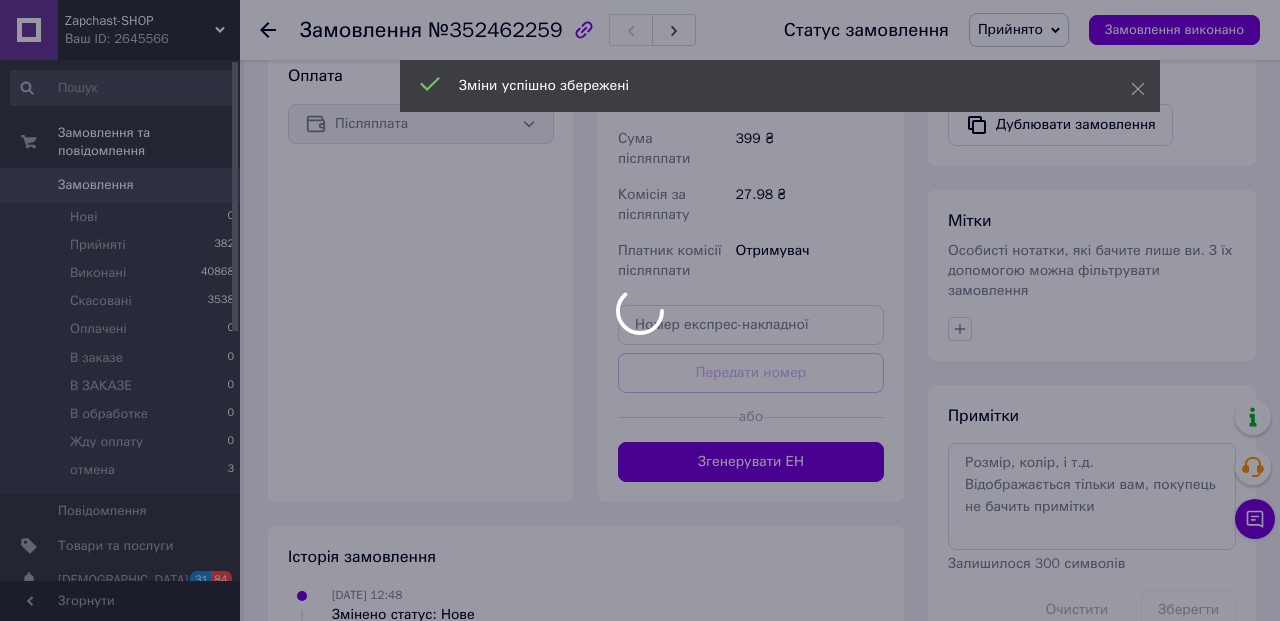 scroll, scrollTop: 792, scrollLeft: 0, axis: vertical 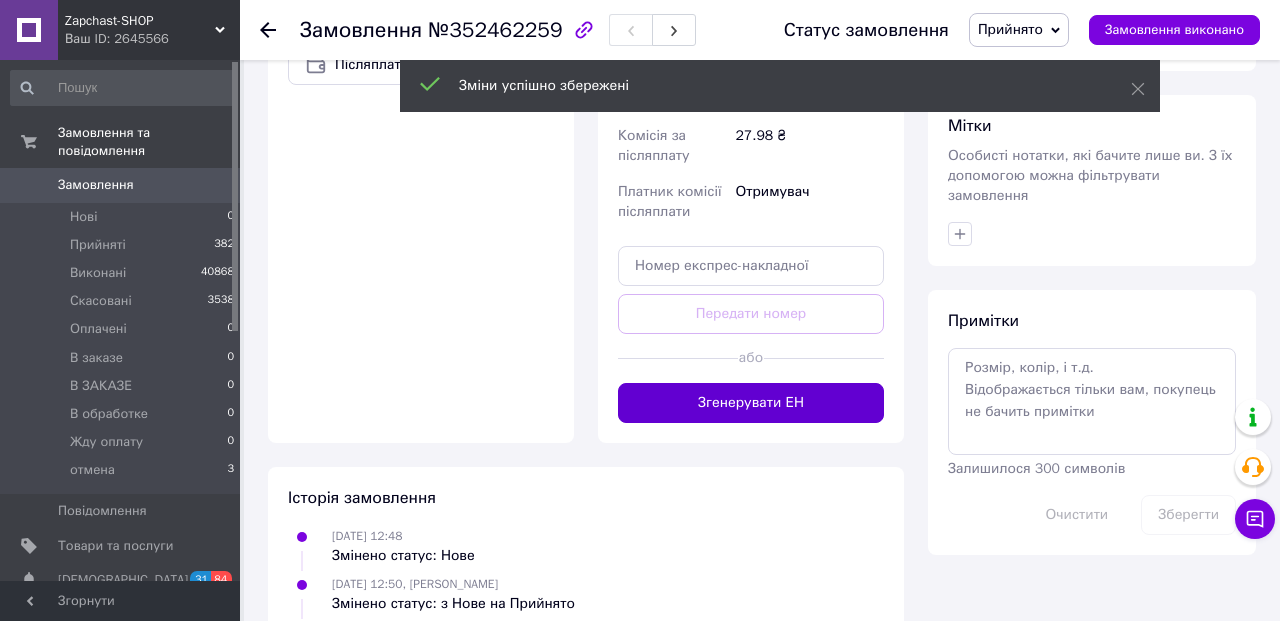 click on "Згенерувати ЕН" at bounding box center [751, 403] 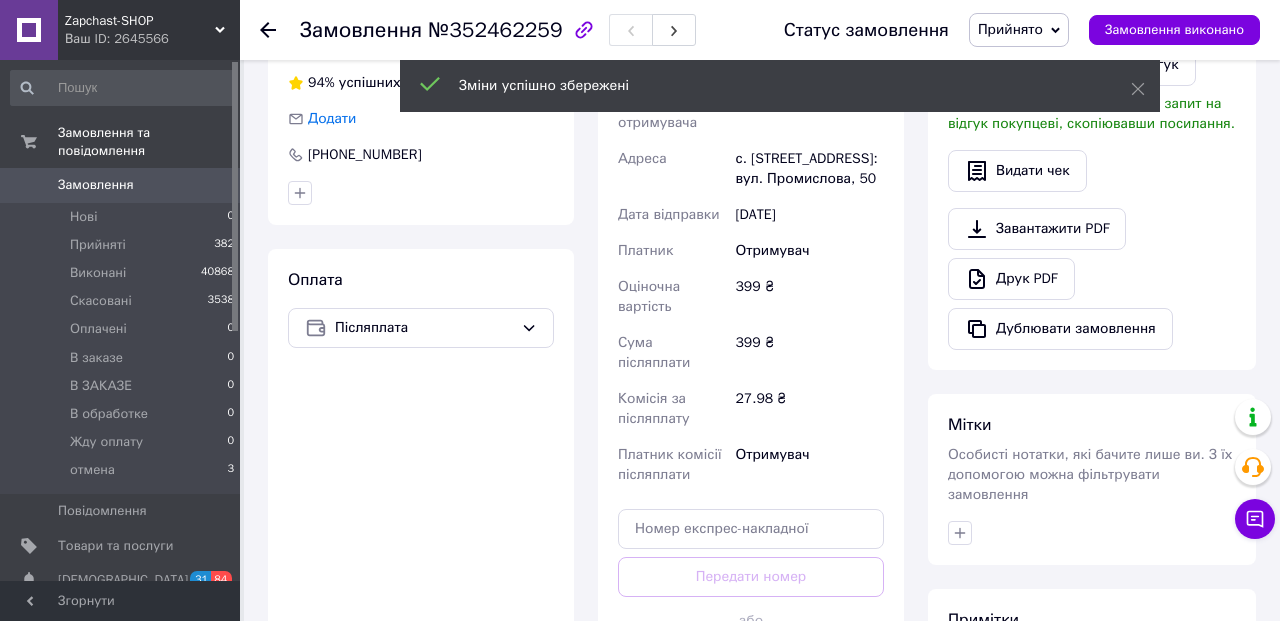 scroll, scrollTop: 526, scrollLeft: 0, axis: vertical 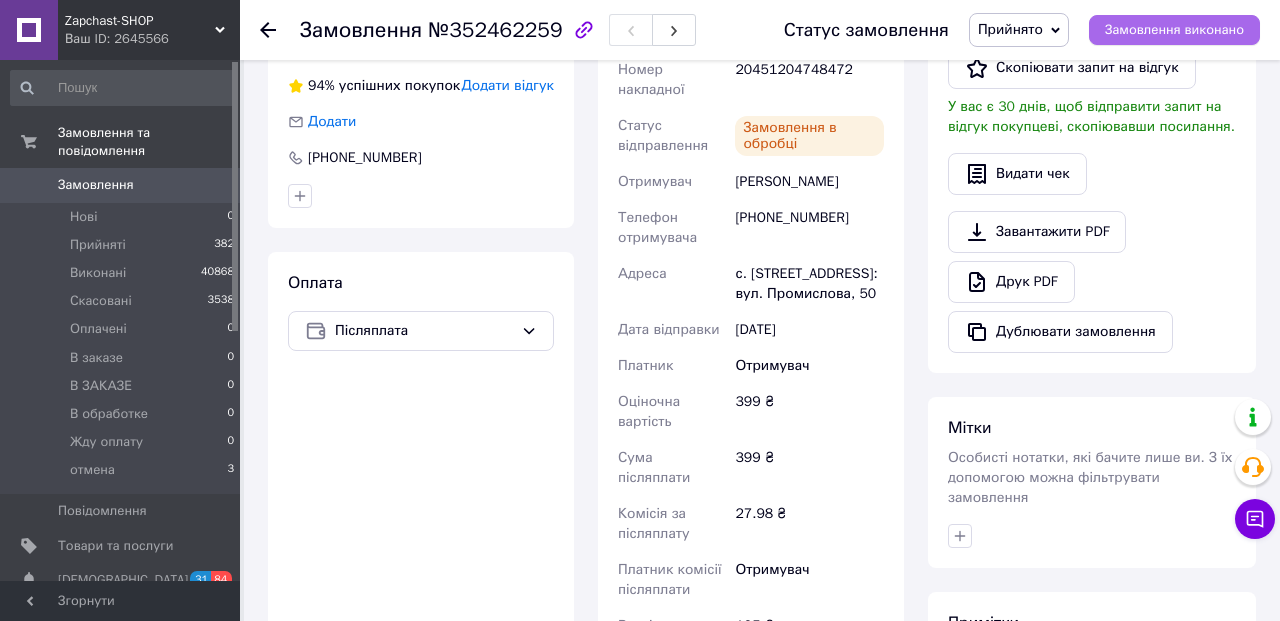 click on "Замовлення виконано" at bounding box center [1174, 30] 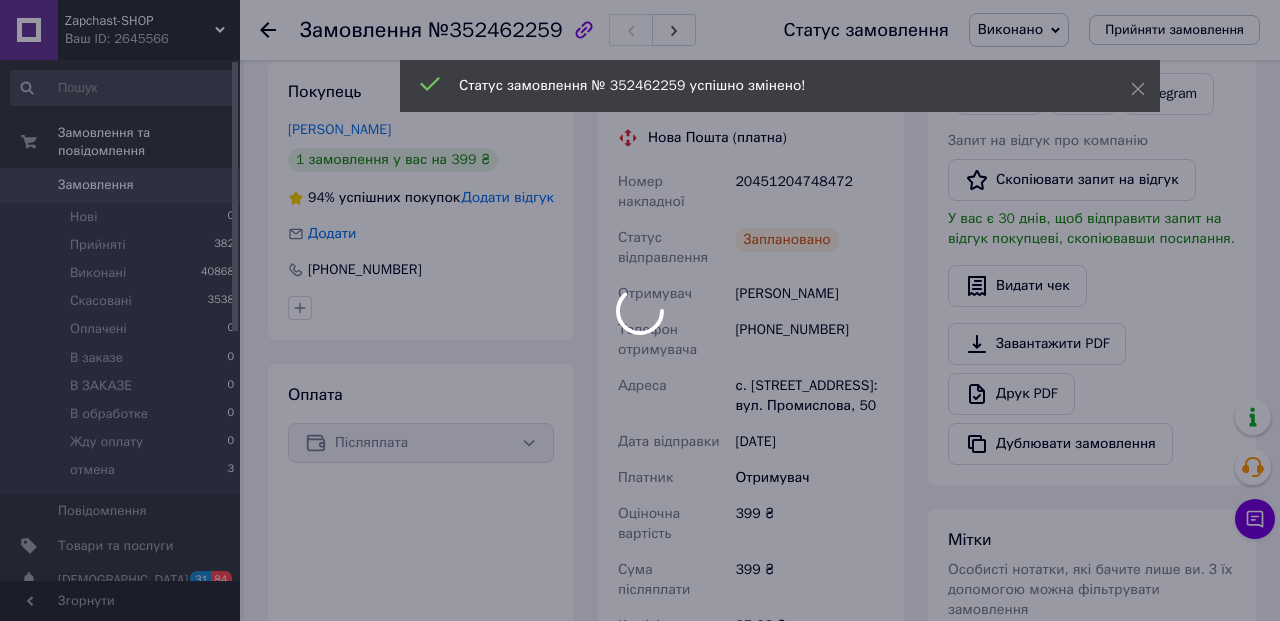 scroll, scrollTop: 395, scrollLeft: 0, axis: vertical 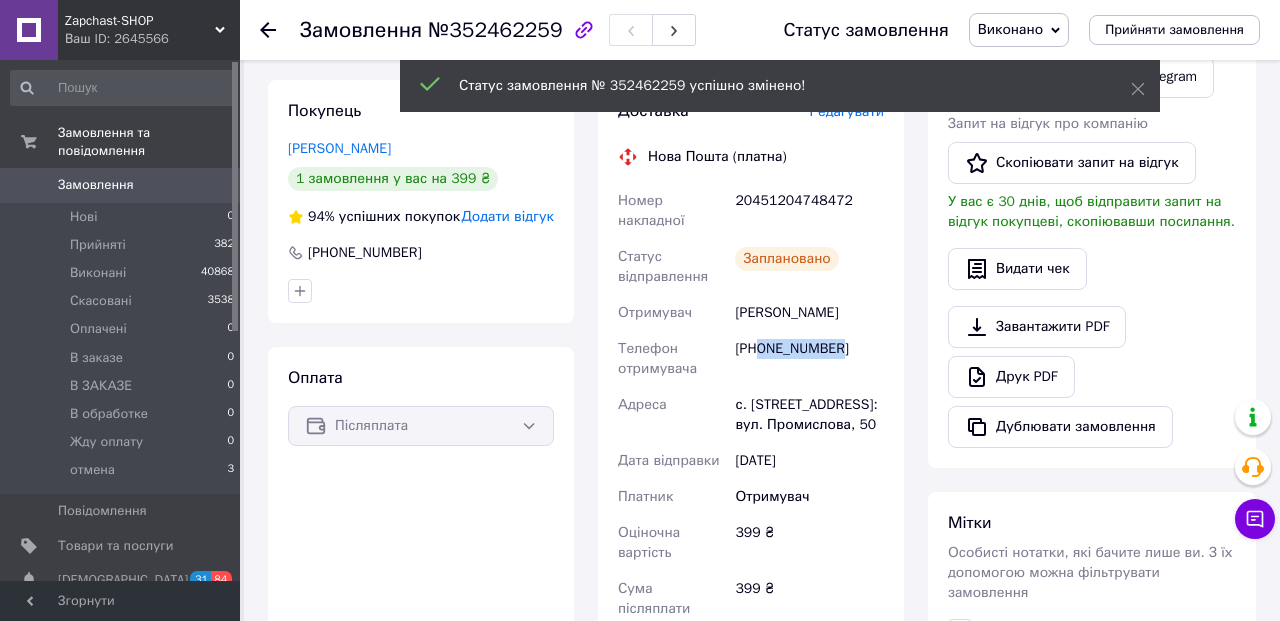 drag, startPoint x: 759, startPoint y: 350, endPoint x: 866, endPoint y: 349, distance: 107.00467 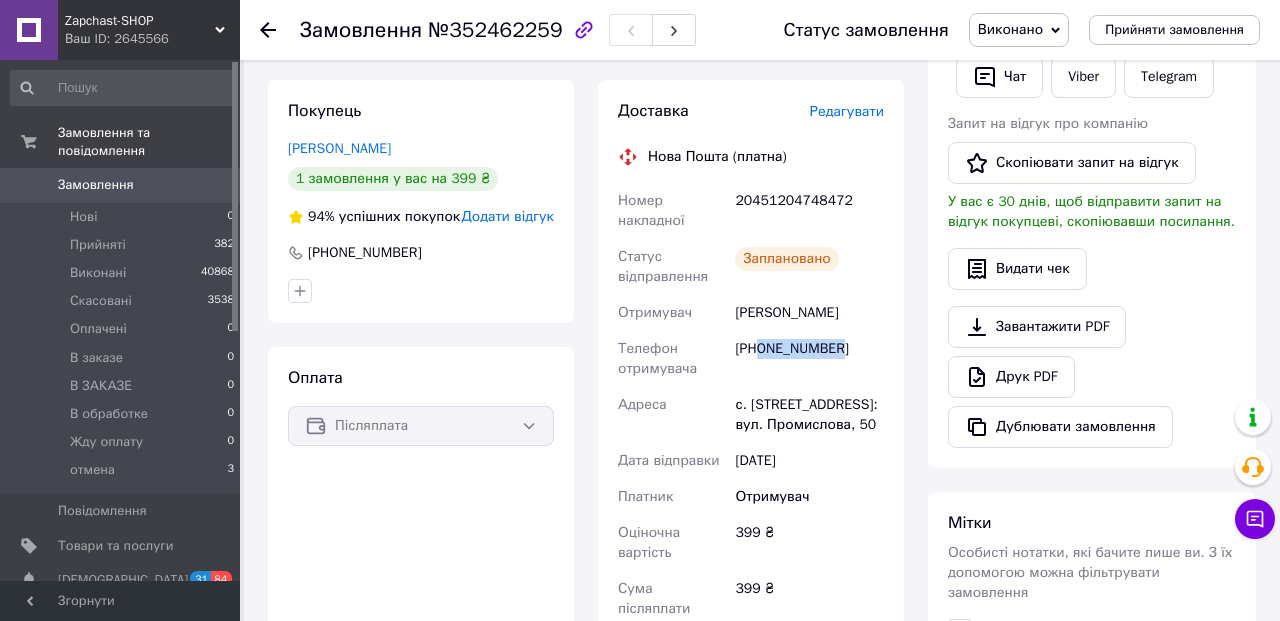 click on "20451204748472" at bounding box center (809, 211) 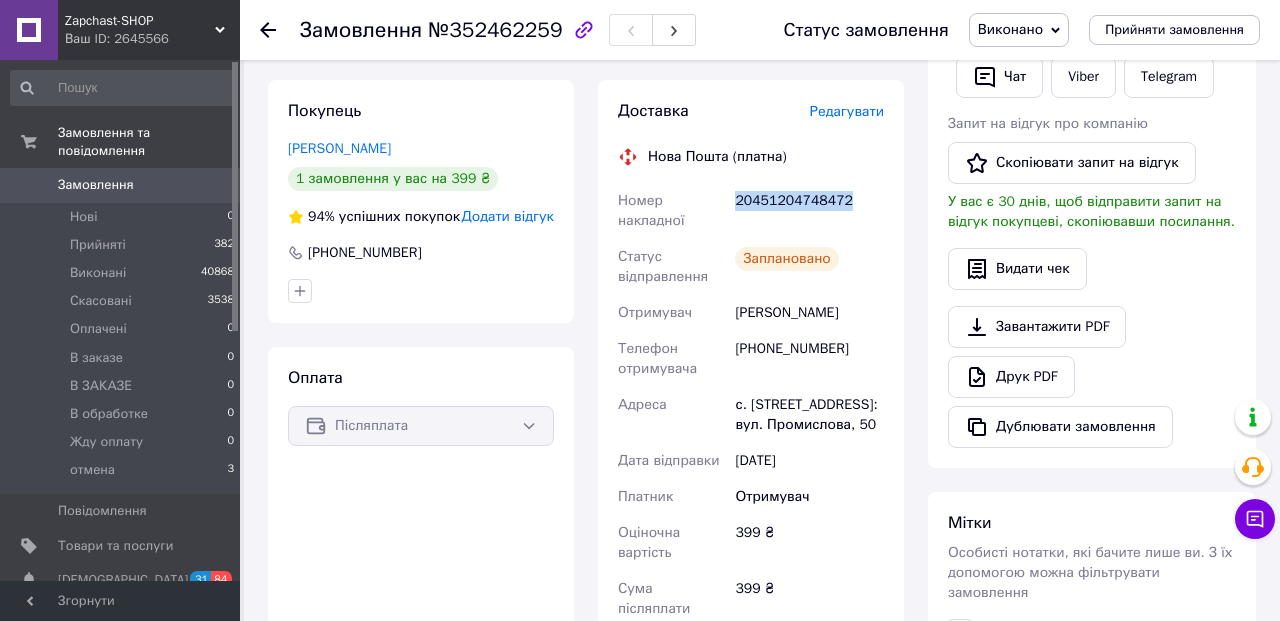 click on "20451204748472" at bounding box center (809, 211) 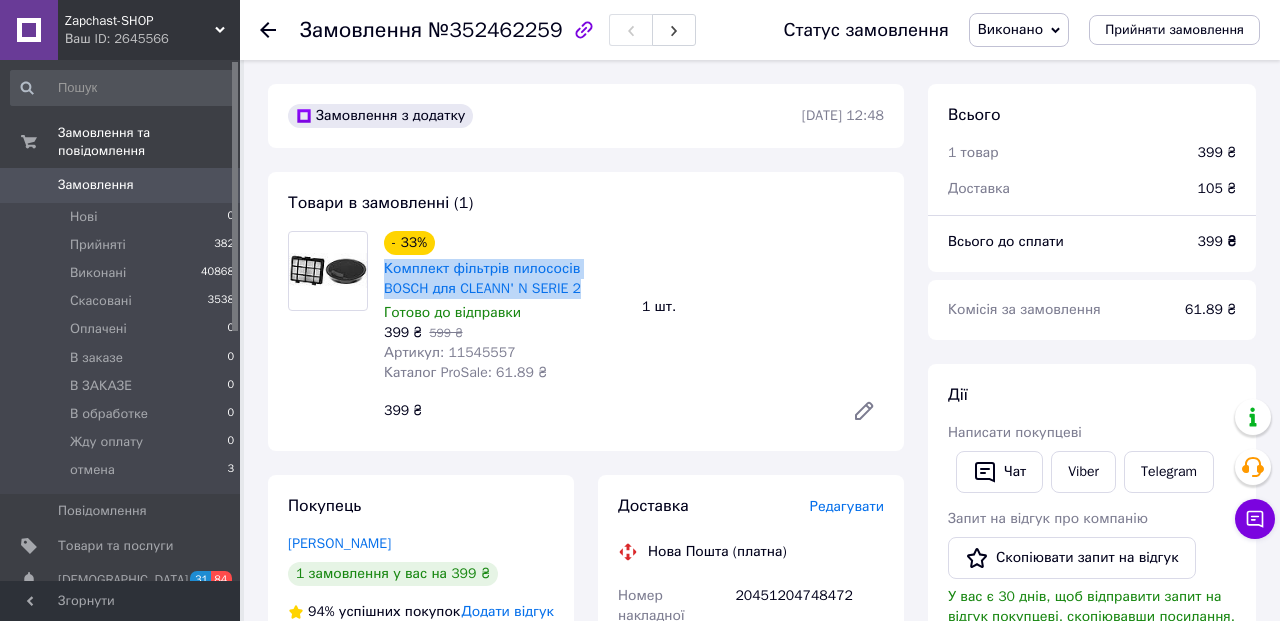 drag, startPoint x: 601, startPoint y: 288, endPoint x: 382, endPoint y: 272, distance: 219.5837 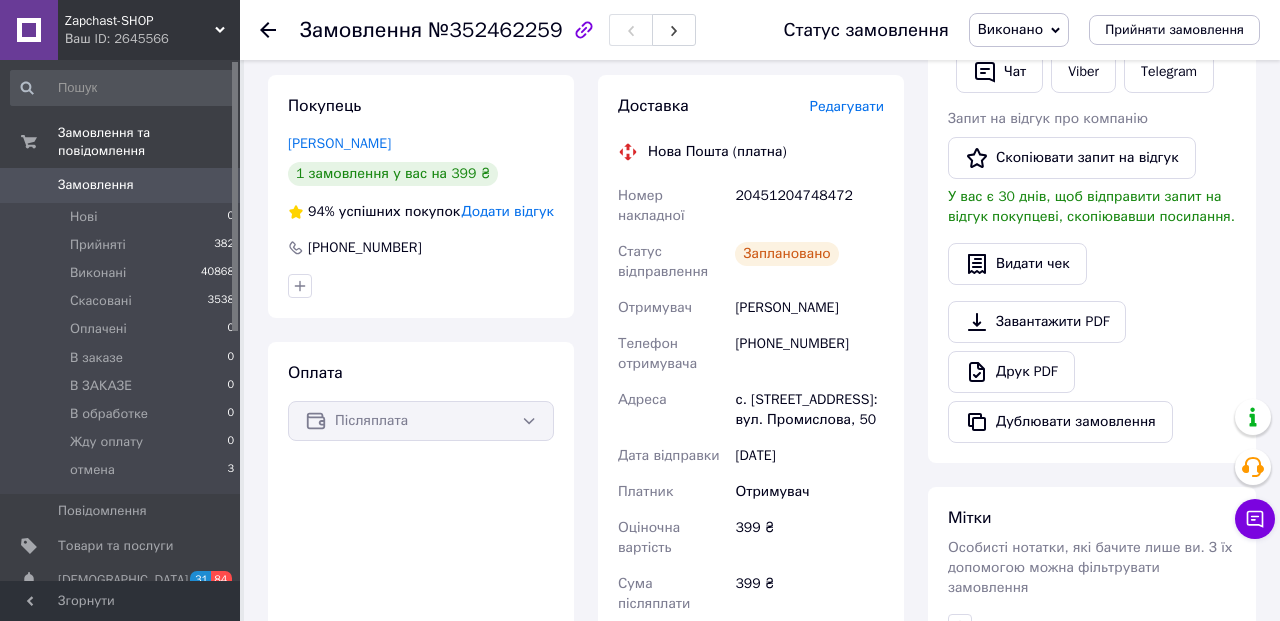 scroll, scrollTop: 430, scrollLeft: 0, axis: vertical 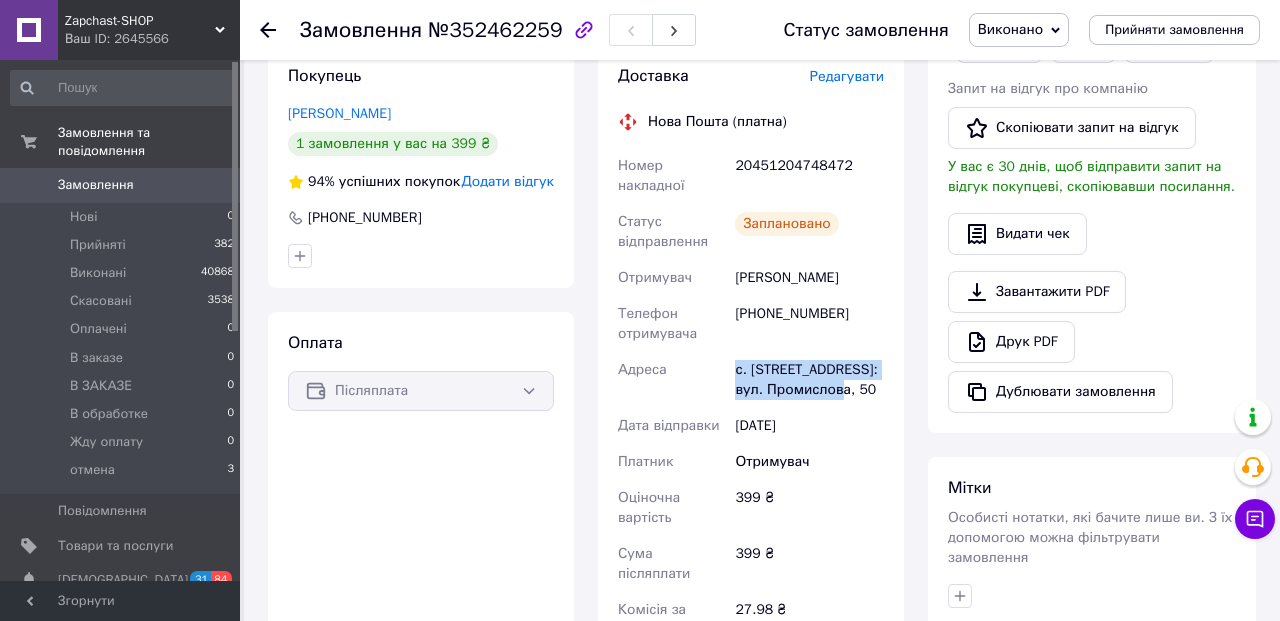 drag, startPoint x: 855, startPoint y: 391, endPoint x: 731, endPoint y: 371, distance: 125.60255 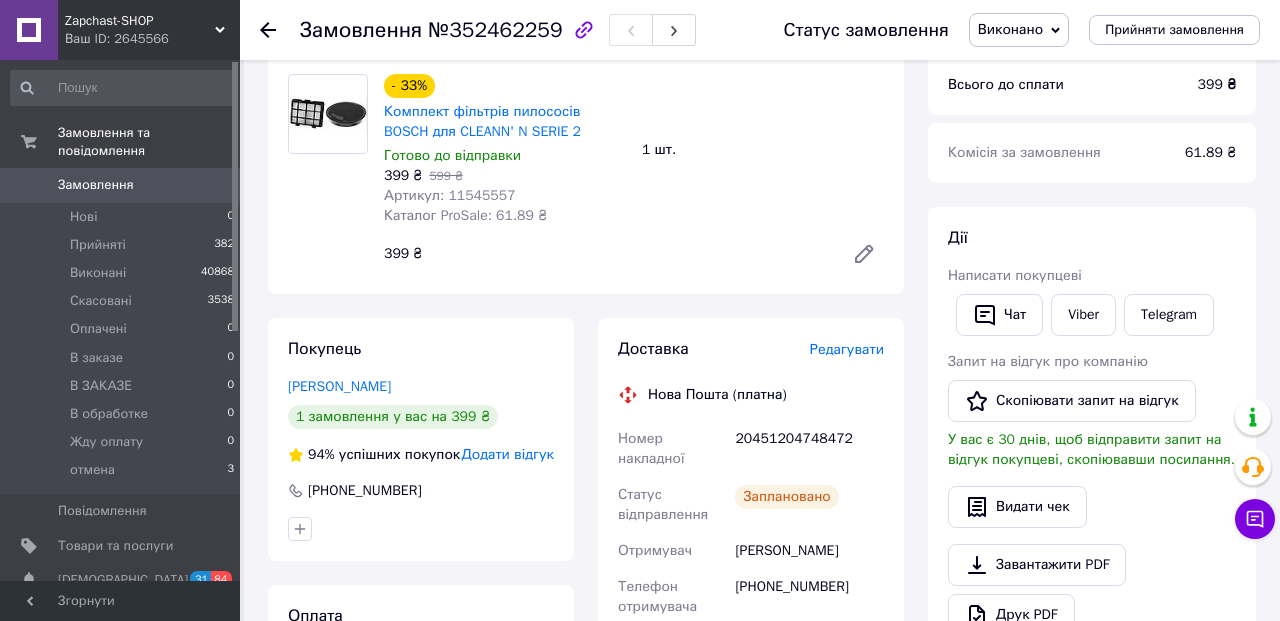 scroll, scrollTop: 0, scrollLeft: 0, axis: both 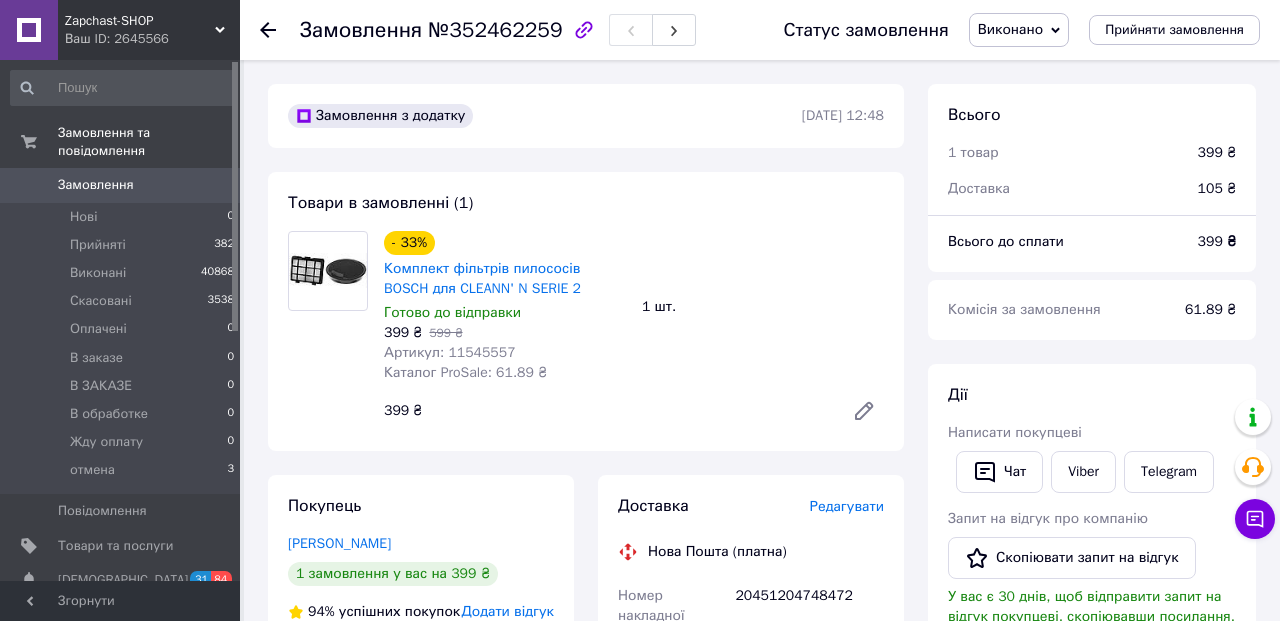 click on "Артикул: 11545557" at bounding box center (450, 352) 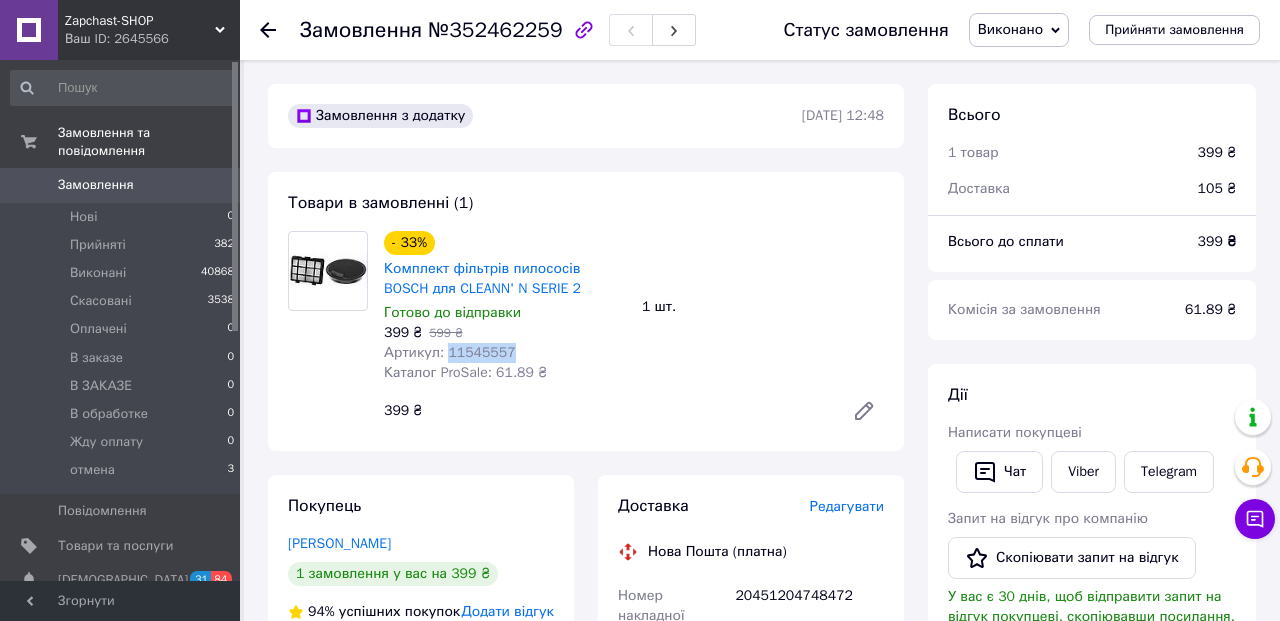 click on "Артикул: 11545557" at bounding box center [450, 352] 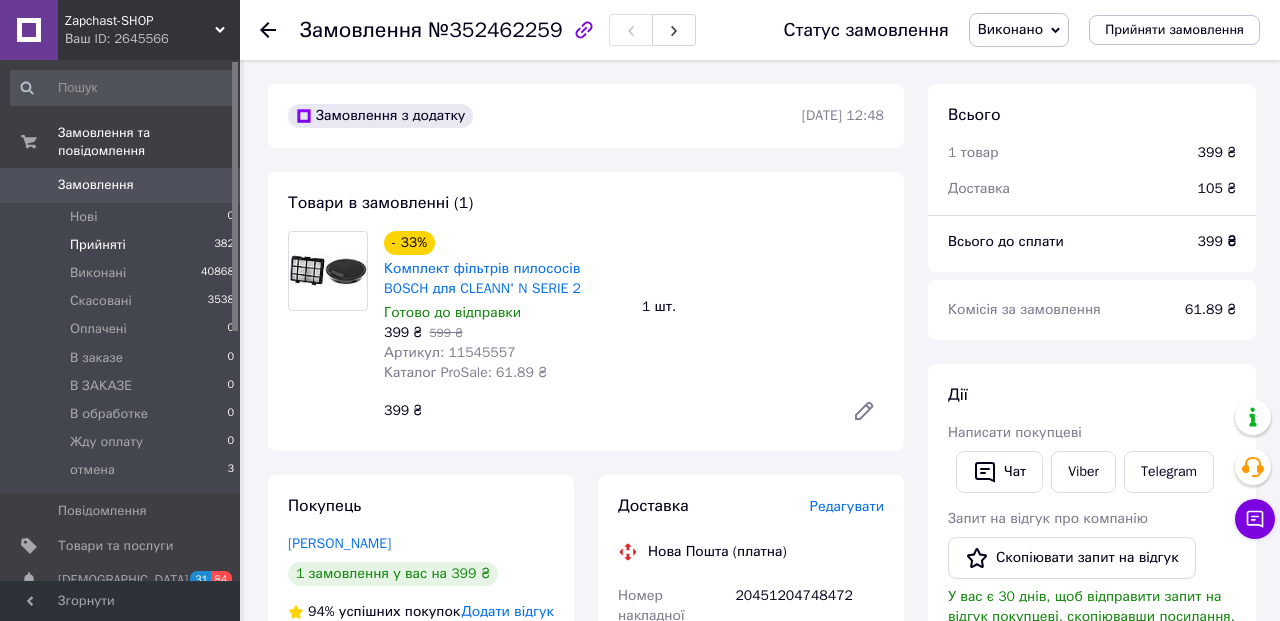 click on "Прийняті" at bounding box center [98, 245] 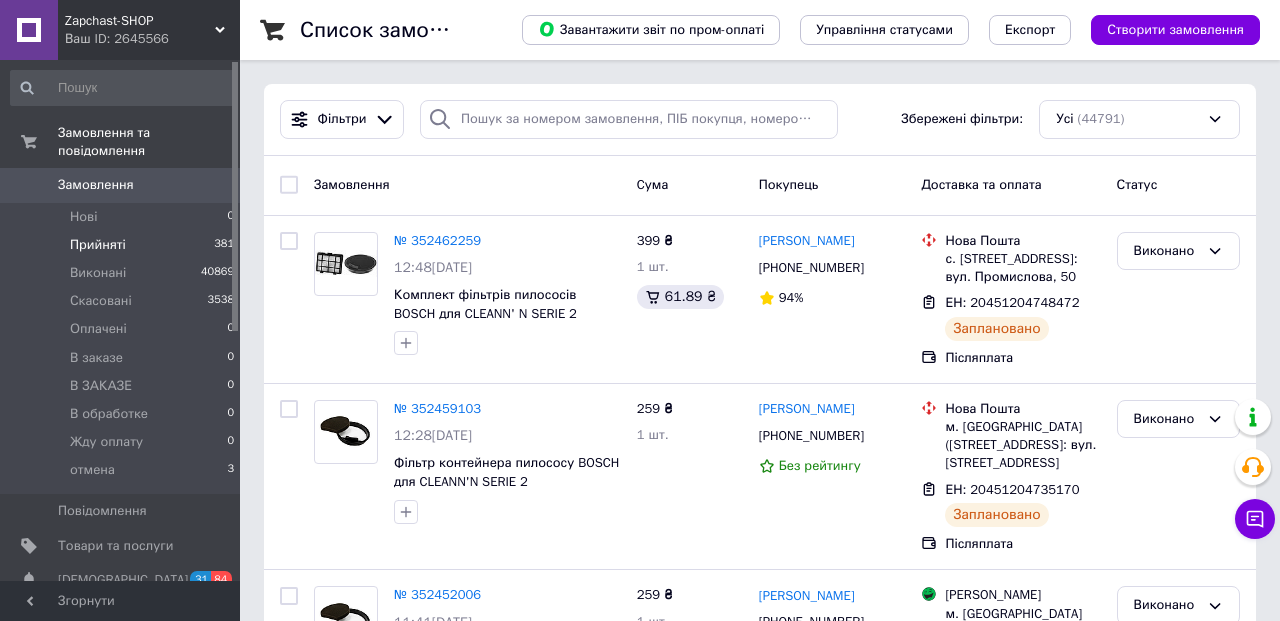 click on "Прийняті" at bounding box center (98, 245) 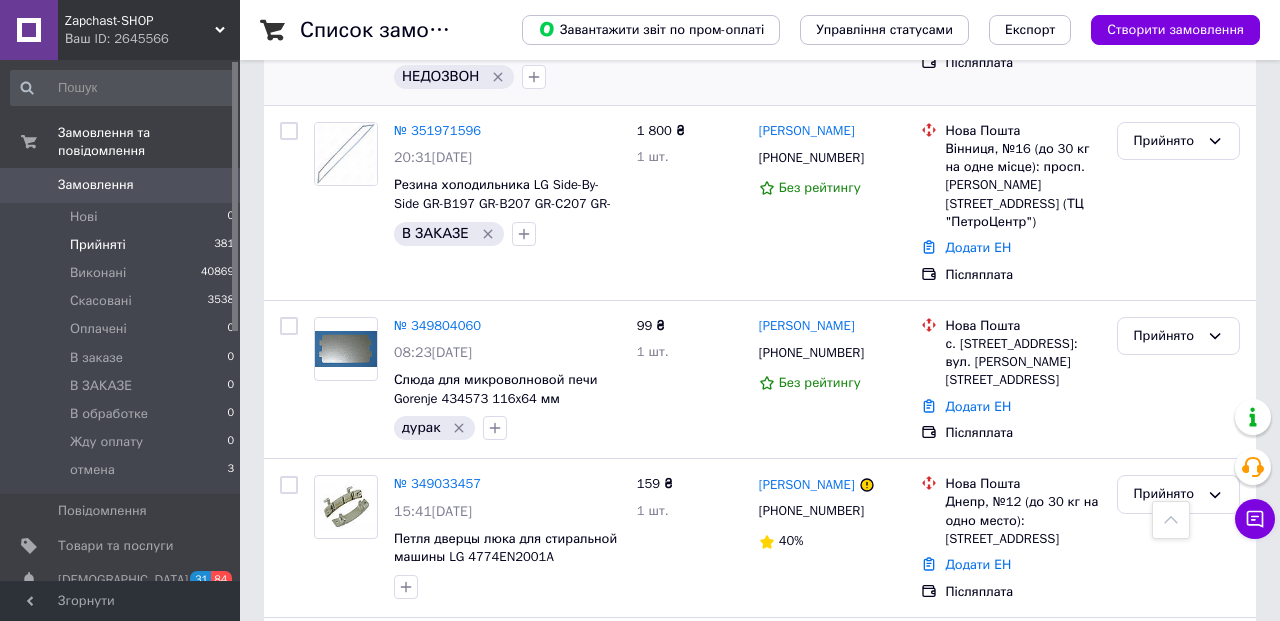 scroll, scrollTop: 0, scrollLeft: 0, axis: both 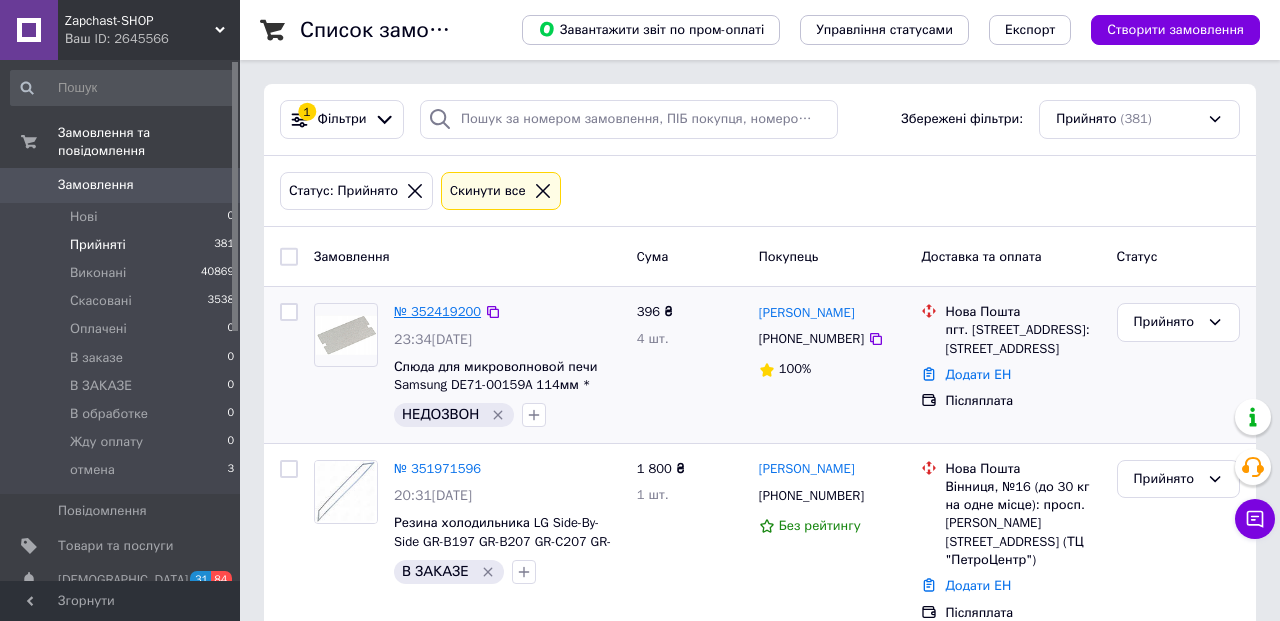 click on "№ 352419200" at bounding box center (437, 311) 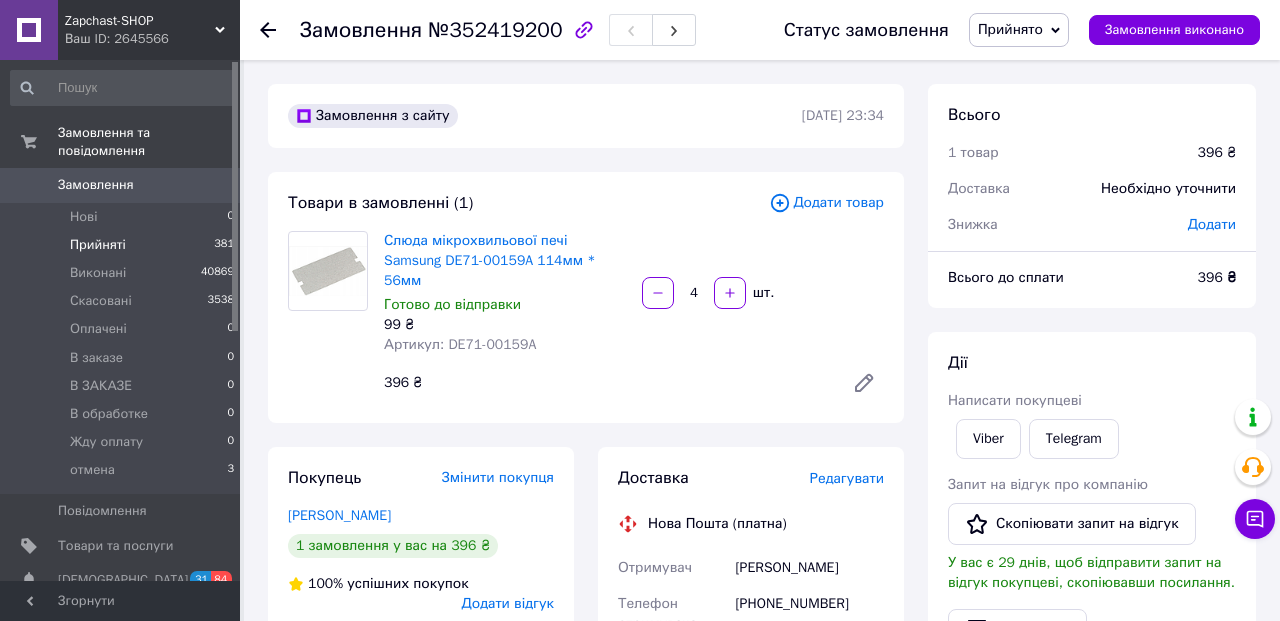 click on "Прийняті" at bounding box center (98, 245) 